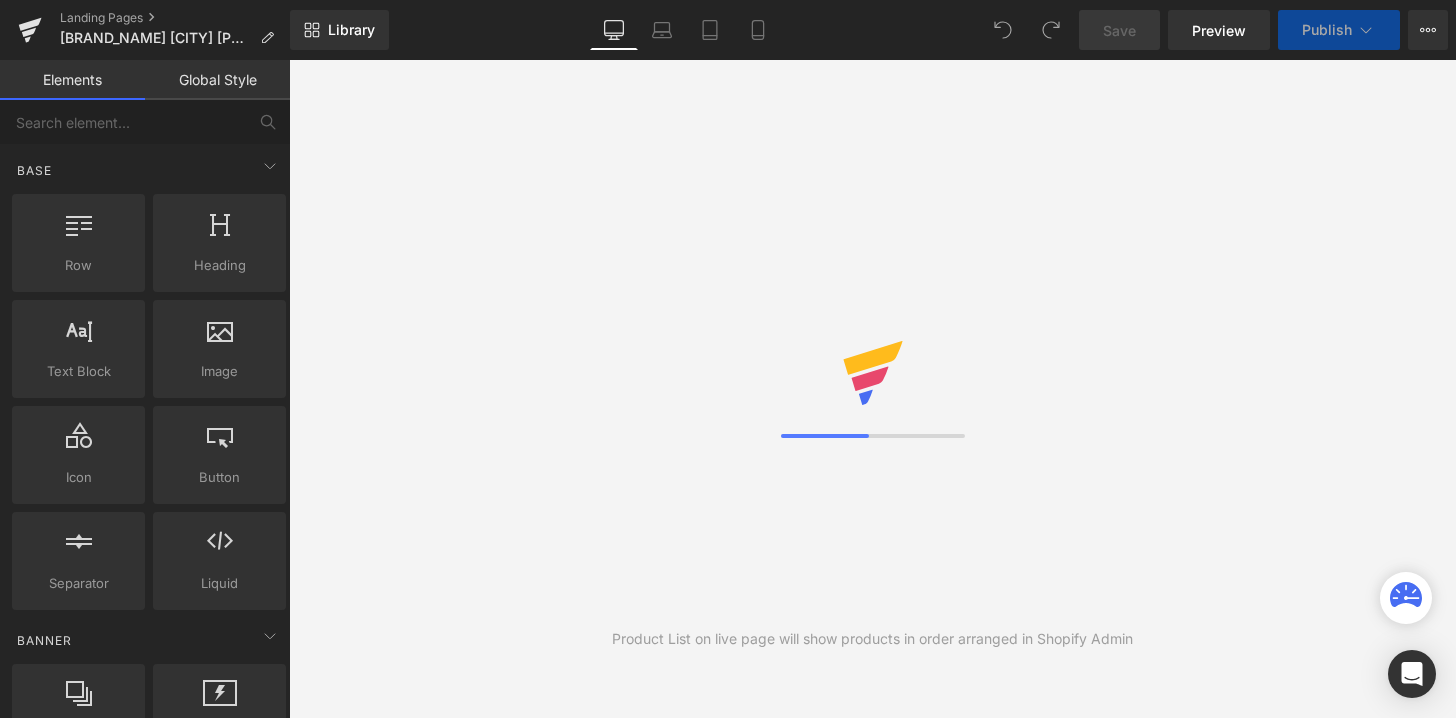 scroll, scrollTop: 0, scrollLeft: 0, axis: both 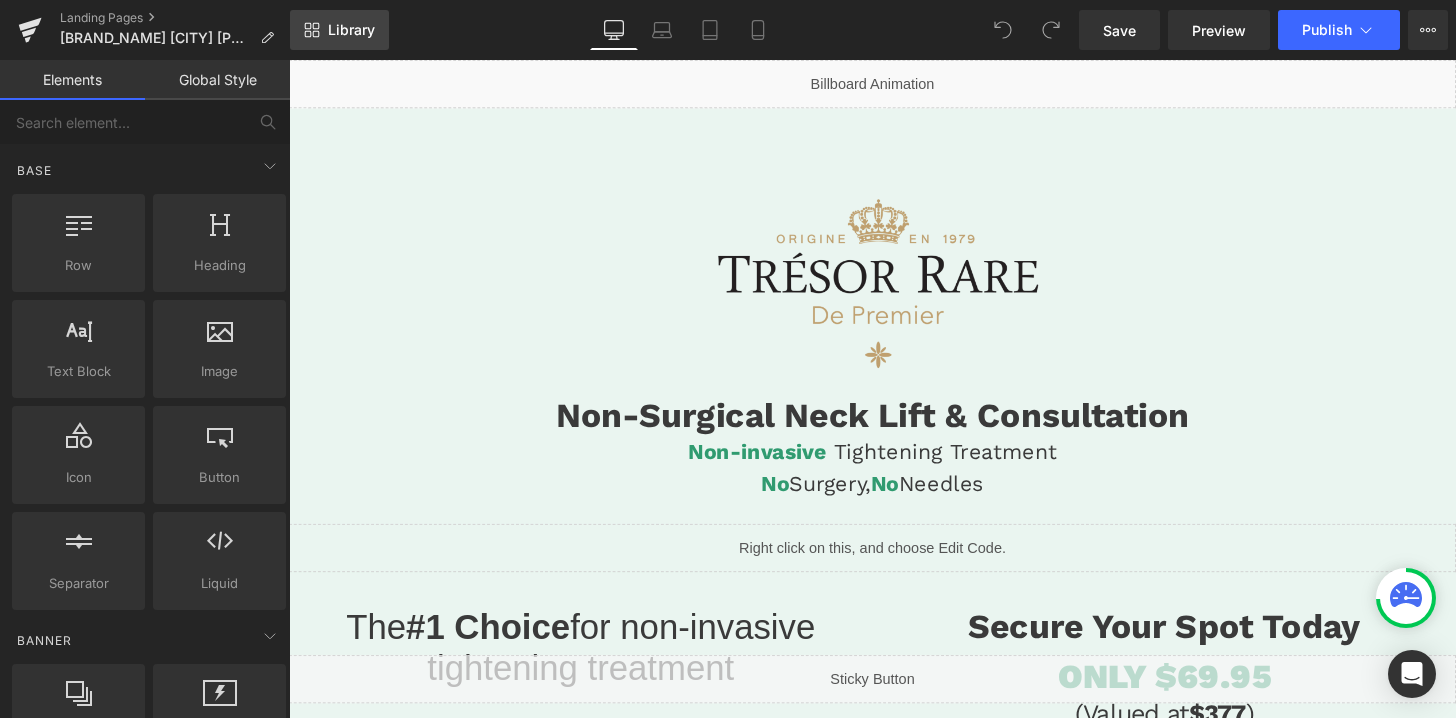 click on "Library" at bounding box center [339, 30] 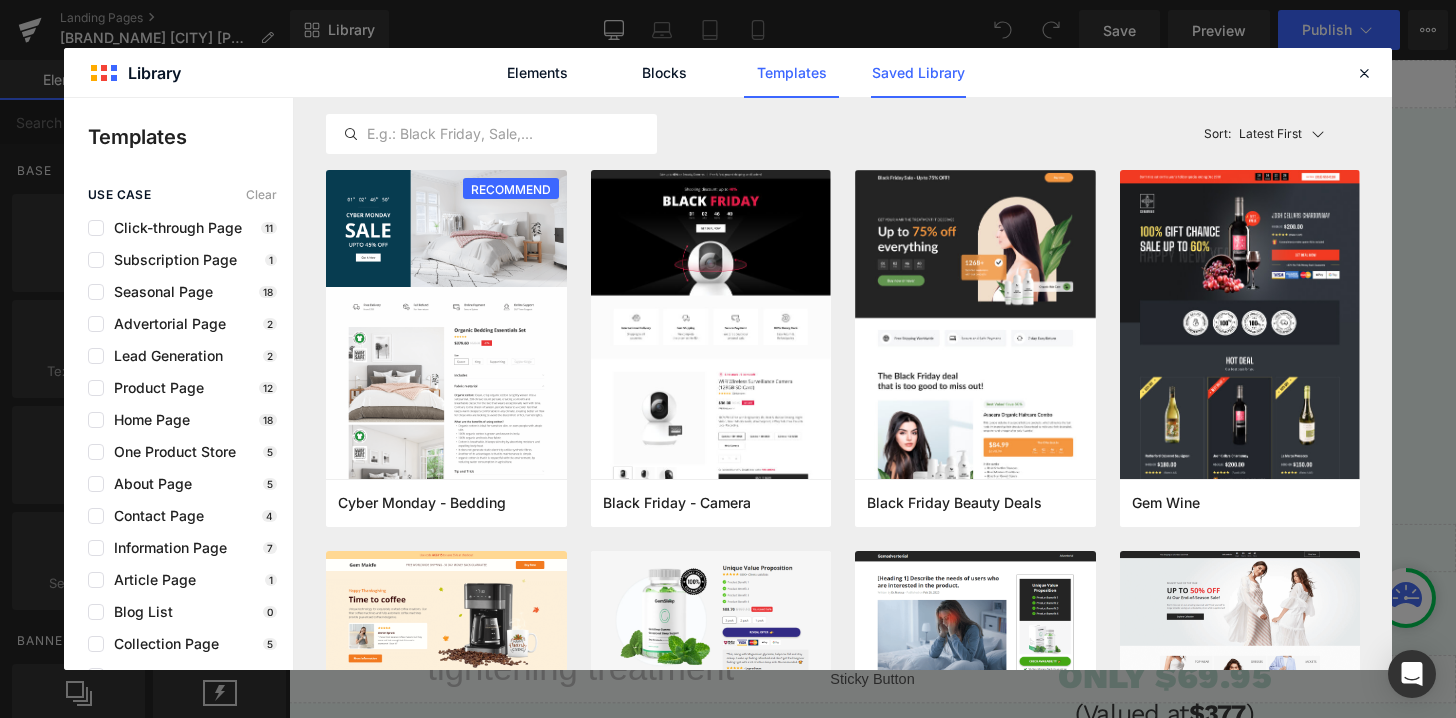 click on "Saved Library" 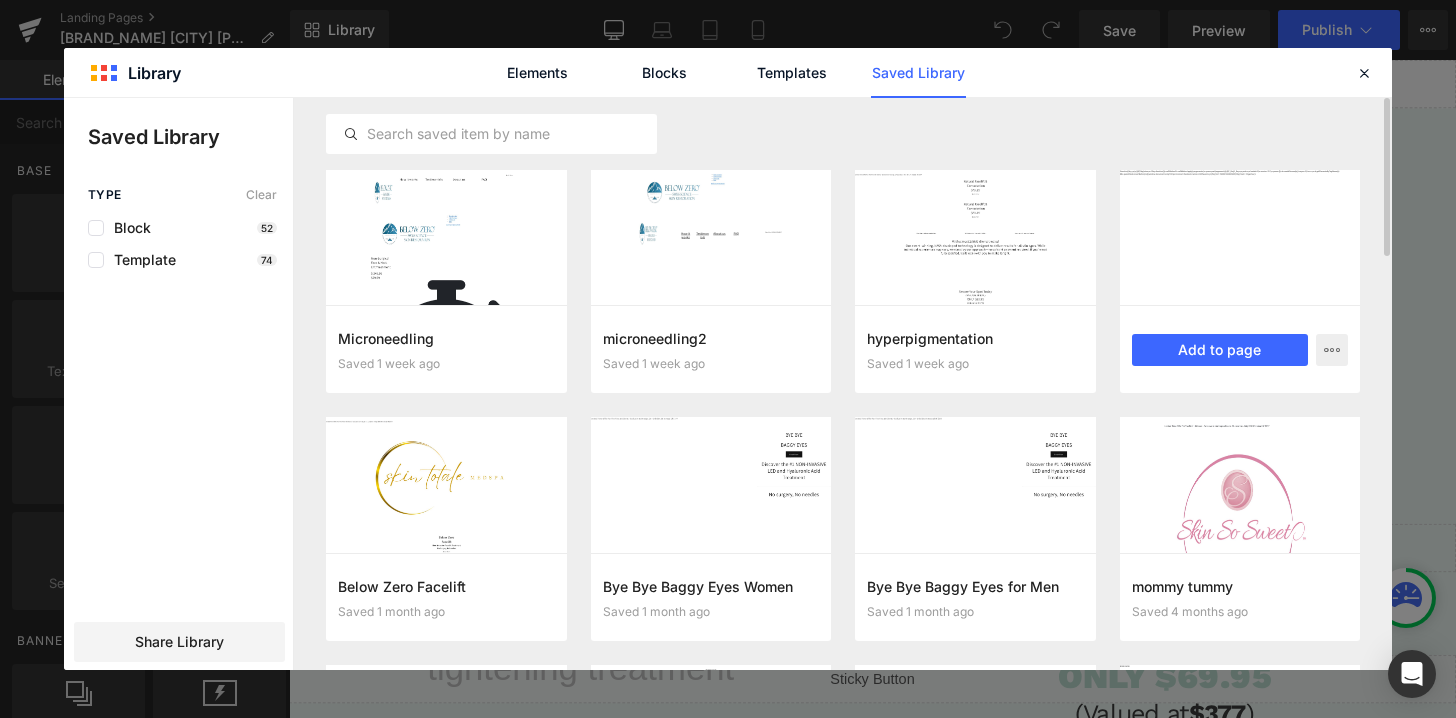 click at bounding box center (1240, 237) 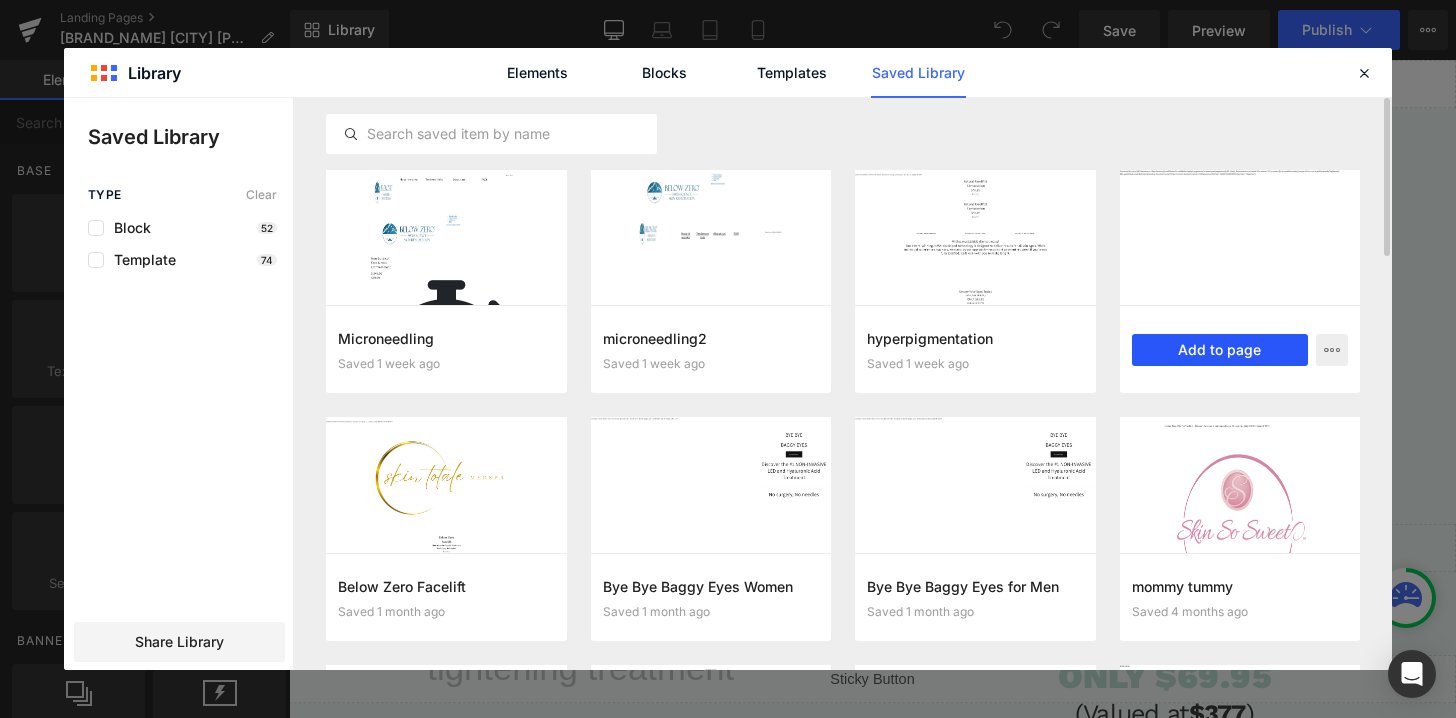click on "Add to page" at bounding box center (1220, 350) 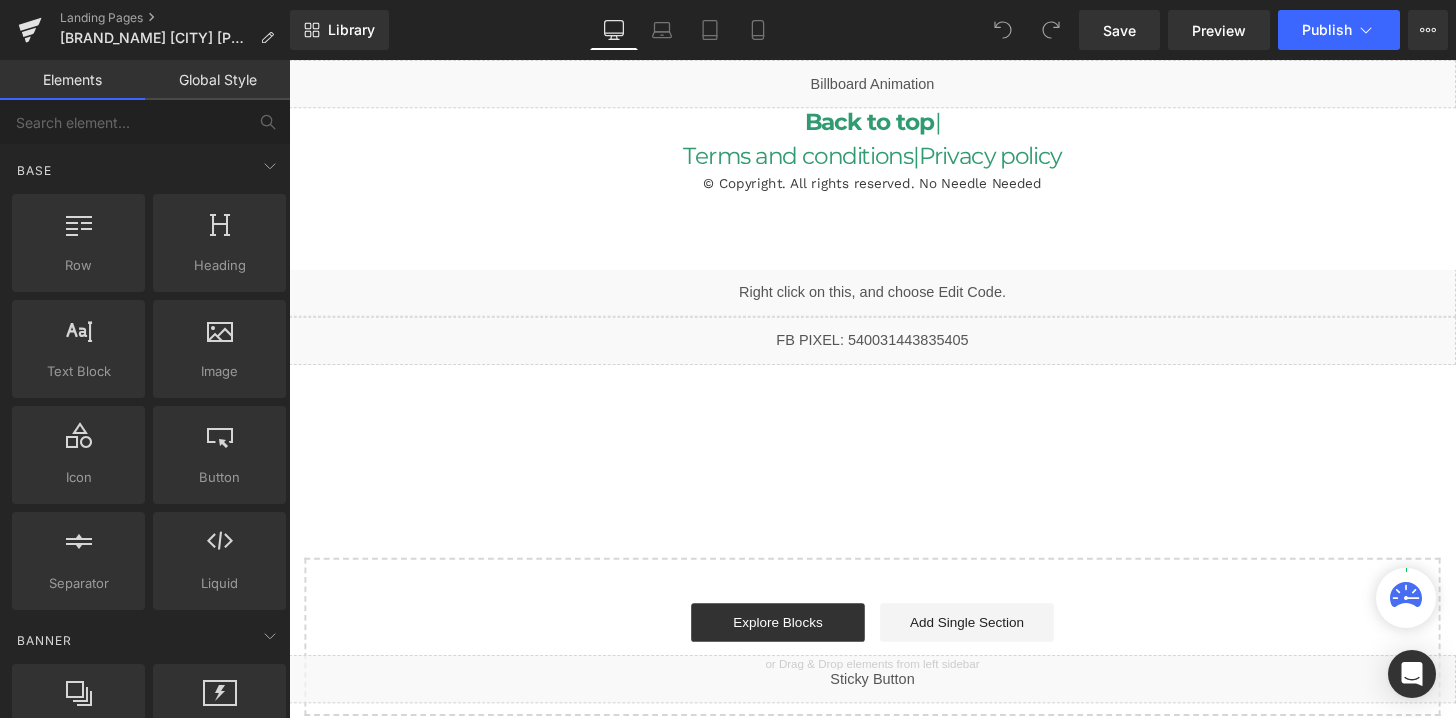 scroll, scrollTop: 4897, scrollLeft: 0, axis: vertical 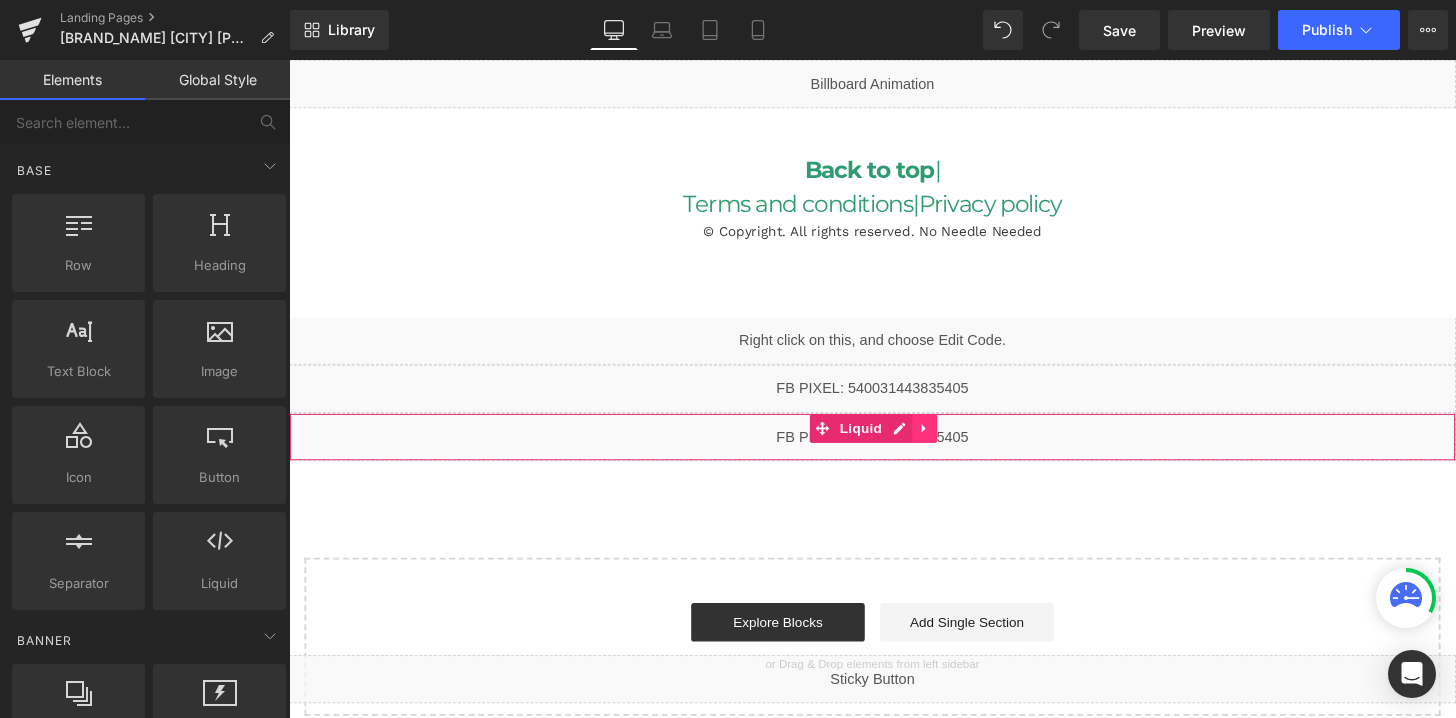 click 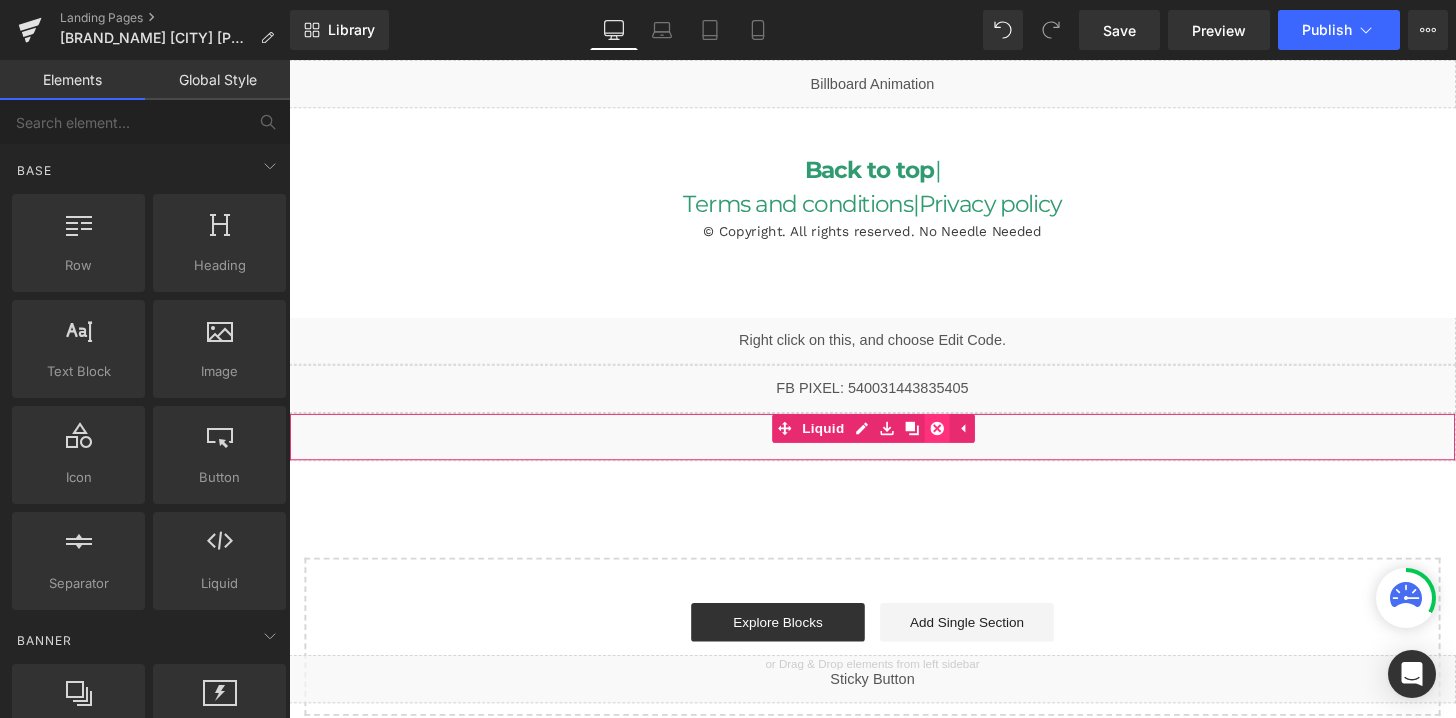 click 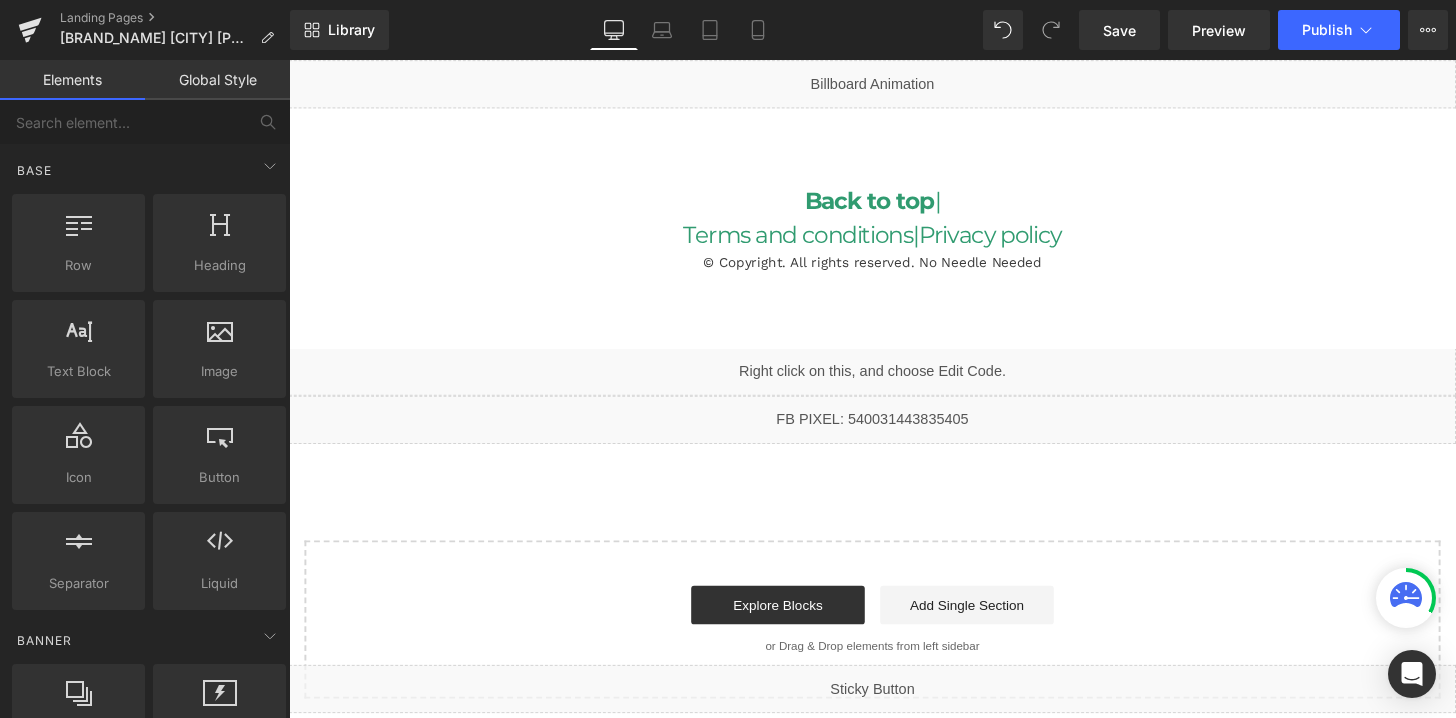 scroll, scrollTop: 4837, scrollLeft: 0, axis: vertical 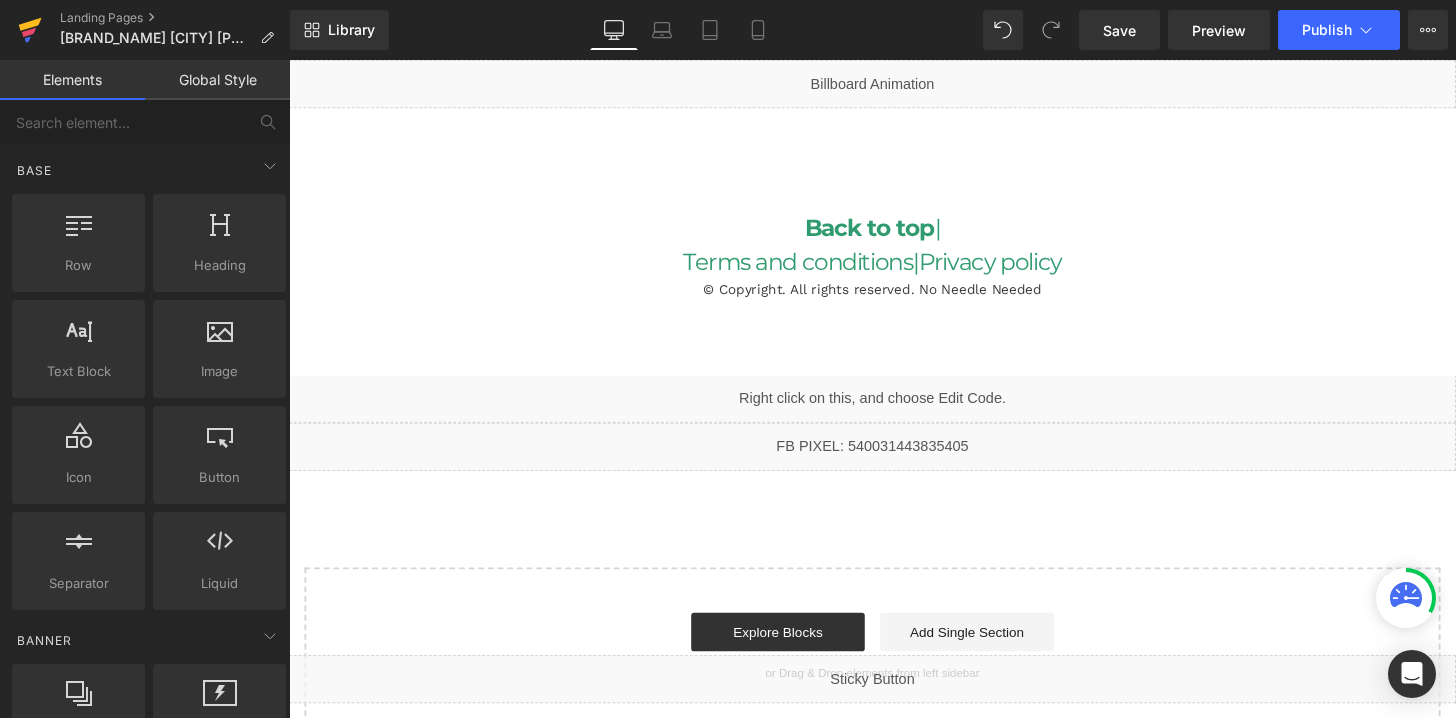 click 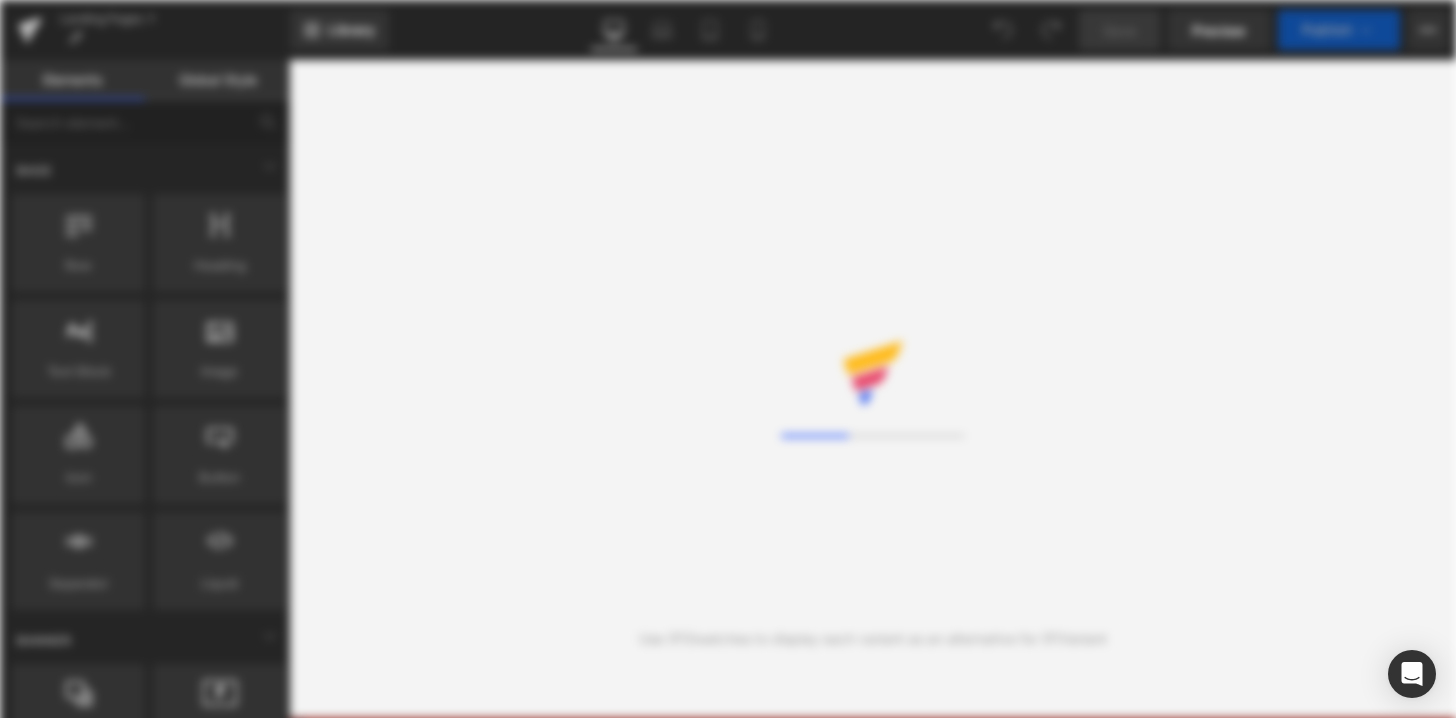 scroll, scrollTop: 0, scrollLeft: 0, axis: both 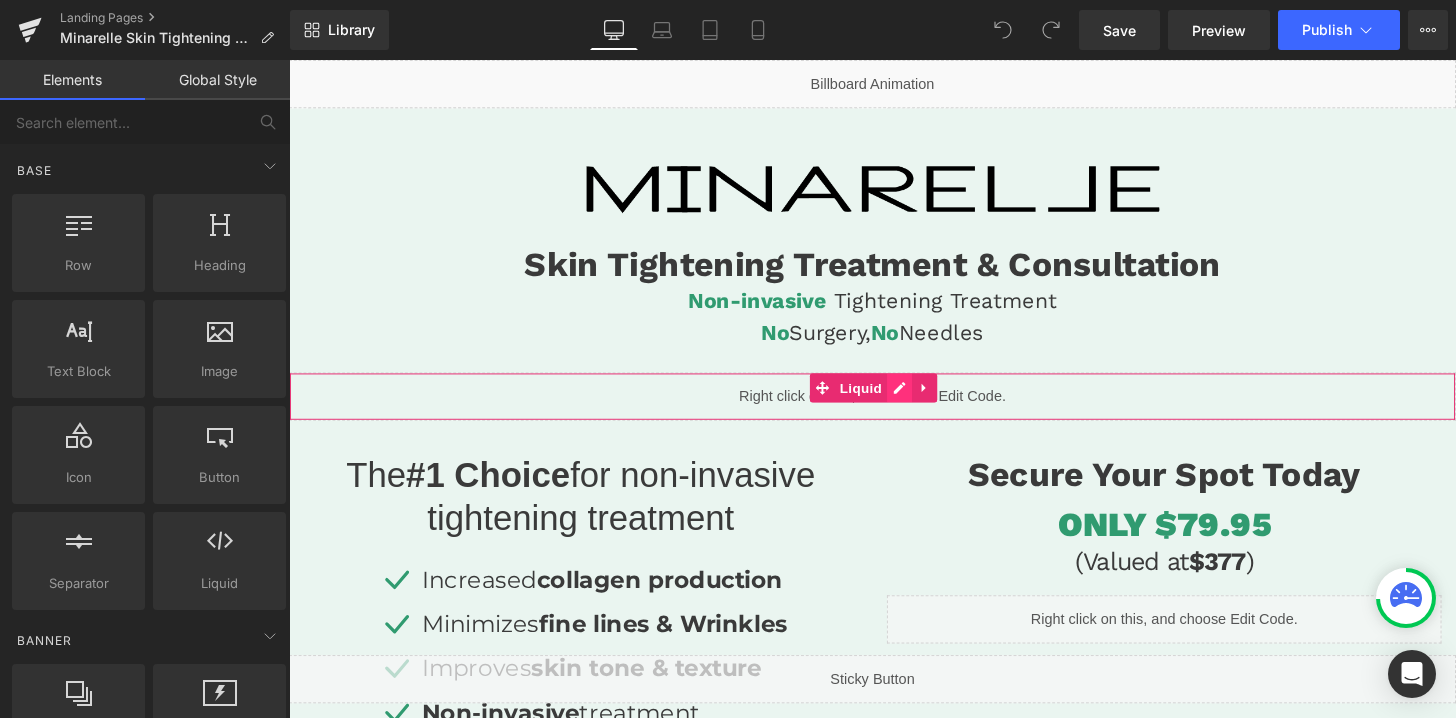click on "Liquid" at bounding box center (894, 409) 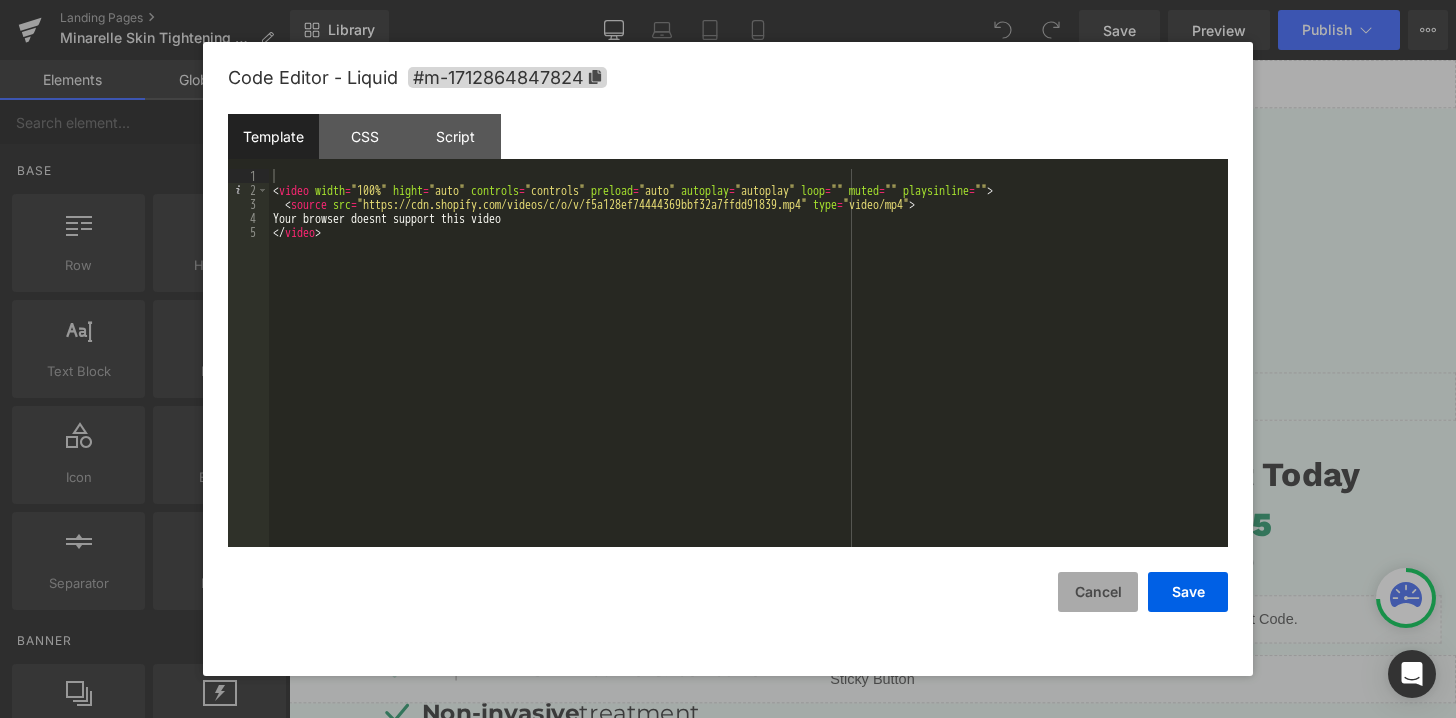 click on "Cancel" at bounding box center (1098, 592) 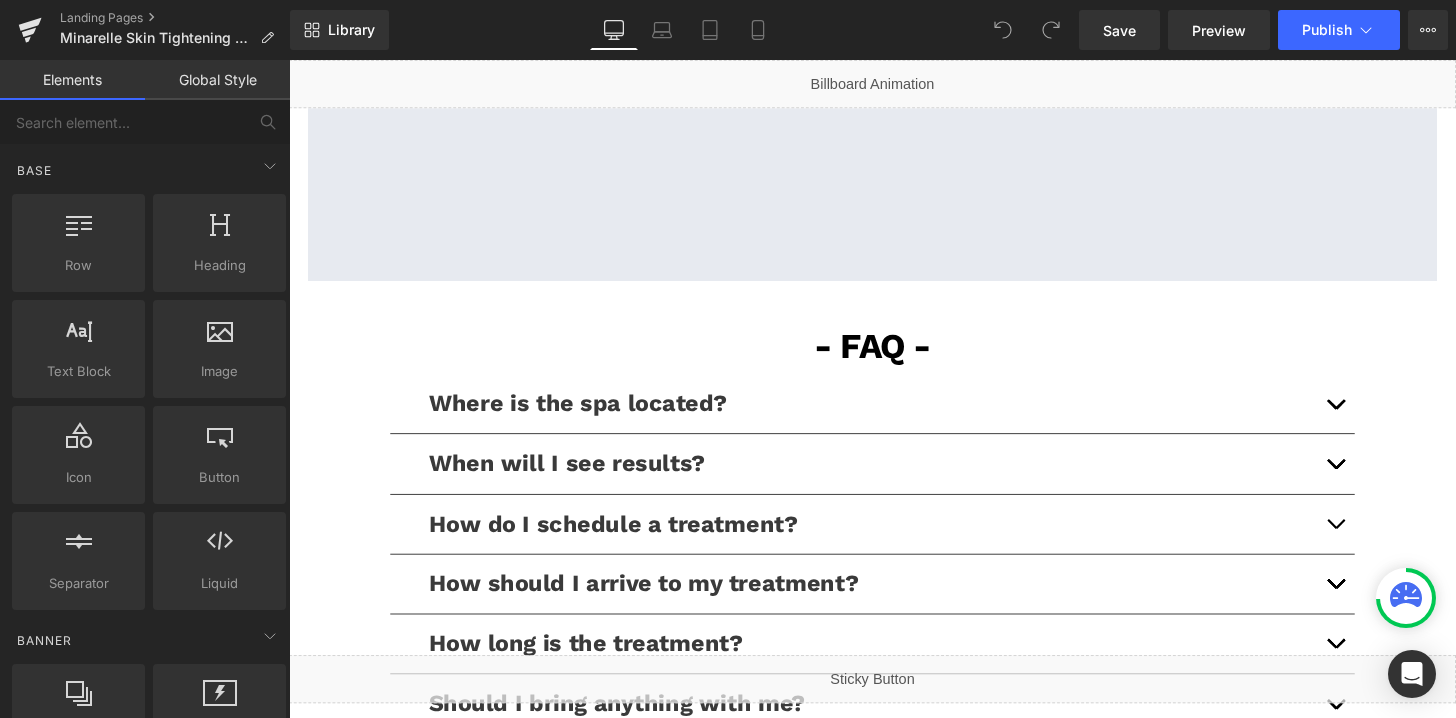 scroll, scrollTop: 3992, scrollLeft: 0, axis: vertical 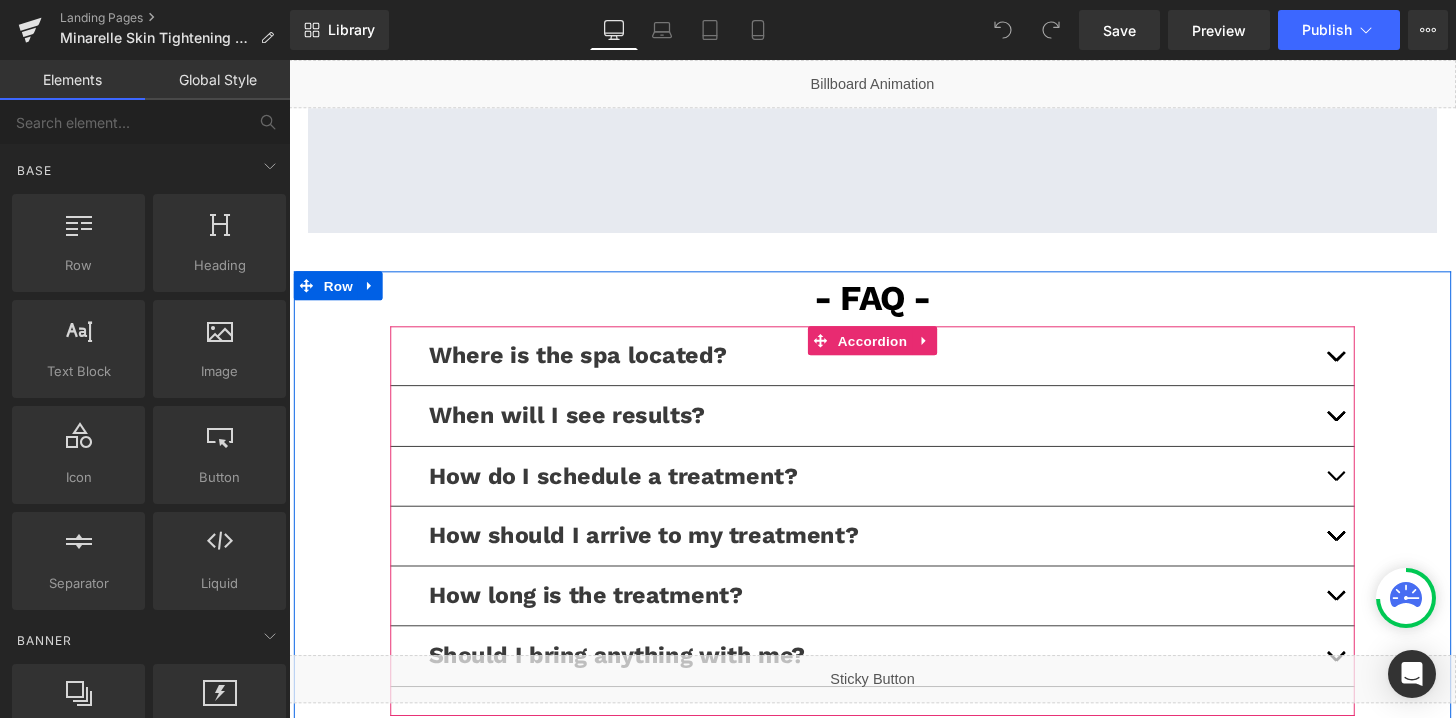click at bounding box center (1374, 366) 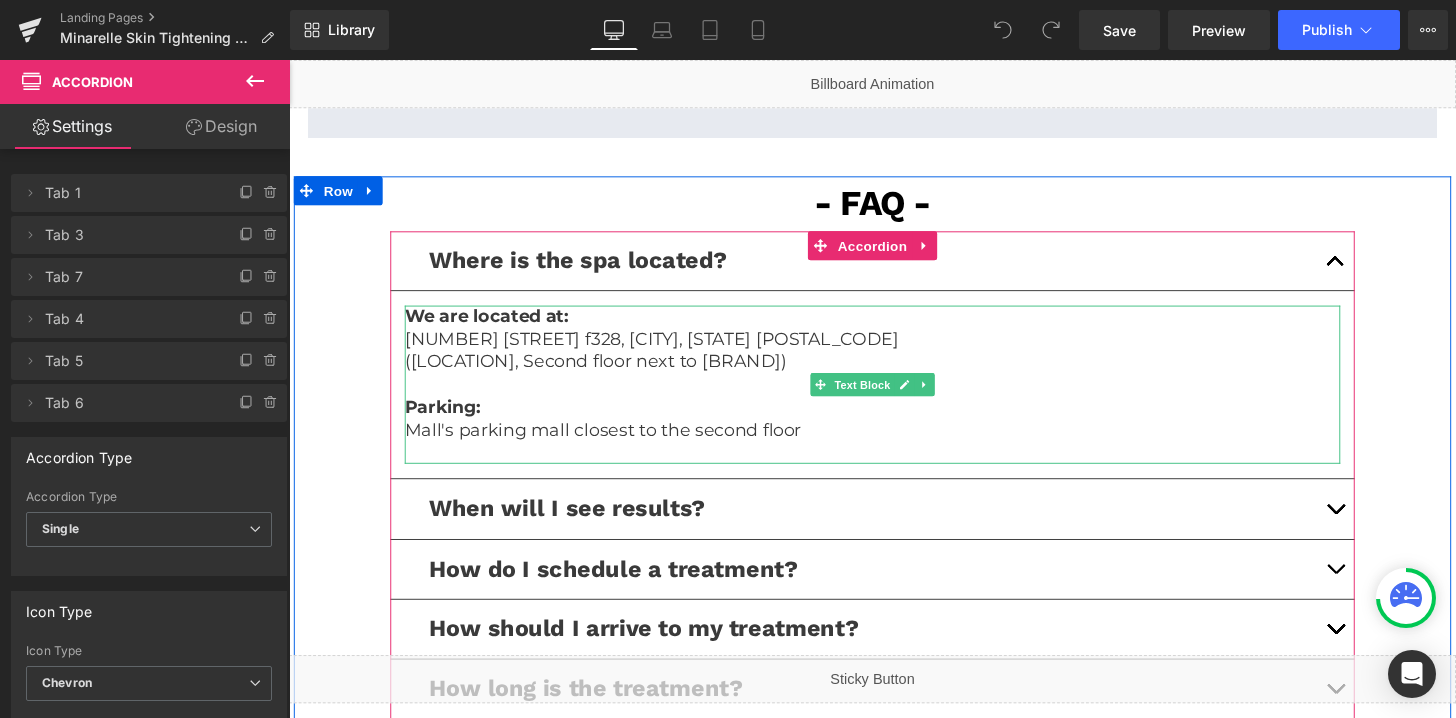 scroll, scrollTop: 4092, scrollLeft: 0, axis: vertical 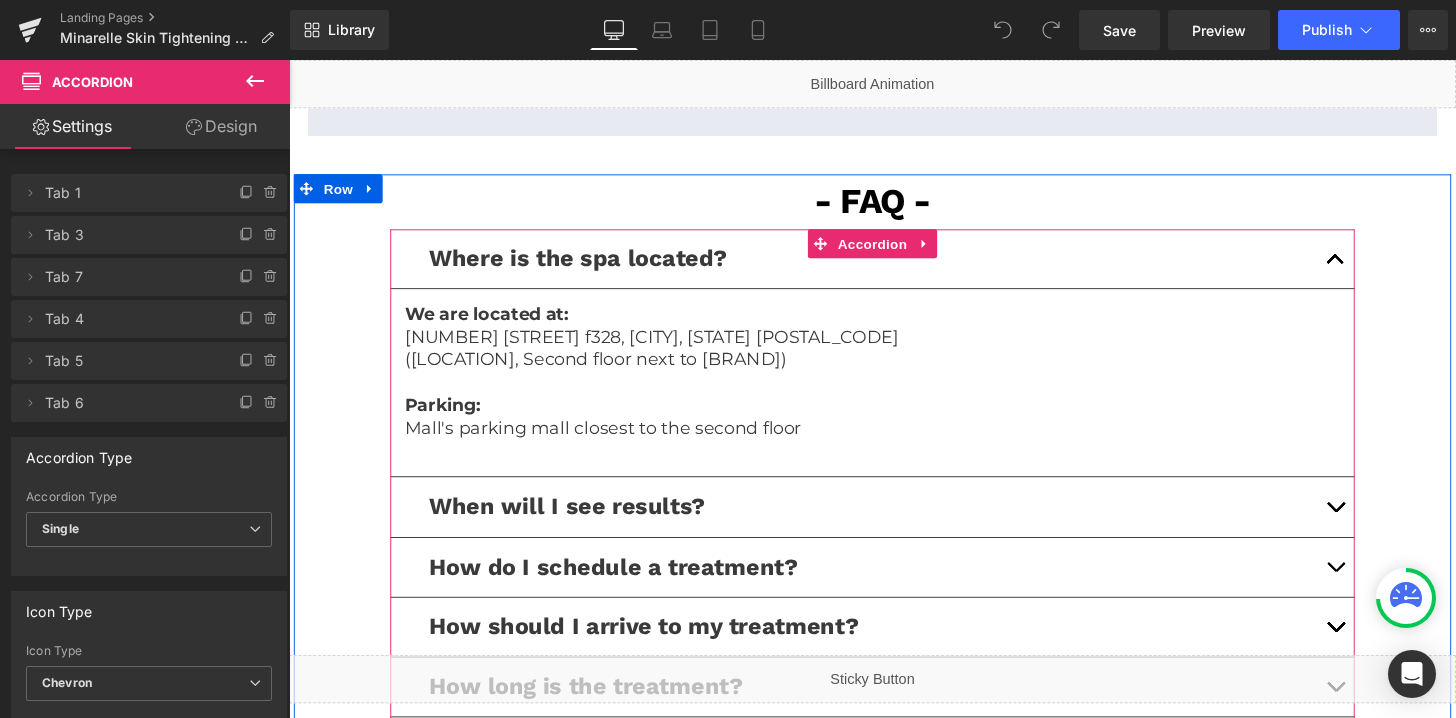 click at bounding box center (1374, 523) 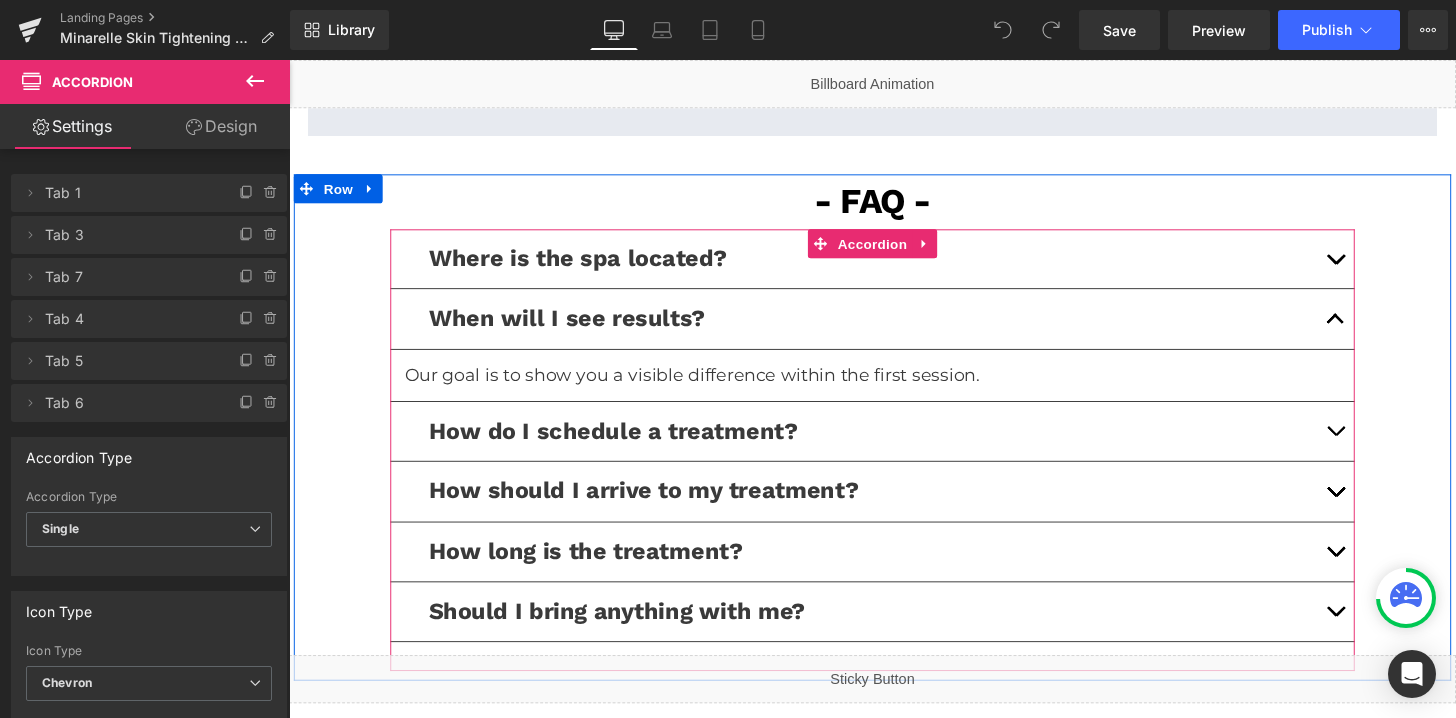 click at bounding box center [1374, 450] 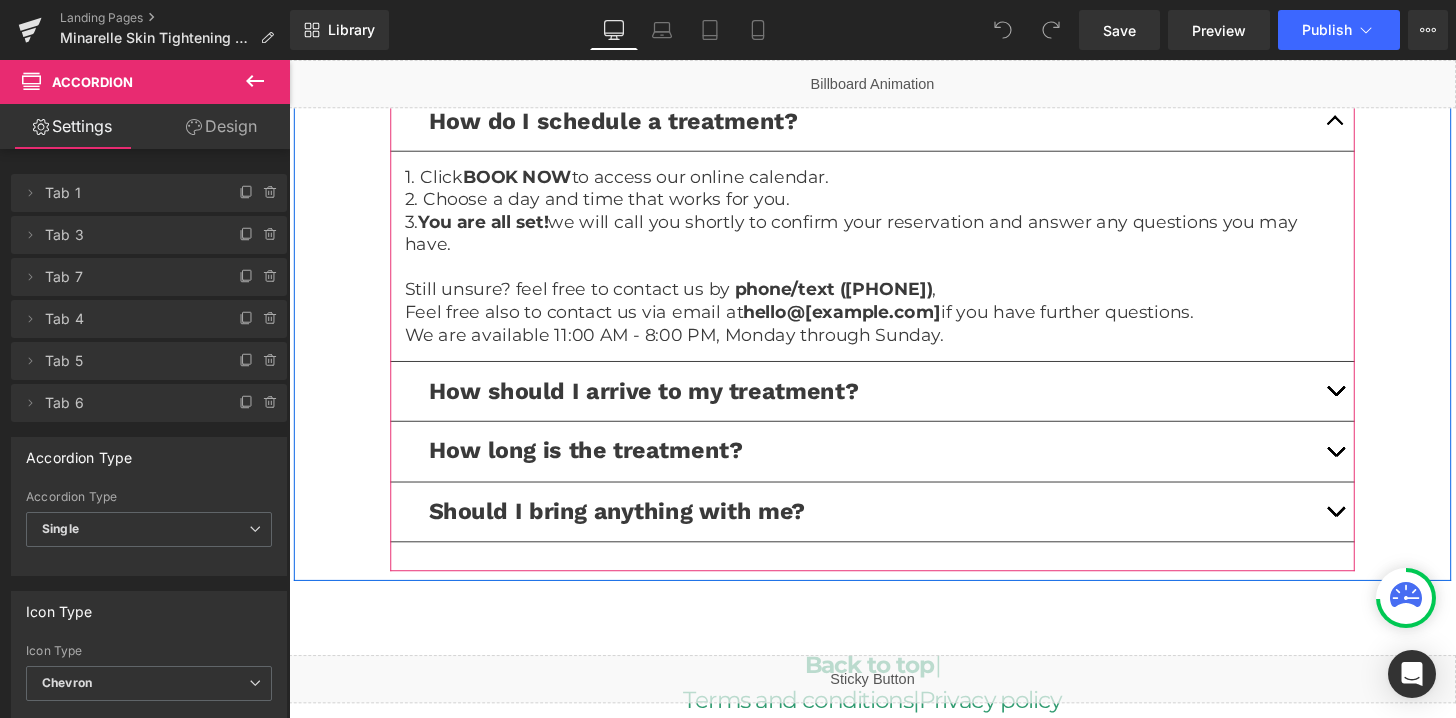 scroll, scrollTop: 4384, scrollLeft: 0, axis: vertical 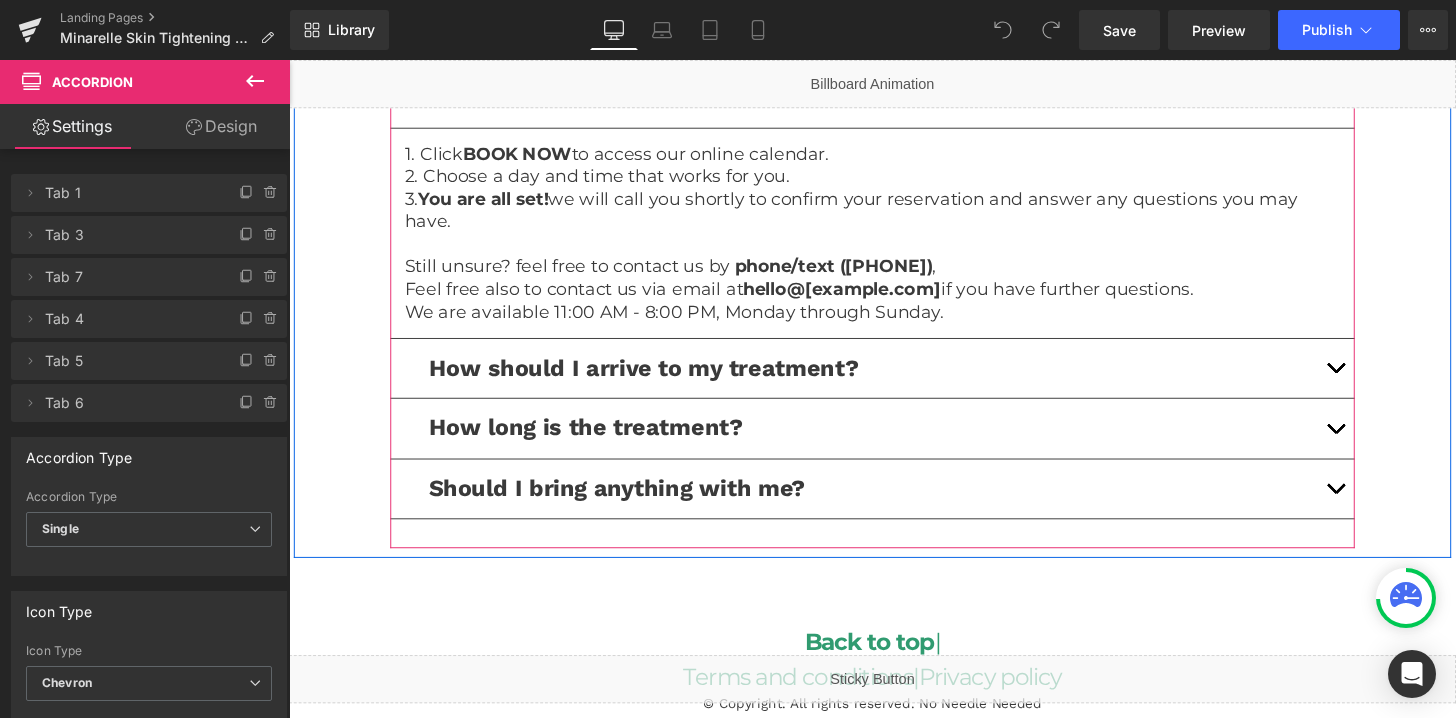 click at bounding box center (1374, 441) 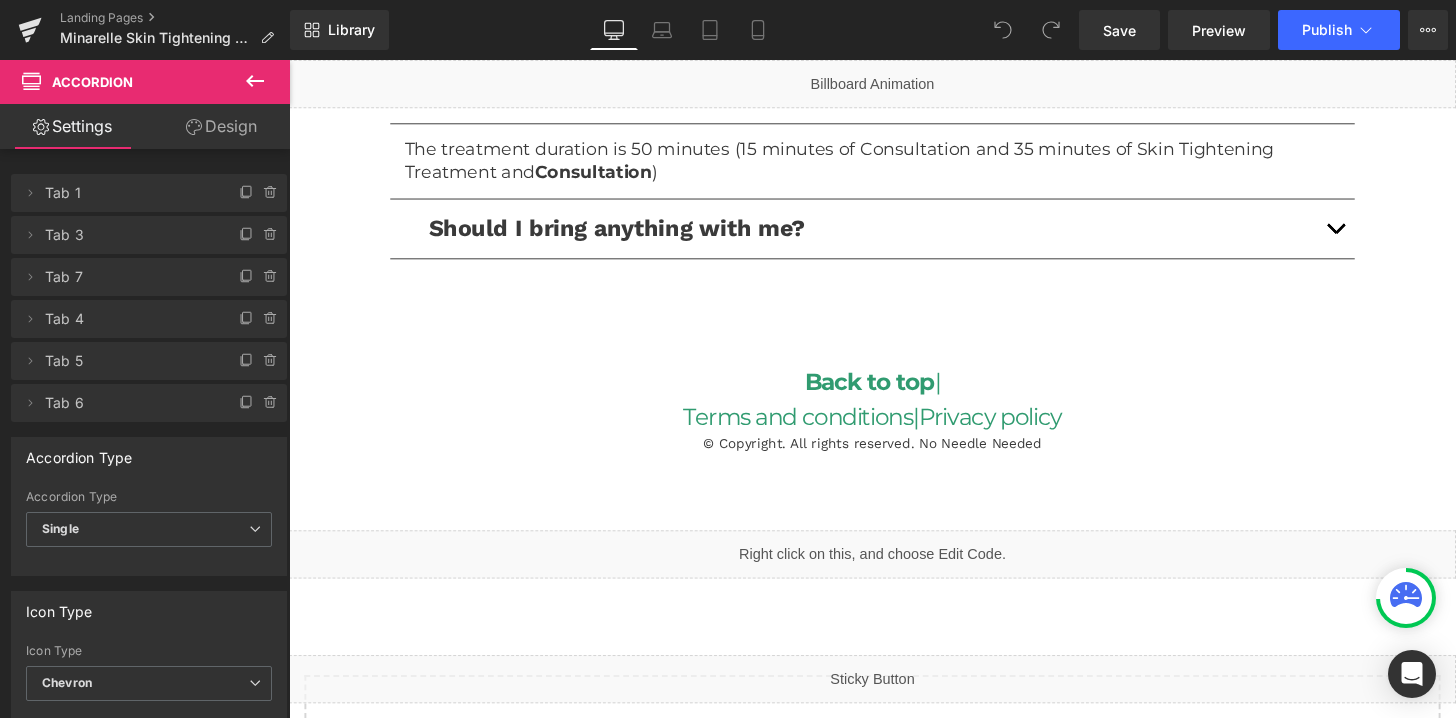 scroll, scrollTop: 4450, scrollLeft: 0, axis: vertical 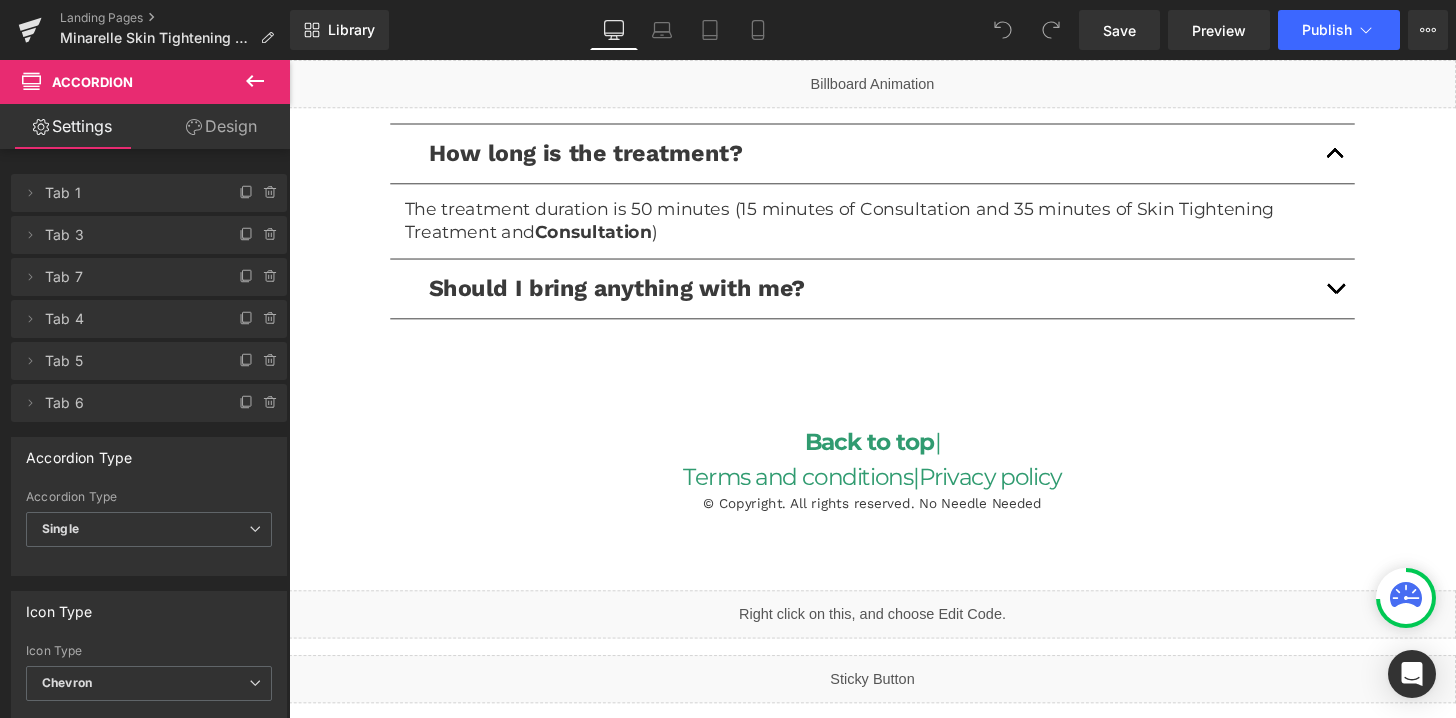 click 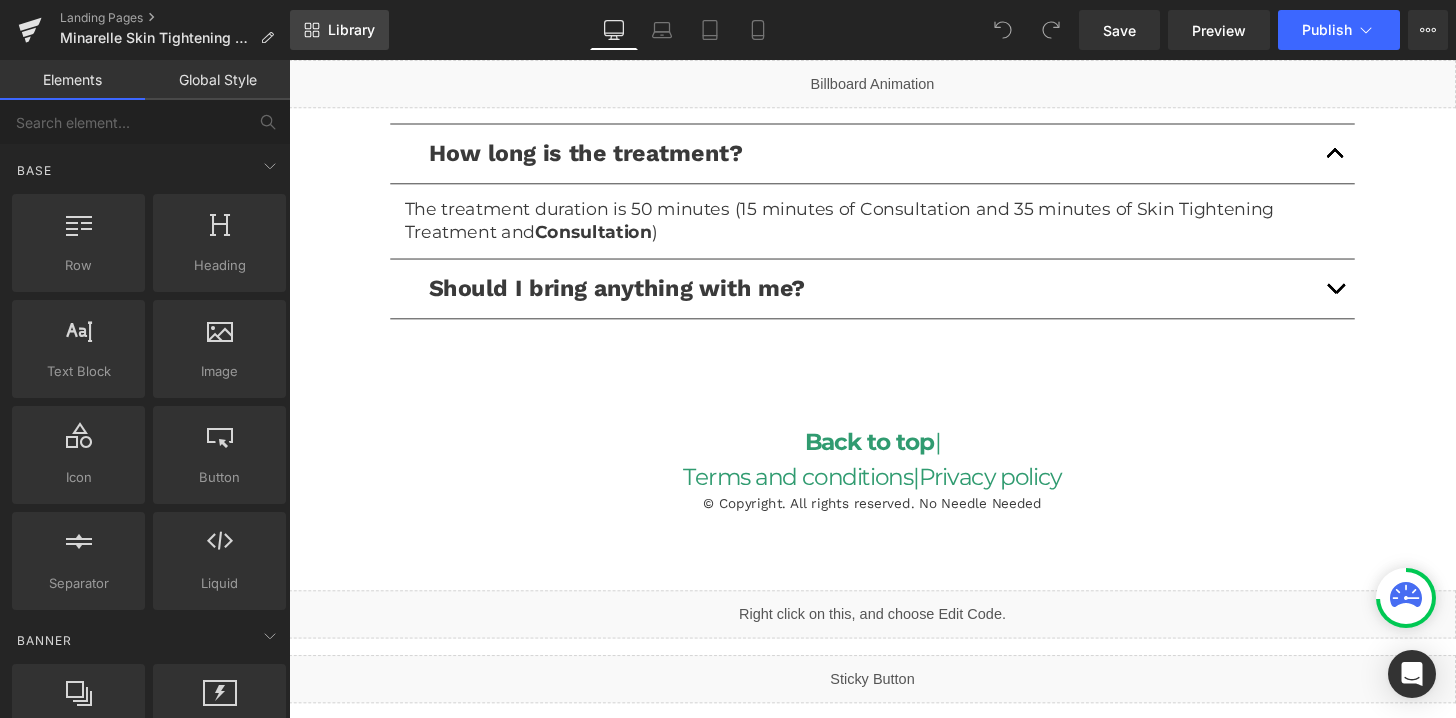 click on "Library" at bounding box center (339, 30) 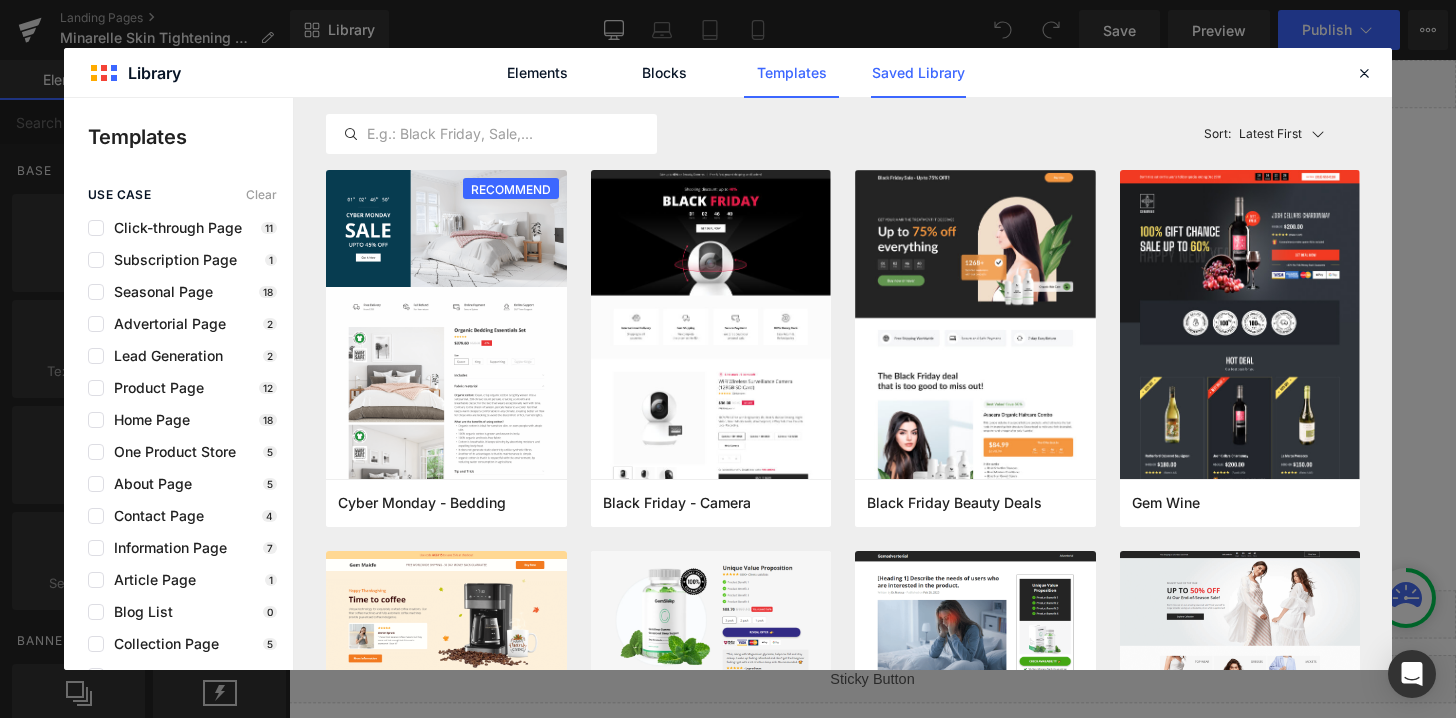 click on "Saved Library" 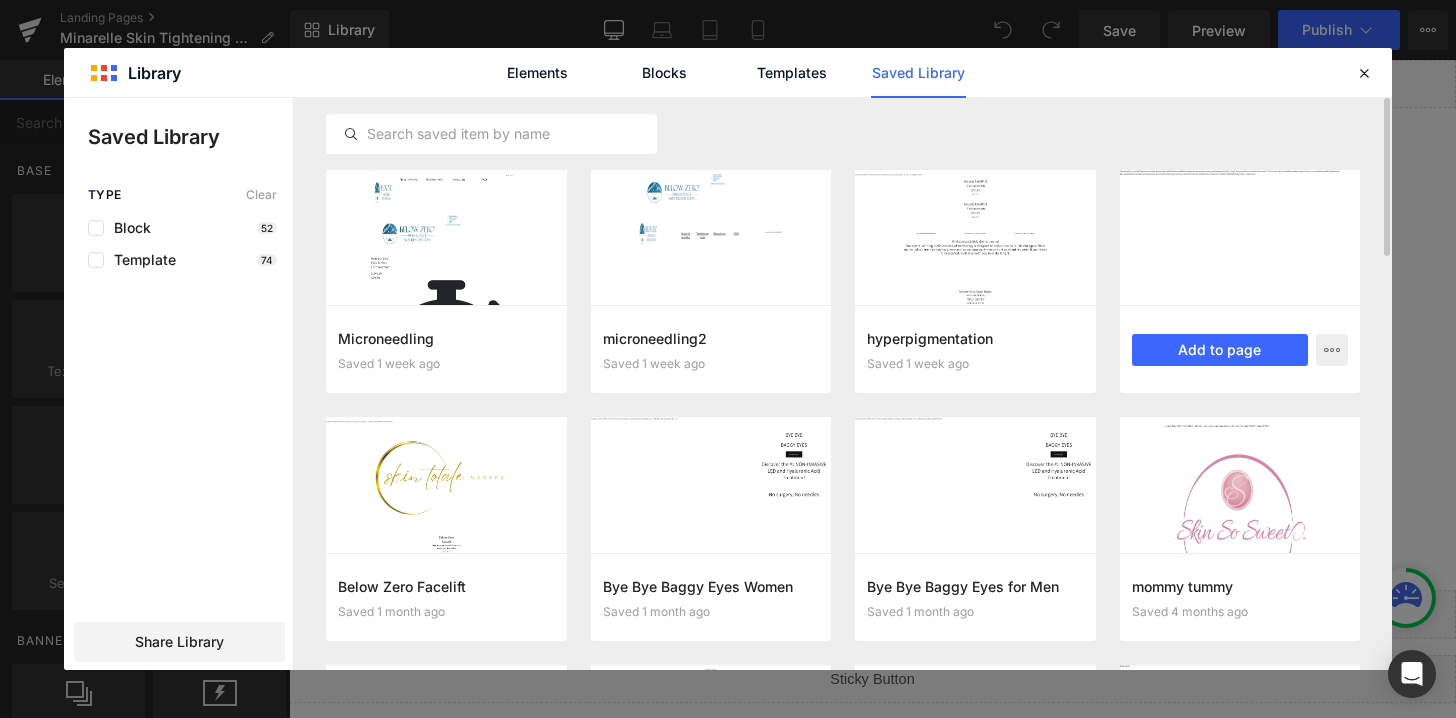 click at bounding box center [1240, 237] 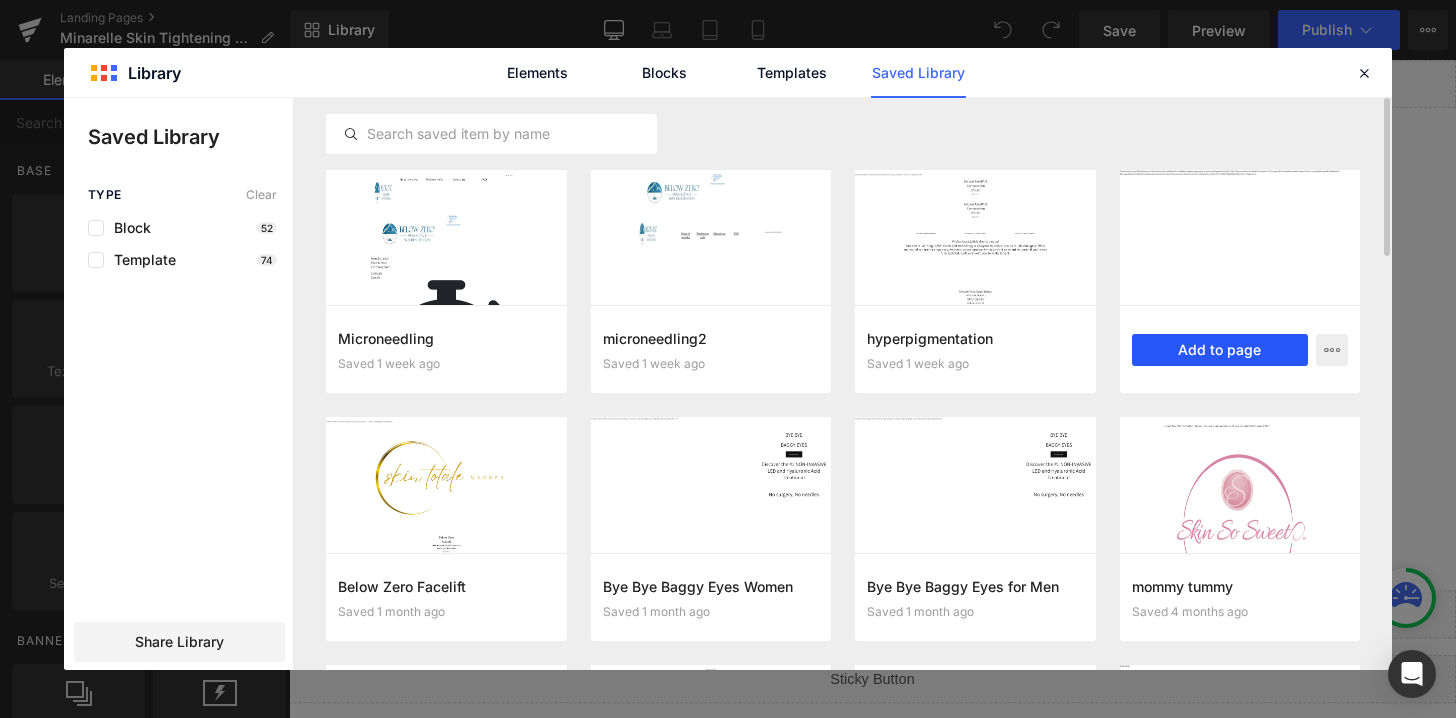 click on "Add to page" at bounding box center [1220, 350] 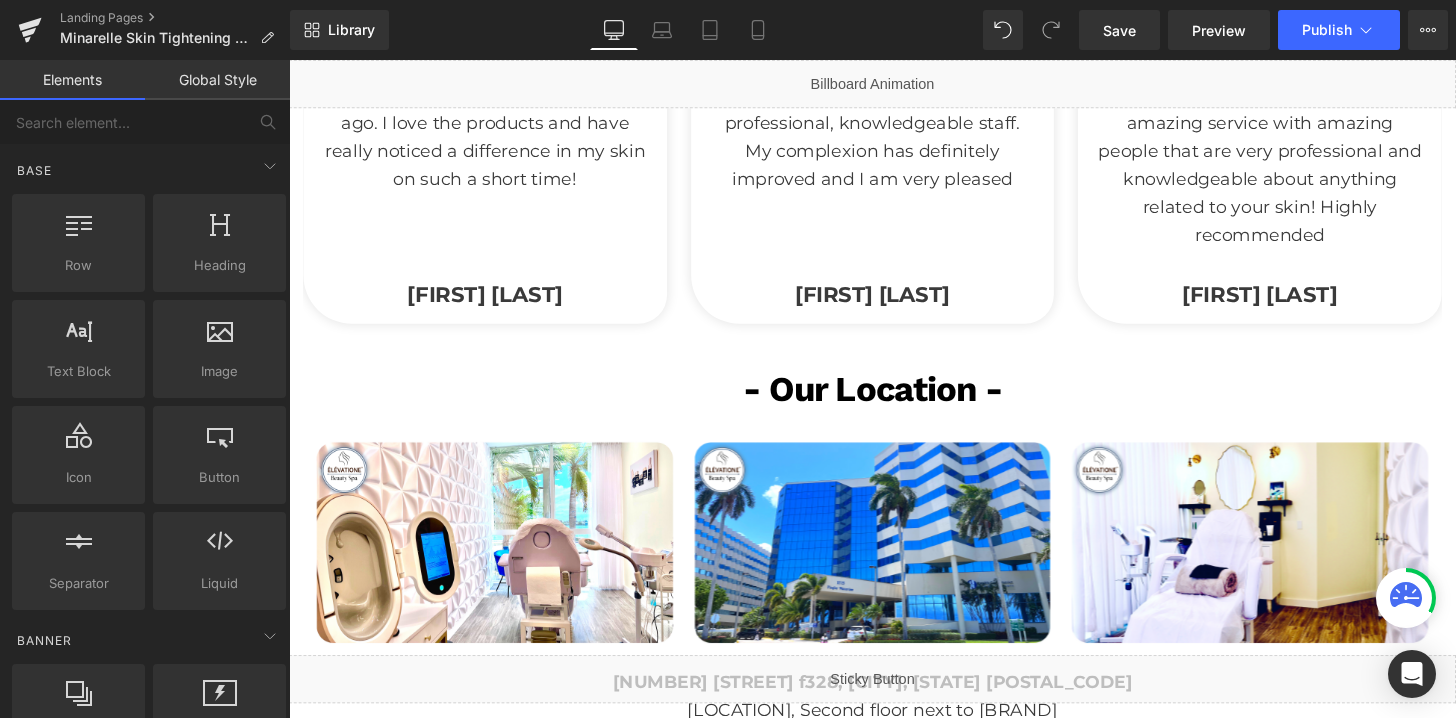 scroll, scrollTop: 3095, scrollLeft: 0, axis: vertical 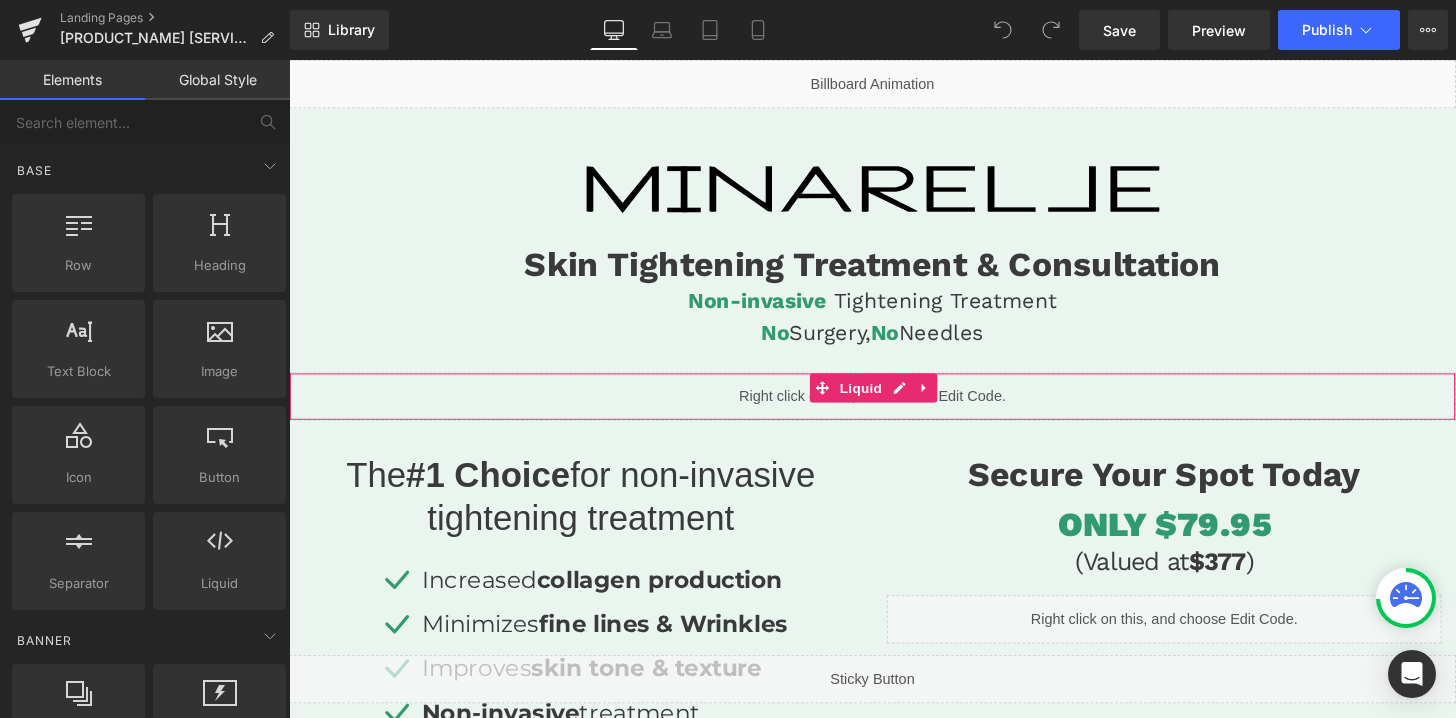 click on "Liquid" at bounding box center (894, 409) 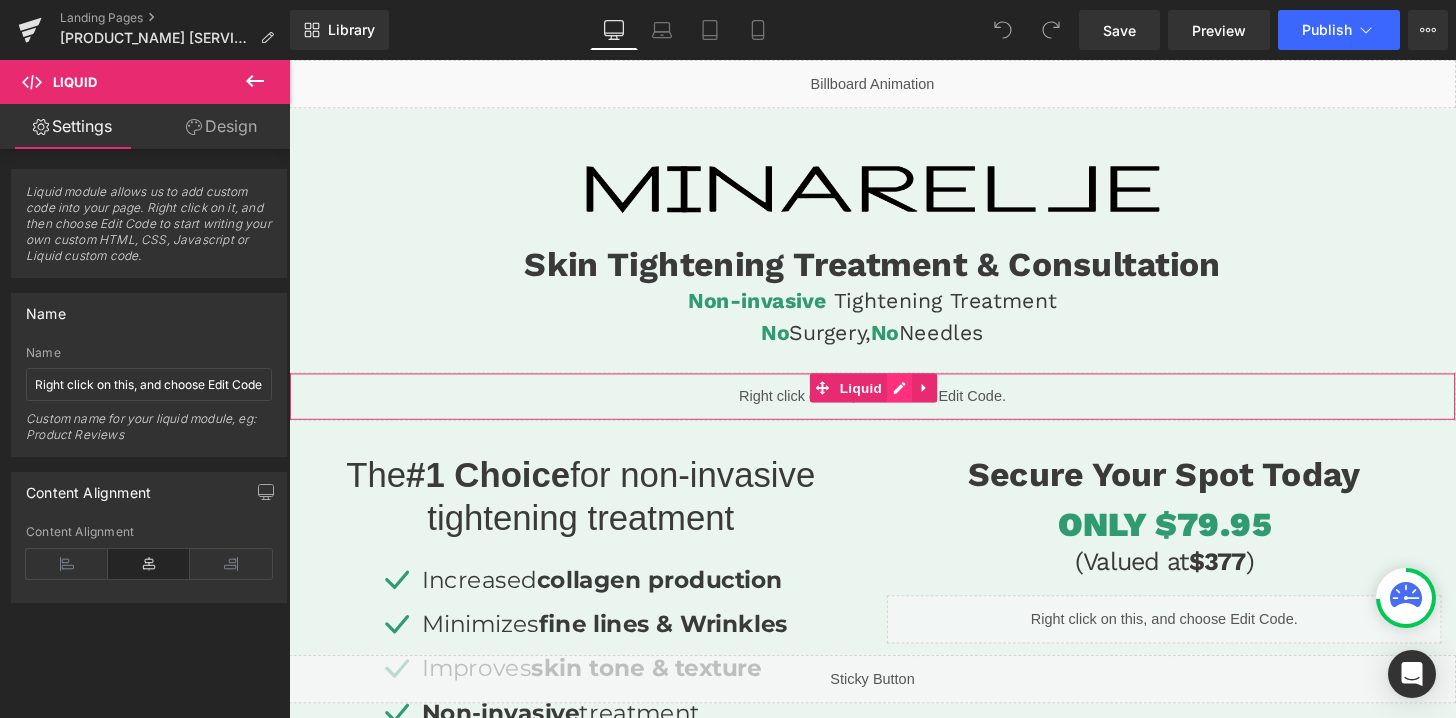 click on "Liquid" at bounding box center [894, 409] 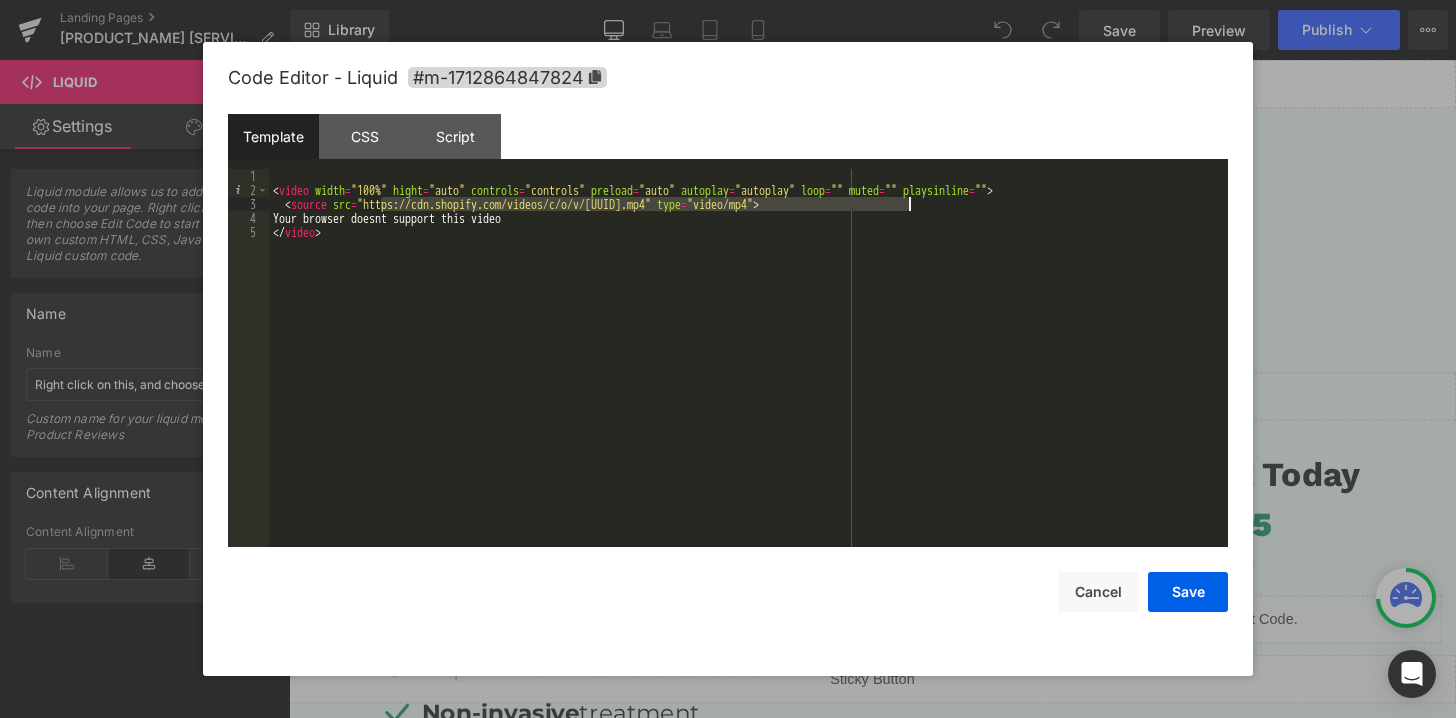 drag, startPoint x: 382, startPoint y: 201, endPoint x: 906, endPoint y: 204, distance: 524.0086 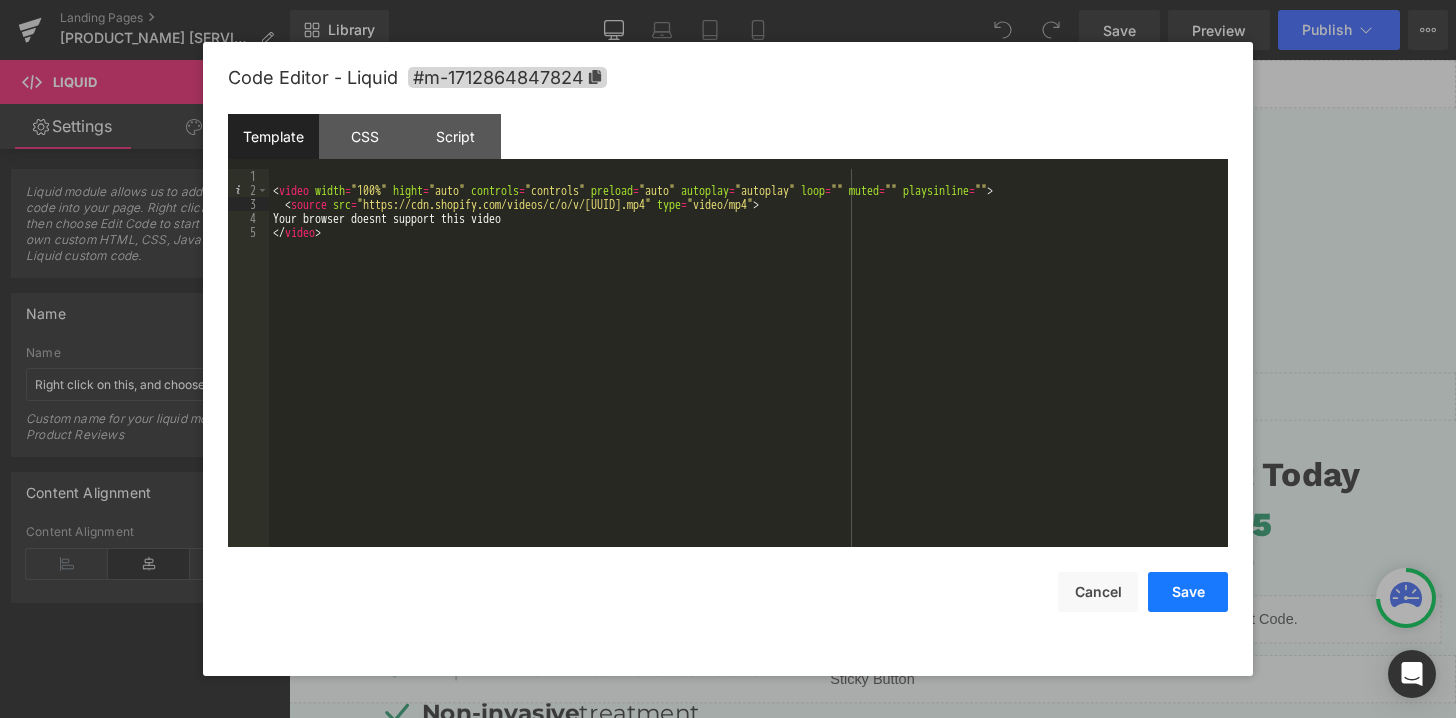 click on "Save" at bounding box center (1188, 592) 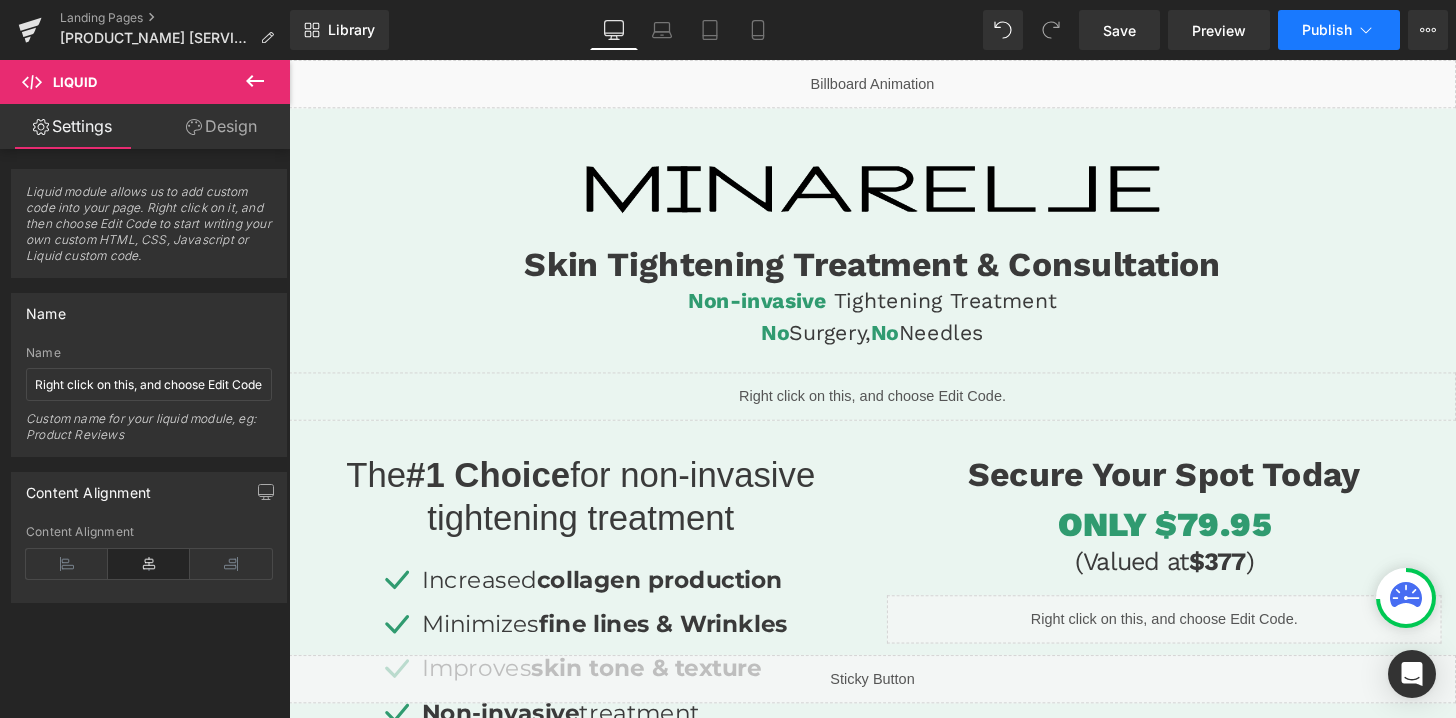 click on "Publish" at bounding box center [1327, 30] 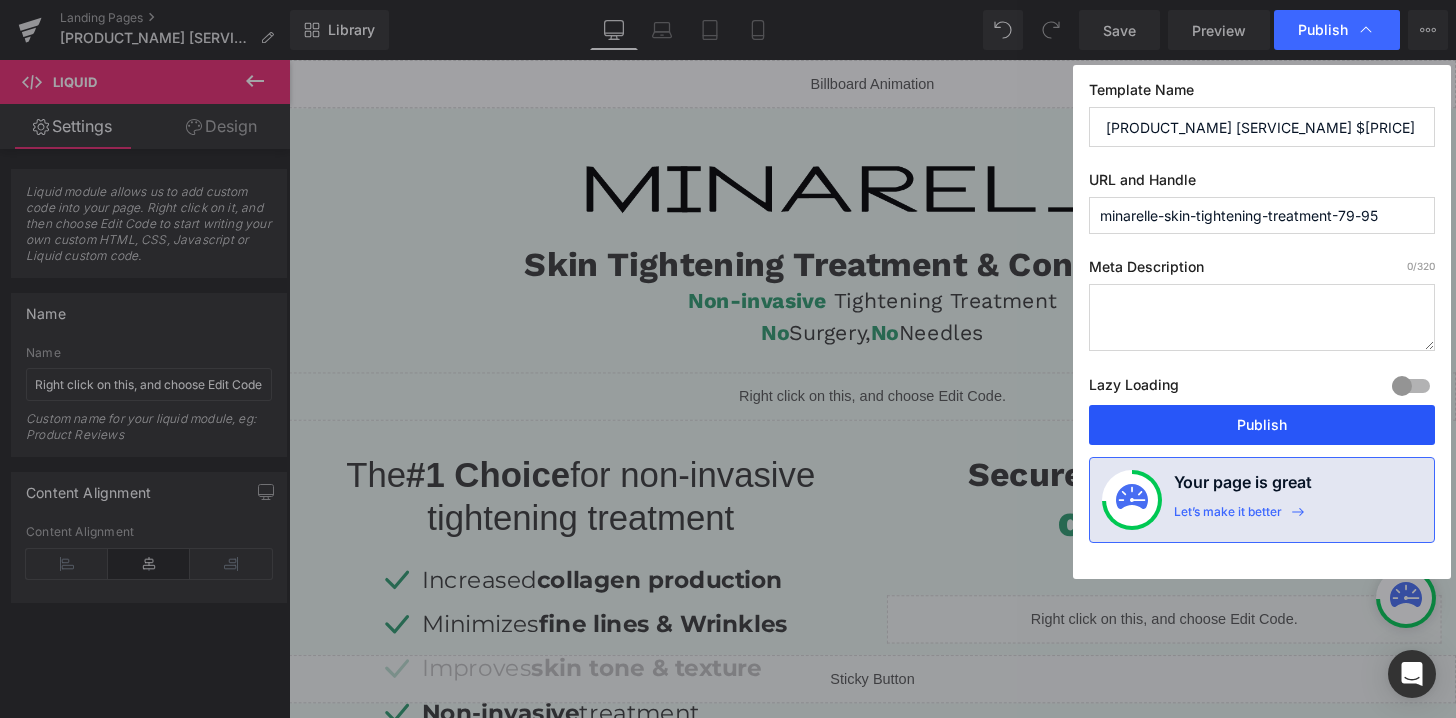 click on "Publish" at bounding box center (1262, 425) 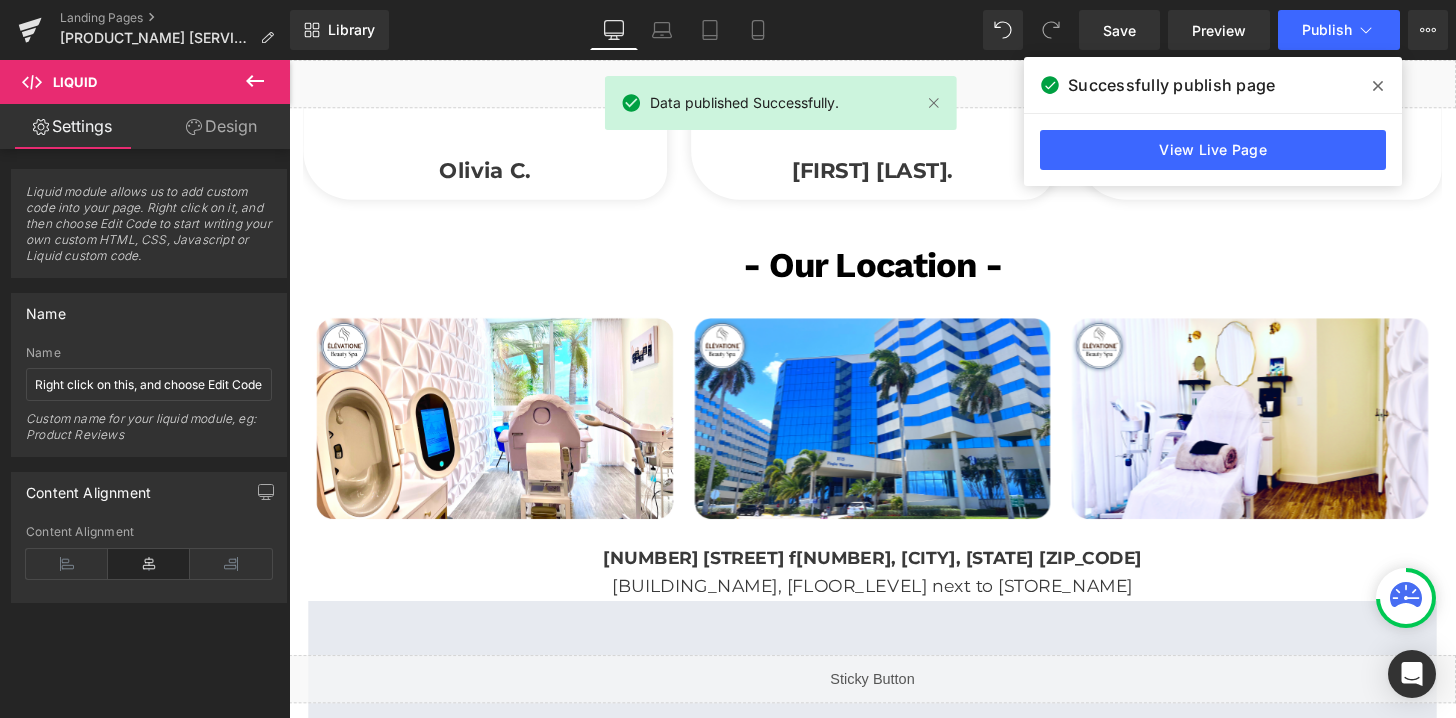 scroll, scrollTop: 3221, scrollLeft: 0, axis: vertical 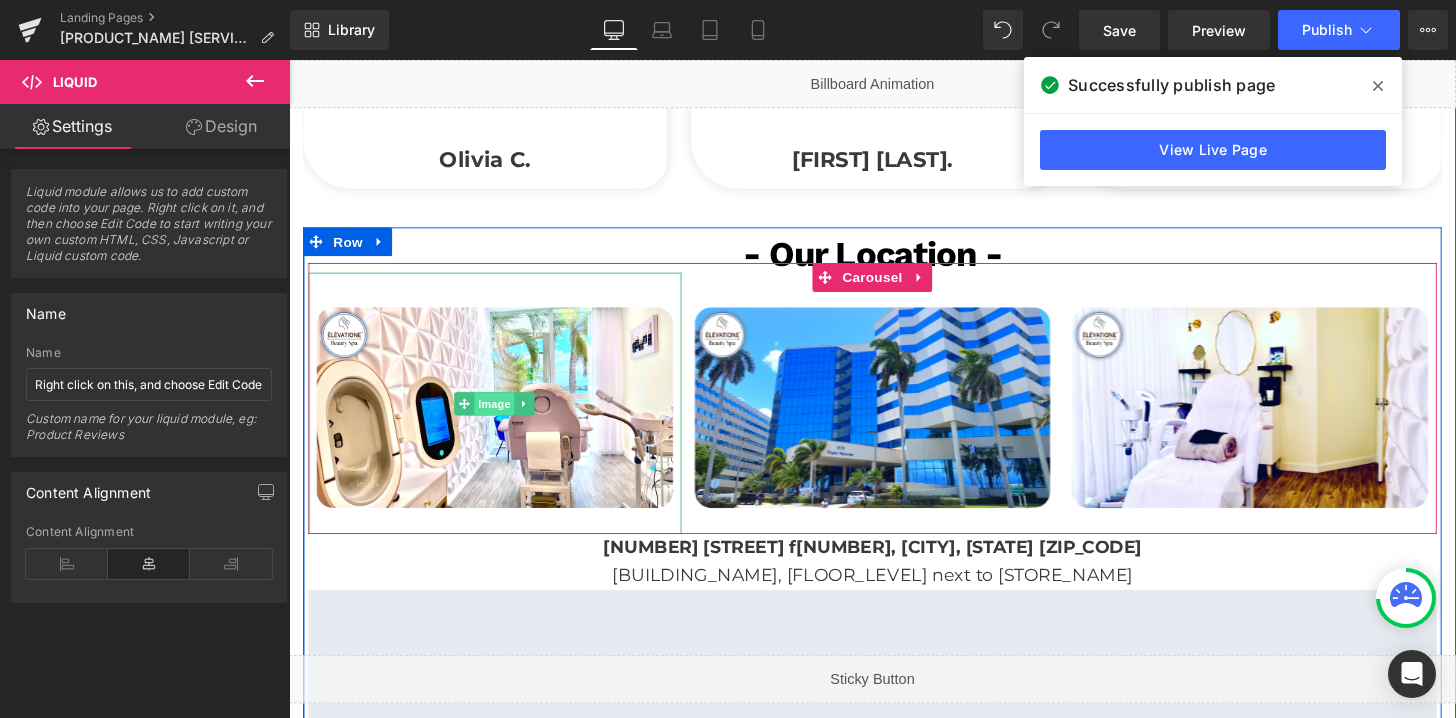 click on "Image" at bounding box center [503, 417] 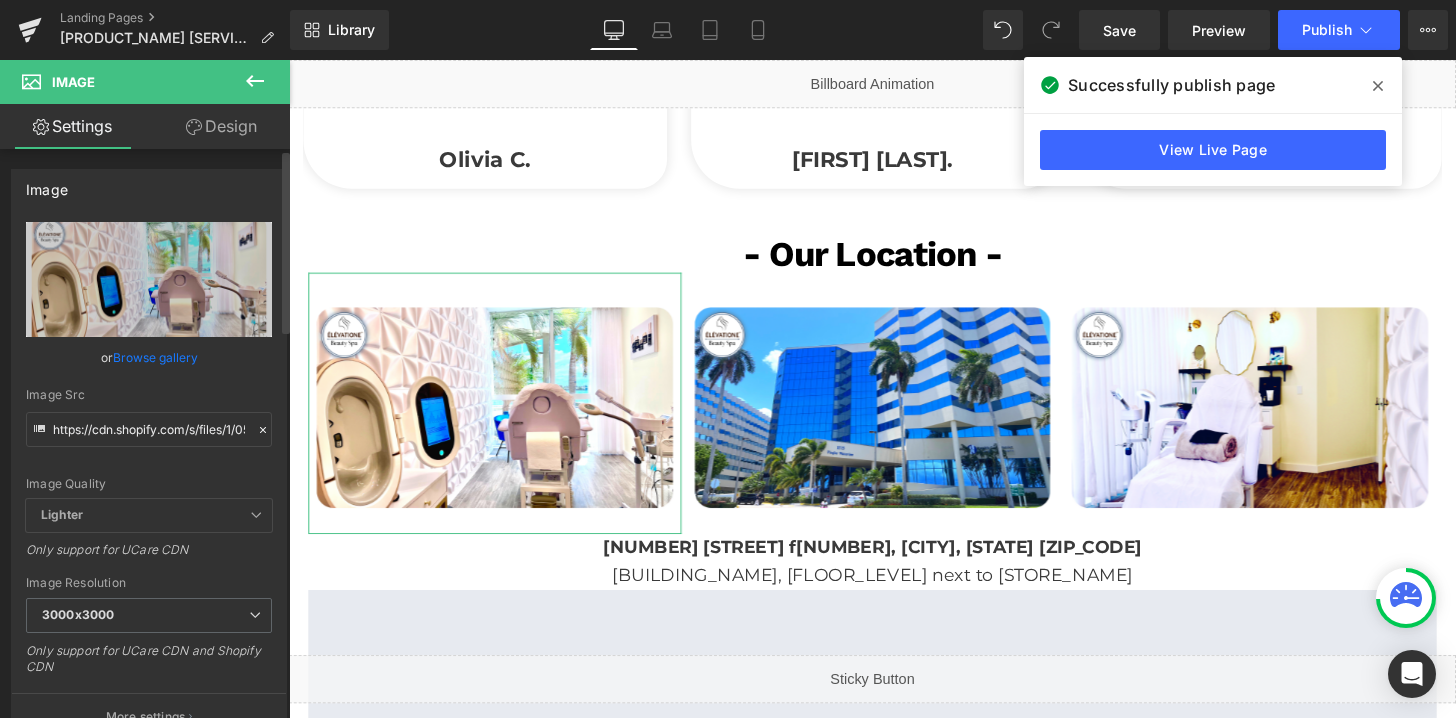 click on "Browse gallery" at bounding box center [155, 357] 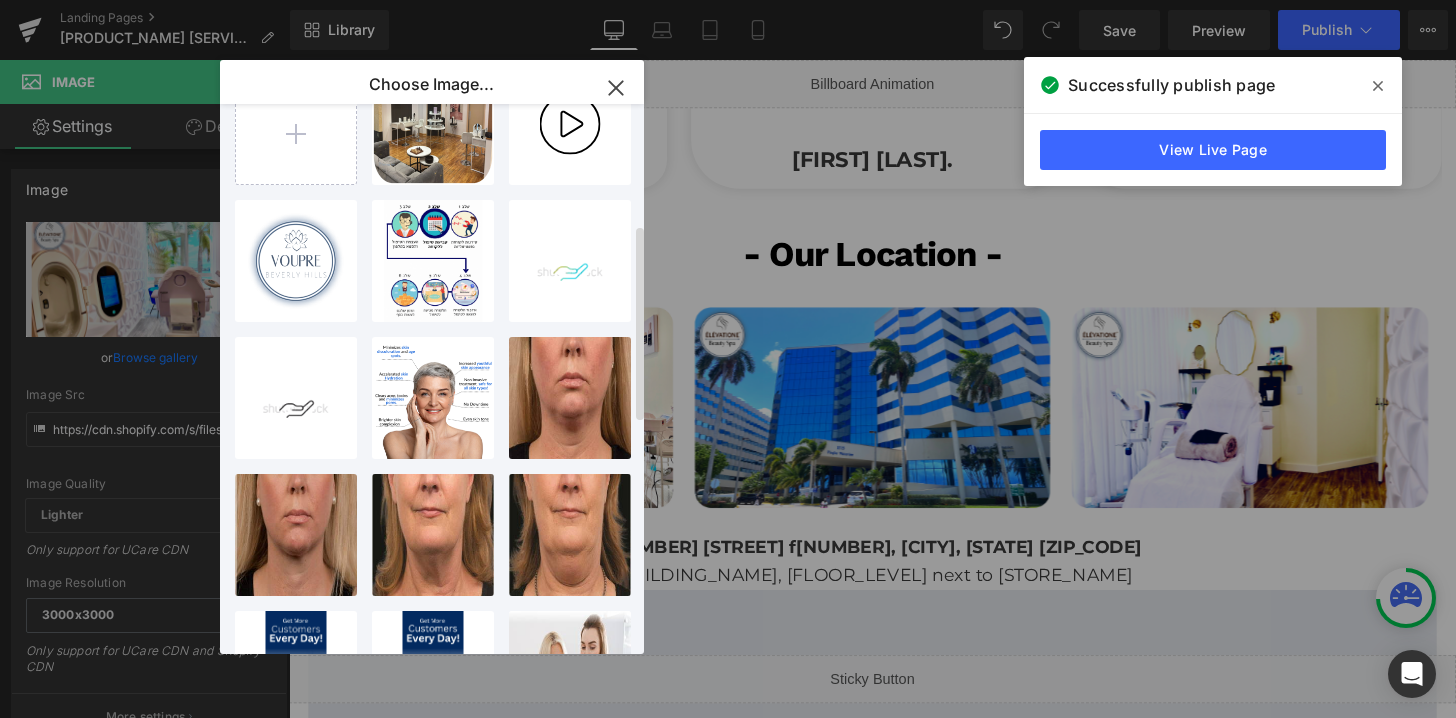 scroll, scrollTop: 0, scrollLeft: 0, axis: both 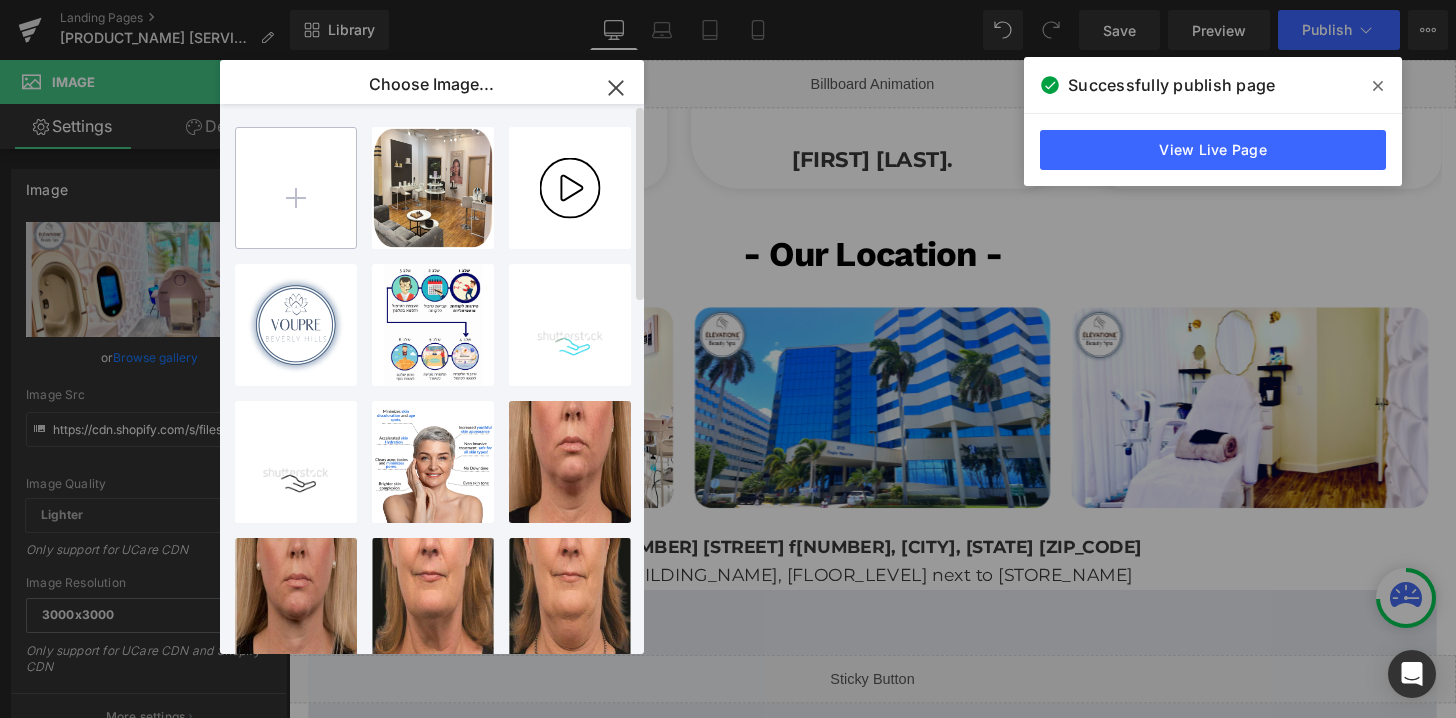click at bounding box center (296, 188) 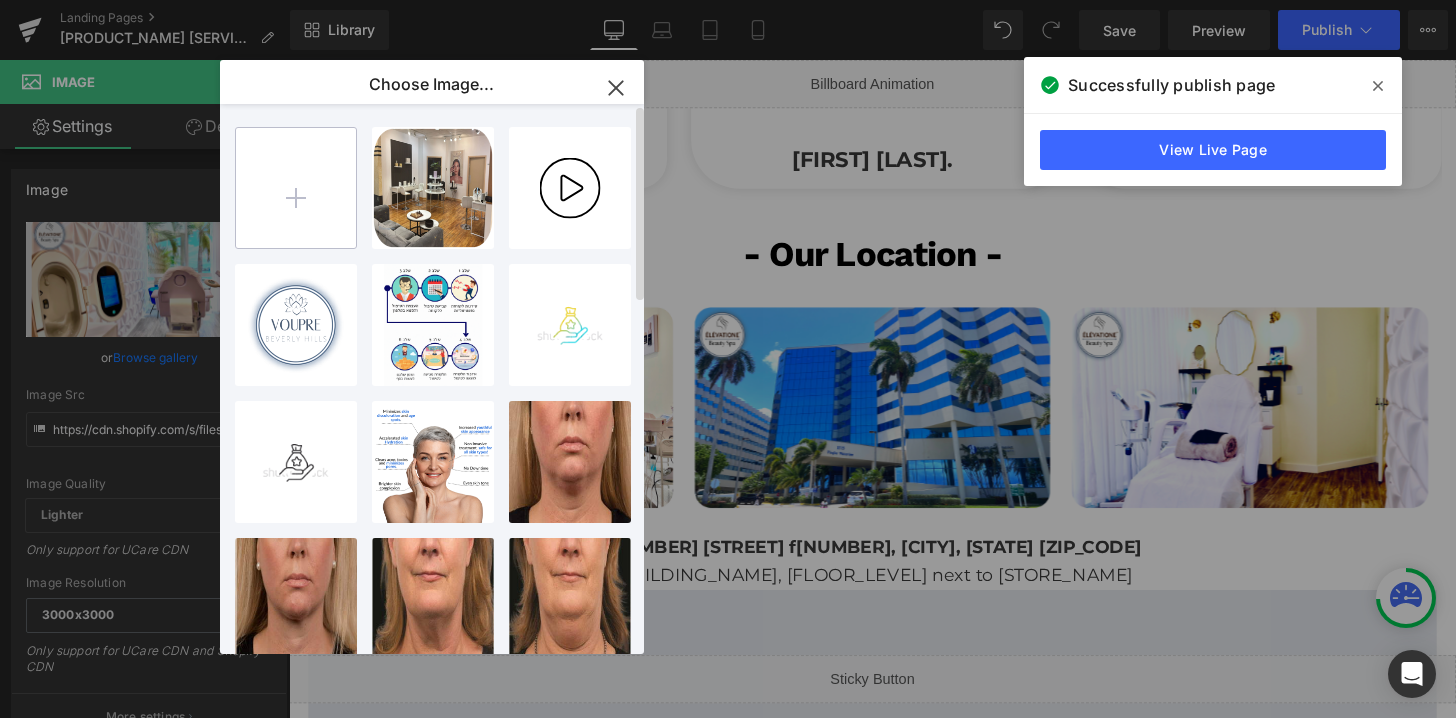 click at bounding box center [296, 188] 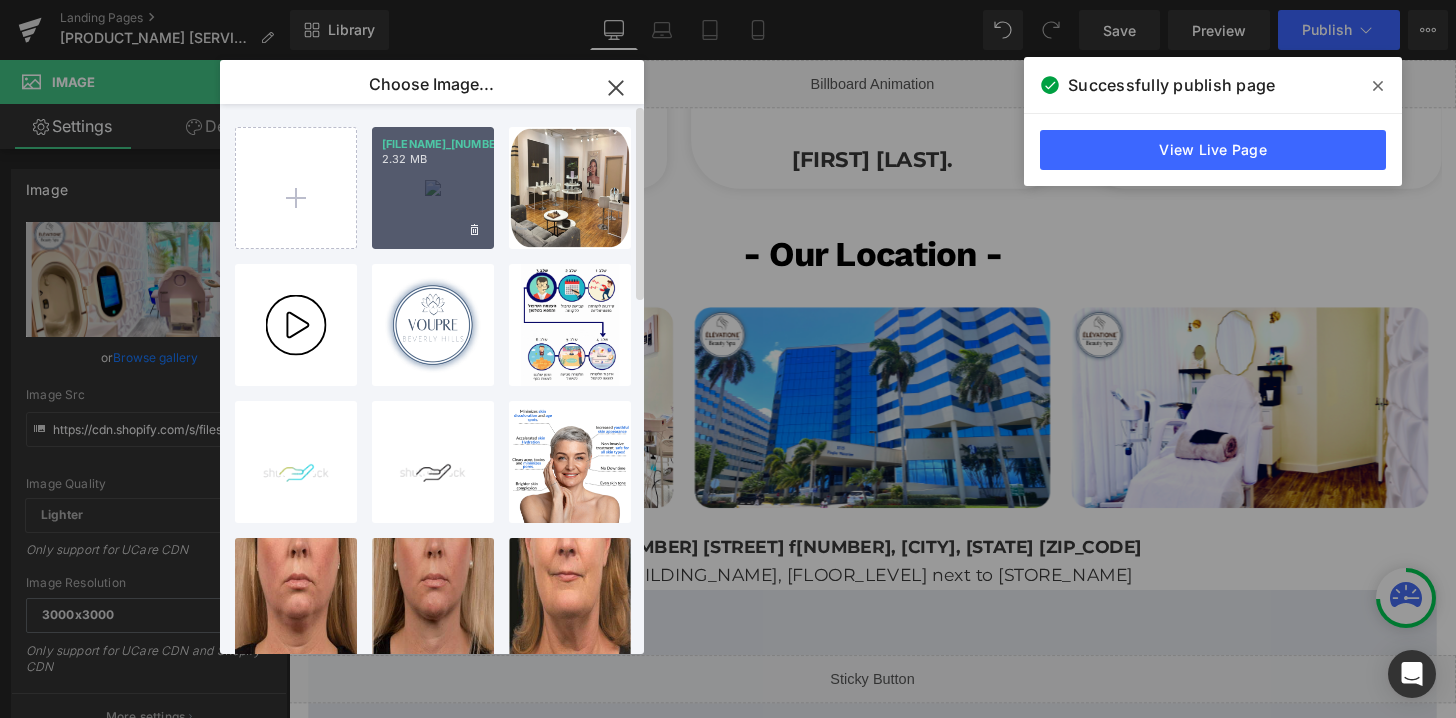click on "[FILENAME]_[NUMBER].png [SIZE]" at bounding box center [433, 188] 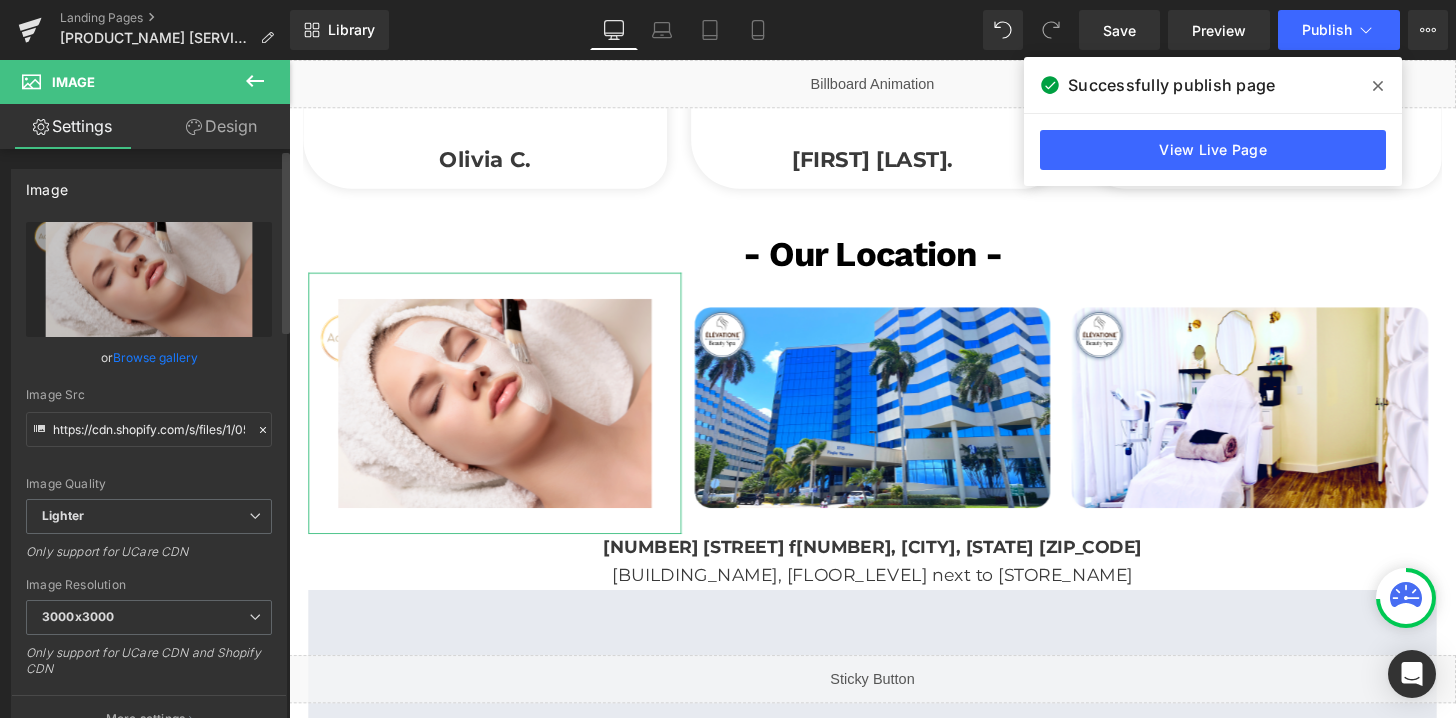 click on "Browse gallery" at bounding box center (155, 357) 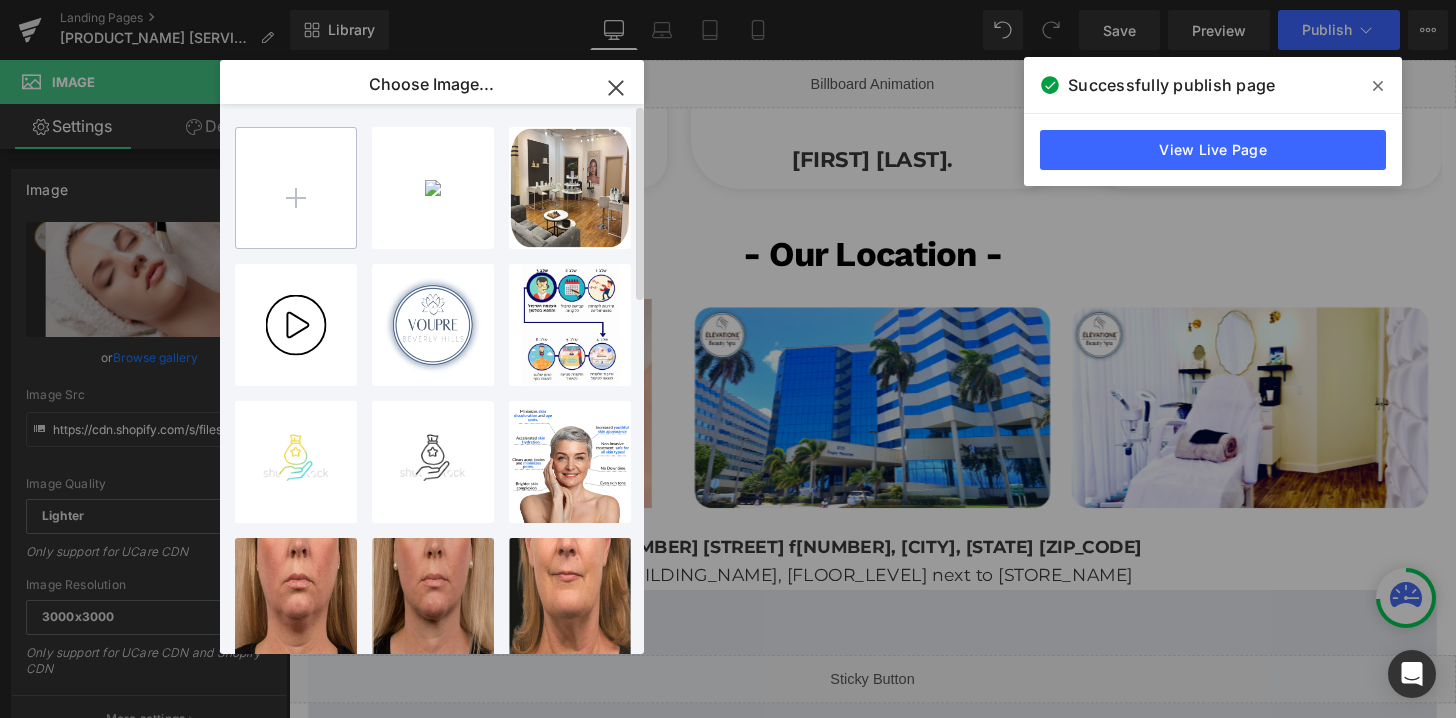 click at bounding box center [296, 188] 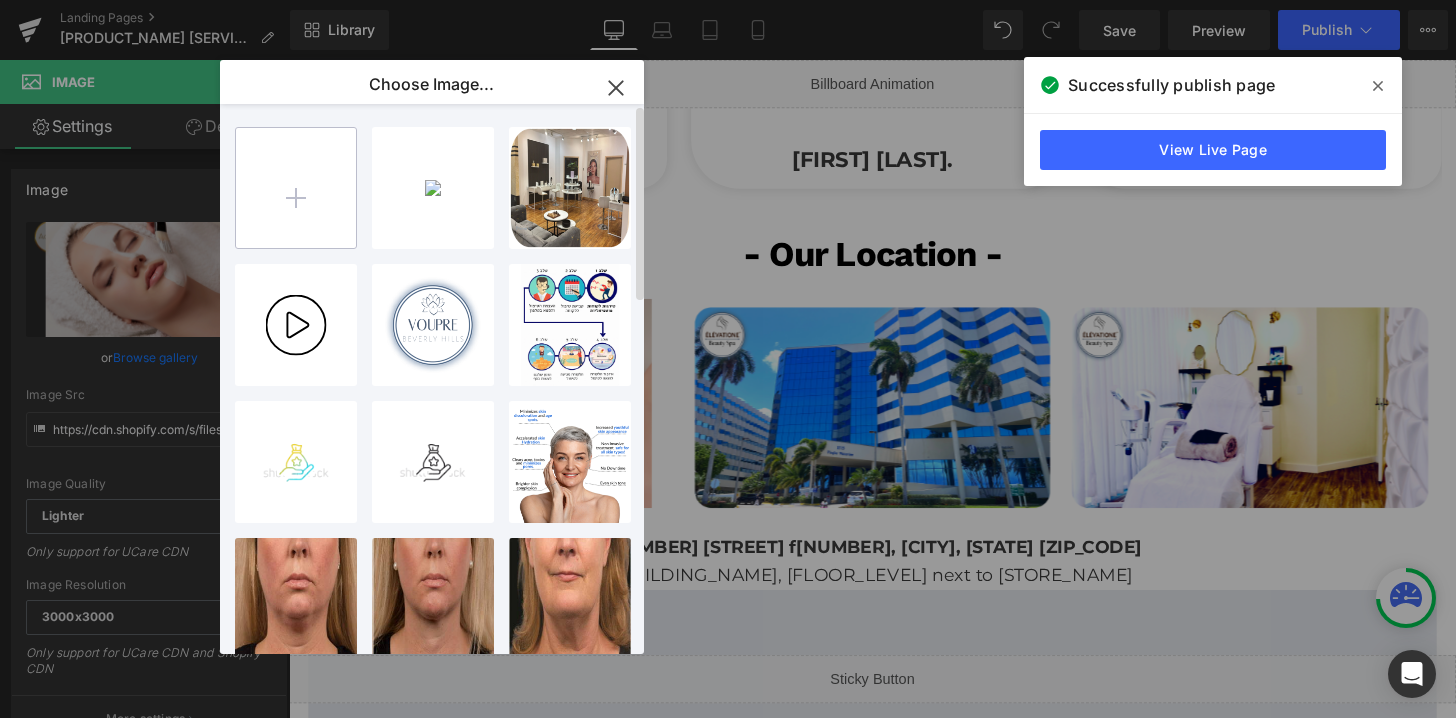 type on "C:\fakepath\[FILENAME].png" 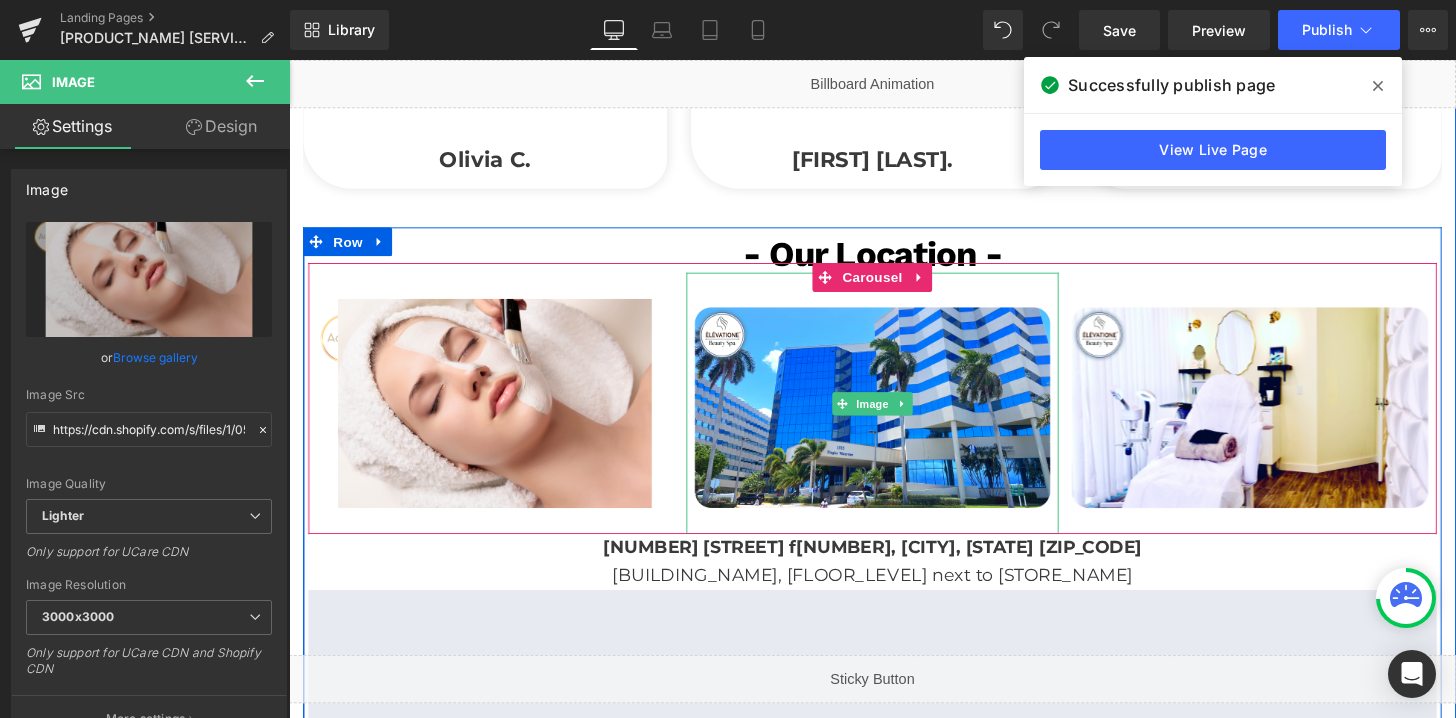 click at bounding box center (894, 416) 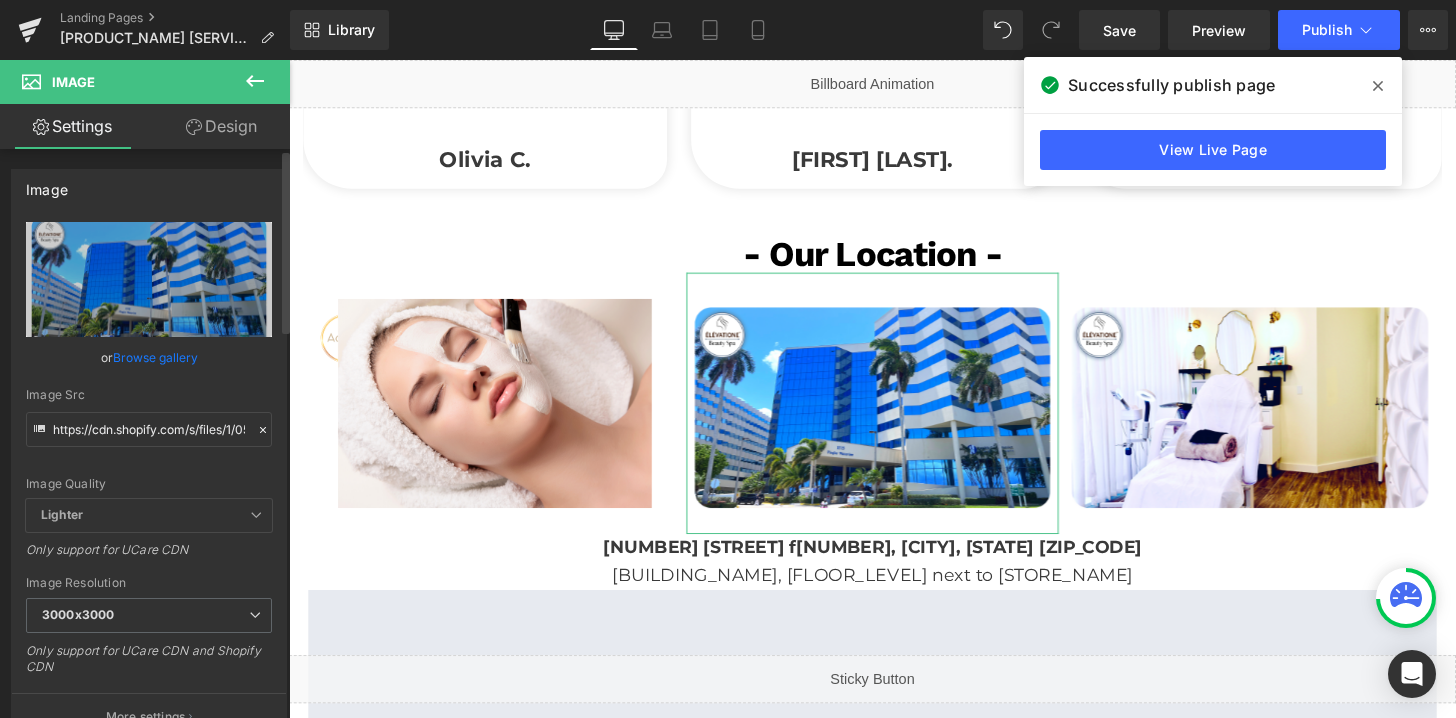 click on "Browse gallery" at bounding box center [155, 357] 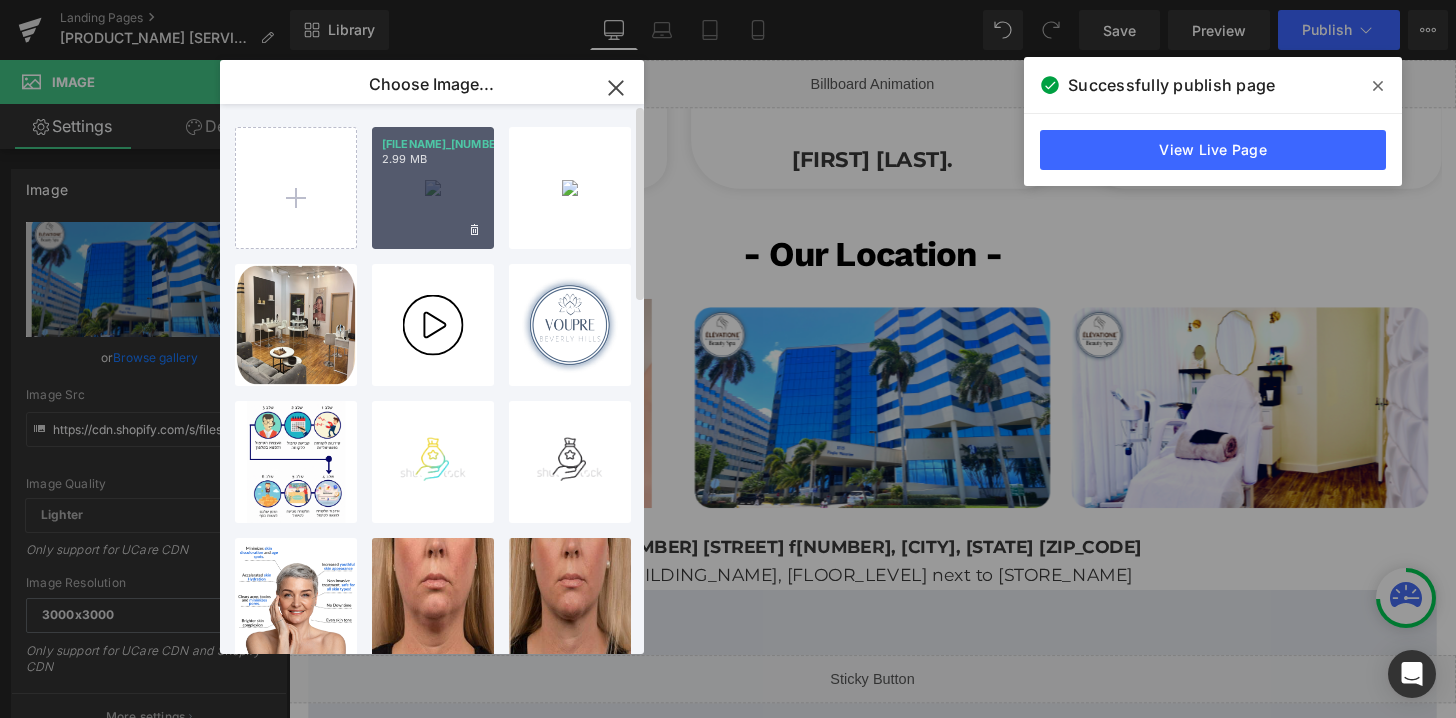 click on "Neck&Ja... _2_.png 2.99 MB" at bounding box center [433, 188] 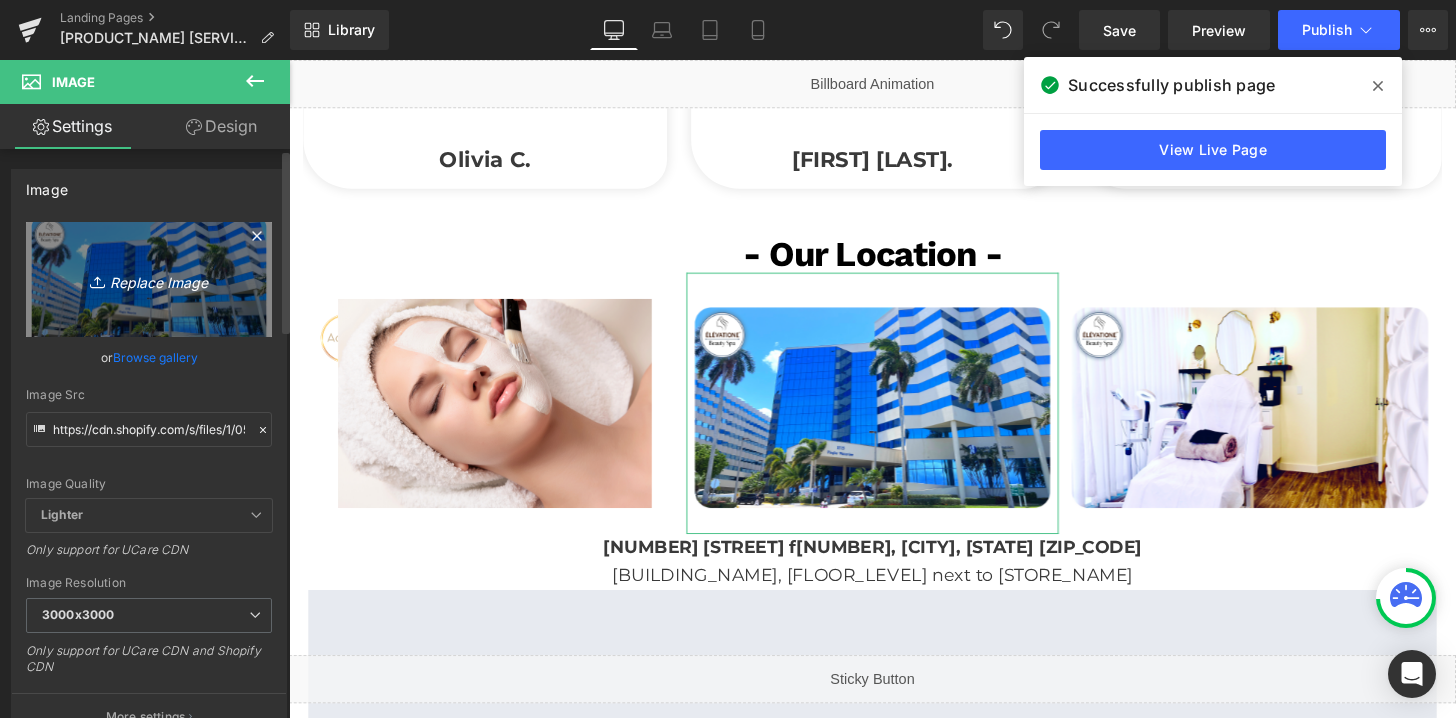click on "Replace Image" at bounding box center (149, 279) 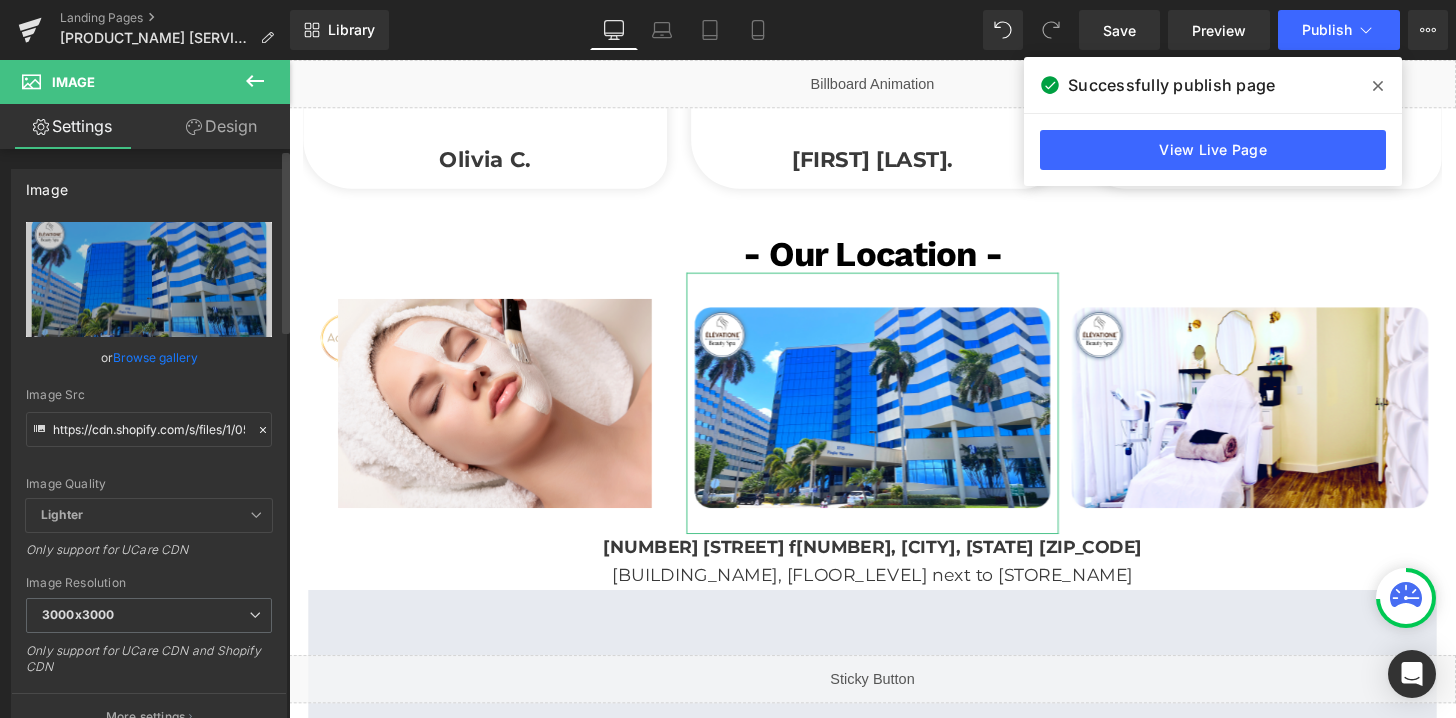 click on "Browse gallery" at bounding box center [155, 357] 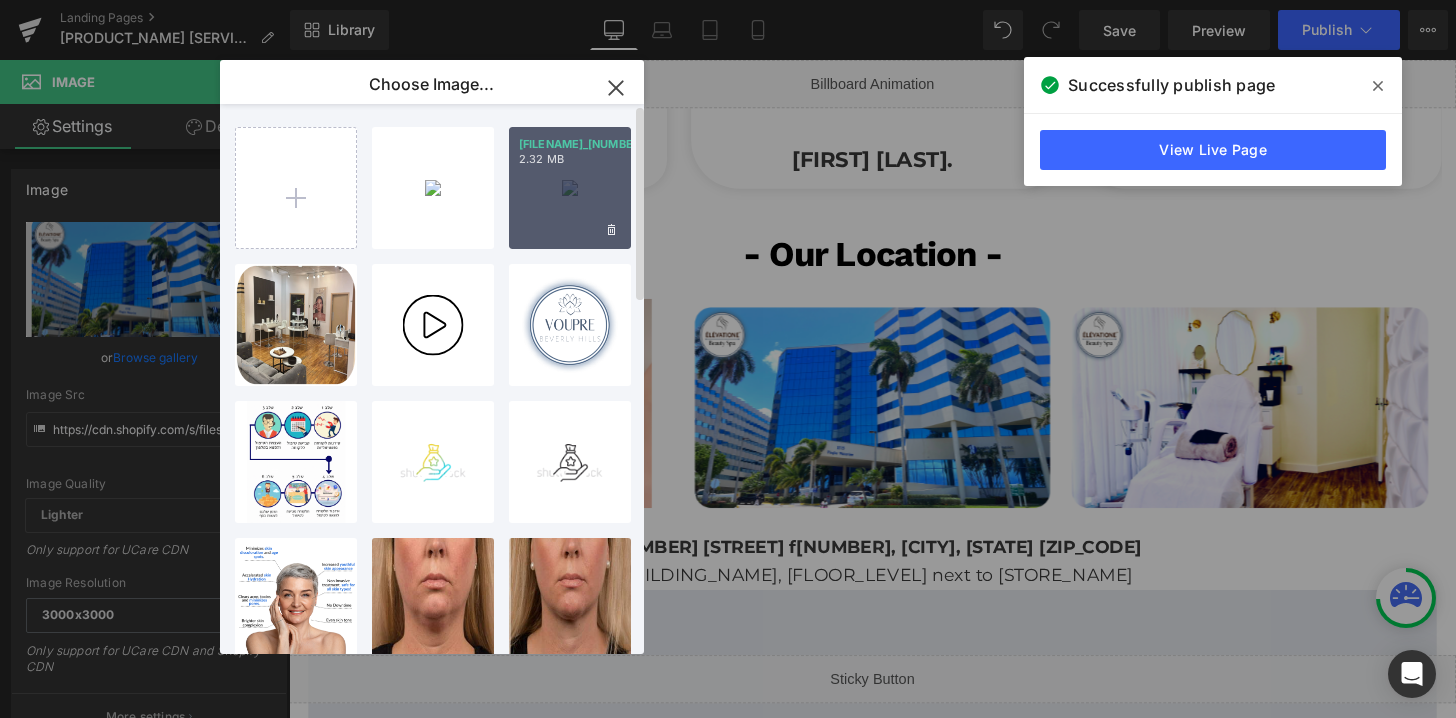 click on "[FILENAME]_[NUMBER].png [SIZE]" at bounding box center (570, 188) 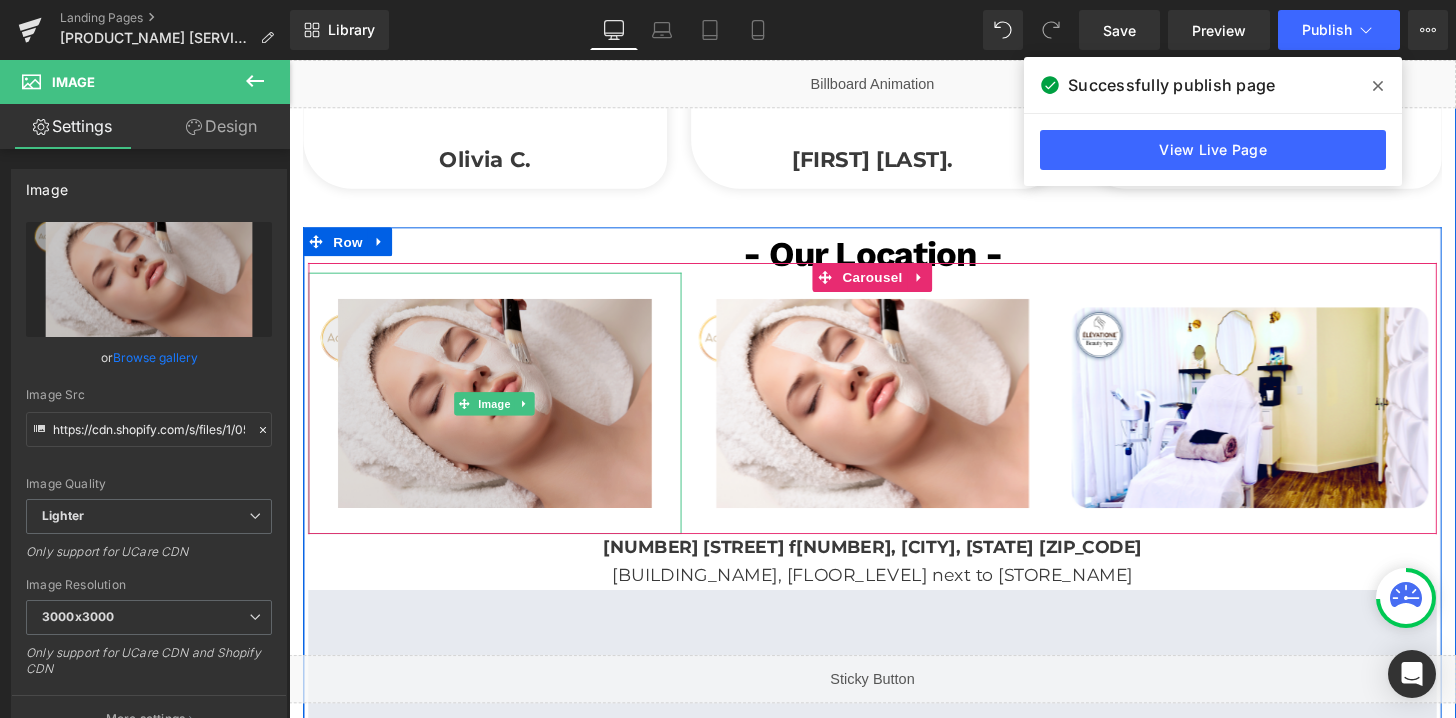 click at bounding box center (502, 416) 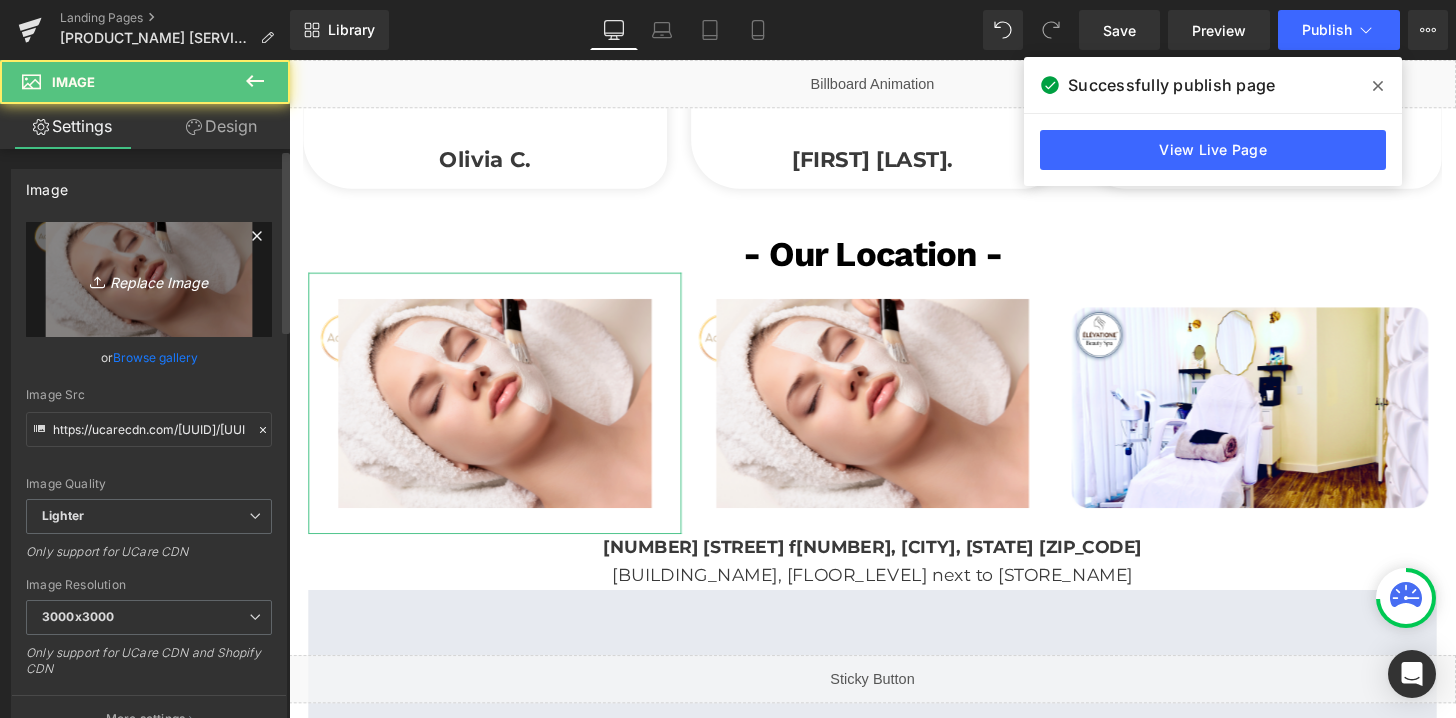 click on "Replace Image" at bounding box center (149, 279) 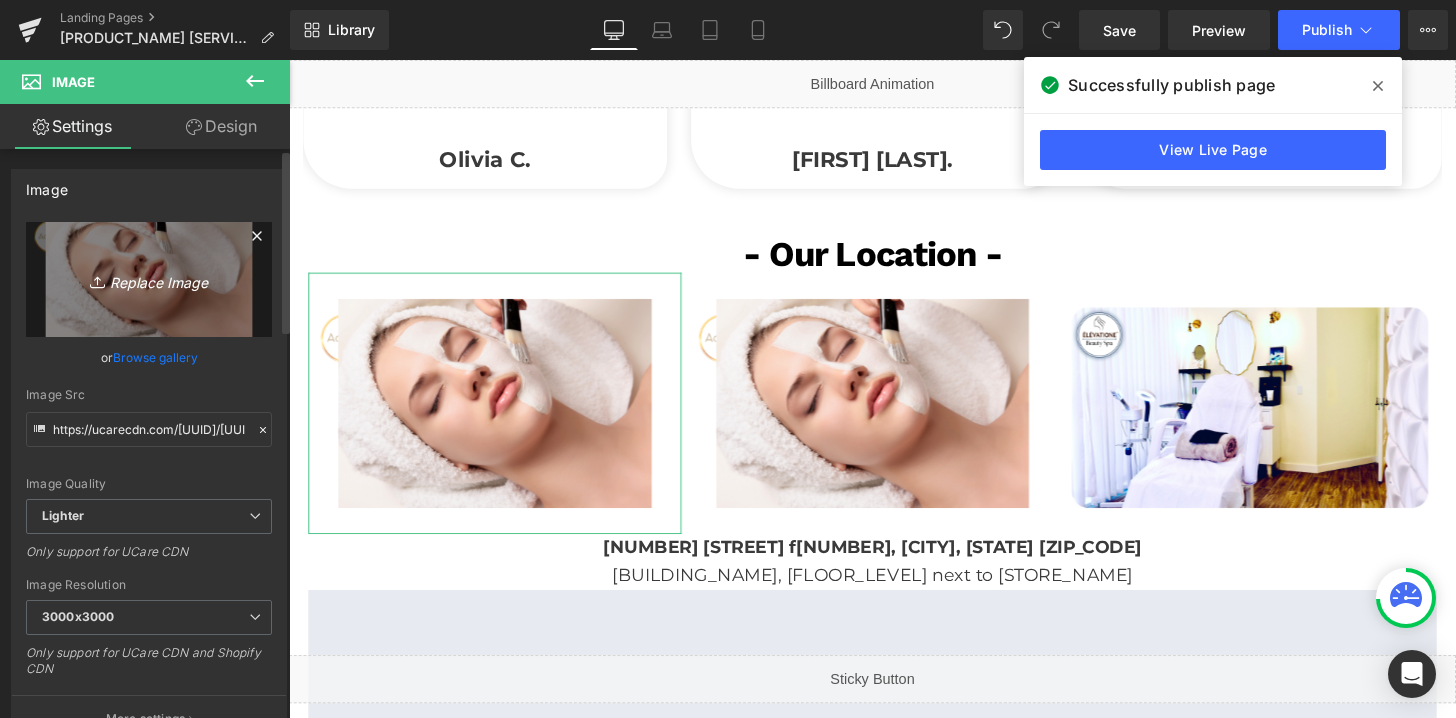 click 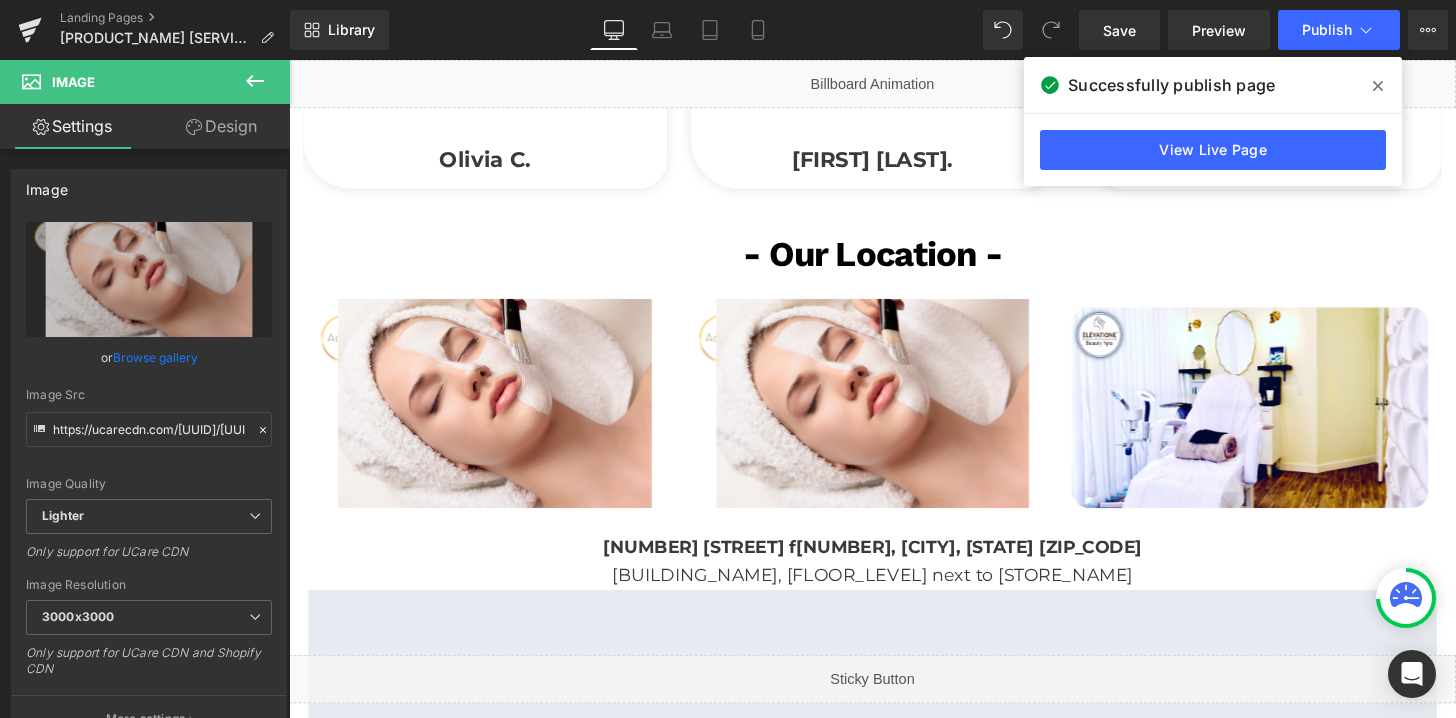 type on "C:\fakepath\[FILENAME].png" 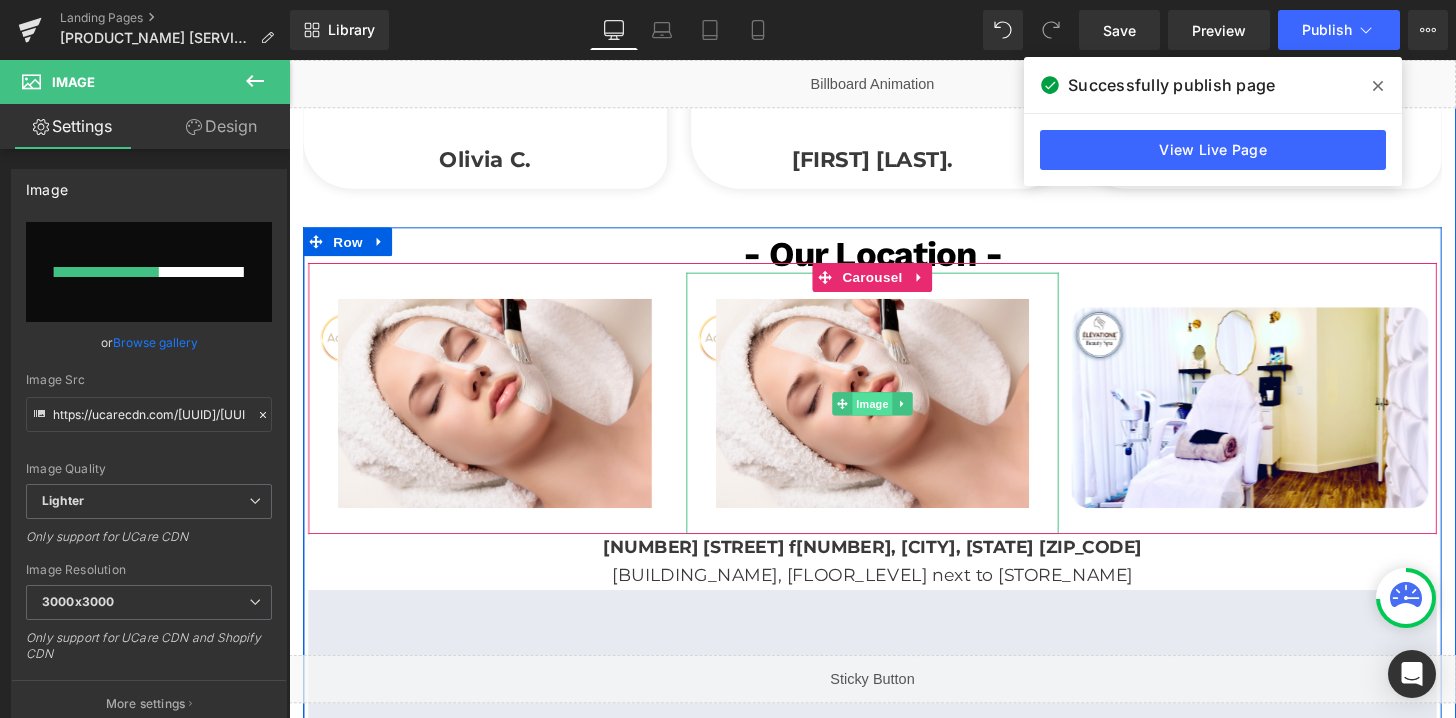 click on "Image" at bounding box center (894, 417) 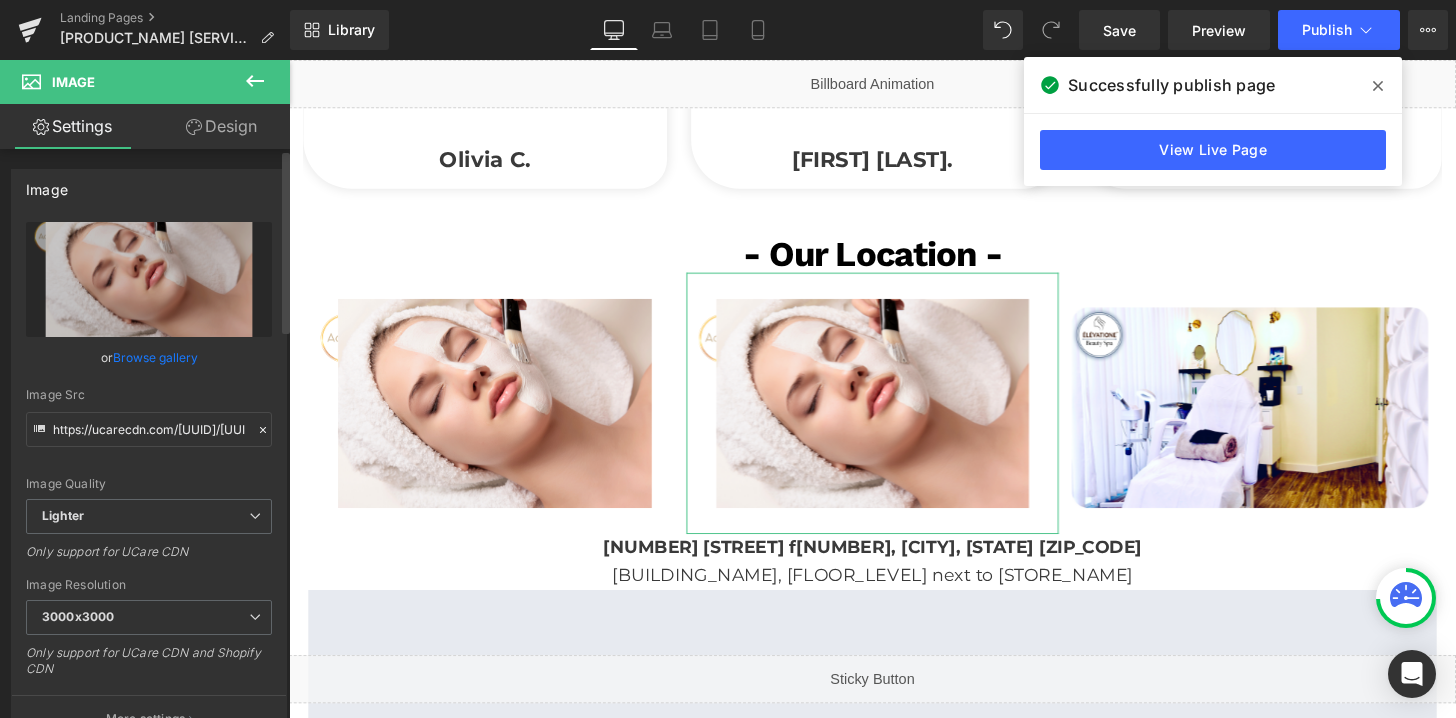 click on "Browse gallery" at bounding box center [155, 357] 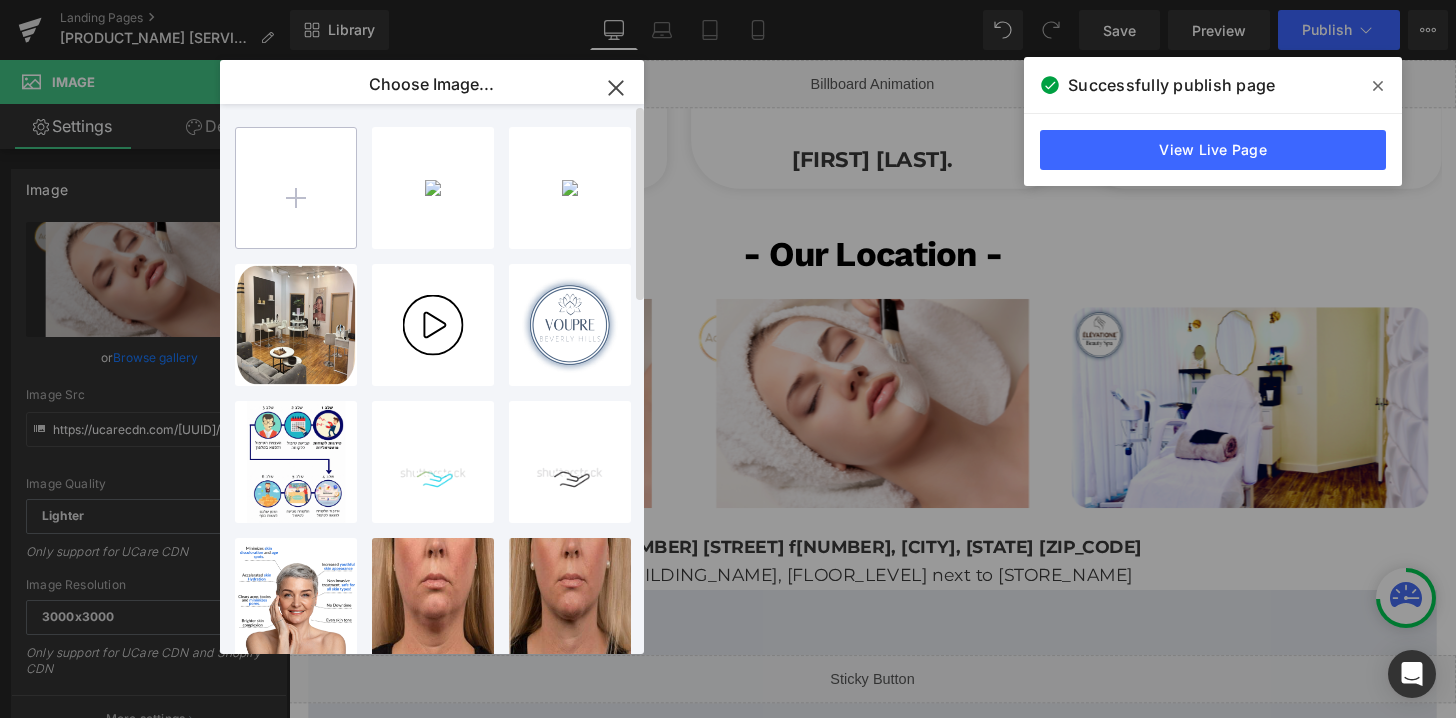 click at bounding box center [296, 188] 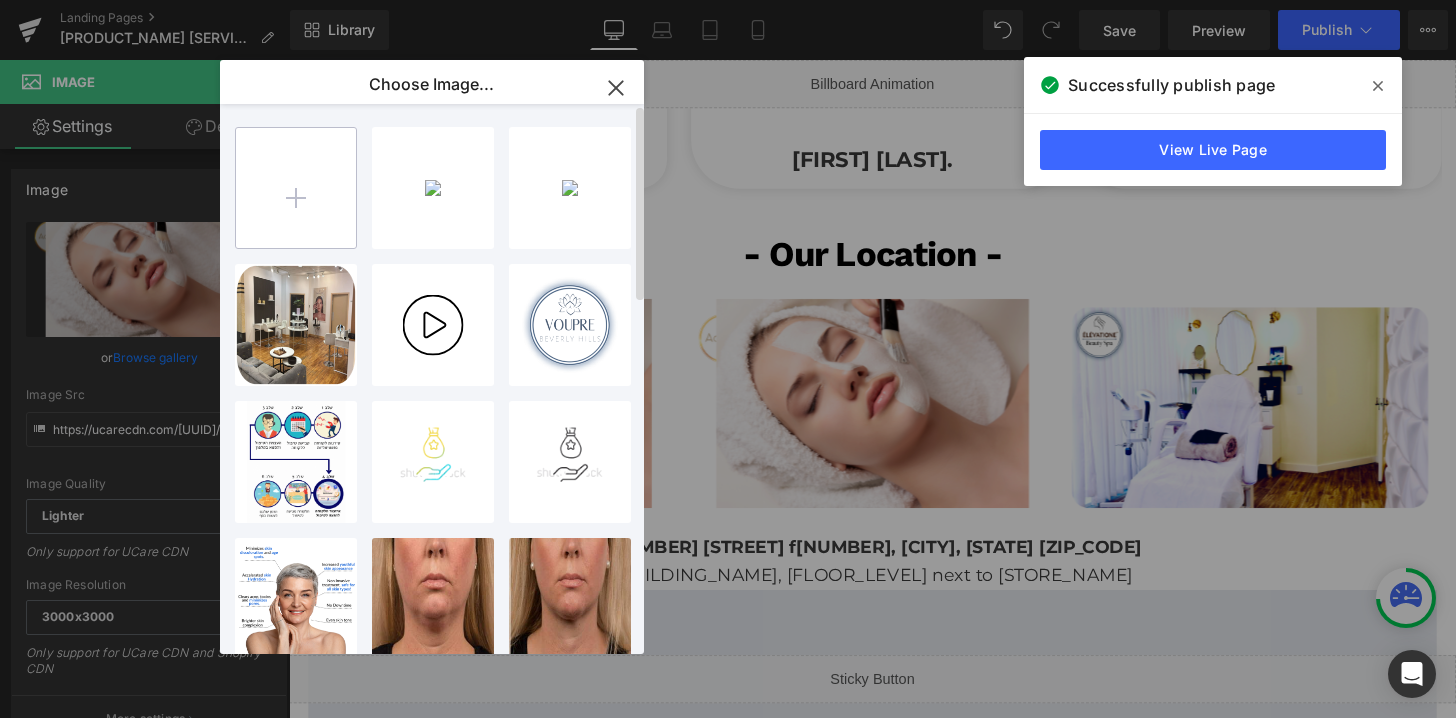 type on "C:\fakepath\[FILENAME].png" 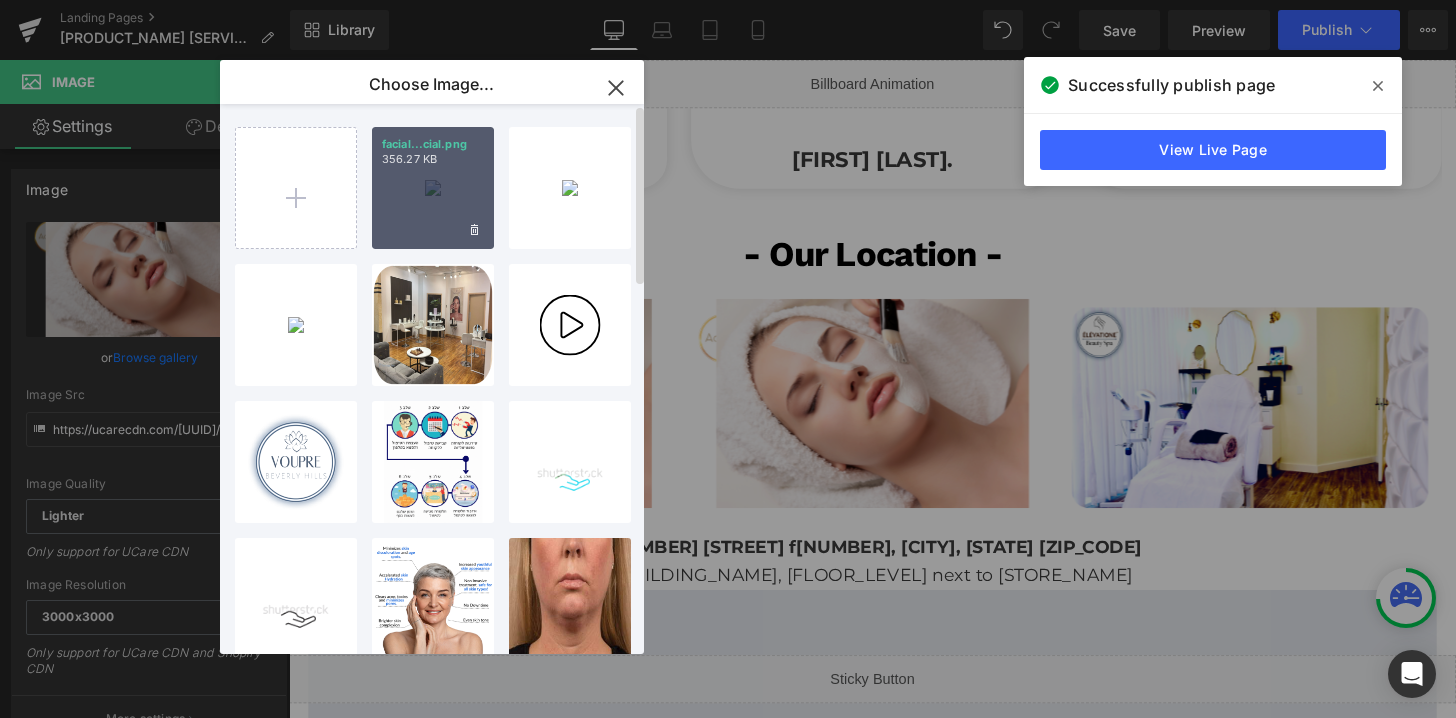 click on "facial...cial.png 356.27 KB" at bounding box center [433, 188] 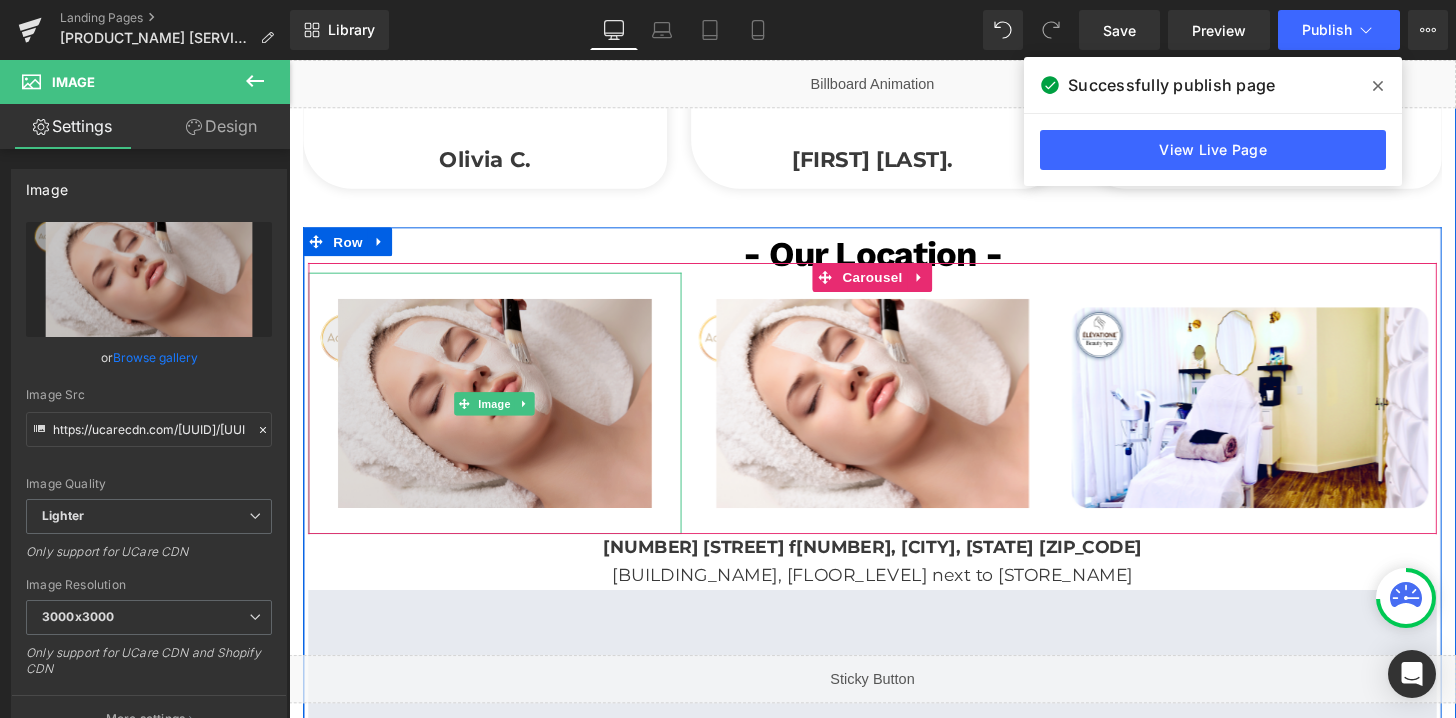 click at bounding box center [502, 416] 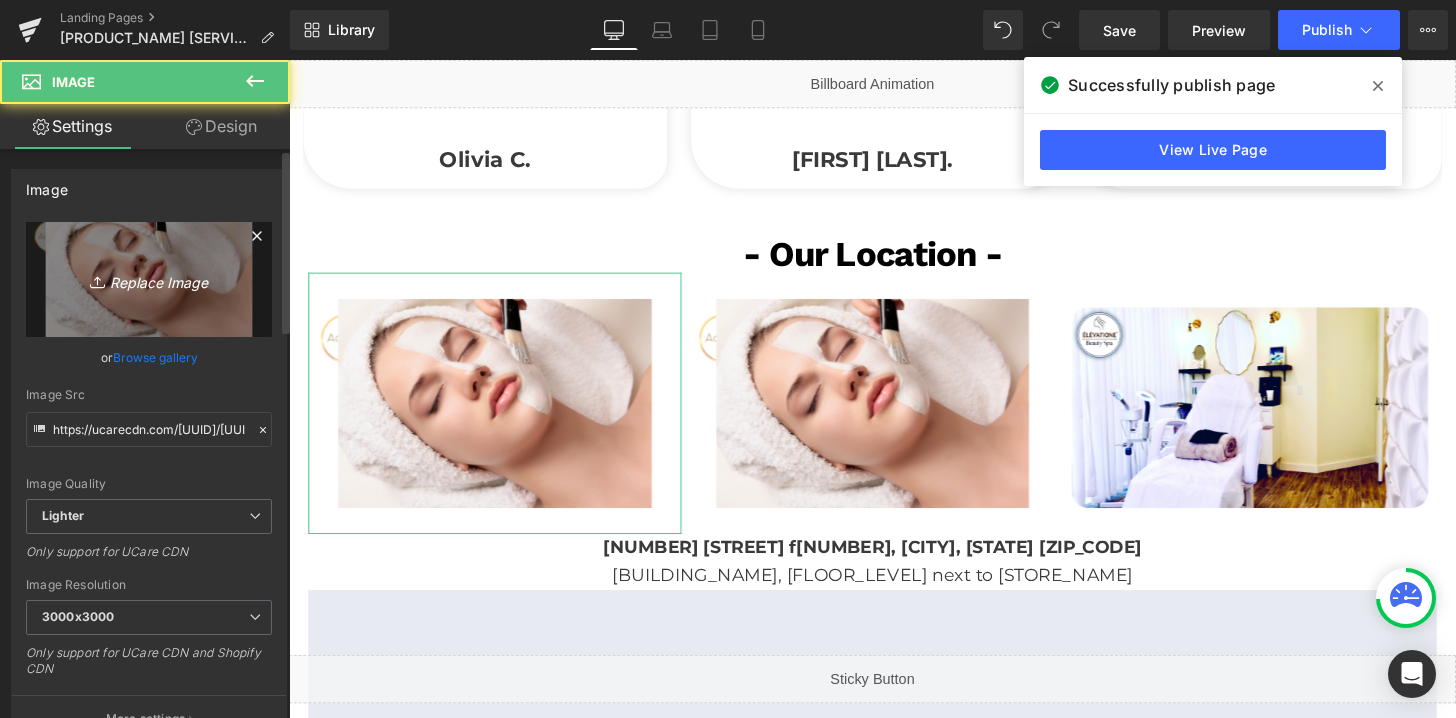 click on "Replace Image" at bounding box center (149, 279) 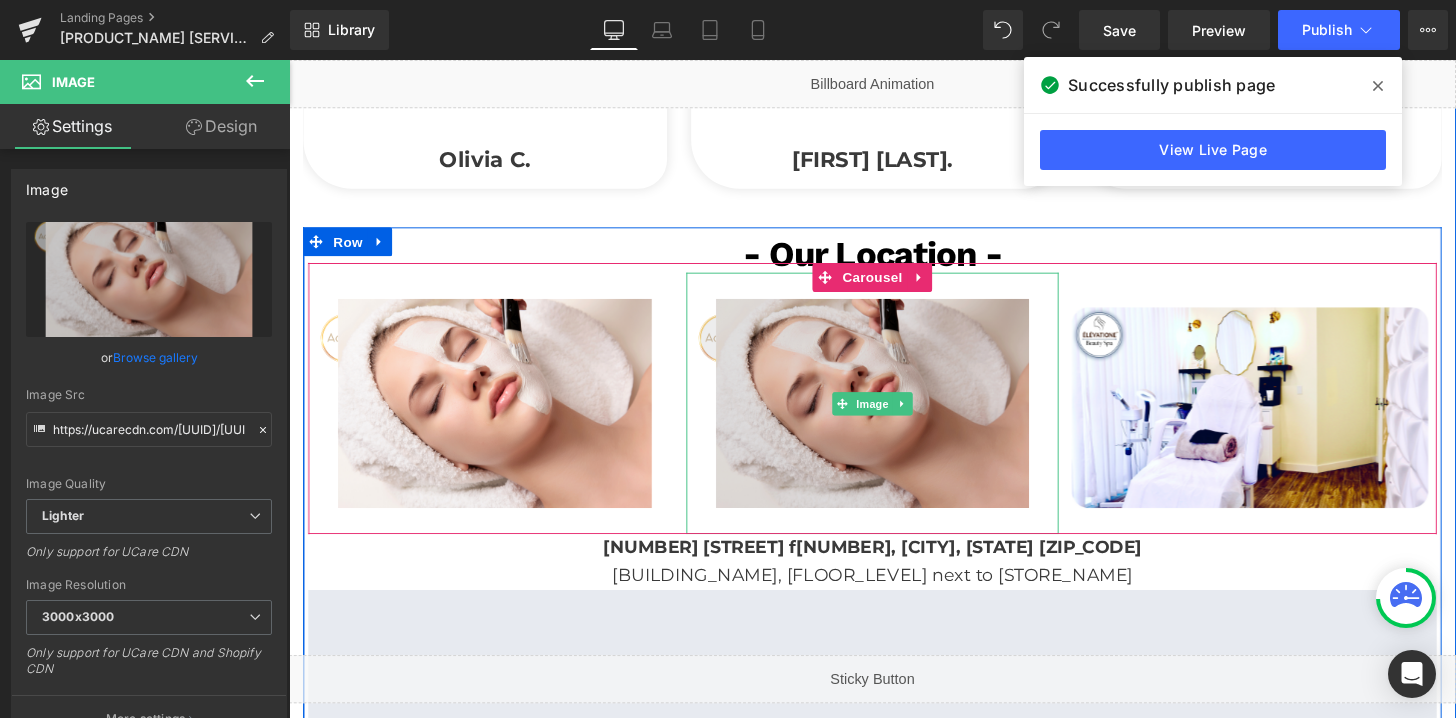 click at bounding box center [894, 416] 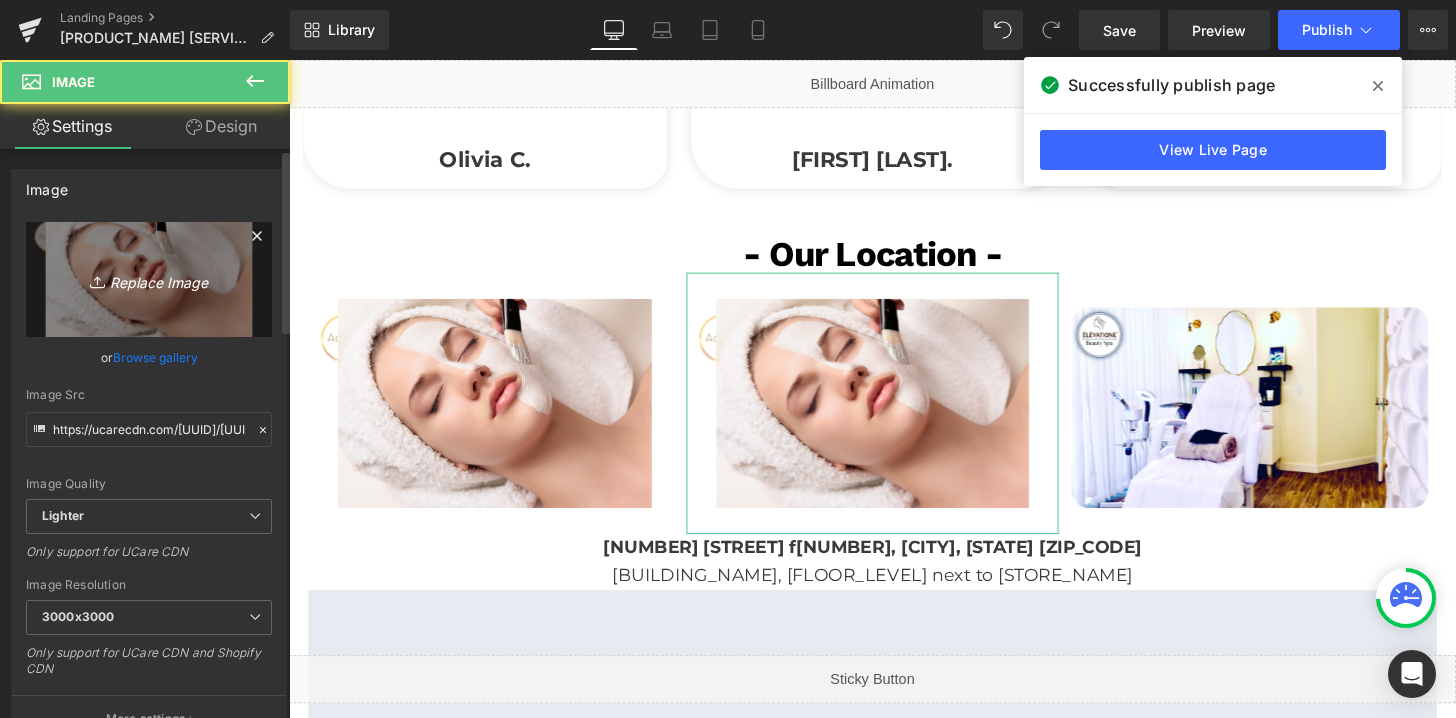 click on "Replace Image" at bounding box center (149, 279) 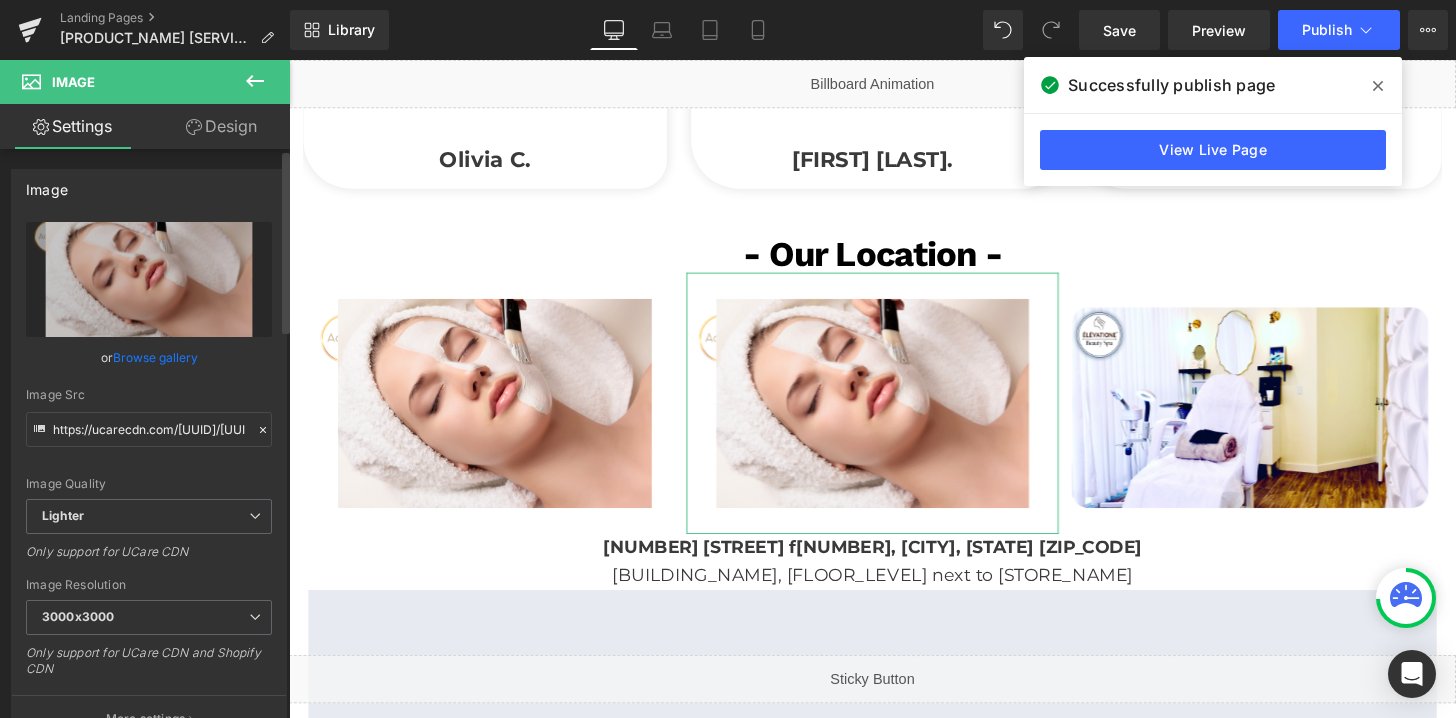 click on "Browse gallery" at bounding box center (155, 357) 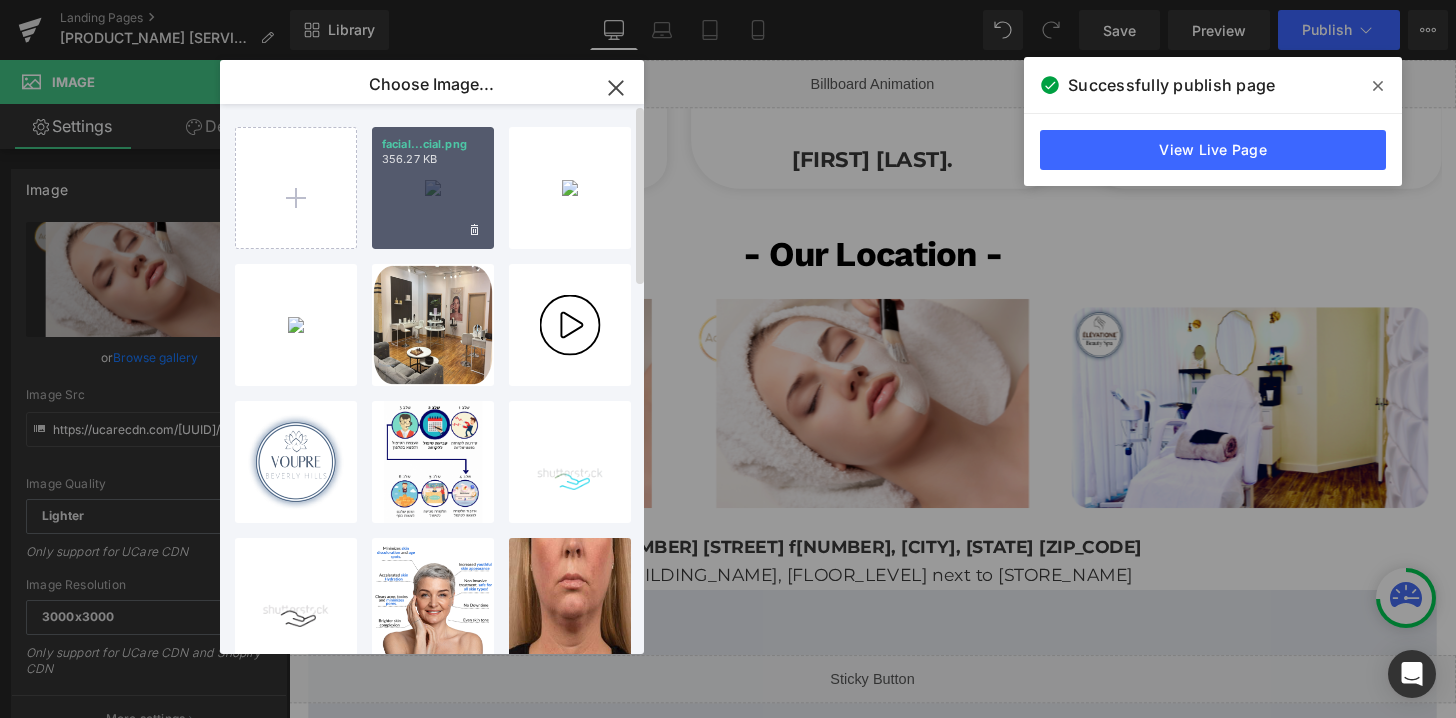click on "facial...cial.png 356.27 KB" at bounding box center (433, 188) 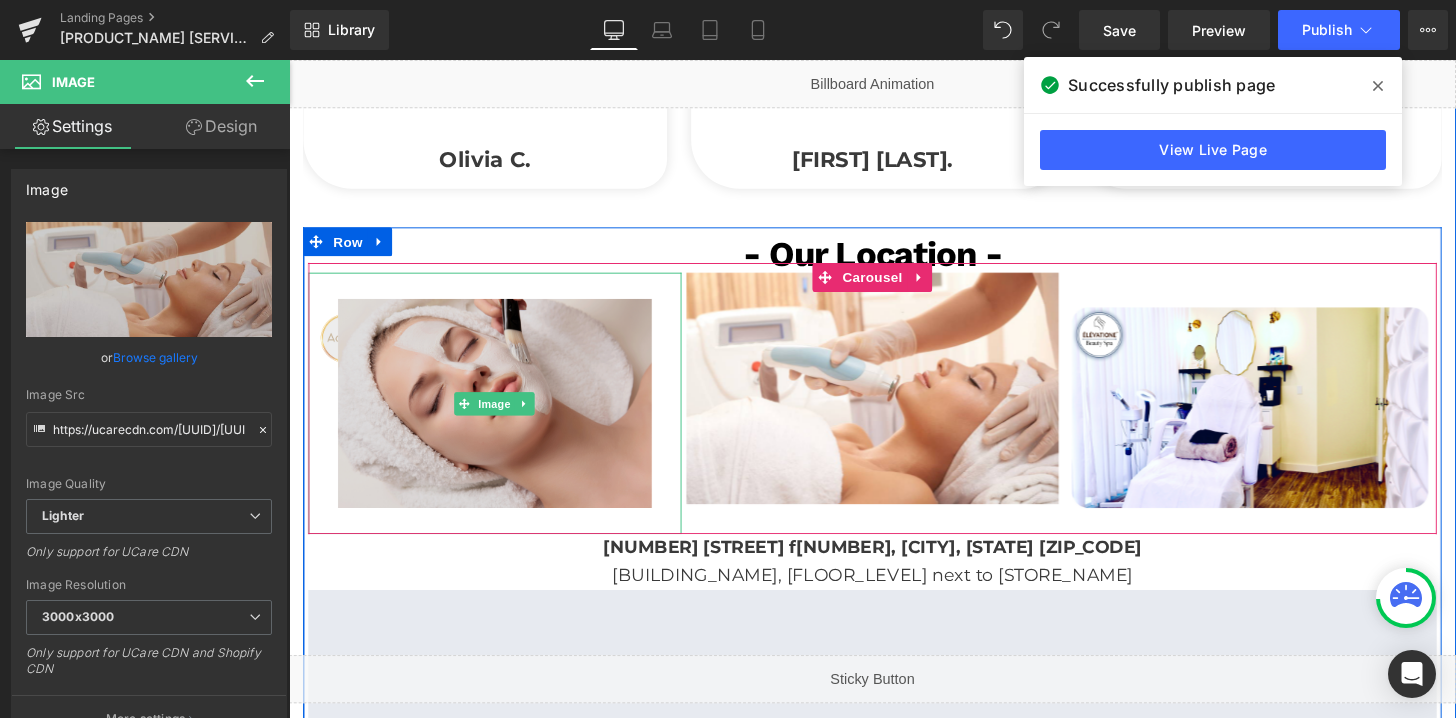 click at bounding box center (502, 416) 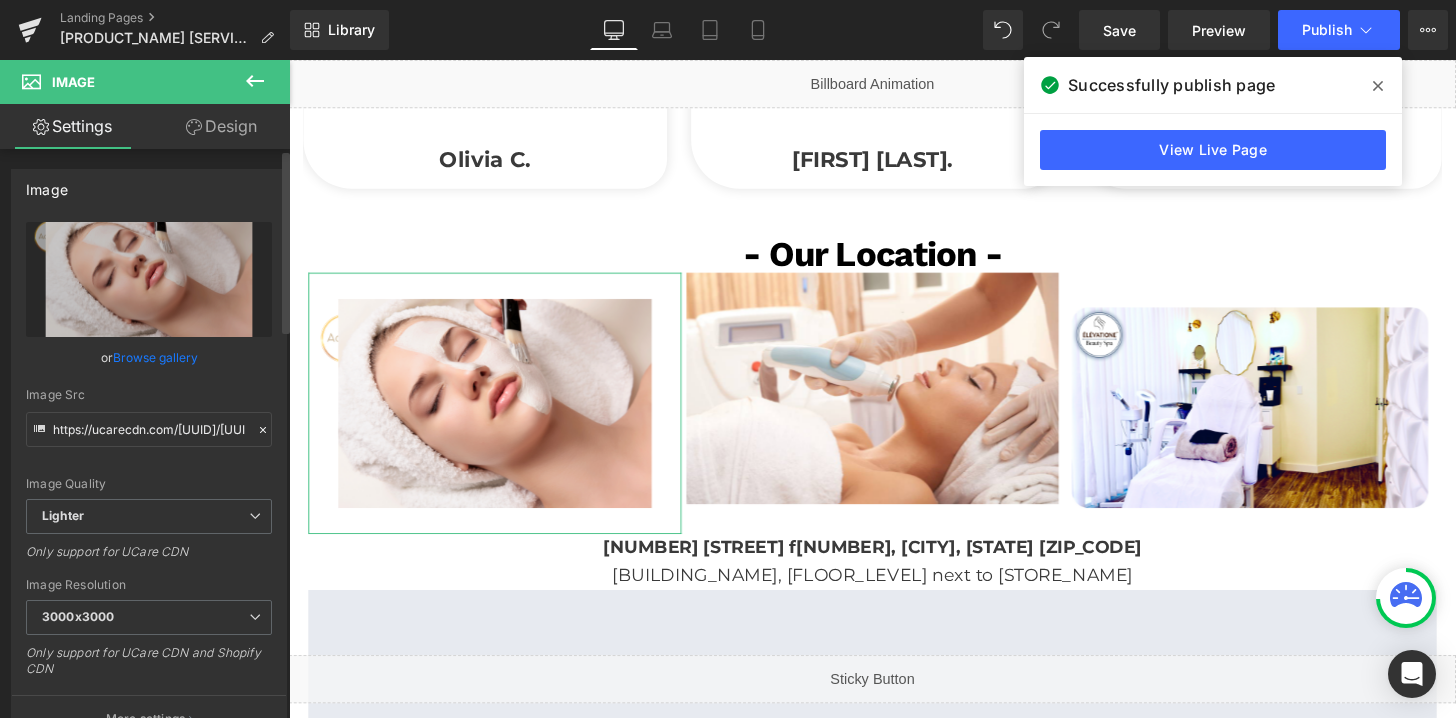 click on "Browse gallery" at bounding box center [155, 357] 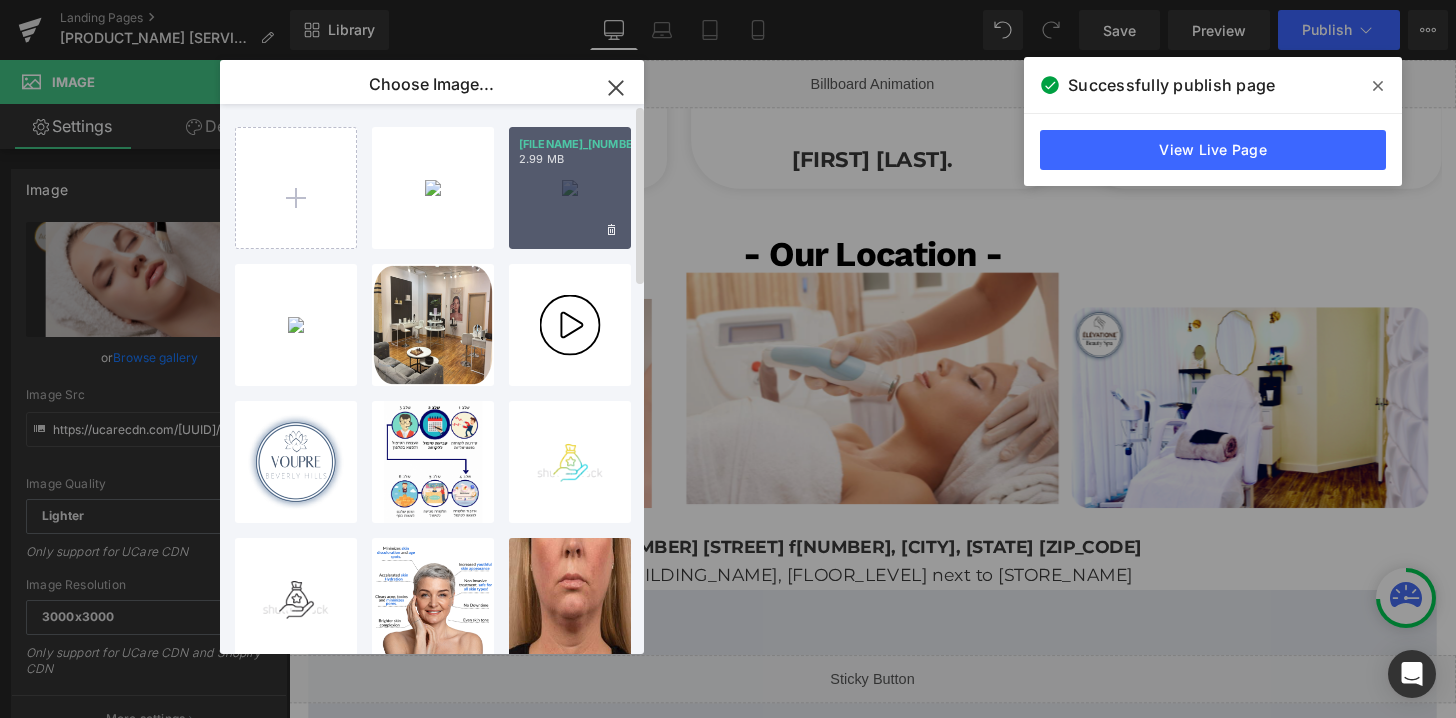 click on "Neck&Ja... _2_.png 2.99 MB" at bounding box center [570, 188] 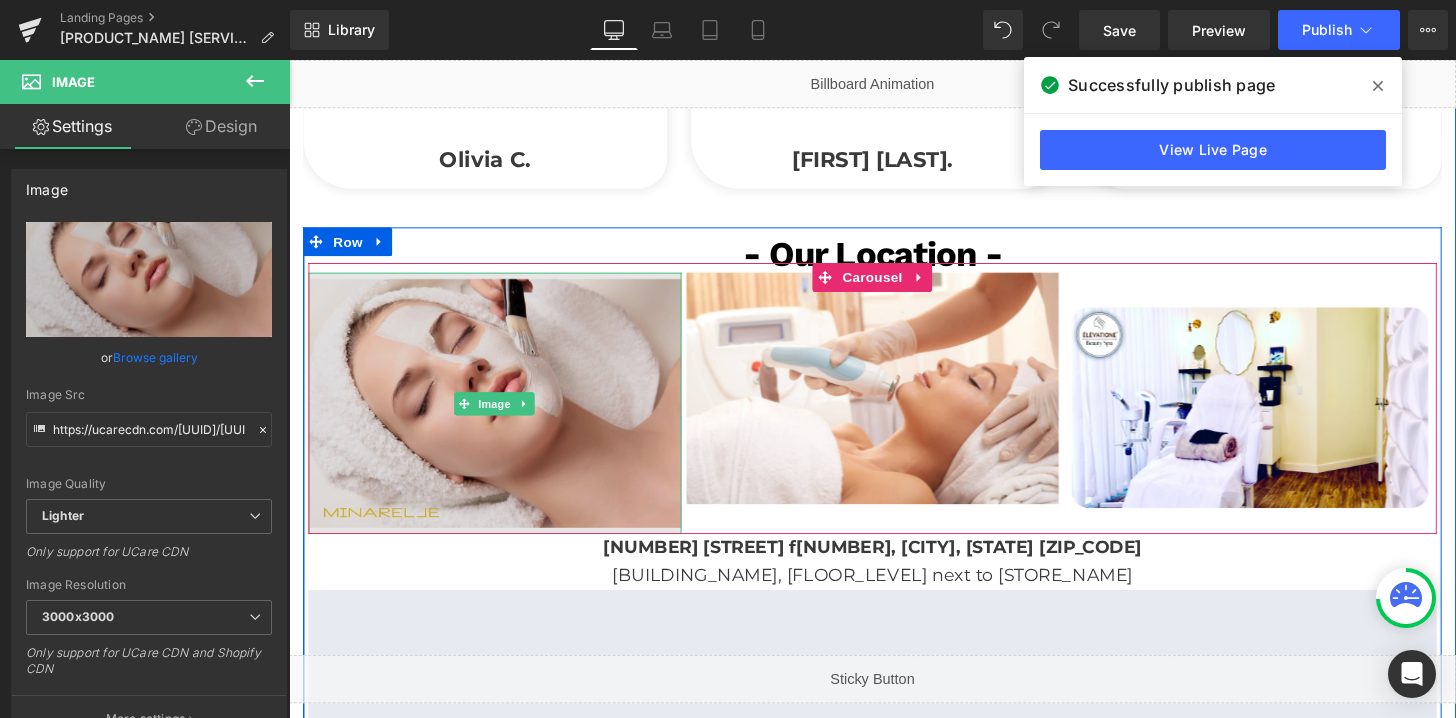 click at bounding box center (502, 416) 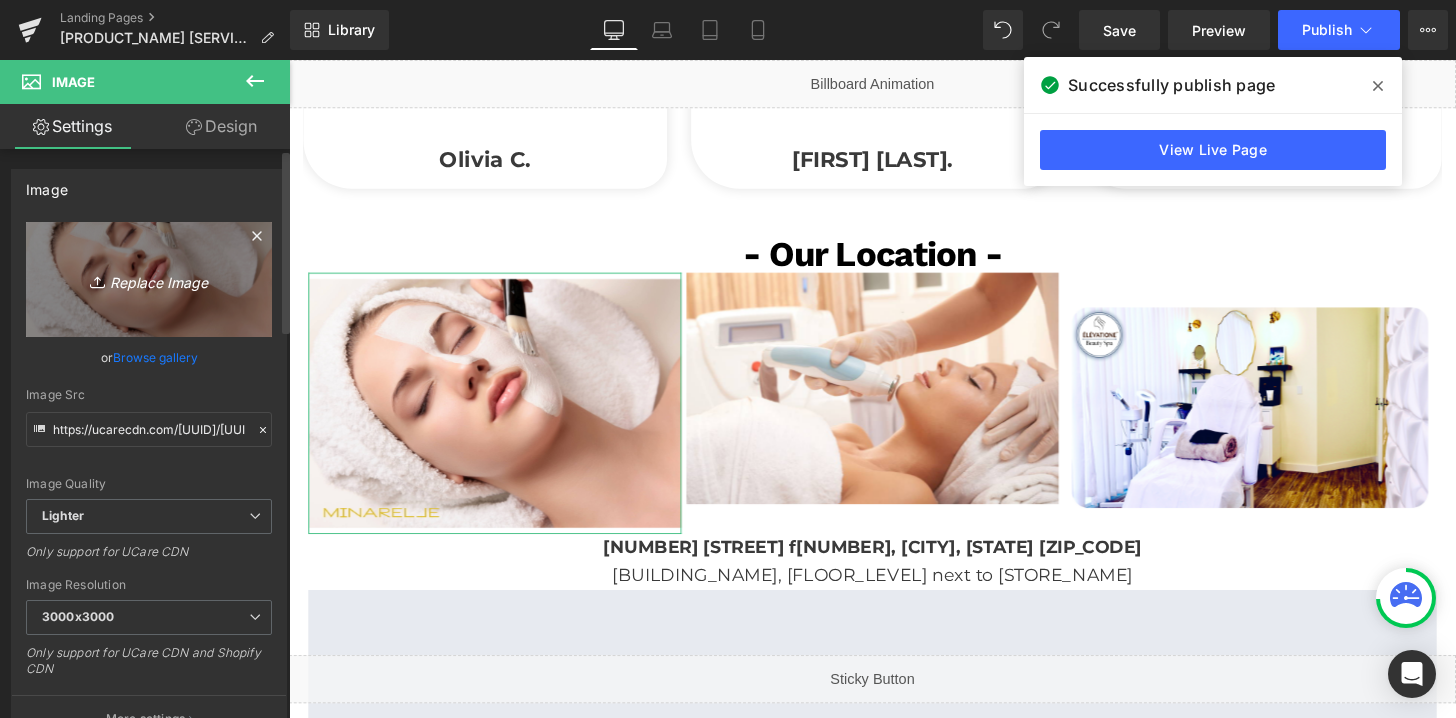 click on "Replace Image" at bounding box center [149, 279] 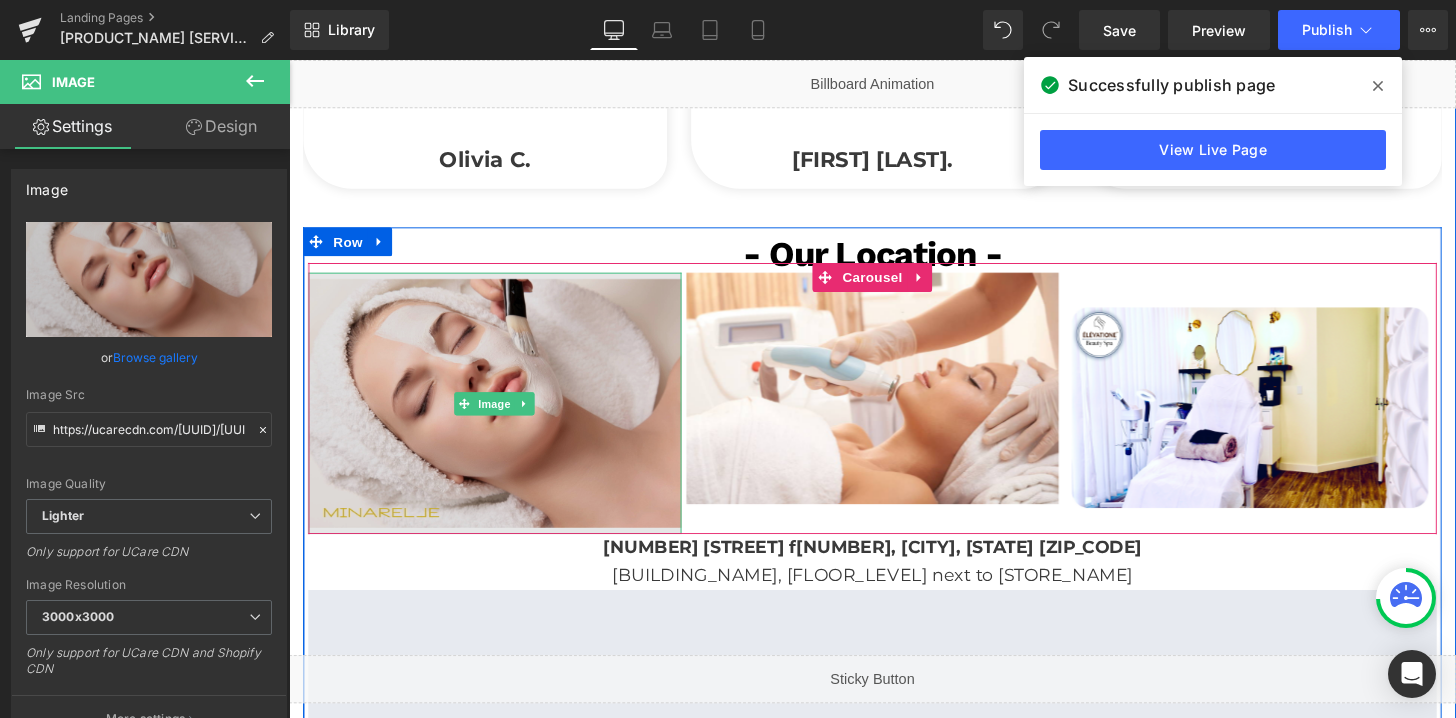 click at bounding box center (502, 416) 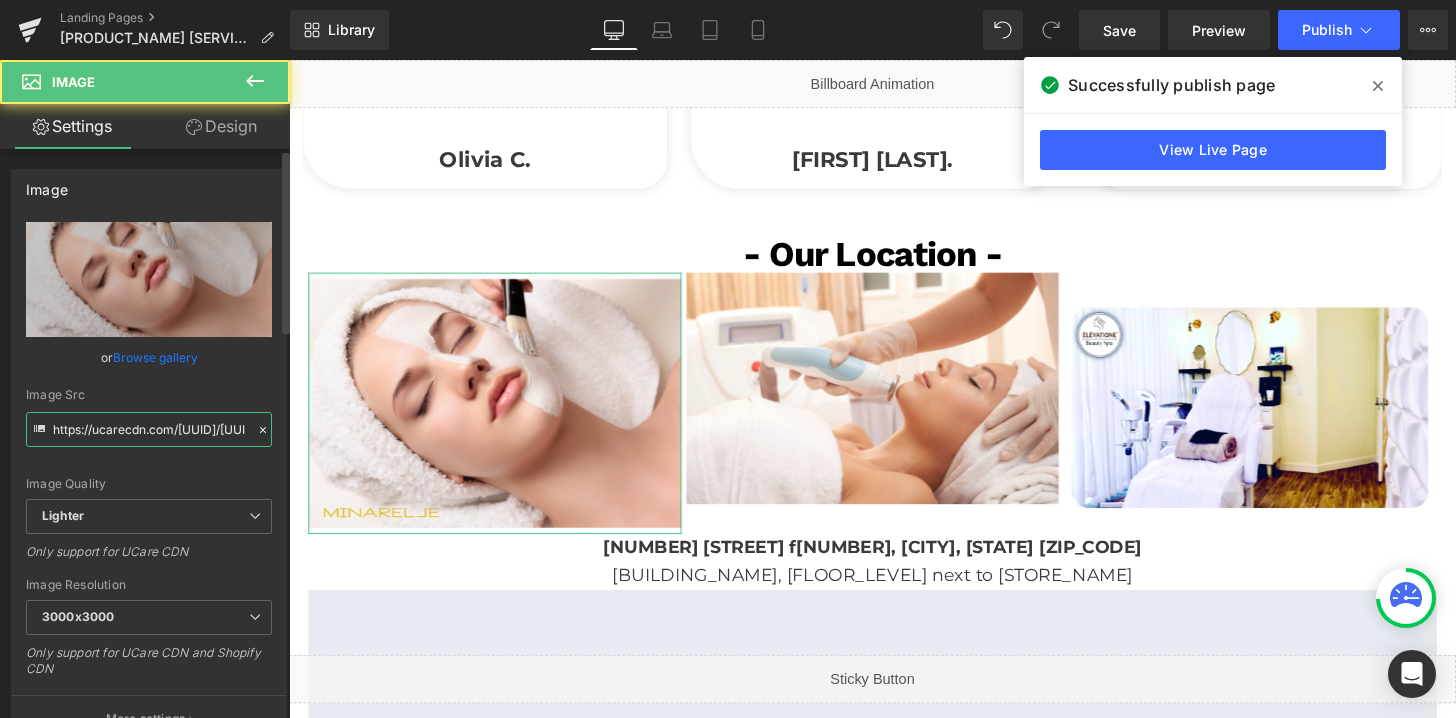 click on "https://ucarecdn.com/[UUID]/[UUID]/[UUID]/[UUID]/-/format/auto/-/preview/3000x3000/-/quality/lighter/[FILENAME]%20_[NUMBER].png" at bounding box center (149, 429) 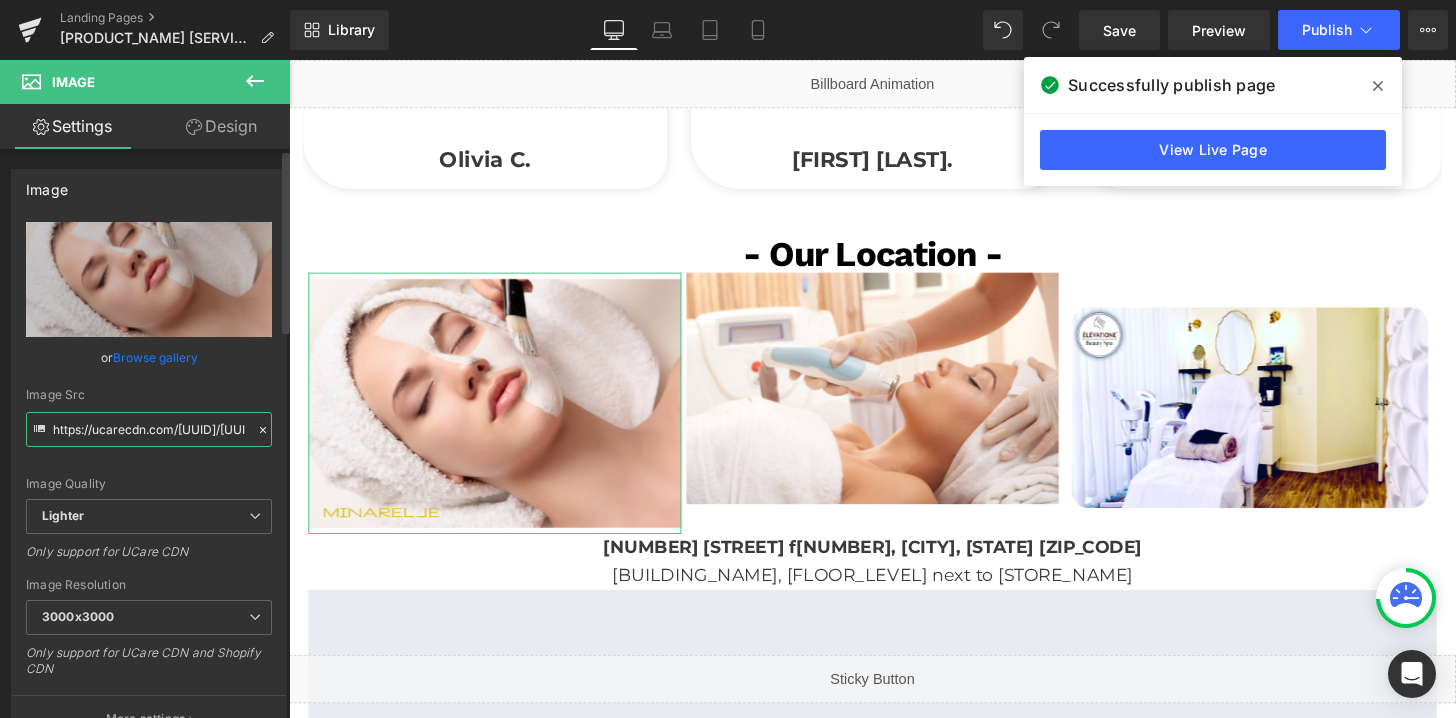 click on "https://ucarecdn.com/[UUID]/[UUID]/[UUID]/[UUID]/-/format/auto/-/preview/3000x3000/-/quality/lighter/[FILENAME]%20_[NUMBER].png" at bounding box center (149, 429) 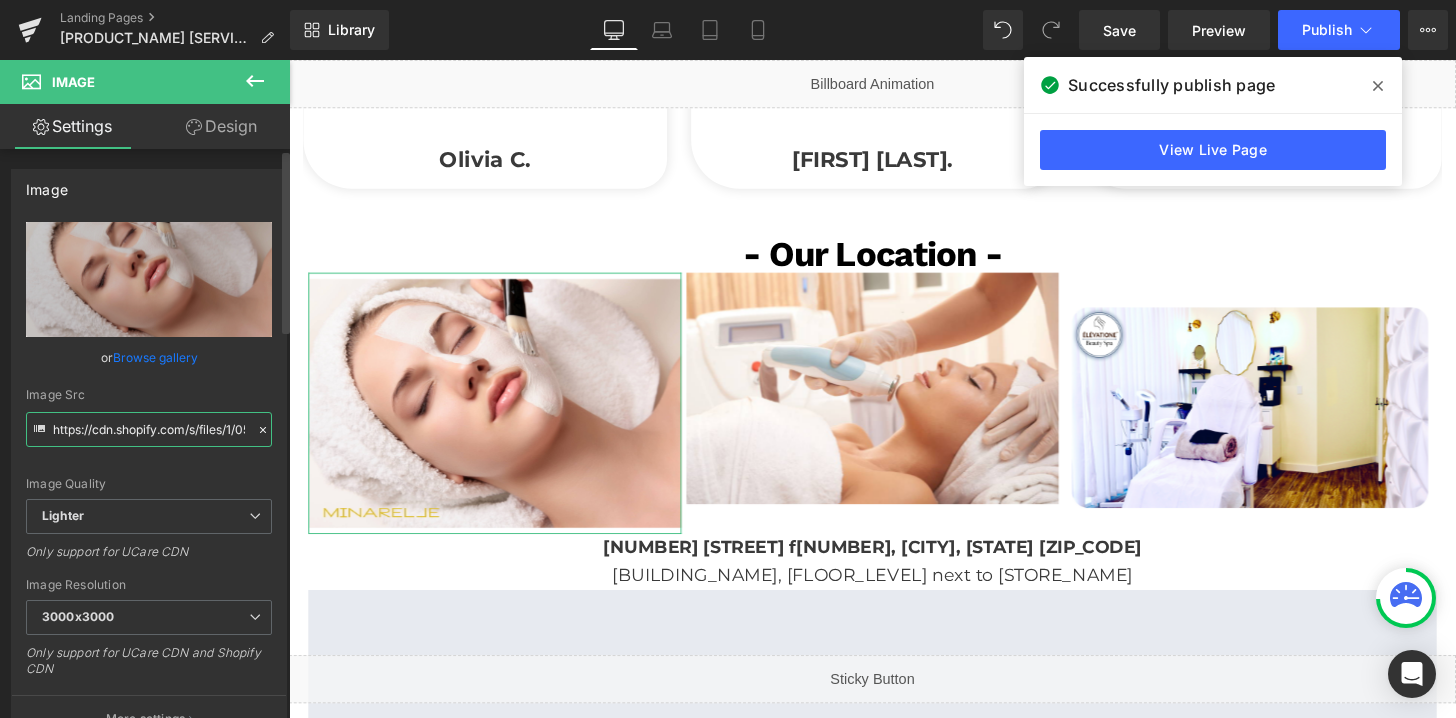 scroll, scrollTop: 0, scrollLeft: 295, axis: horizontal 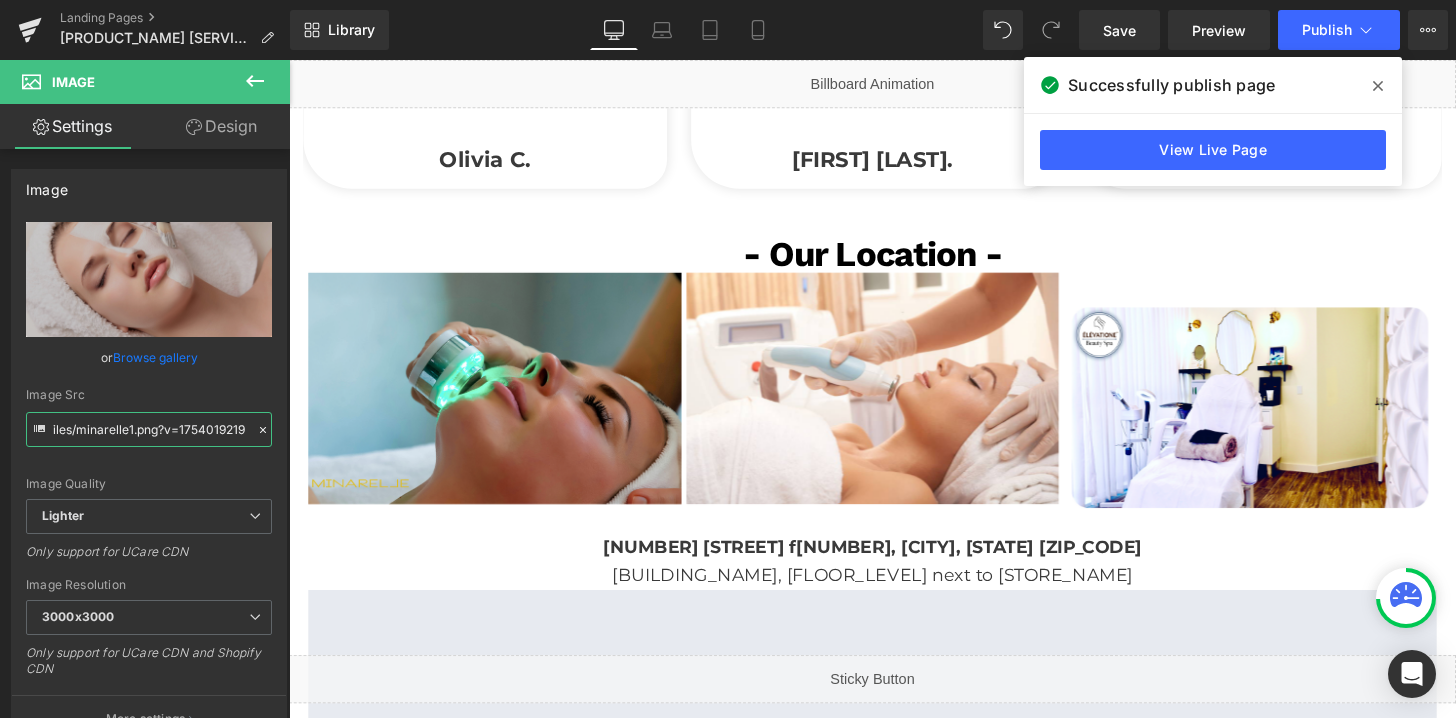 type on "https://cdn.shopify.com/s/files/1/0570/4895/7112/files/minarelle1.png?v=1754019219" 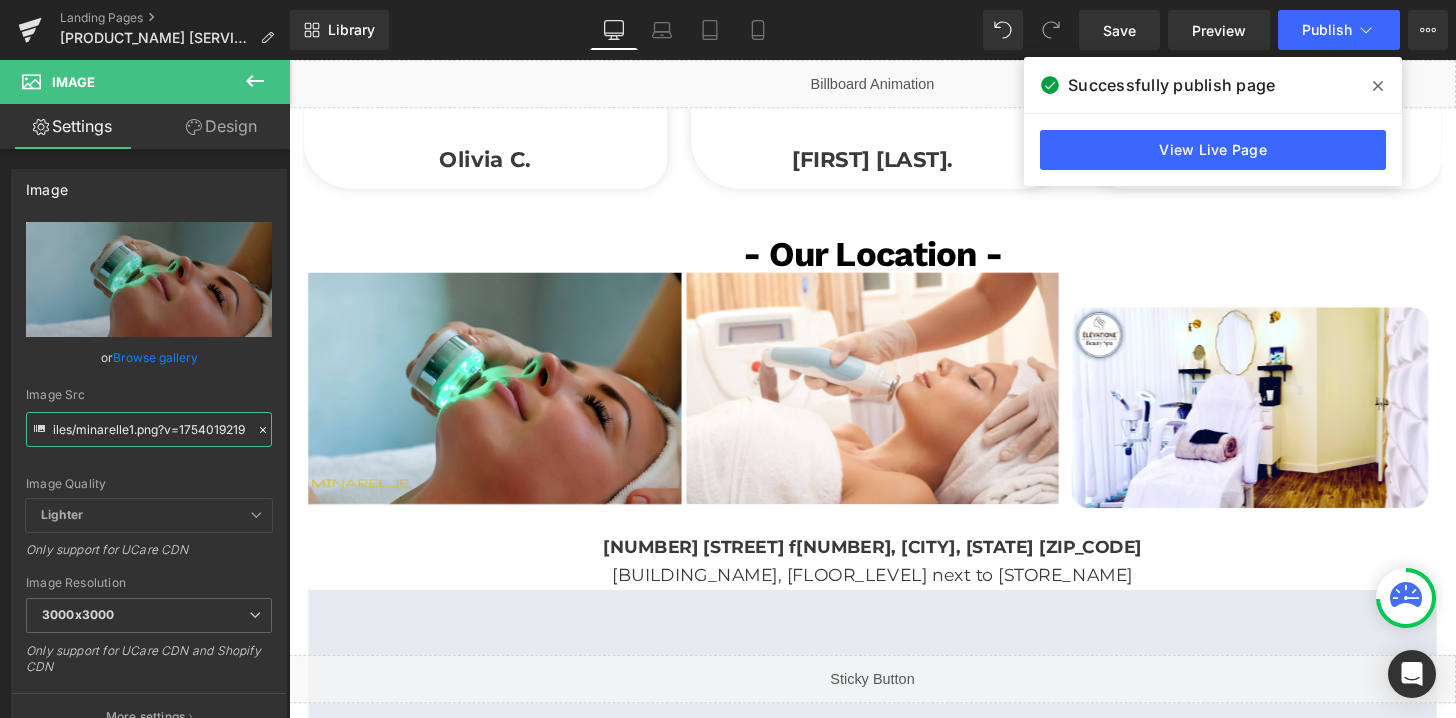 scroll, scrollTop: 0, scrollLeft: 0, axis: both 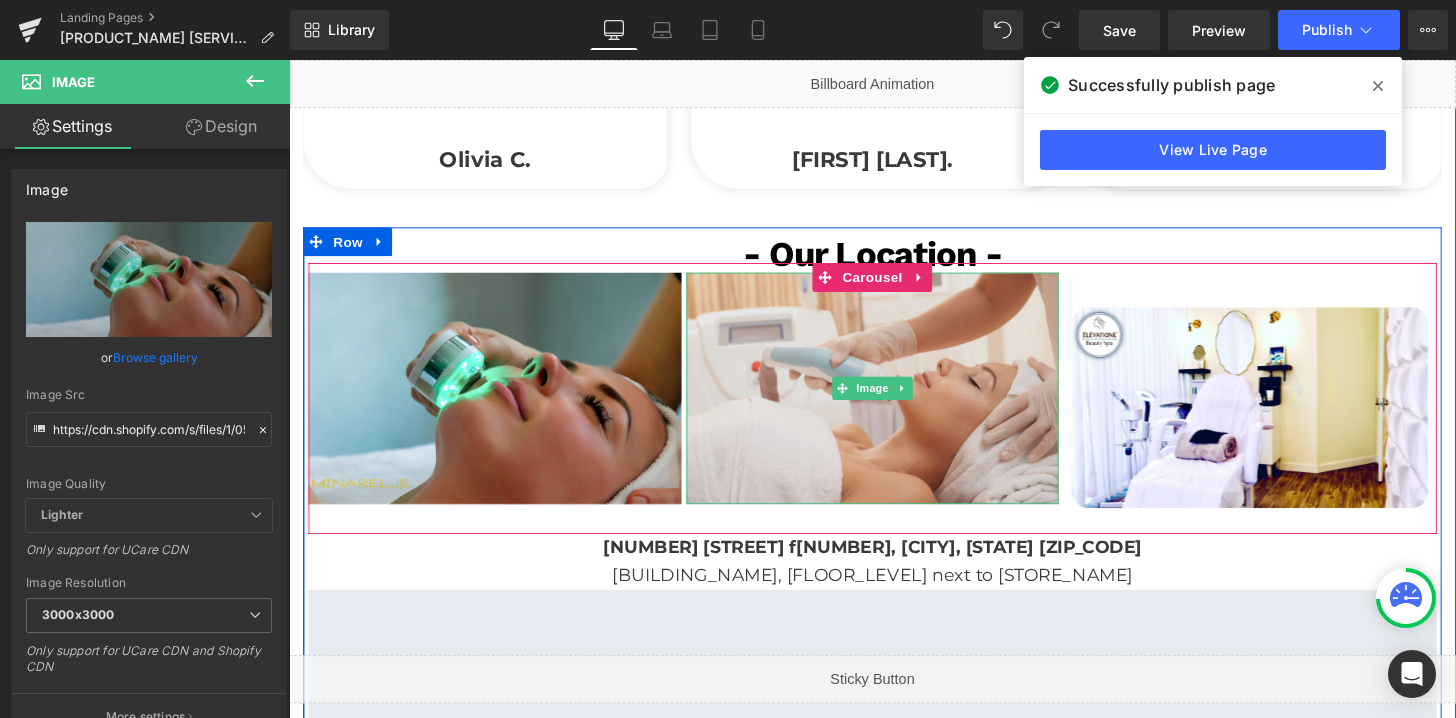 click at bounding box center (894, 400) 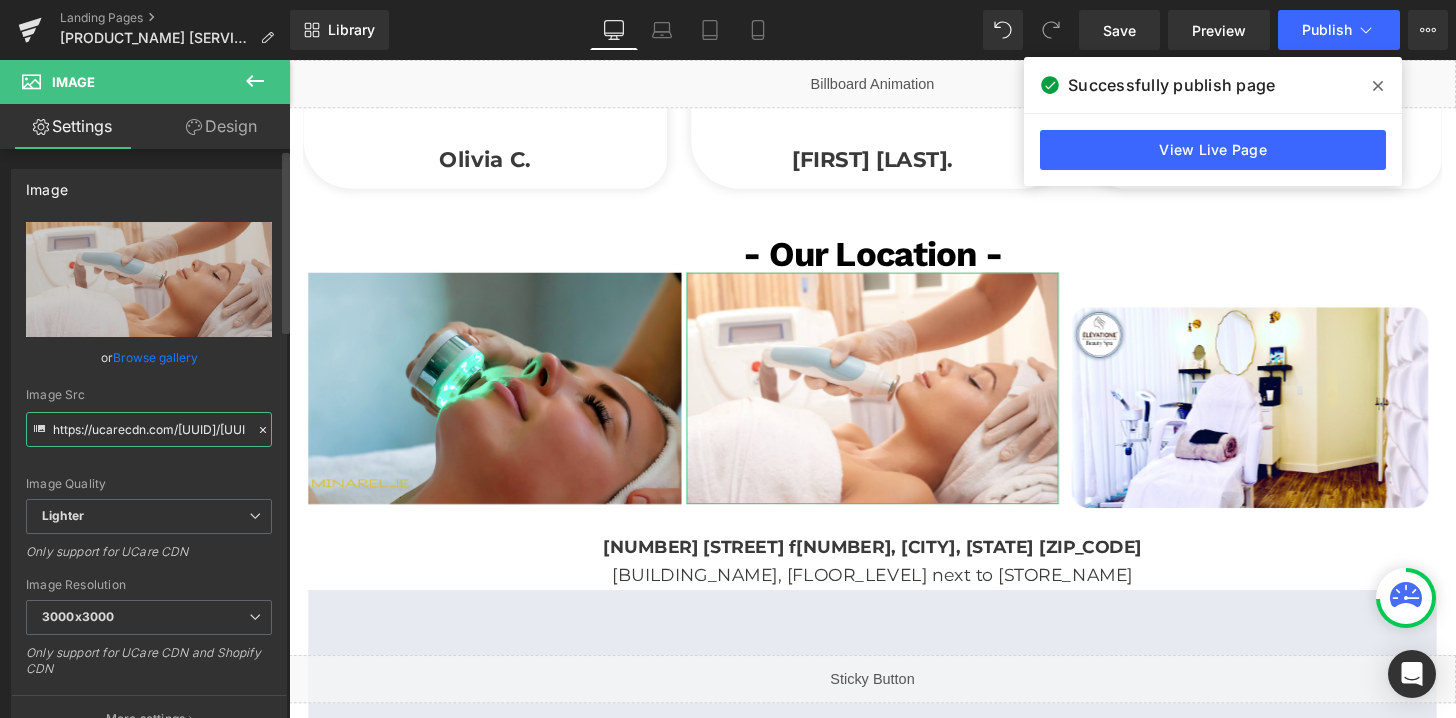 click on "https://ucarecdn.com/[UUID]/[UUID]/[UUID]/[UUID]/-/format/auto/-/preview/3000x3000/-/quality/lighter/[FILENAME].png" at bounding box center [149, 429] 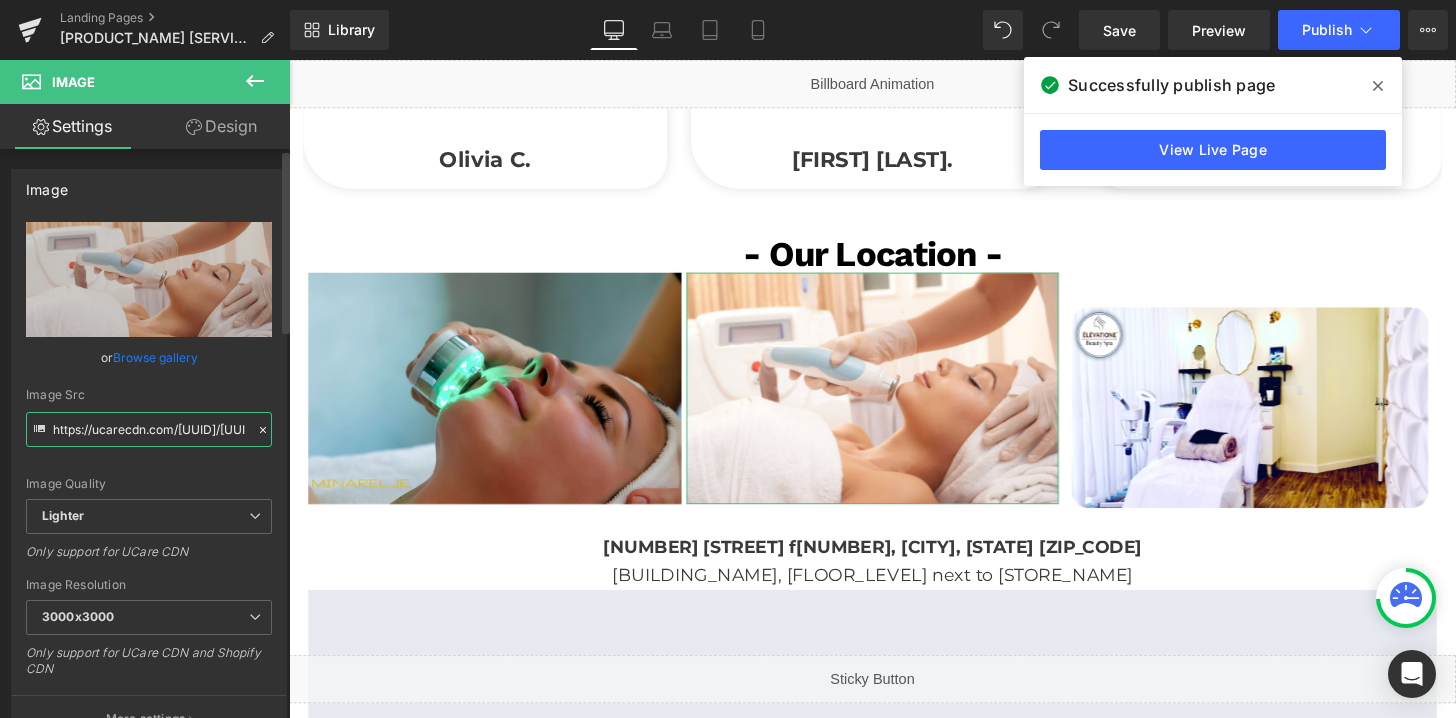 click on "https://ucarecdn.com/[UUID]/[UUID]/[UUID]/[UUID]/-/format/auto/-/preview/3000x3000/-/quality/lighter/[FILENAME].png" at bounding box center [149, 429] 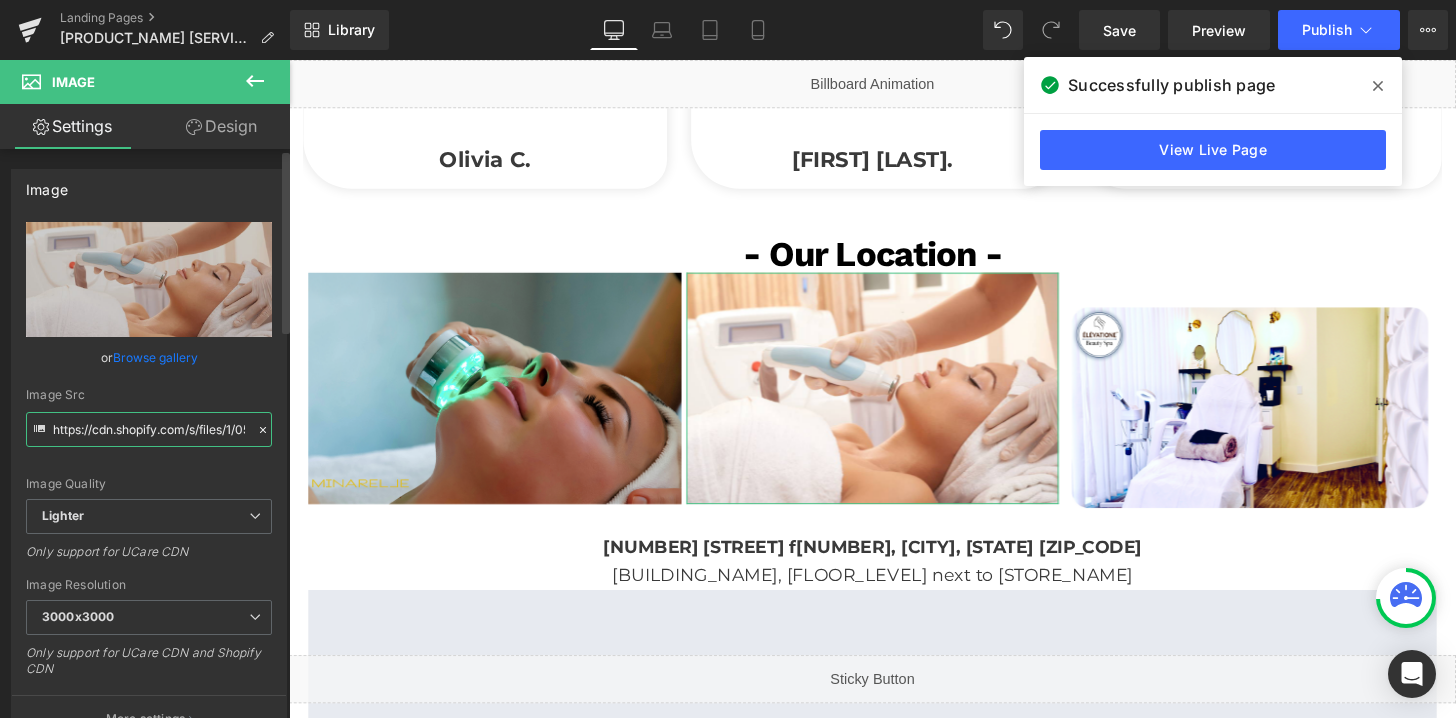scroll, scrollTop: 0, scrollLeft: 295, axis: horizontal 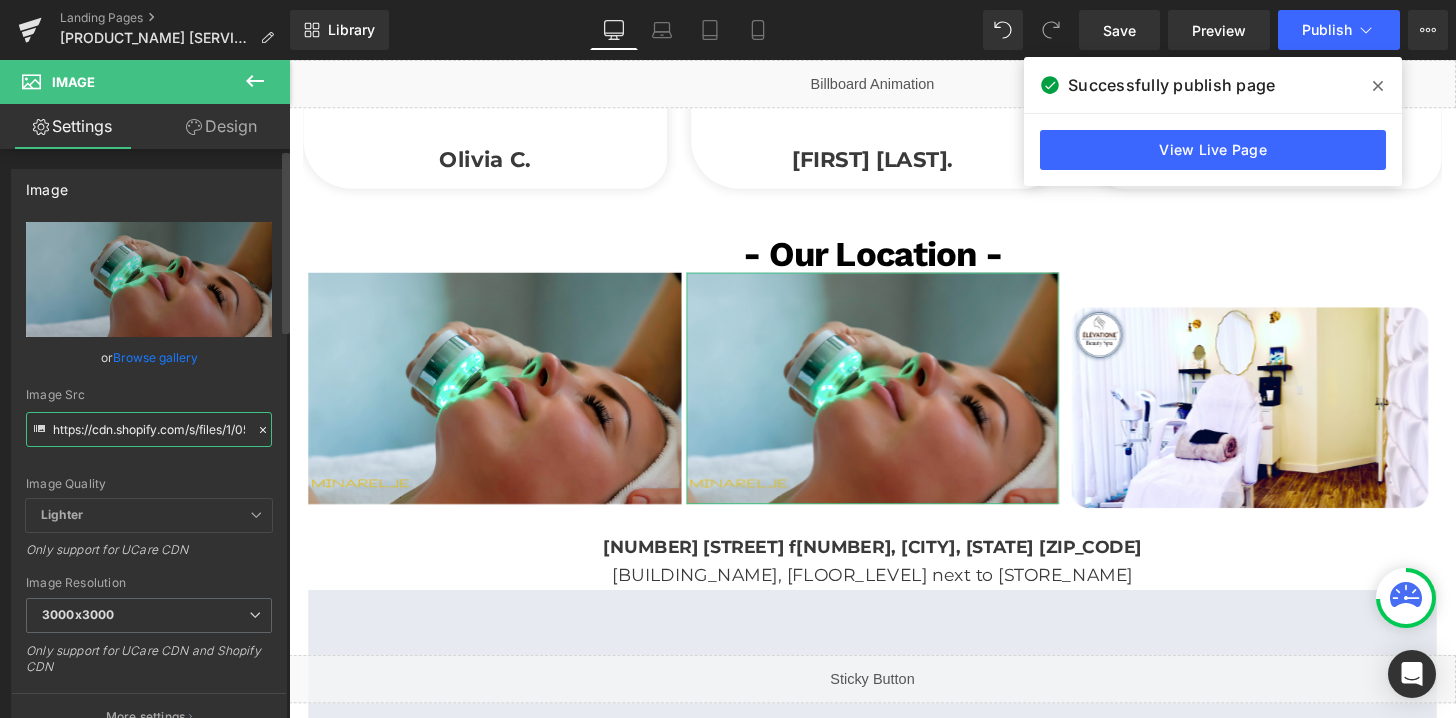 click on "https://cdn.shopify.com/s/files/1/0570/4895/7112/files/minarelle1_3000x3000.png?v=1754019219" at bounding box center [149, 429] 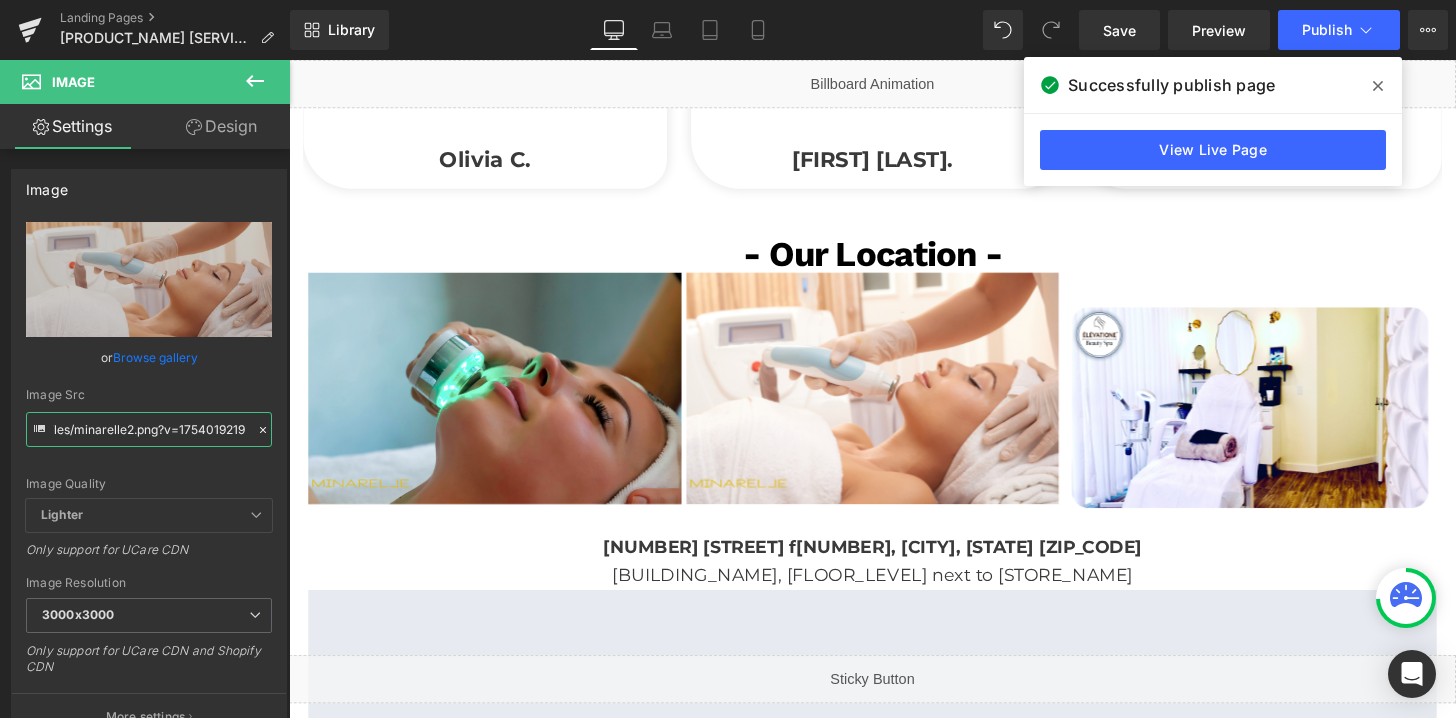 type on "https://cdn.shopify.com/s/files/1/0570/4895/7112/files/minarelle2_3000x3000.png?v=1754019219" 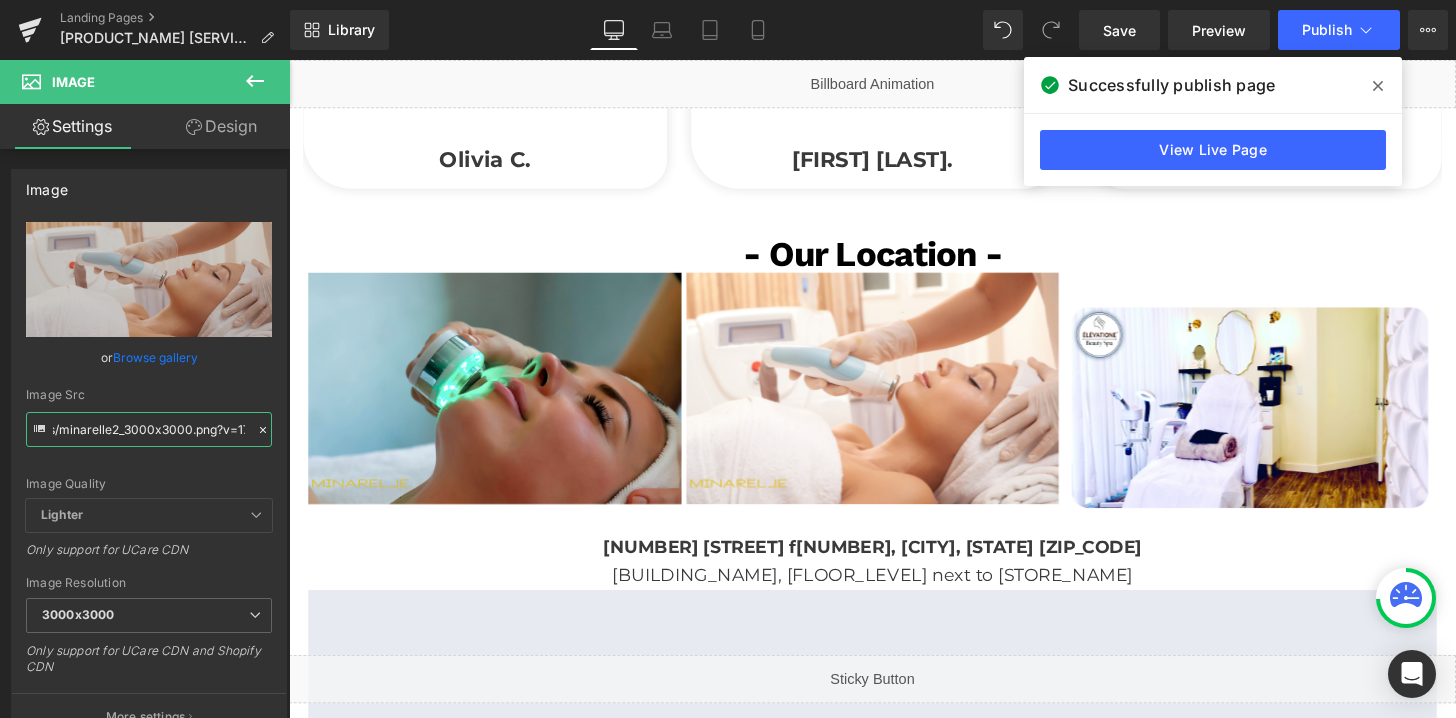 scroll, scrollTop: 0, scrollLeft: 0, axis: both 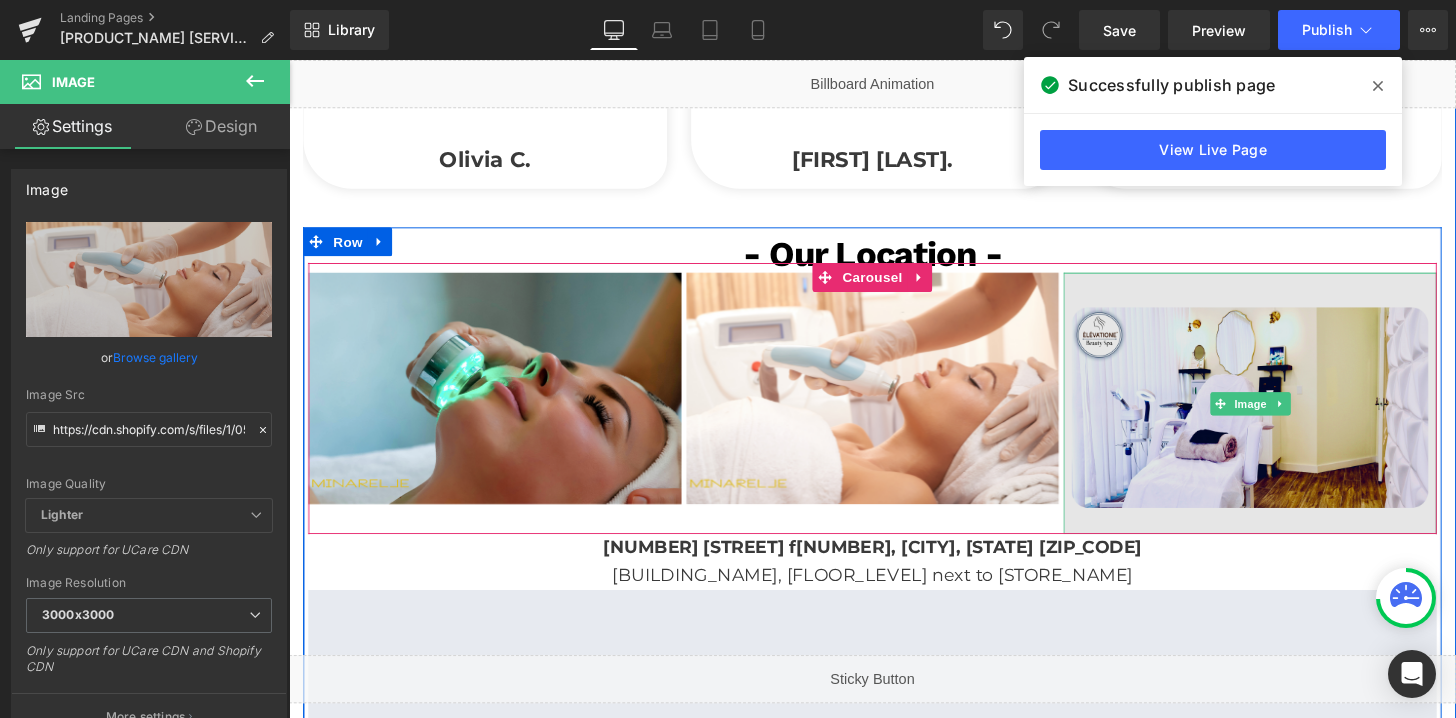 click at bounding box center [1285, 416] 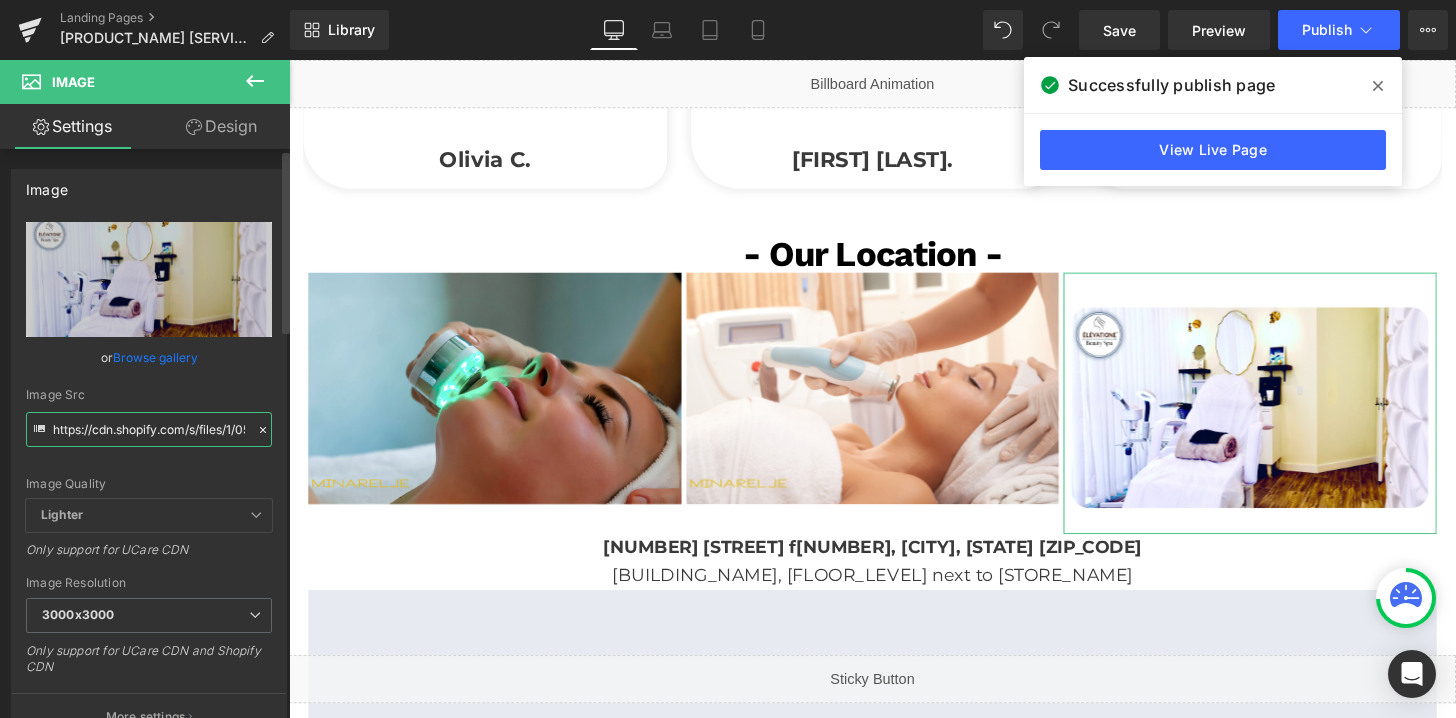click on "https://cdn.shopify.com/s/files/1/0570/4895/7112/files/104_3000x3000.png?v=1665592188" at bounding box center (149, 429) 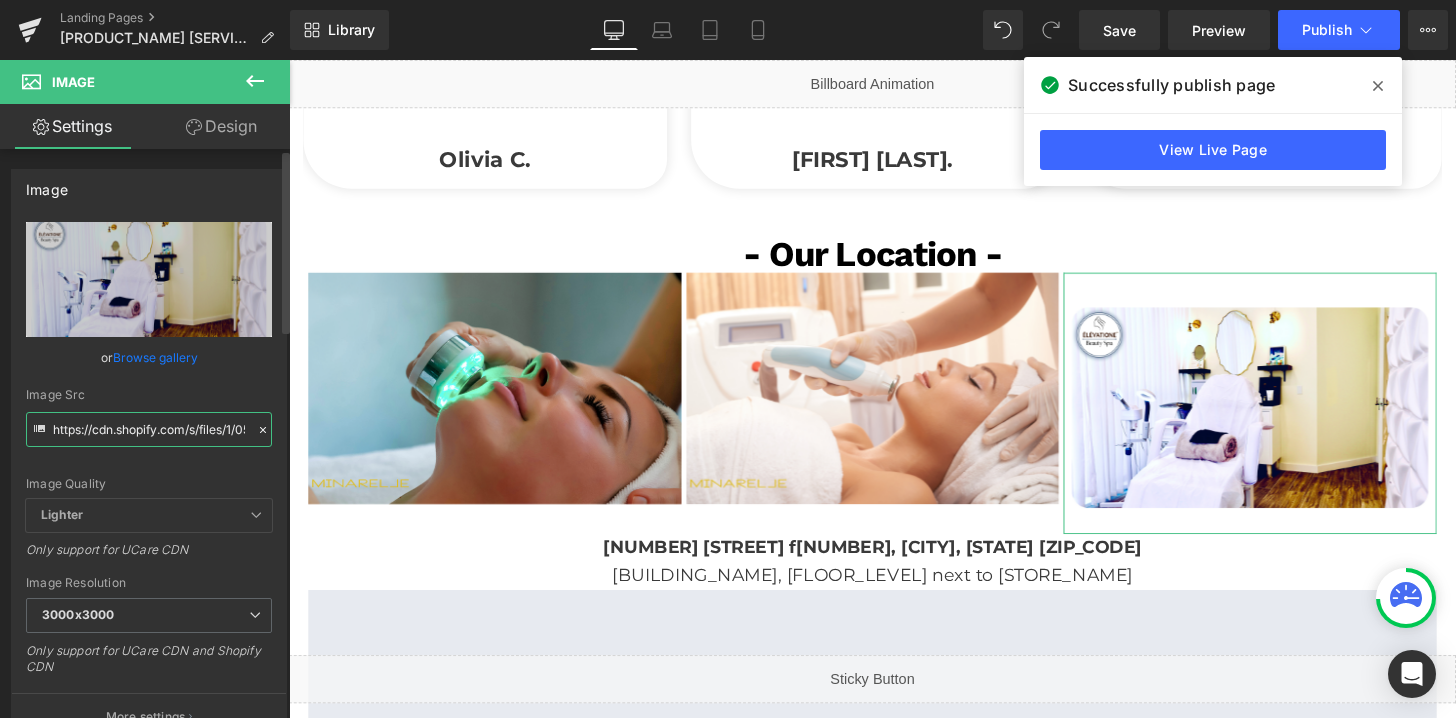 click on "https://cdn.shopify.com/s/files/1/0570/4895/7112/files/104_3000x3000.png?v=1665592188" at bounding box center (149, 429) 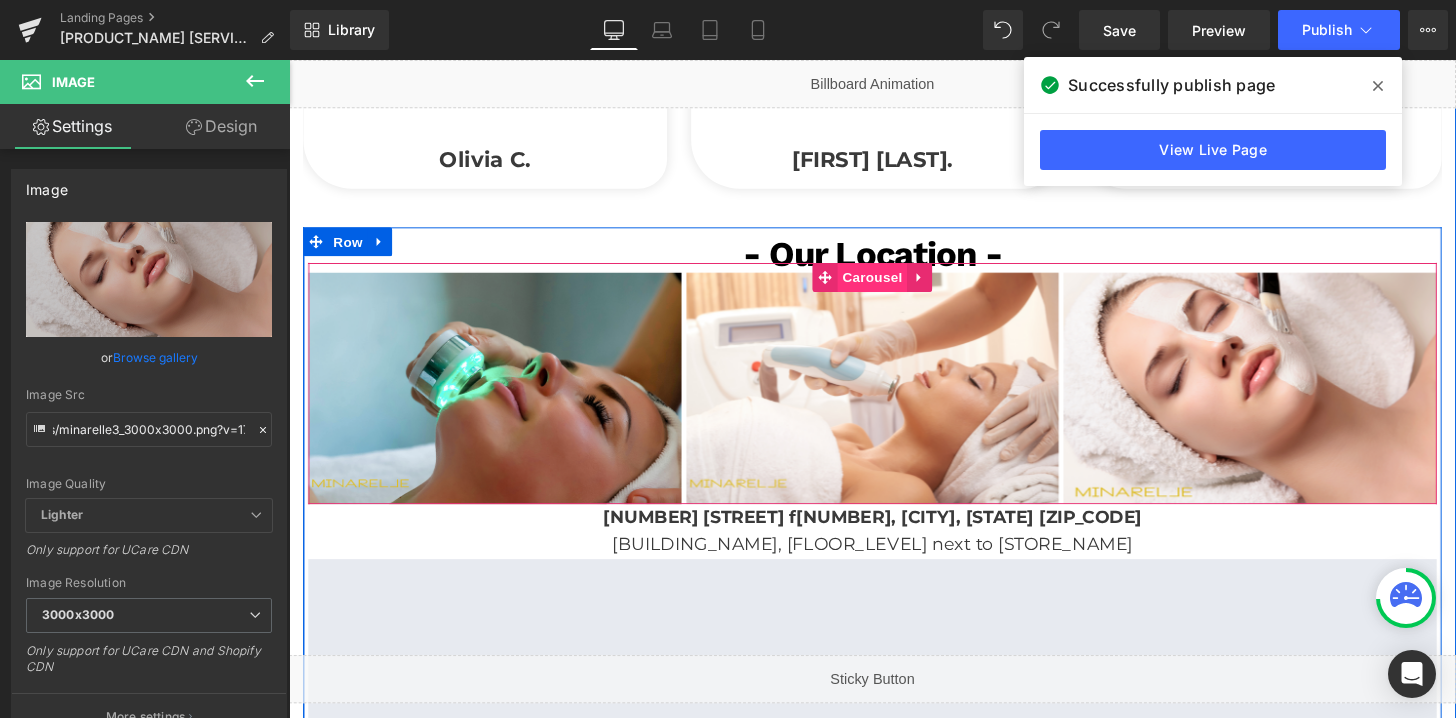 click on "Carousel" at bounding box center (894, 286) 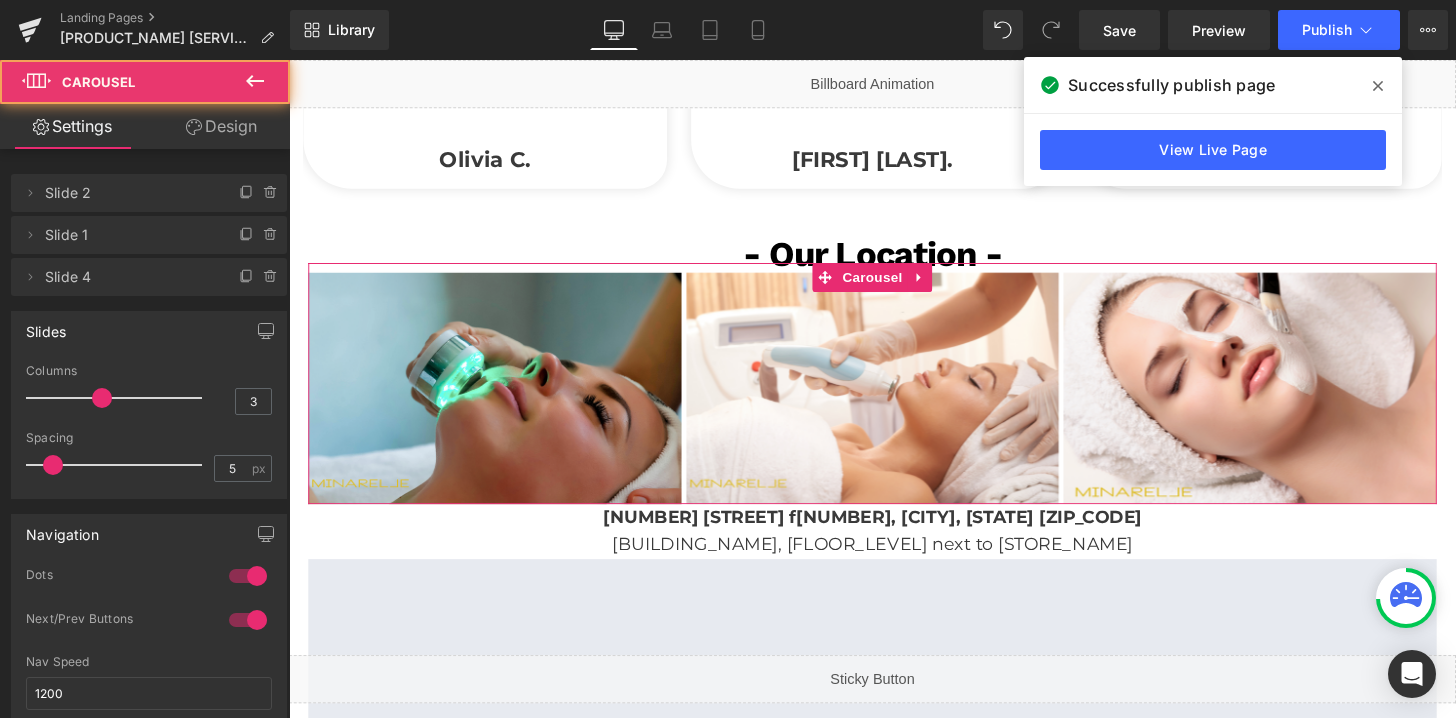 click on "Design" at bounding box center [221, 126] 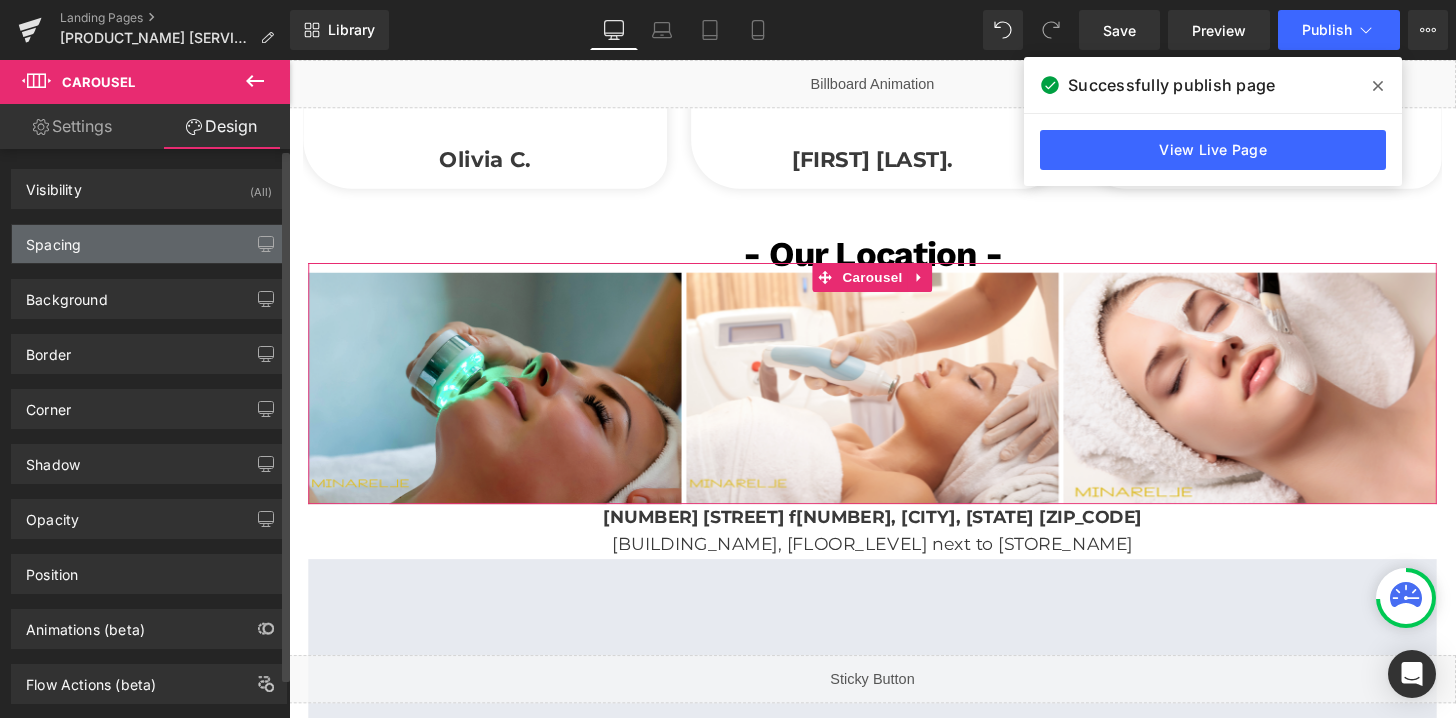click on "Spacing" at bounding box center [53, 239] 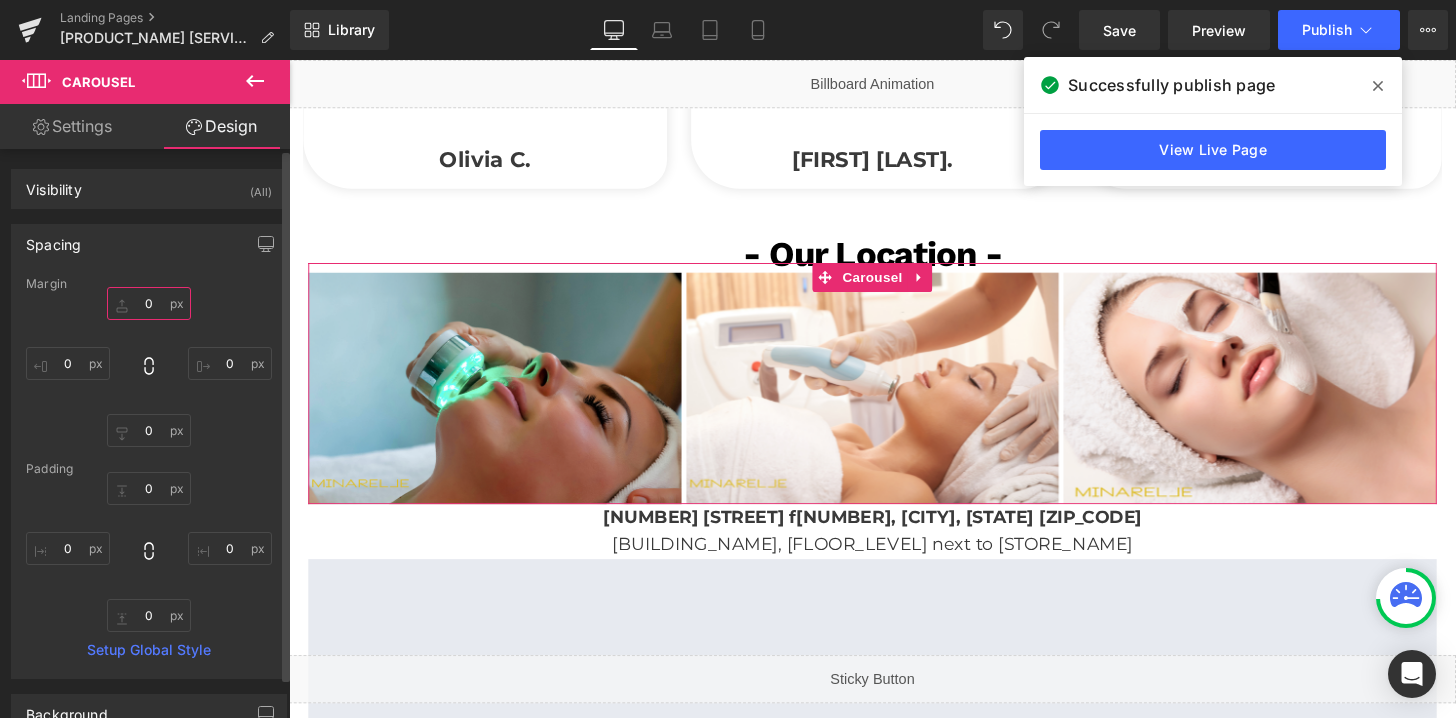 click on "0" at bounding box center (149, 303) 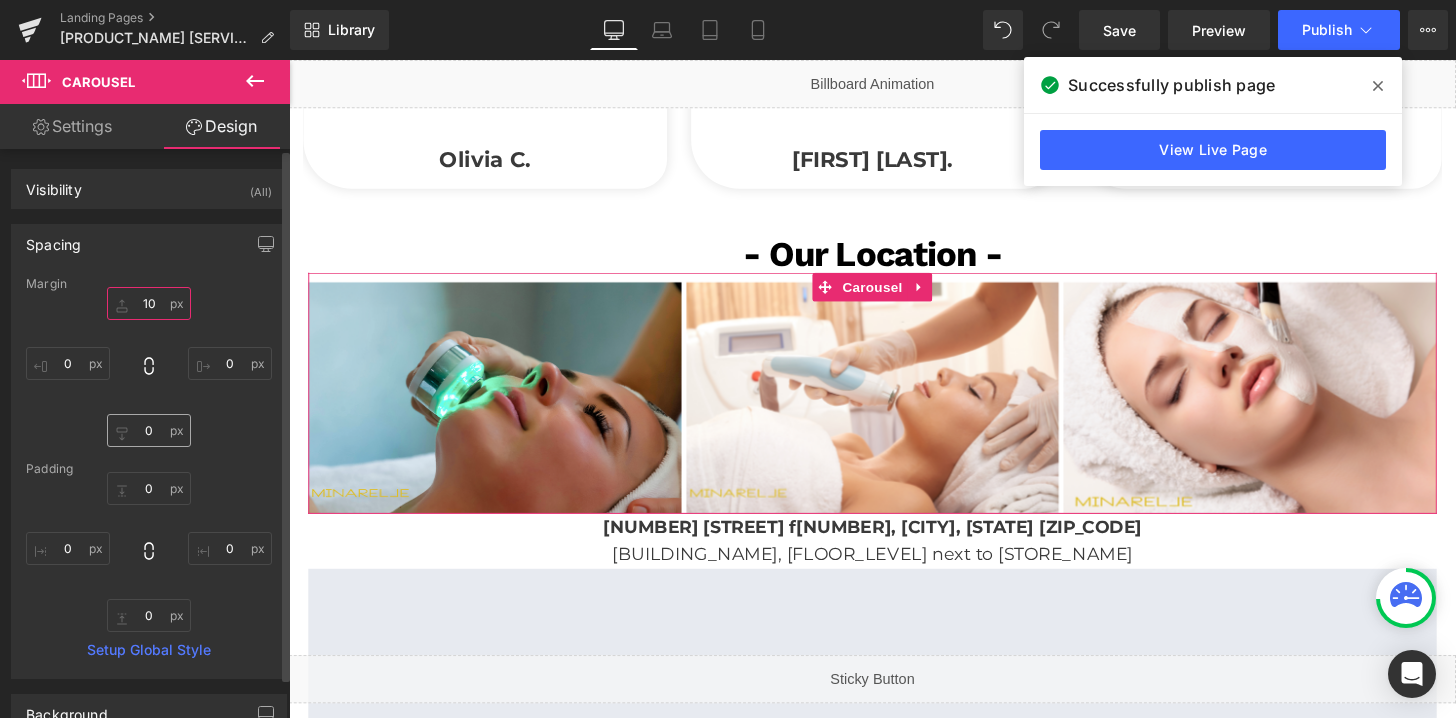 type on "10" 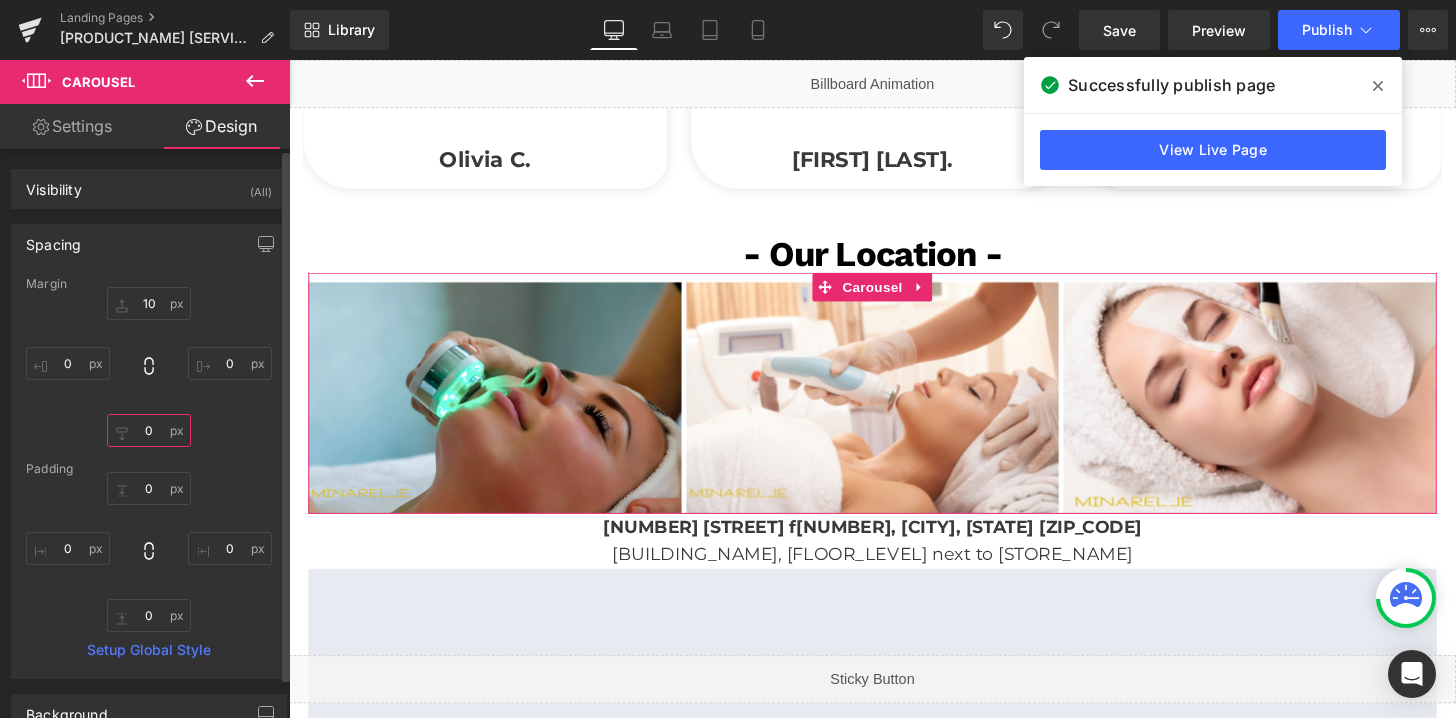 click on "0" at bounding box center (149, 430) 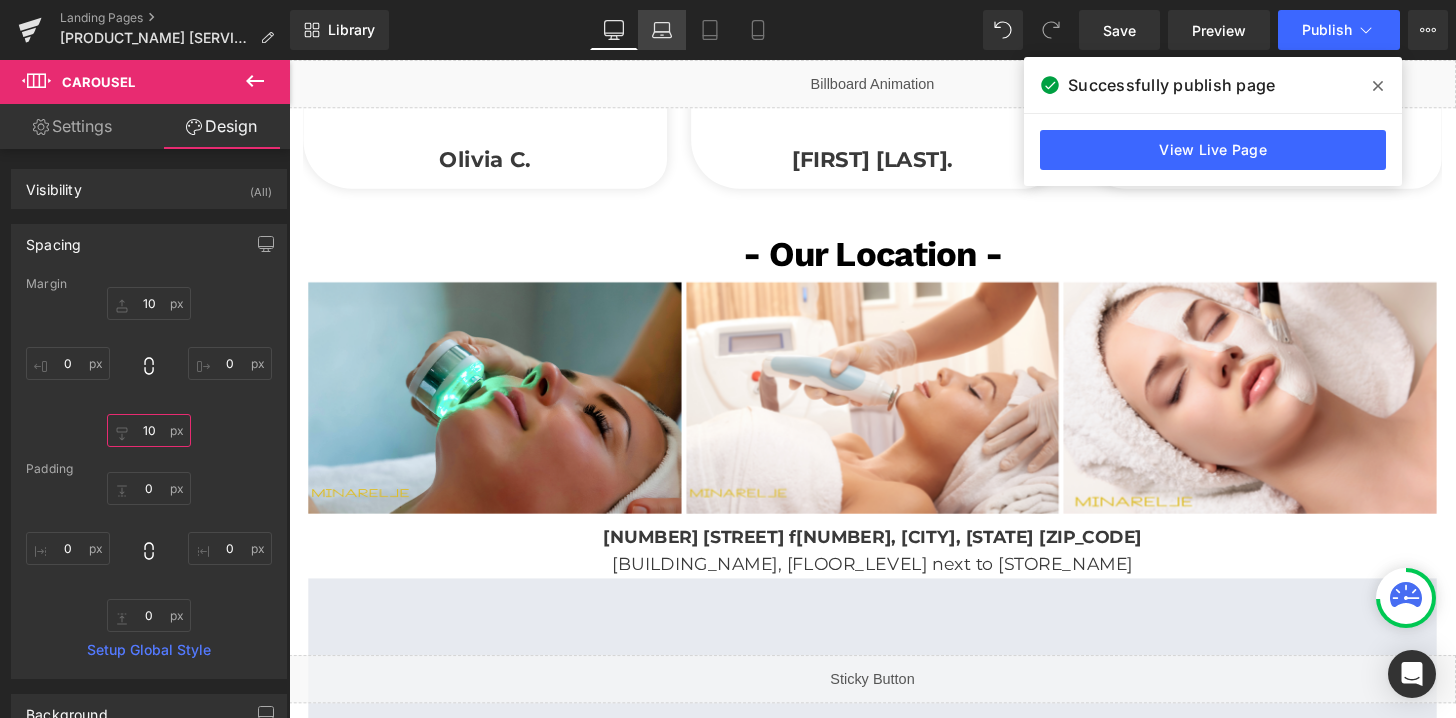 type on "10" 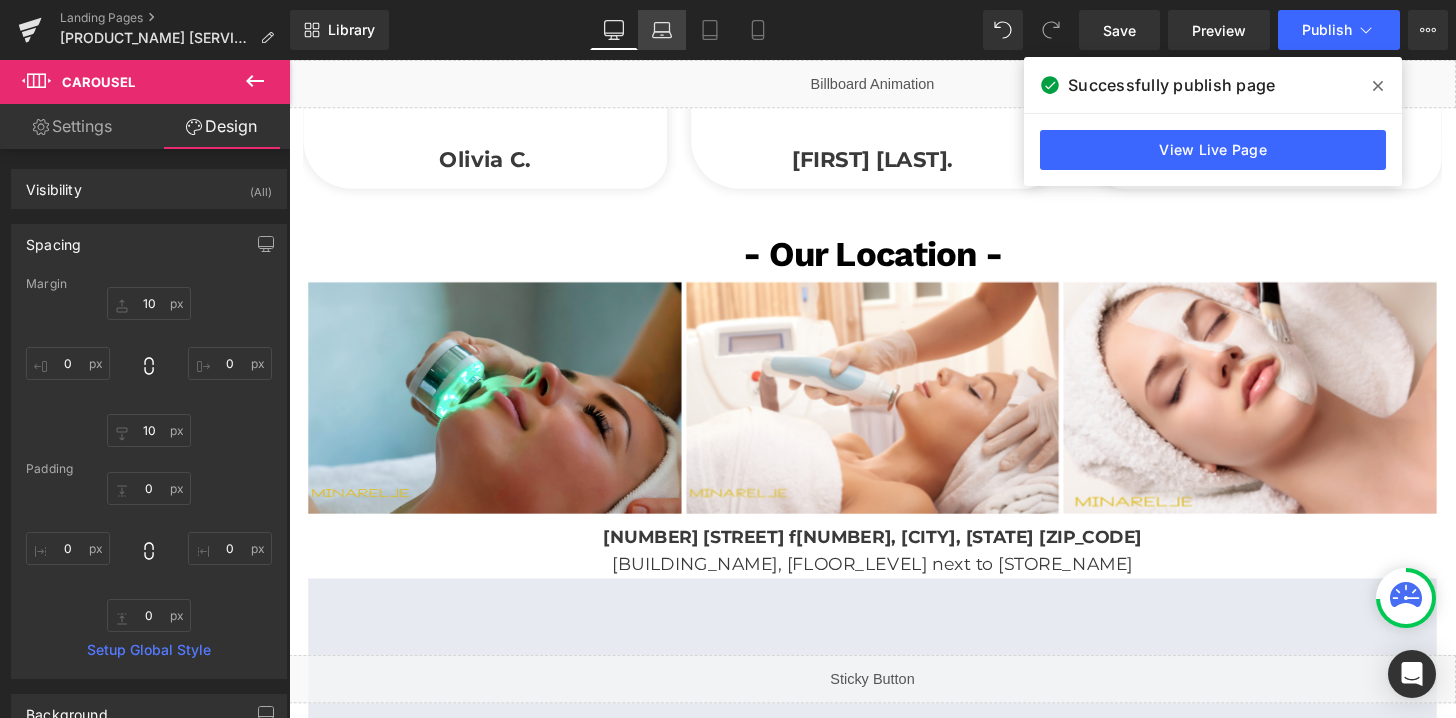 click 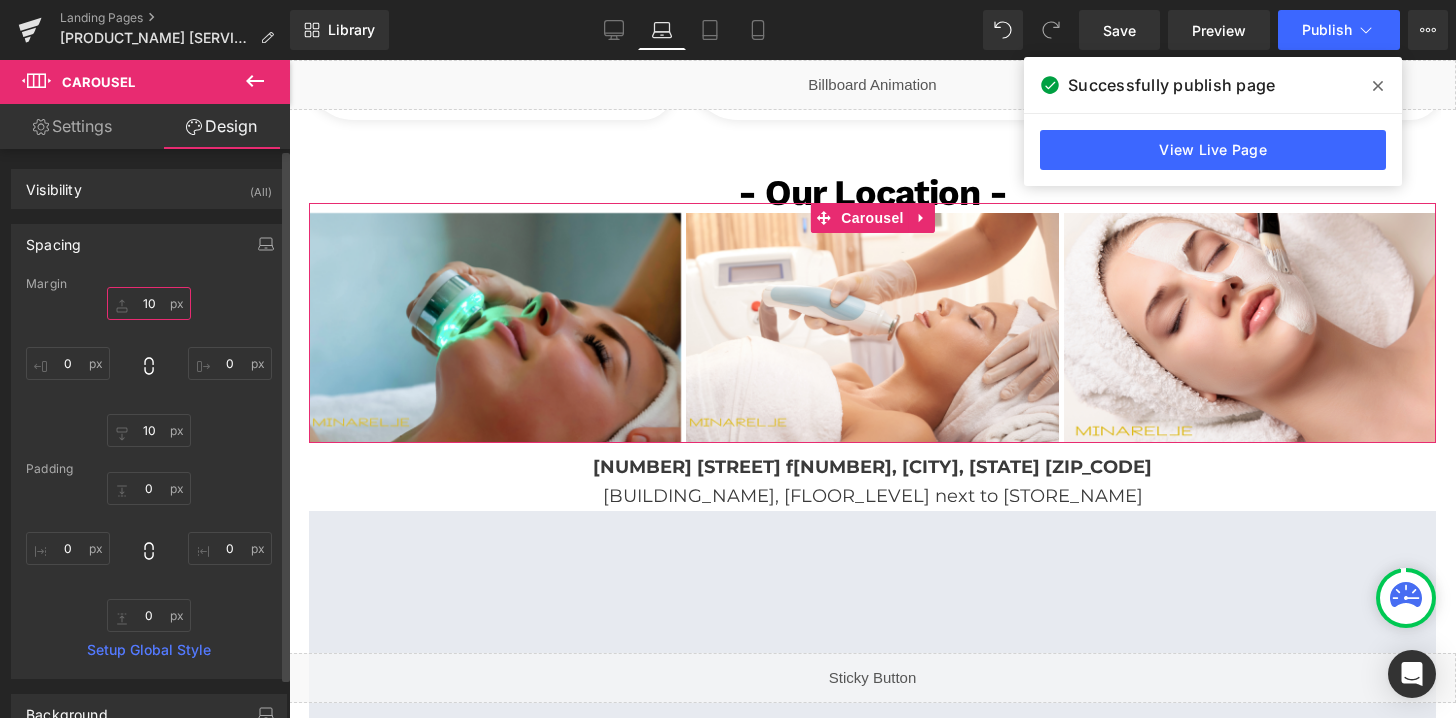 click on "10" at bounding box center (149, 303) 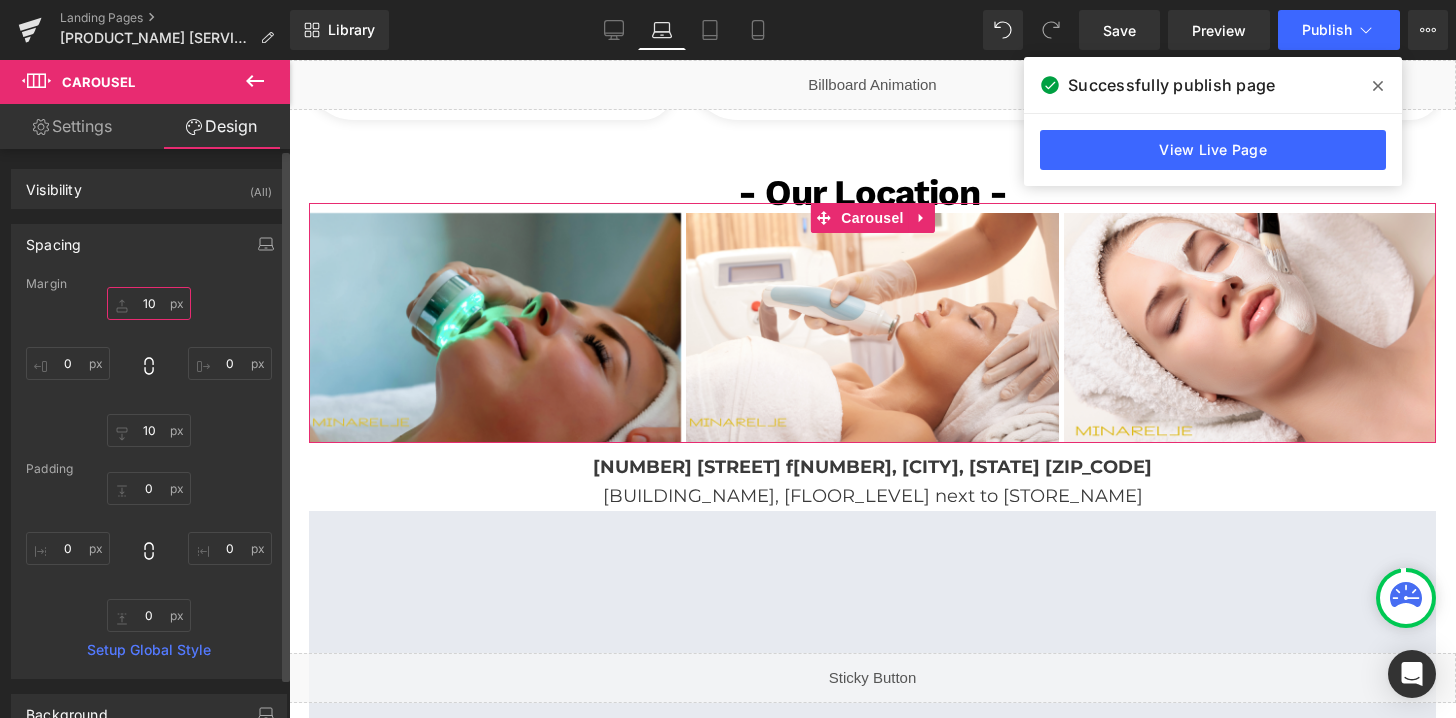click on "10" at bounding box center [149, 303] 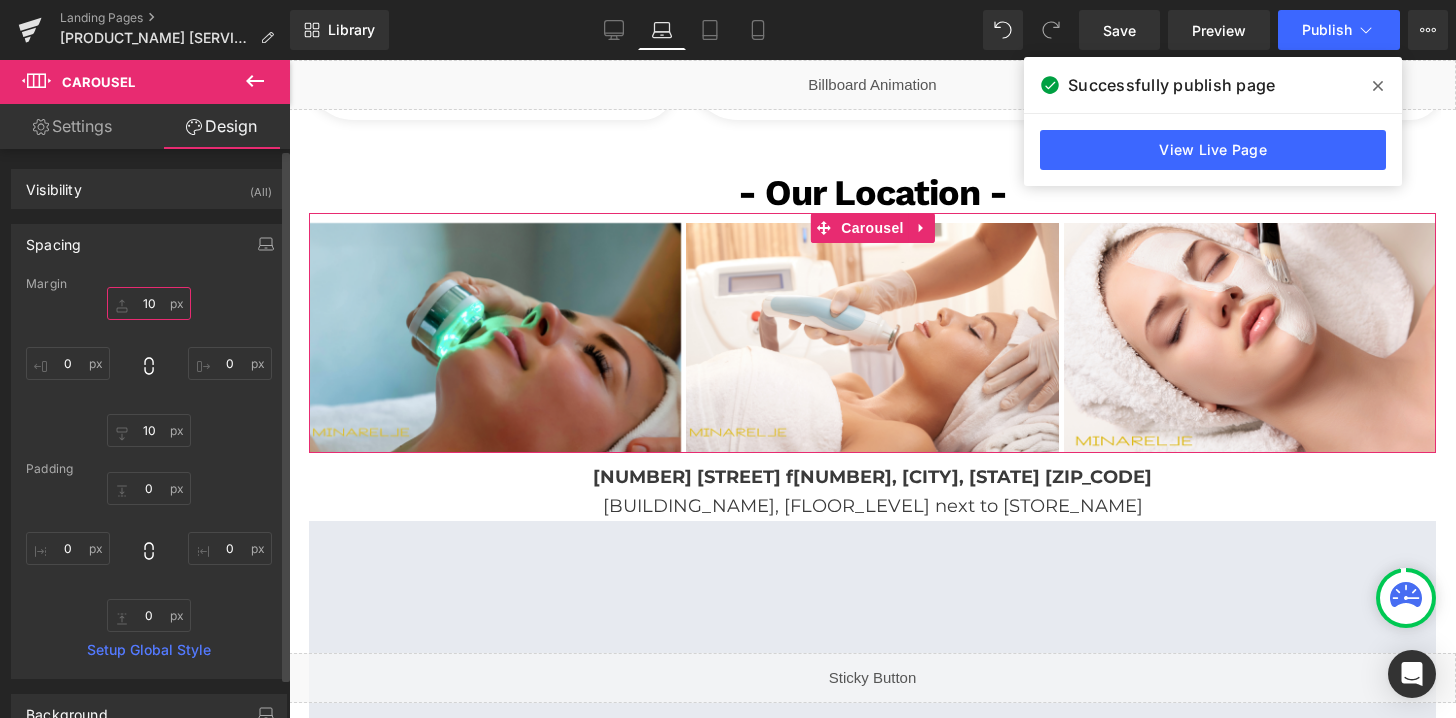 click on "10" at bounding box center (149, 303) 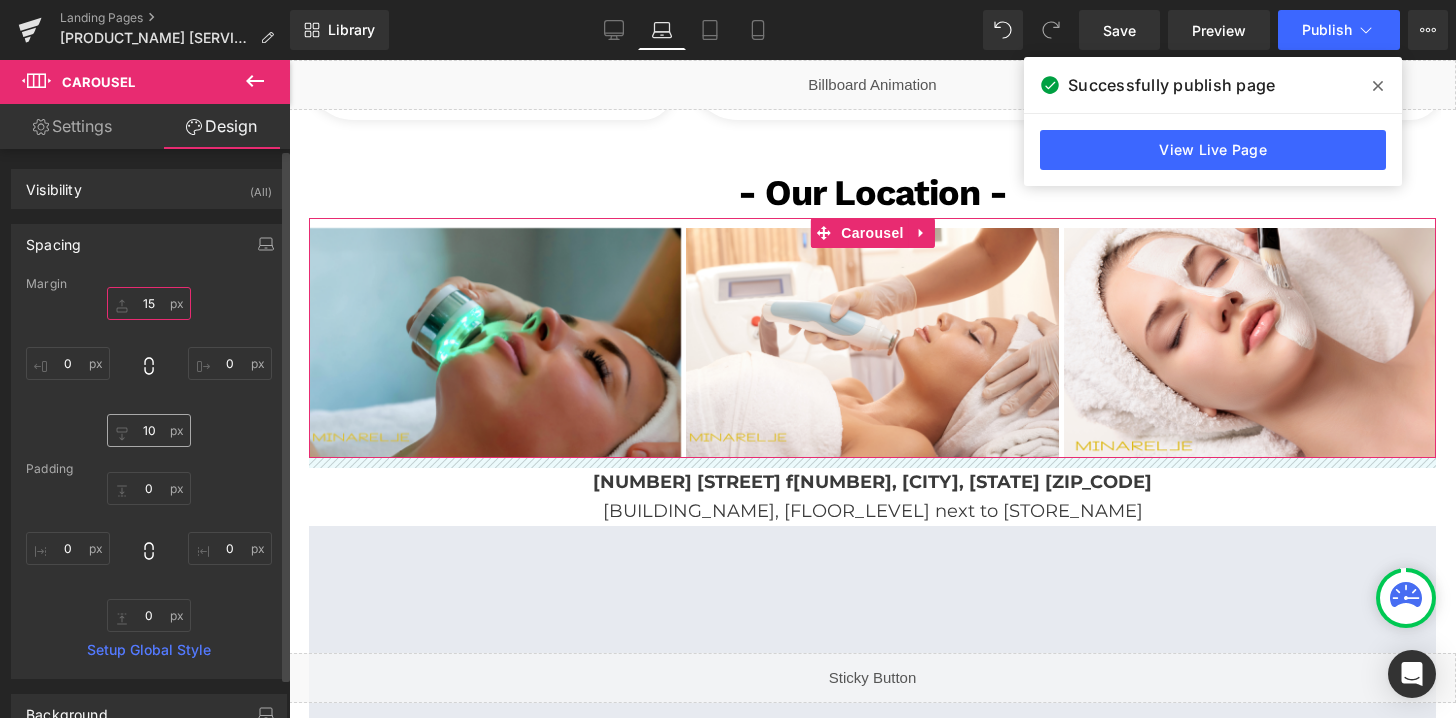 type on "15" 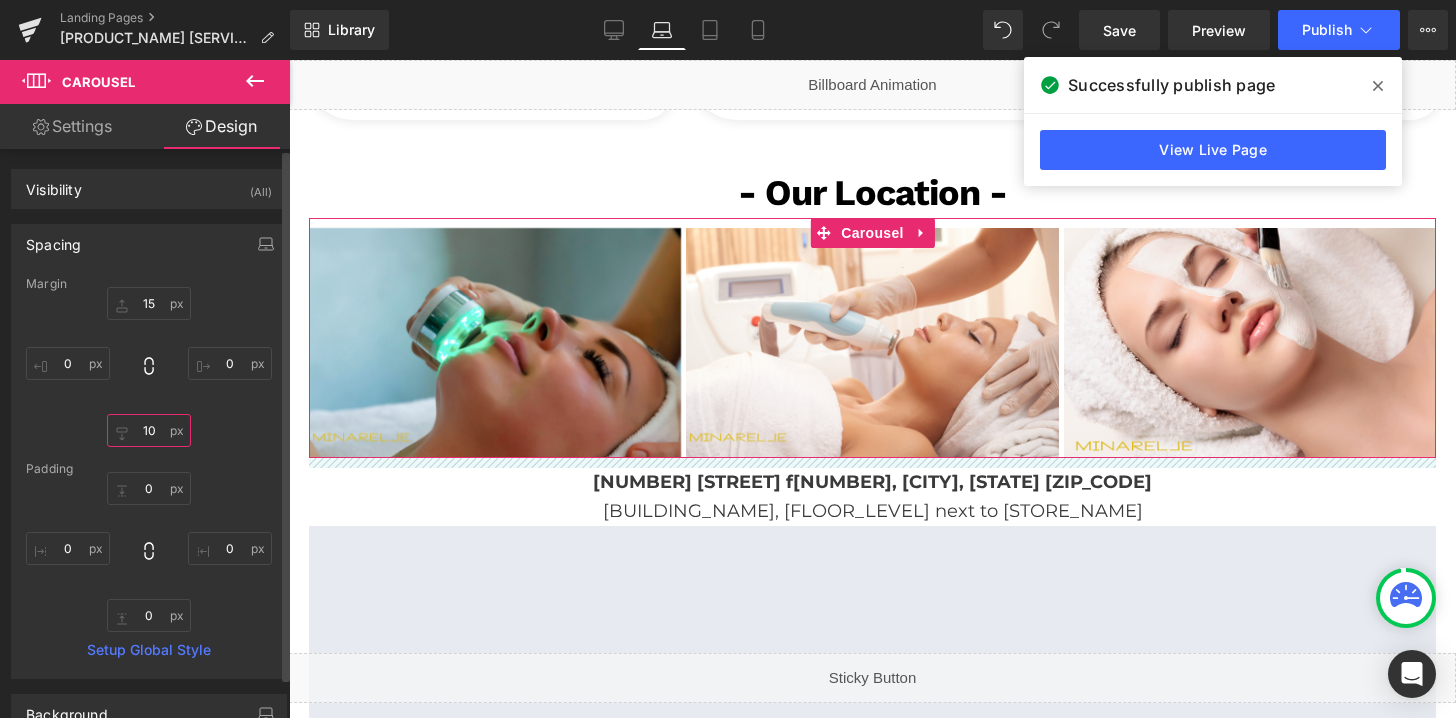 click on "10" at bounding box center [149, 430] 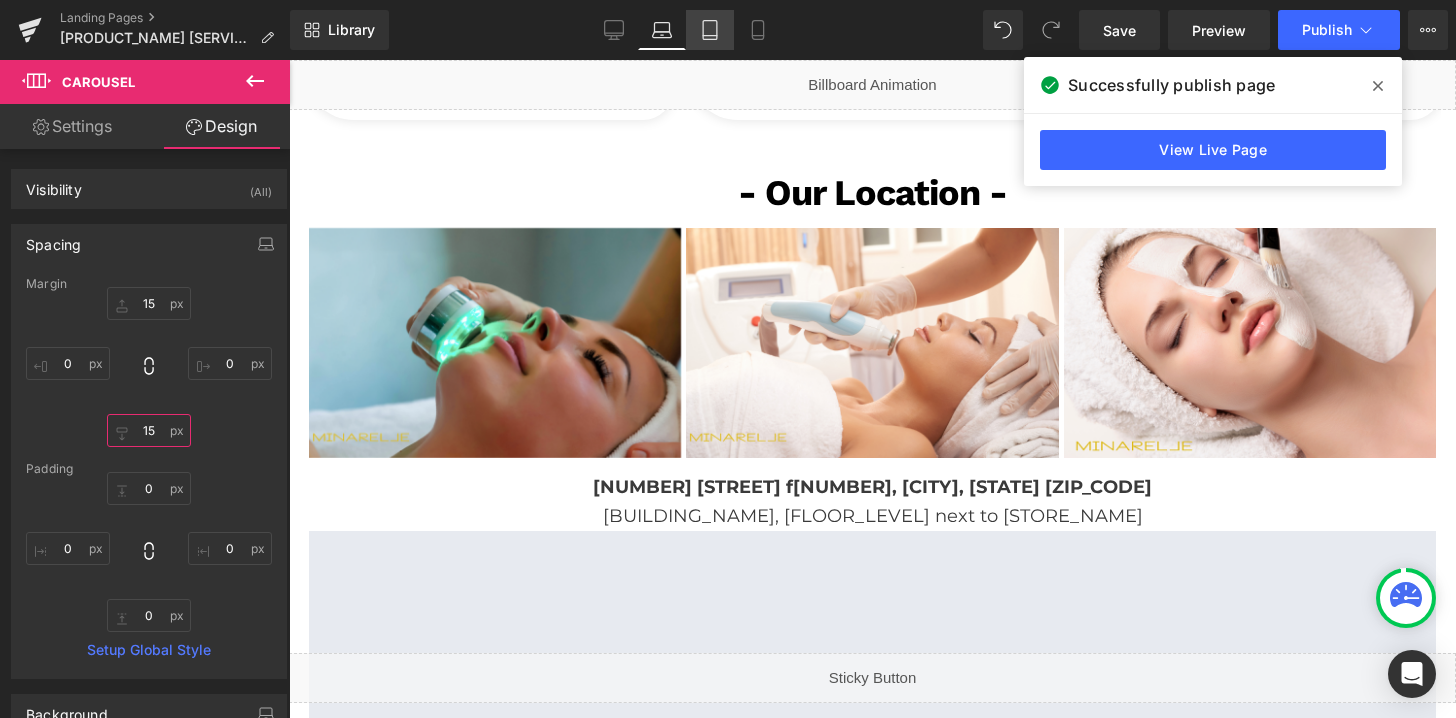 type on "15" 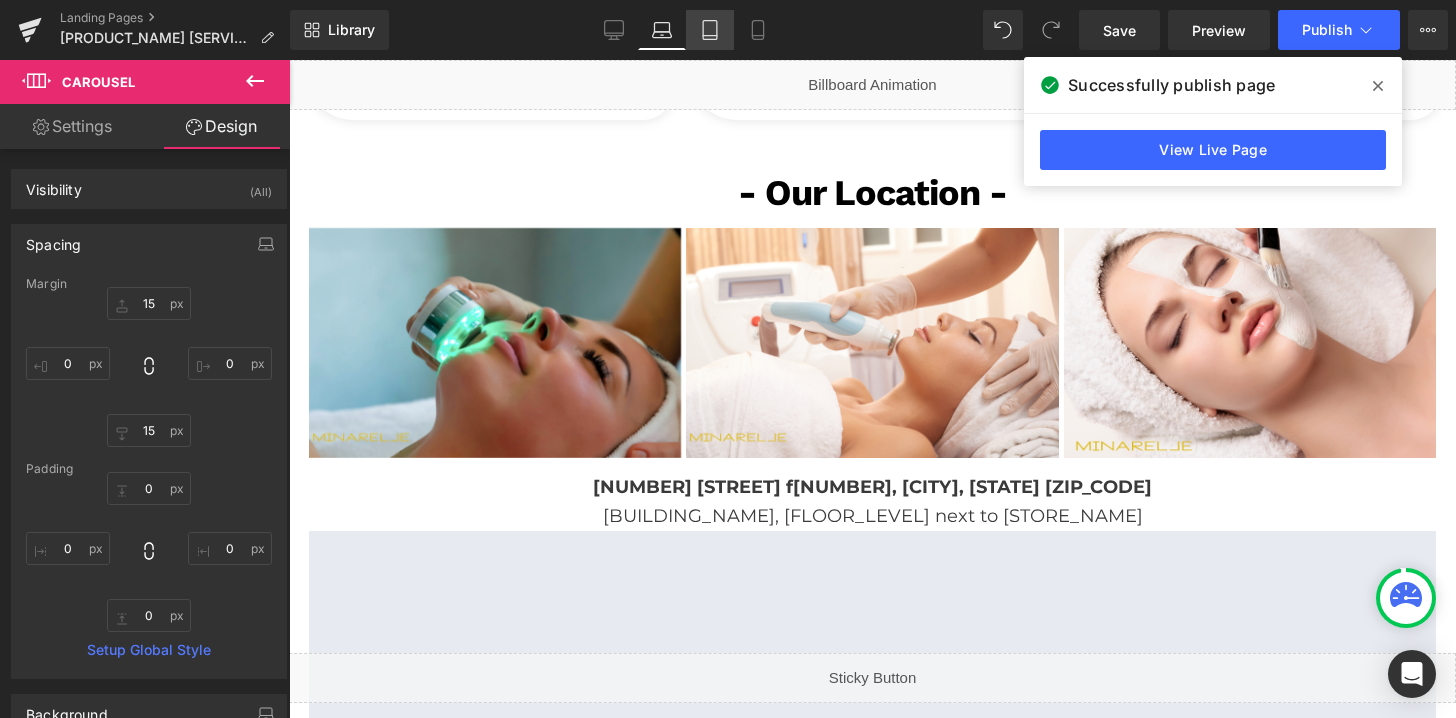 click on "Tablet" at bounding box center [710, 30] 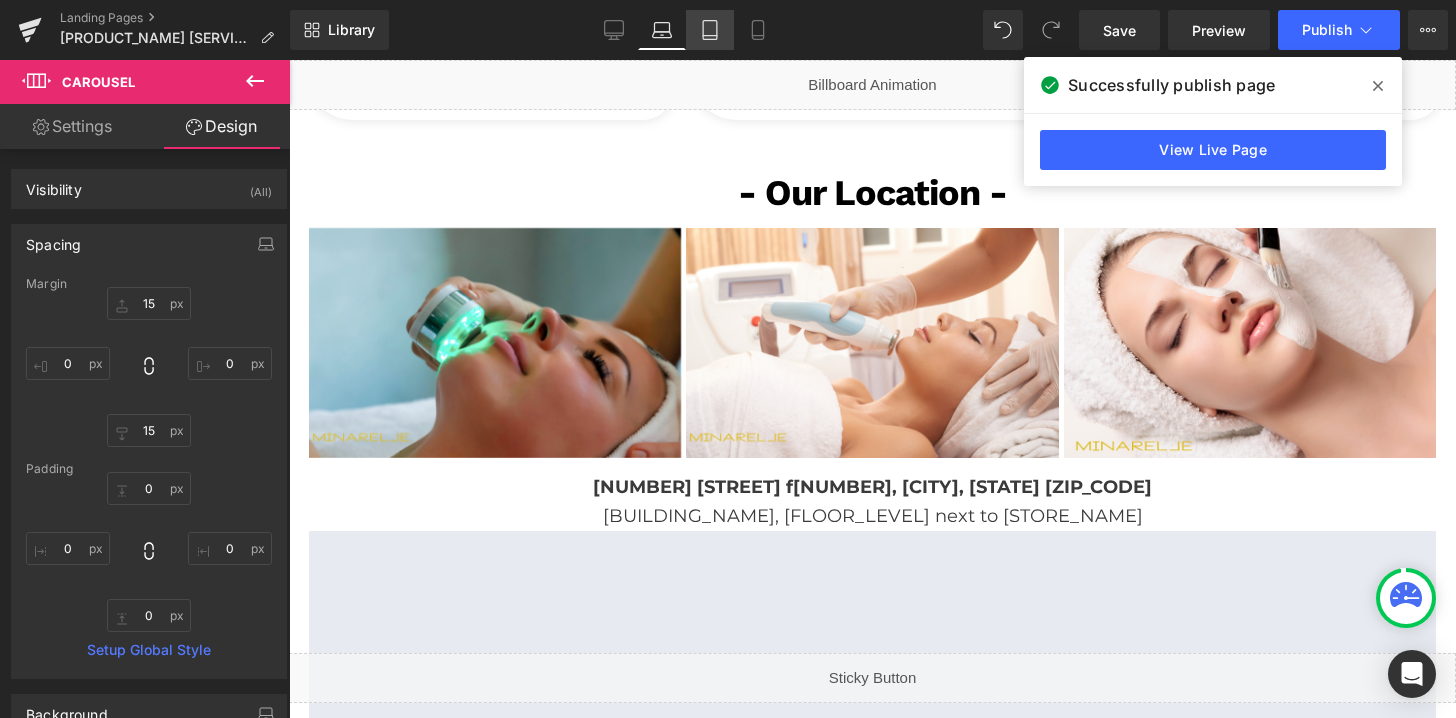 scroll, scrollTop: 4731, scrollLeft: 0, axis: vertical 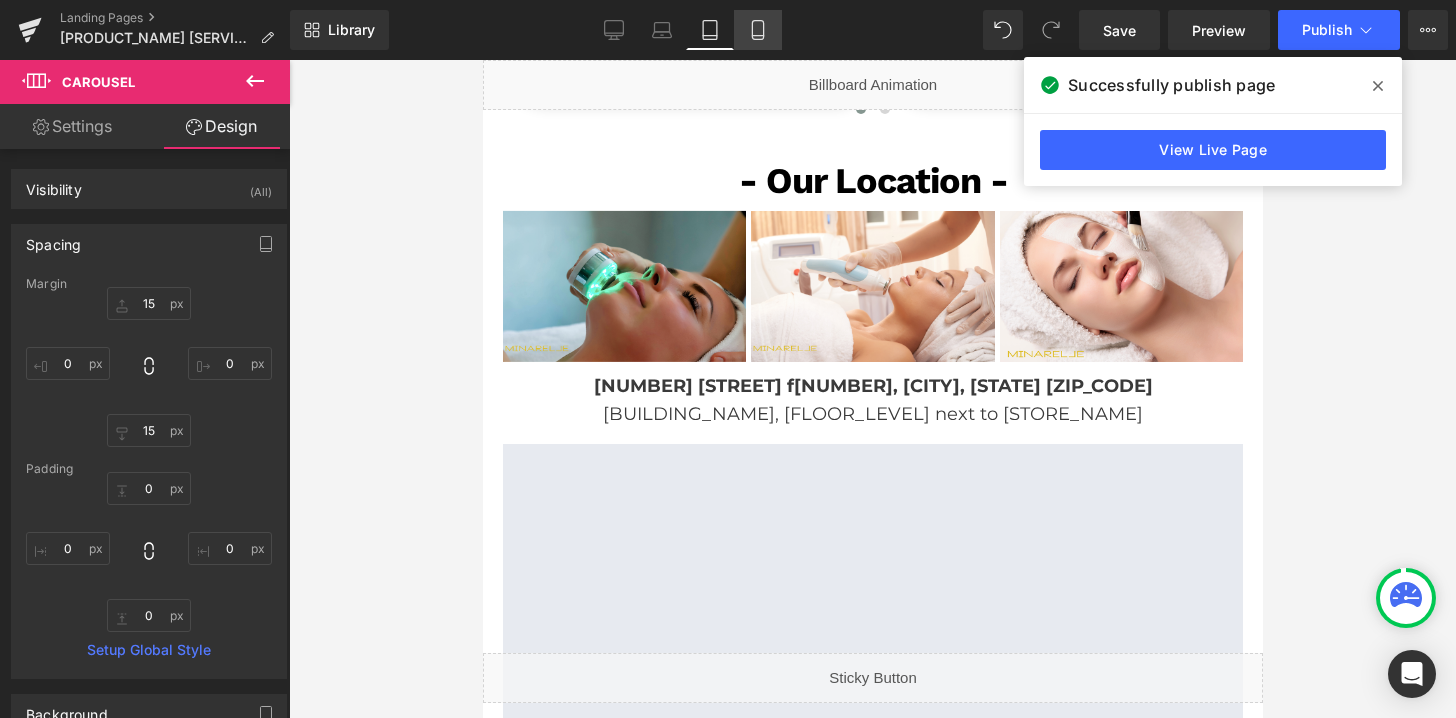 click 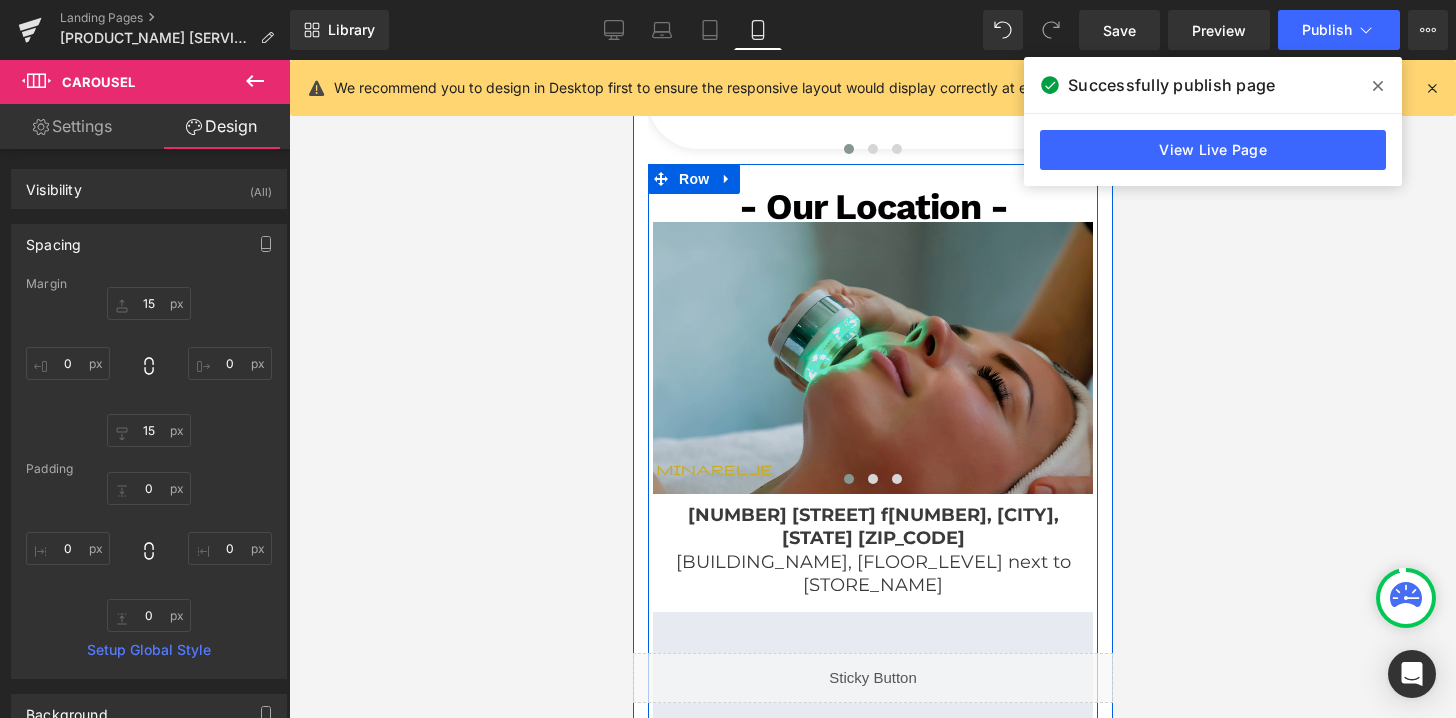 scroll, scrollTop: 4750, scrollLeft: 0, axis: vertical 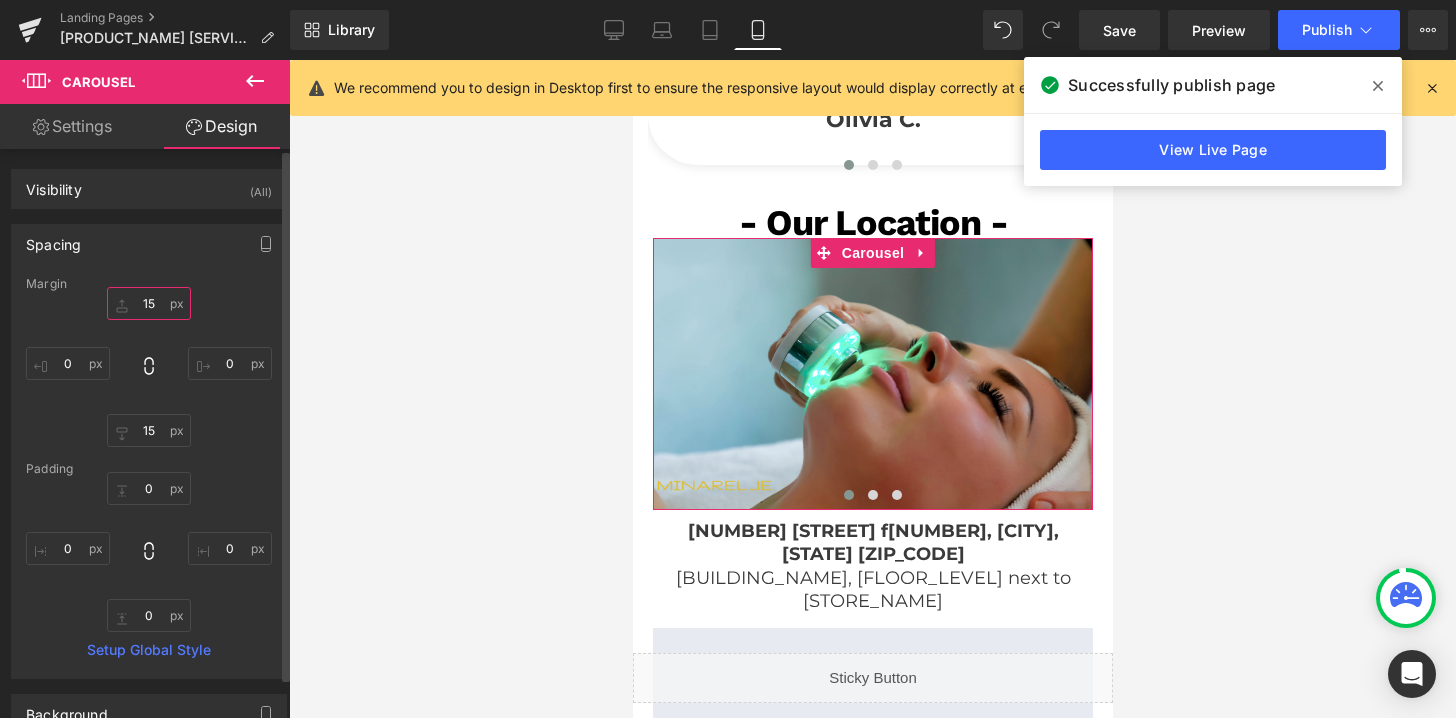 click on "15" at bounding box center (149, 303) 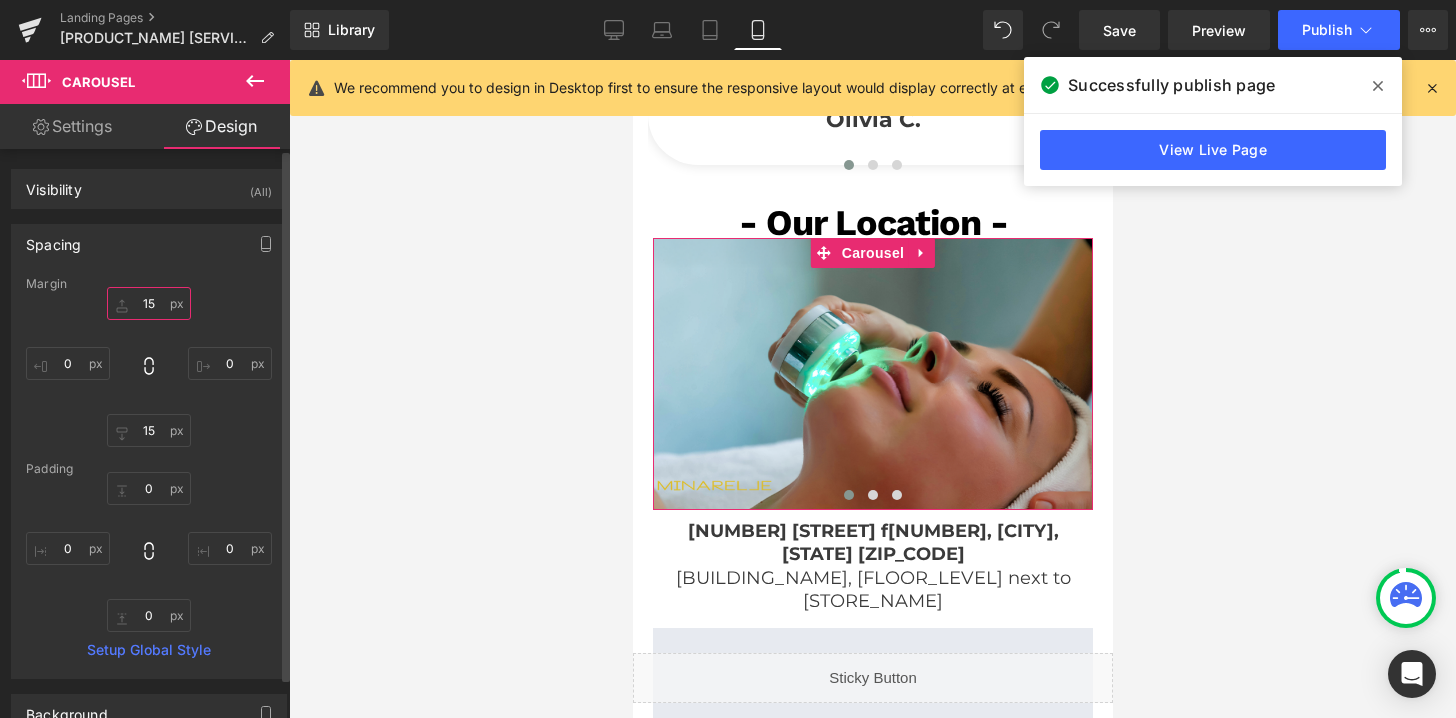 click on "15" at bounding box center (149, 303) 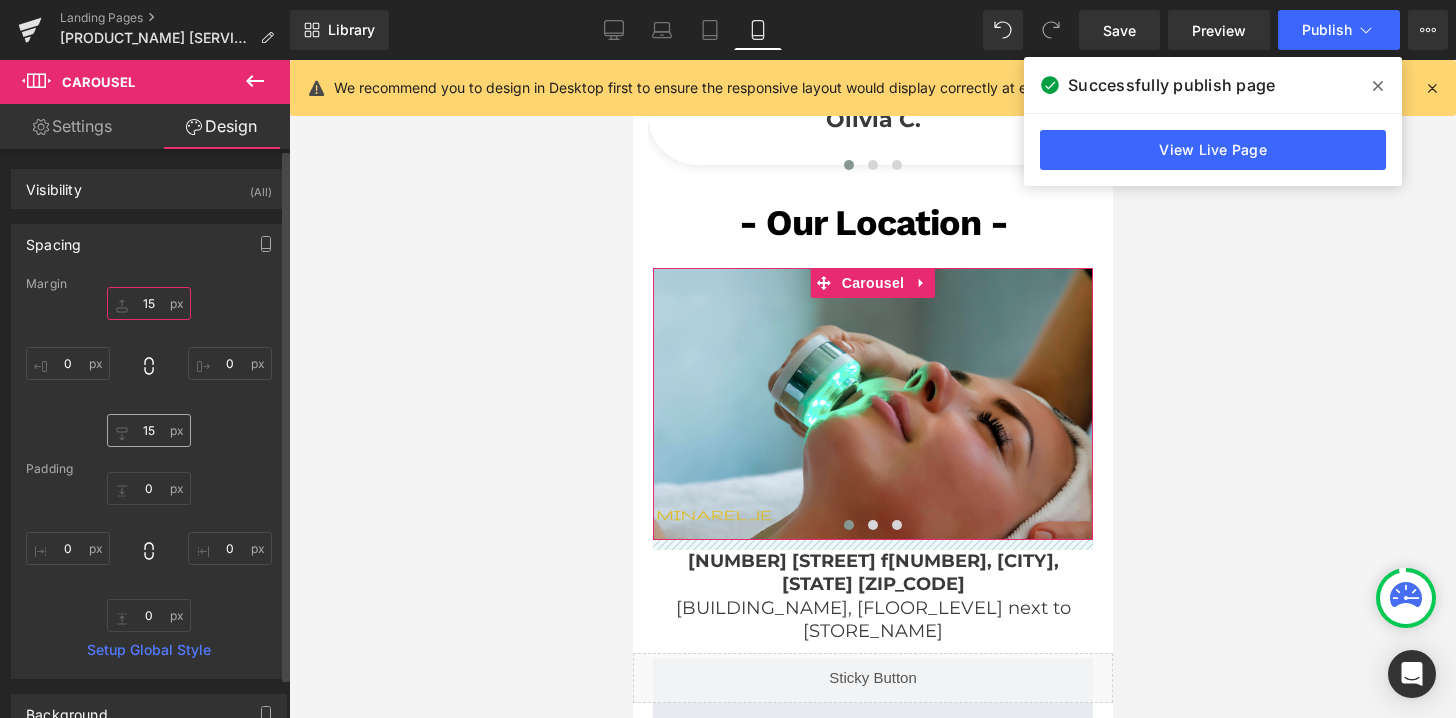 type on "15" 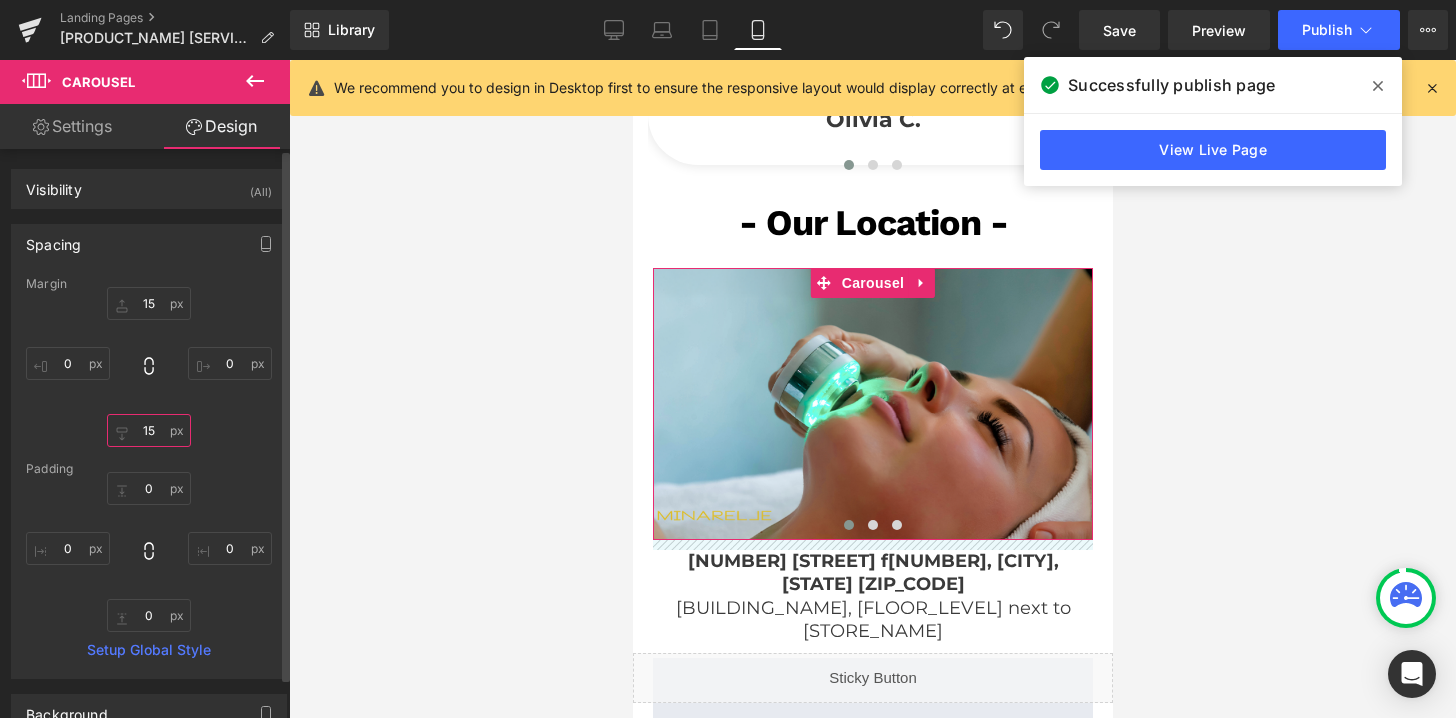 click on "15" at bounding box center (149, 430) 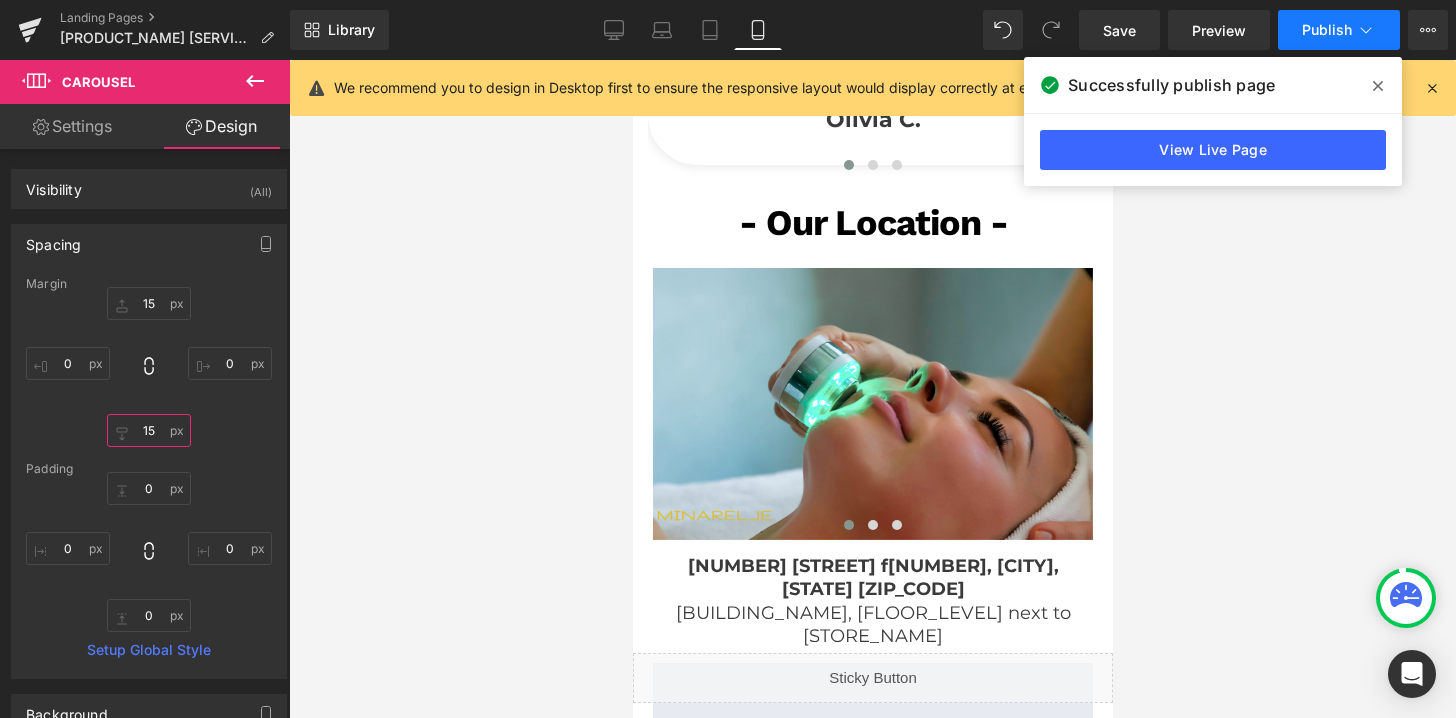 type on "15" 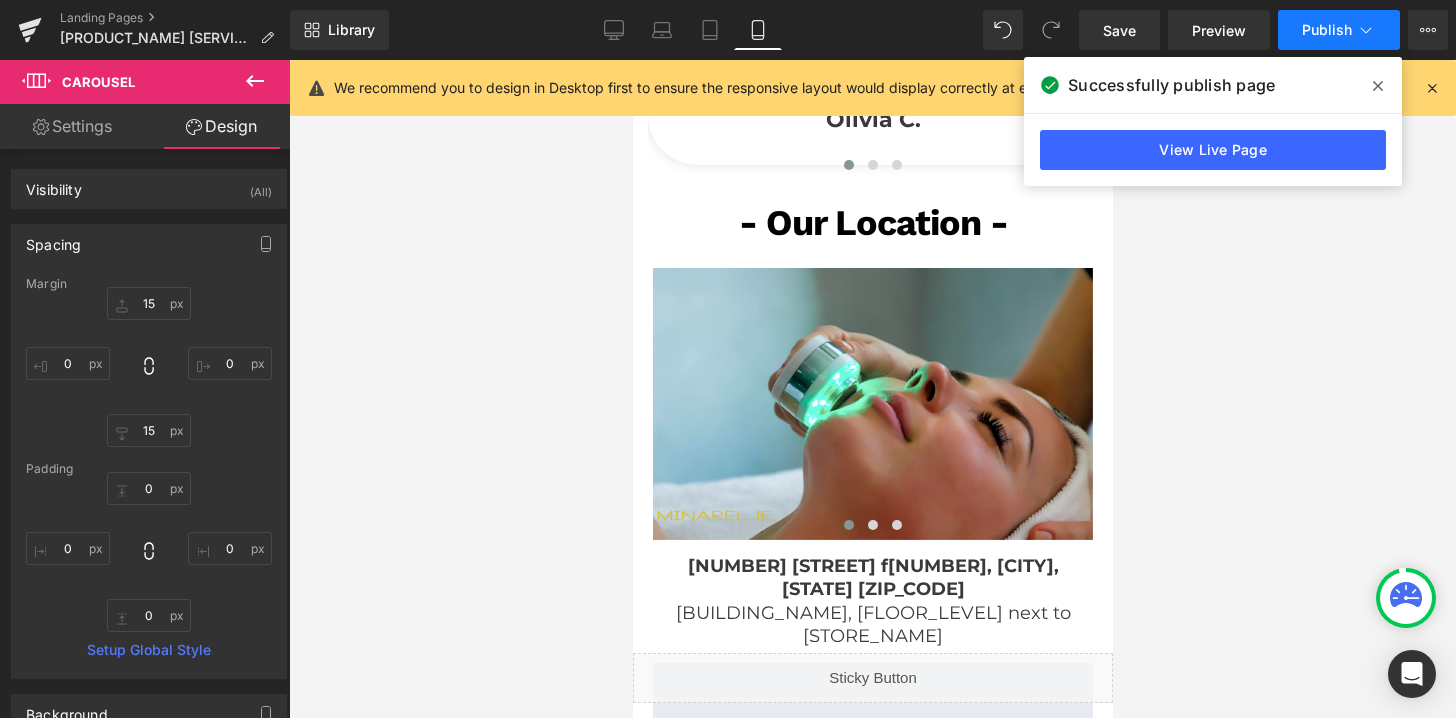 click on "Publish" at bounding box center (1339, 30) 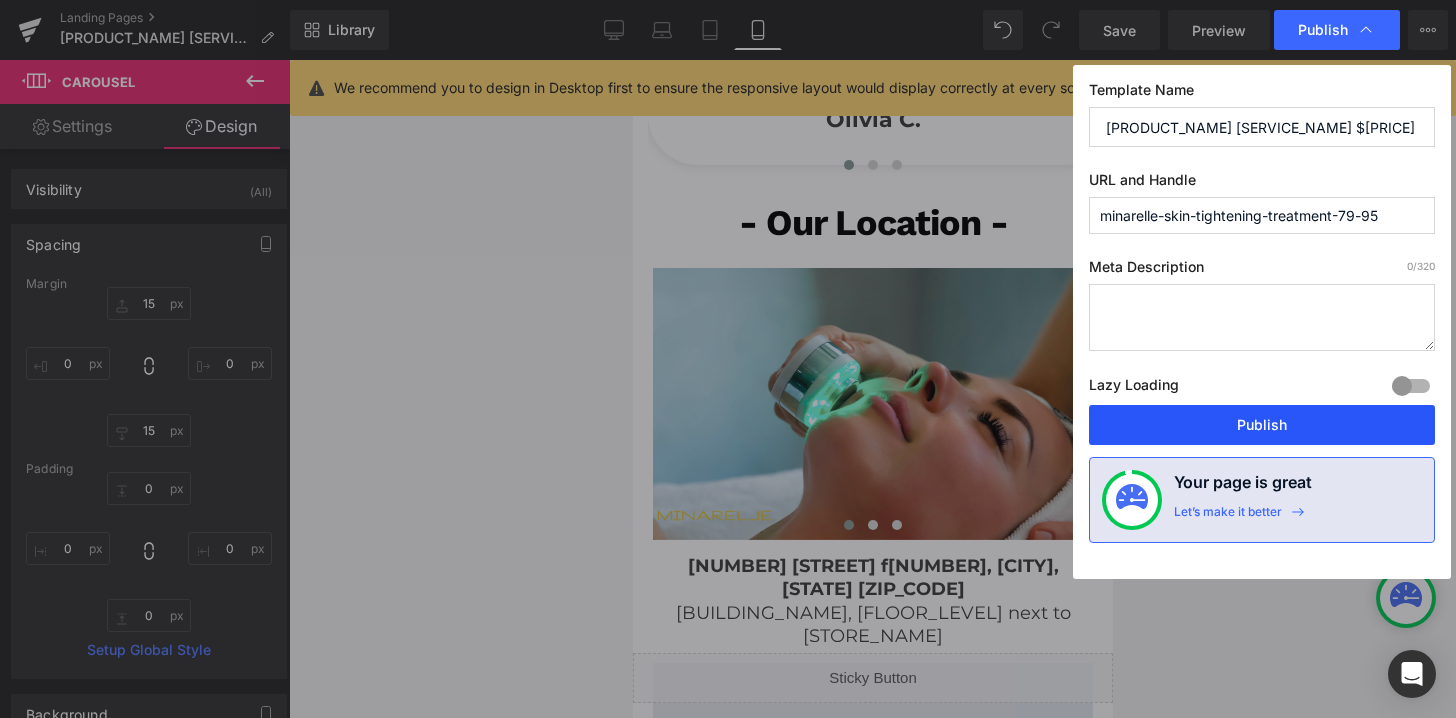 click on "Publish" at bounding box center (1262, 425) 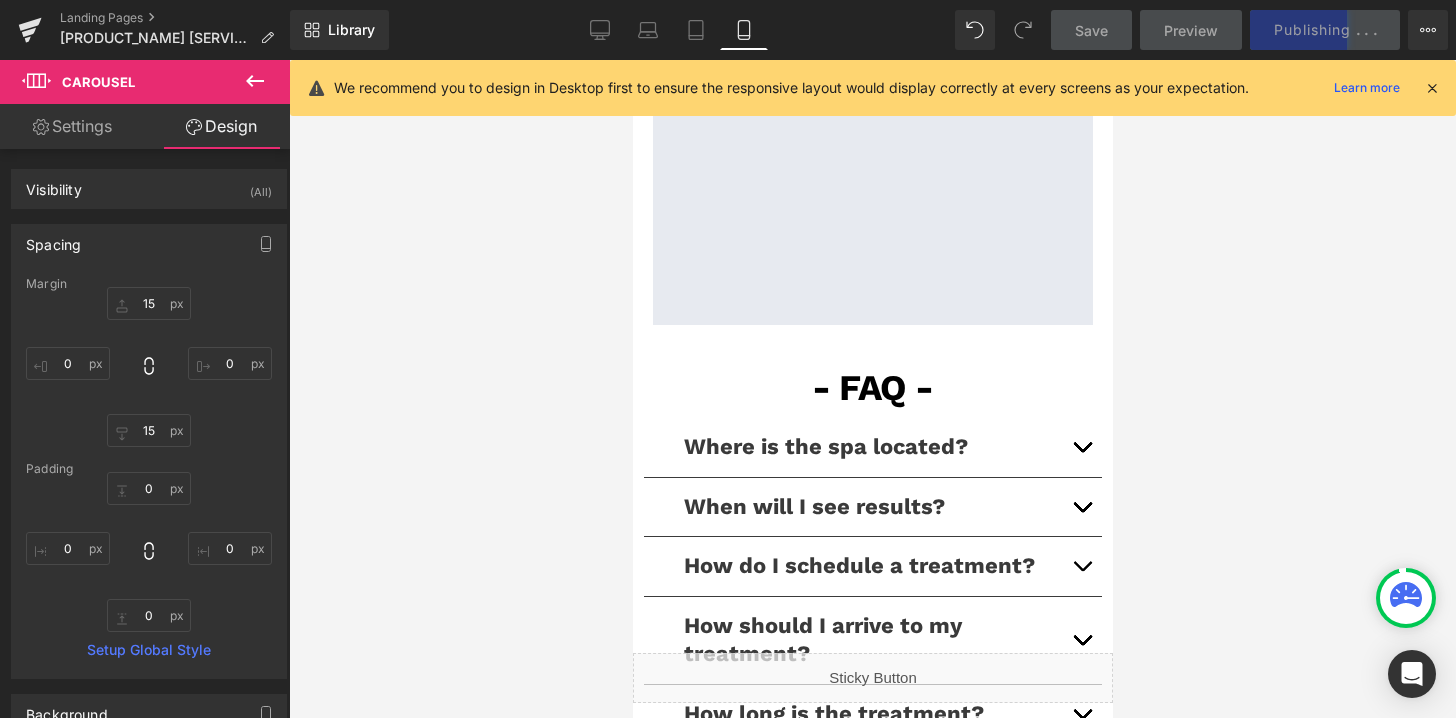 scroll, scrollTop: 5487, scrollLeft: 0, axis: vertical 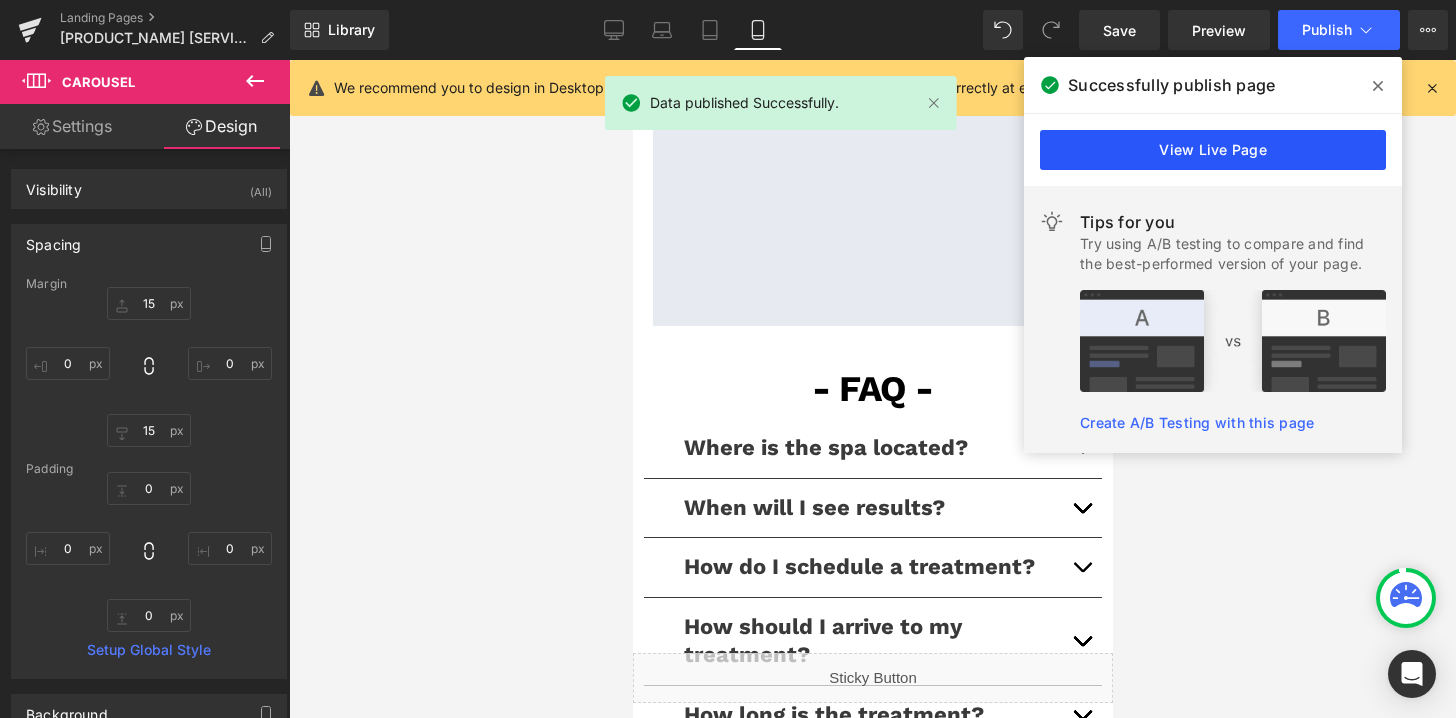 click on "View Live Page" at bounding box center (1213, 150) 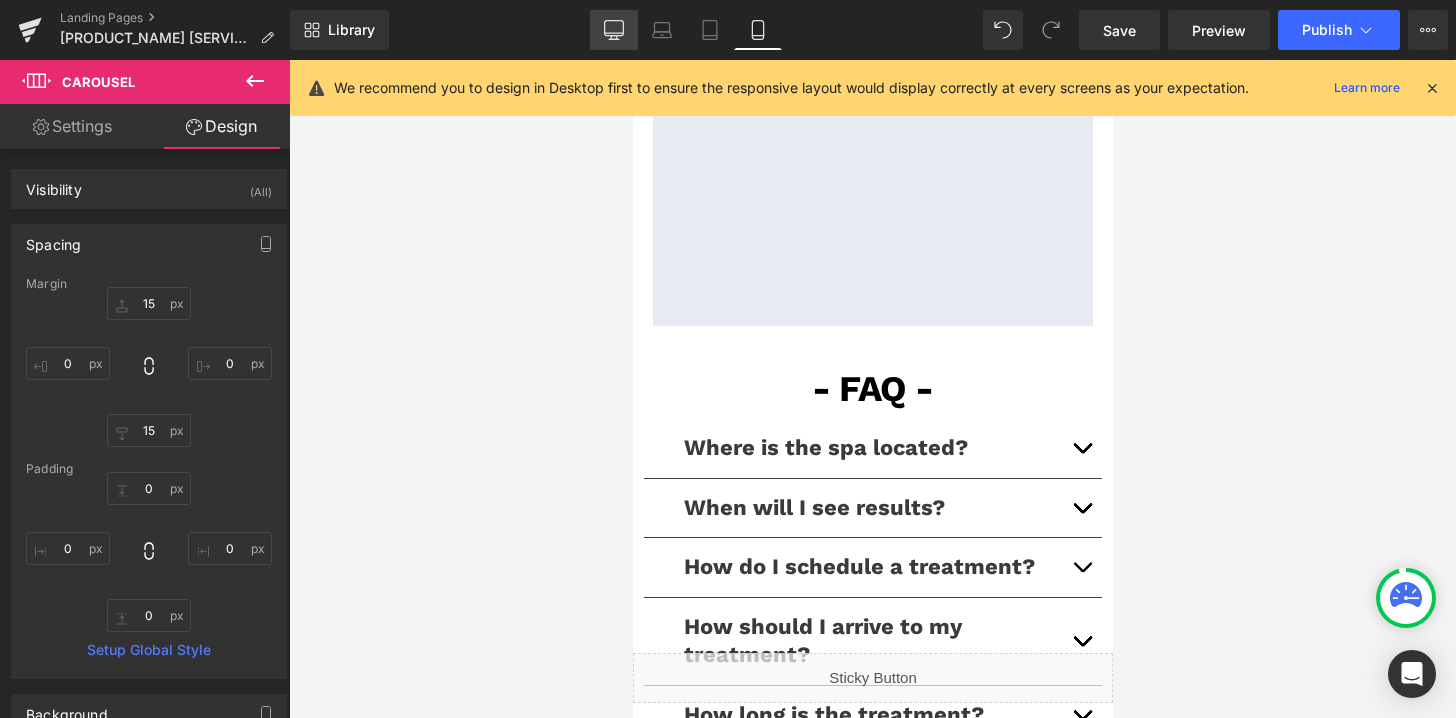 click on "Desktop" at bounding box center [614, 30] 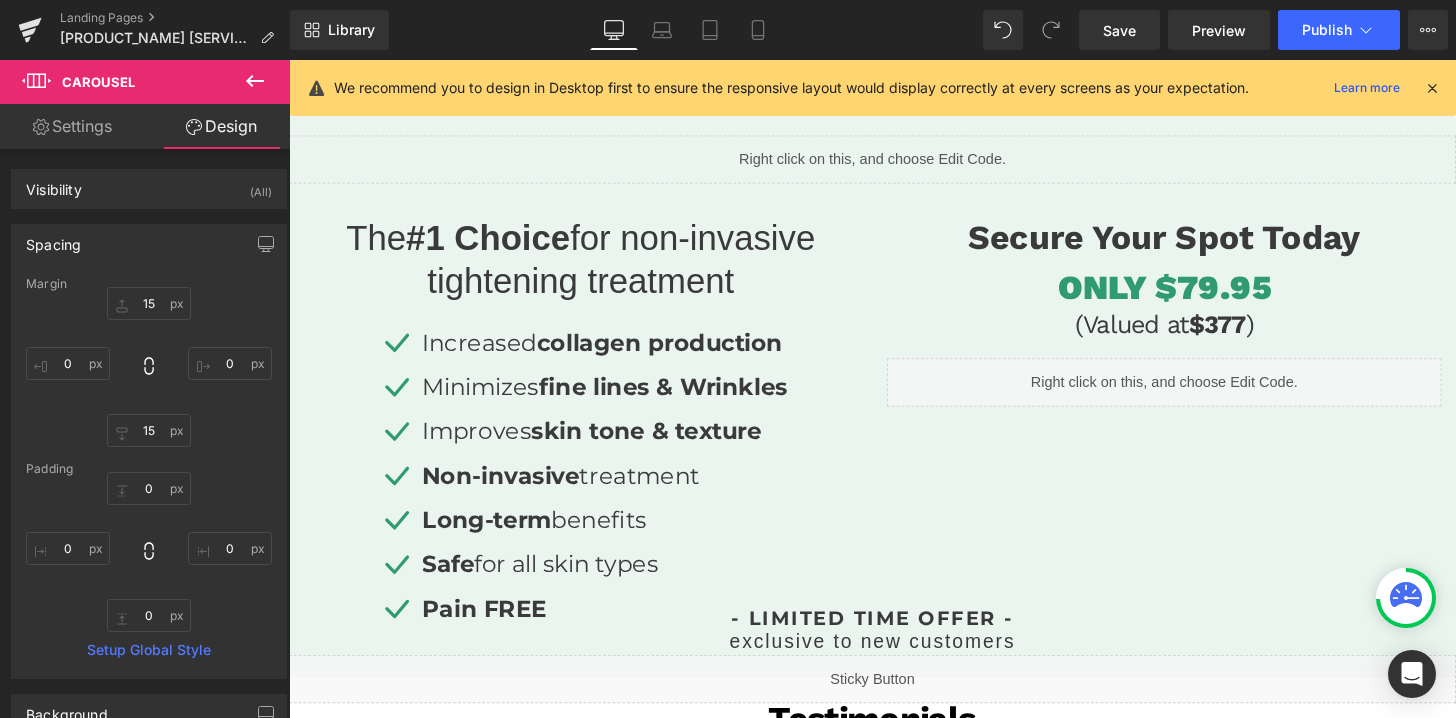 scroll, scrollTop: 0, scrollLeft: 0, axis: both 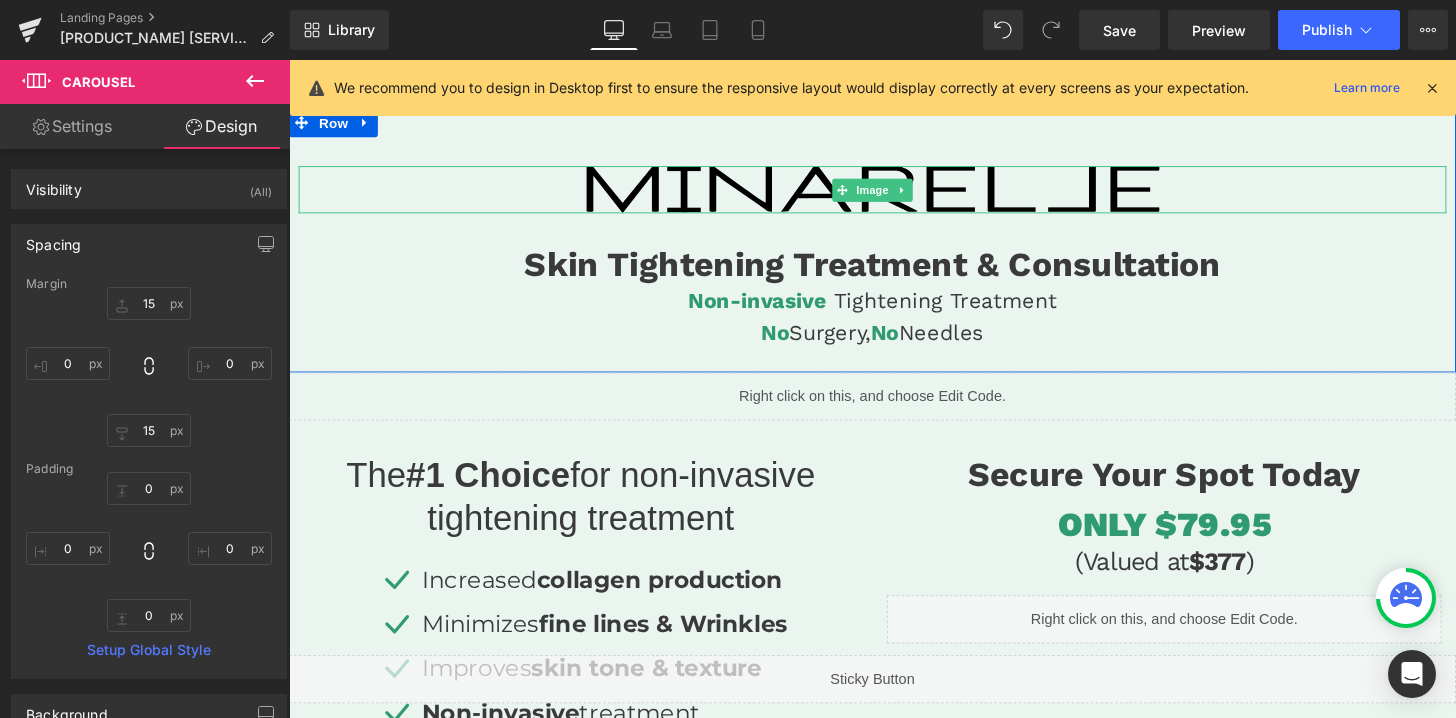 click at bounding box center [894, 194] 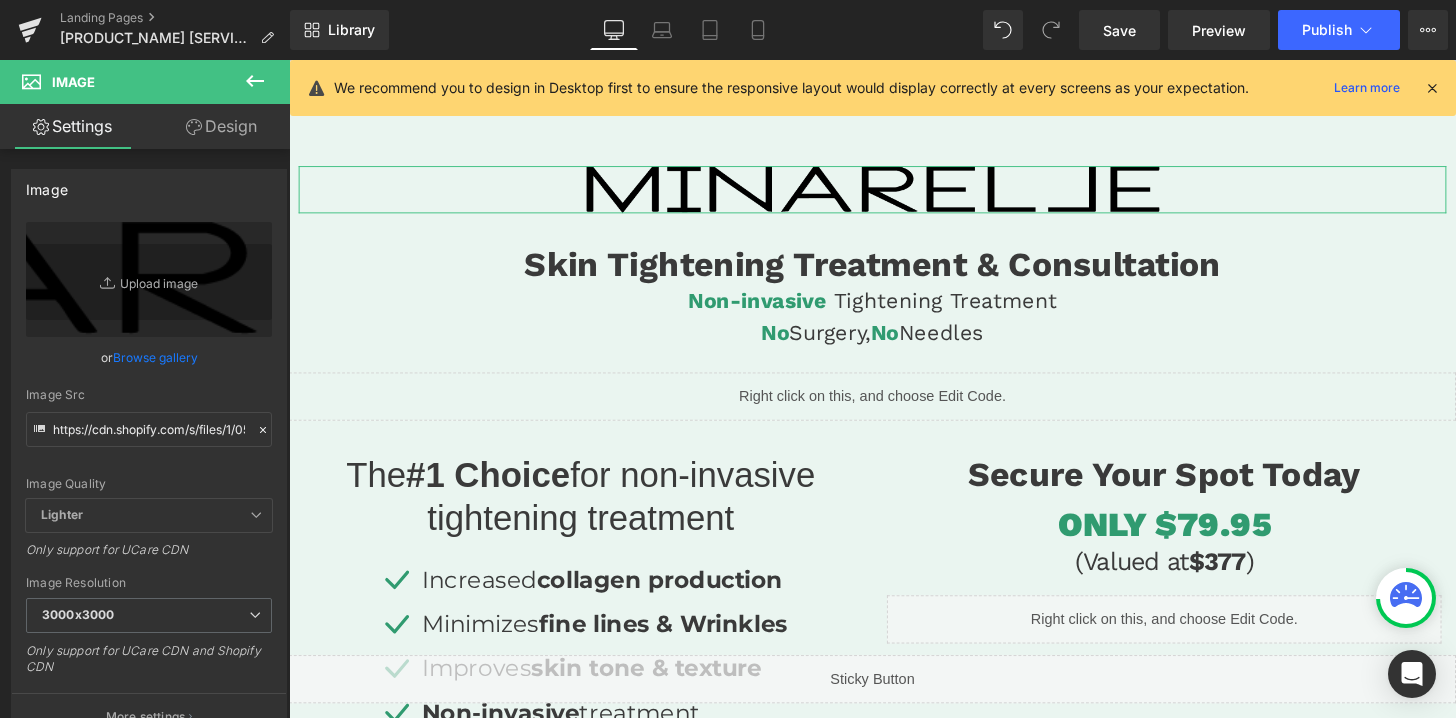 click on "Design" at bounding box center (221, 126) 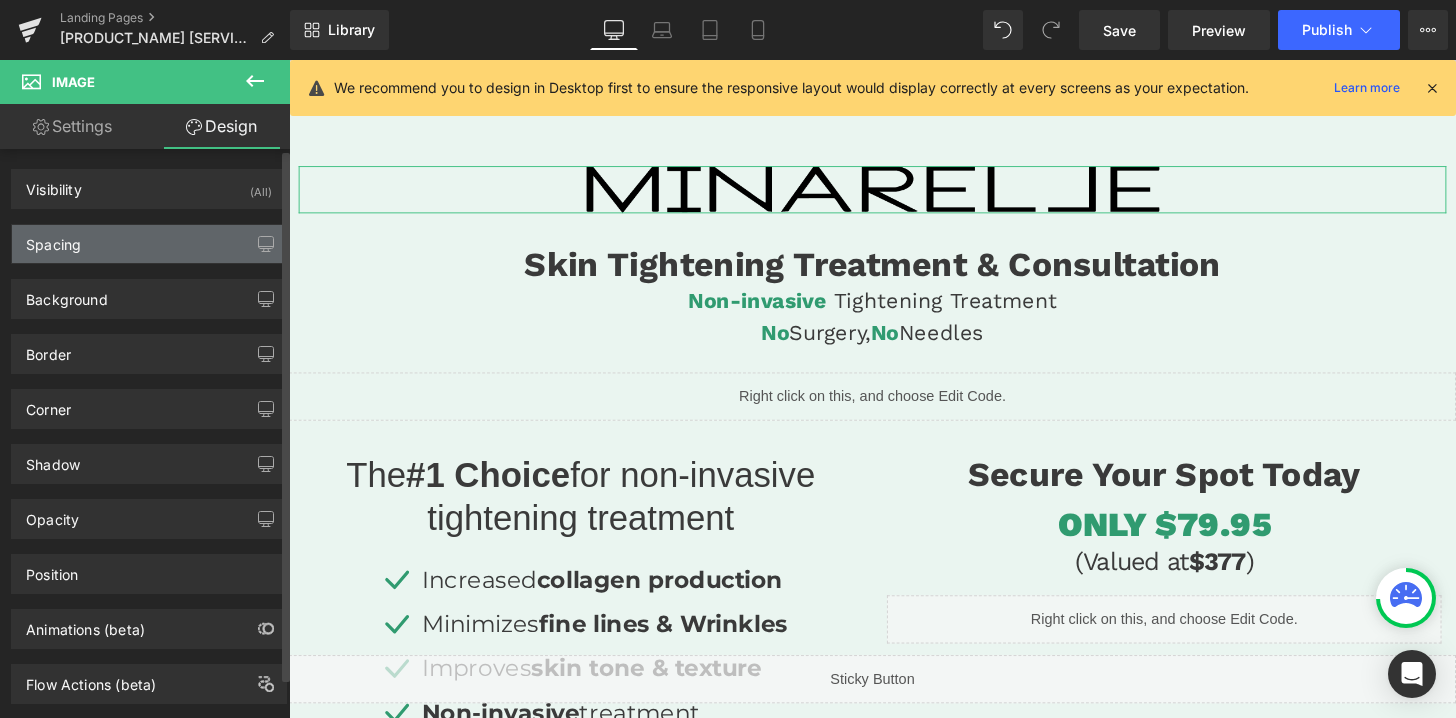 click on "Spacing" at bounding box center (149, 244) 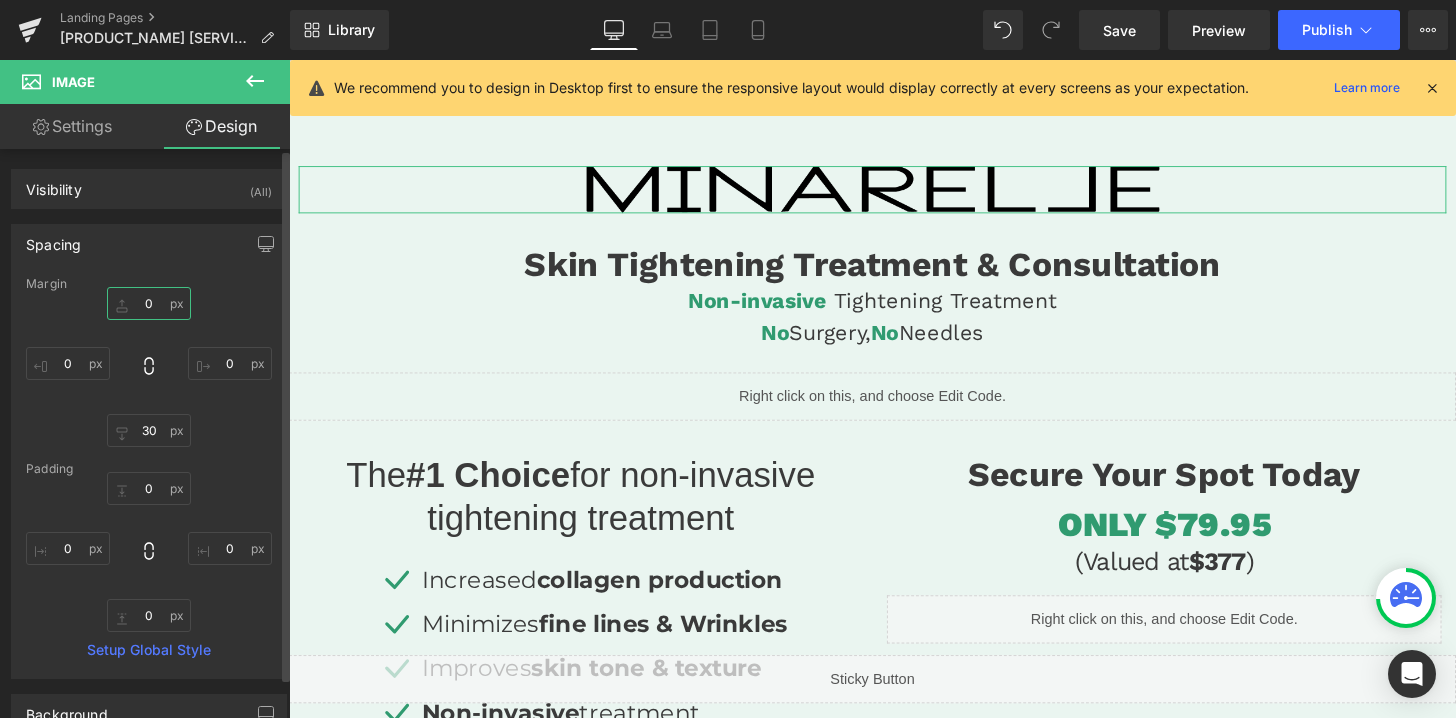 click on "0" at bounding box center (149, 303) 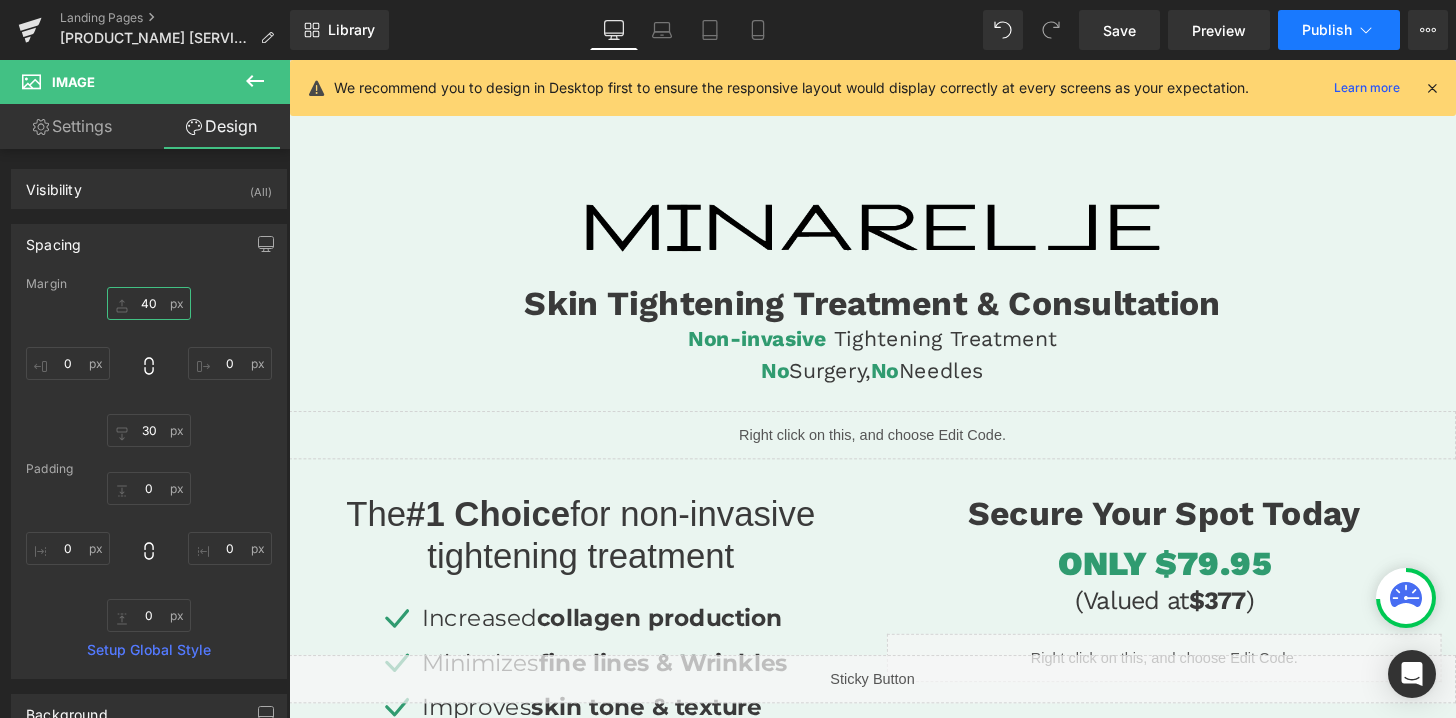 type on "40" 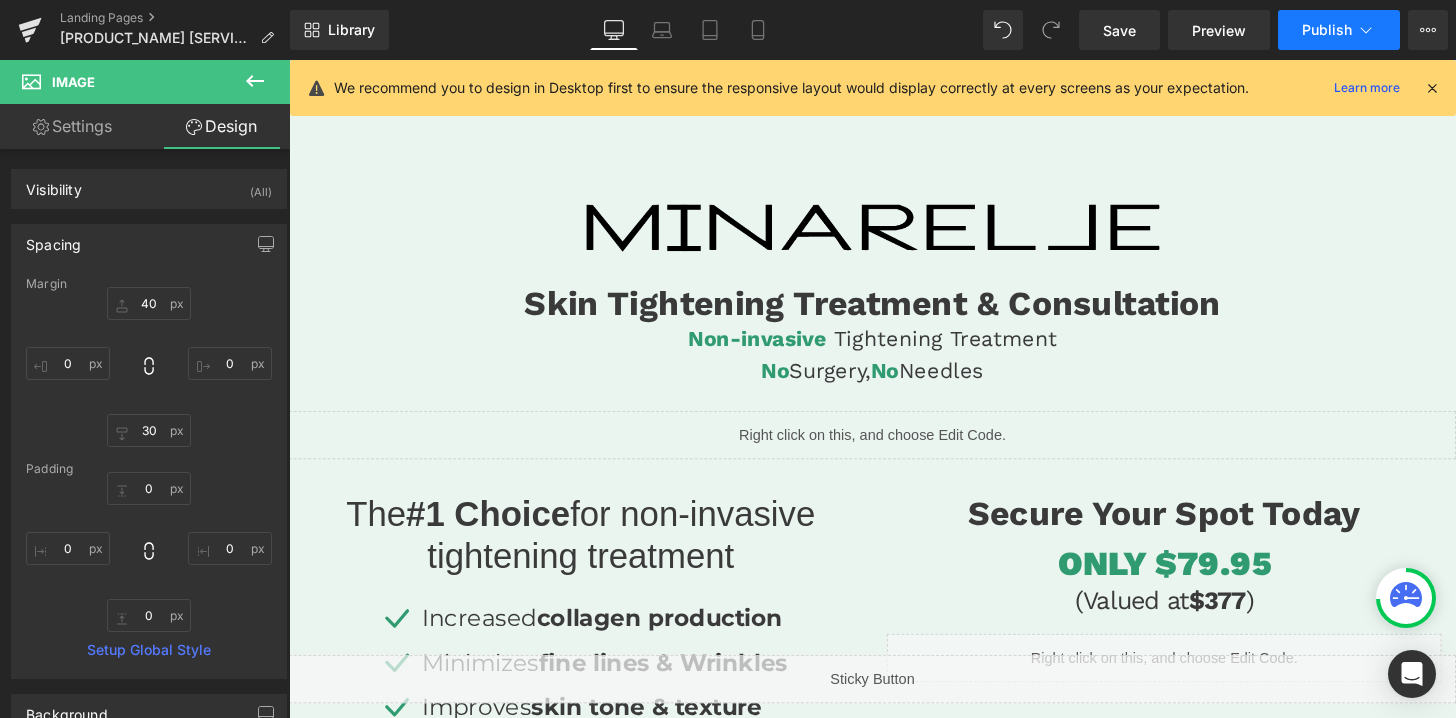 click on "Publish" at bounding box center (1327, 30) 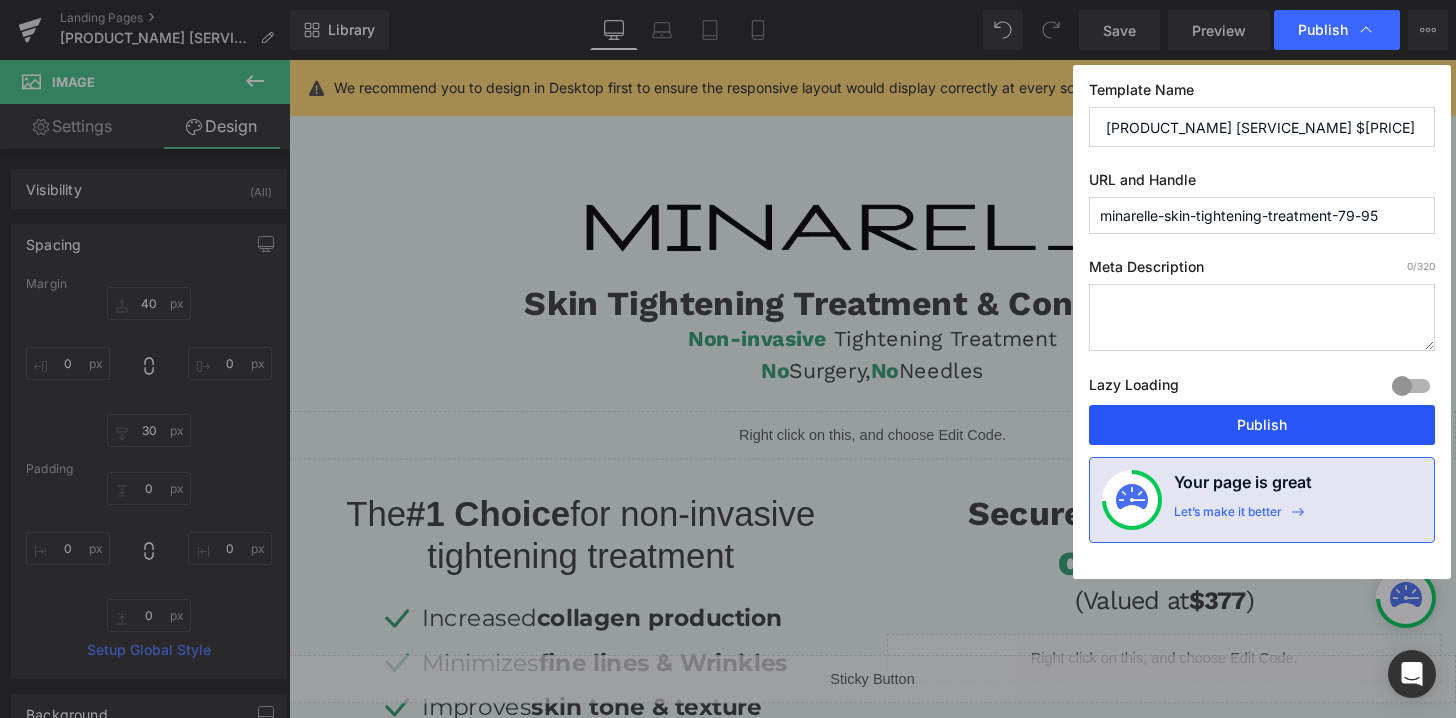 click on "Publish" at bounding box center (1262, 425) 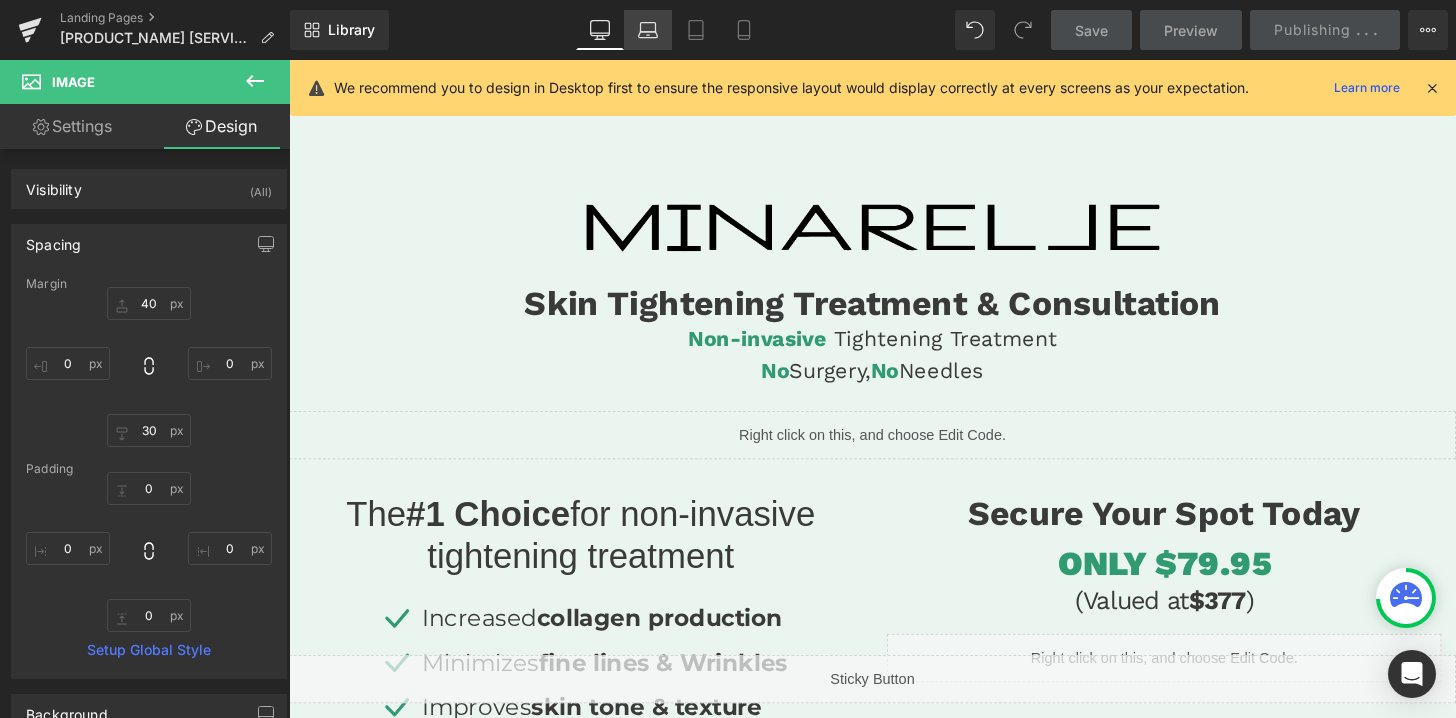 click 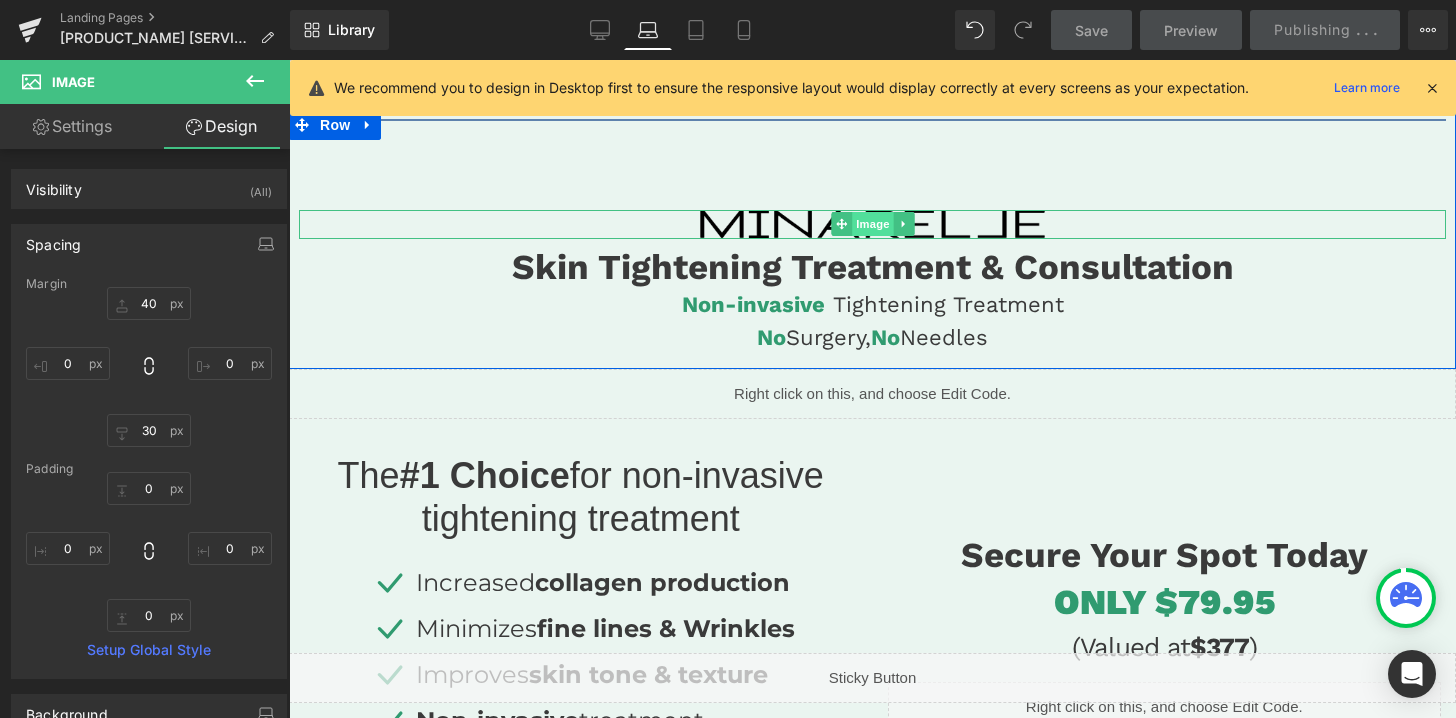 click on "Image" at bounding box center [873, 224] 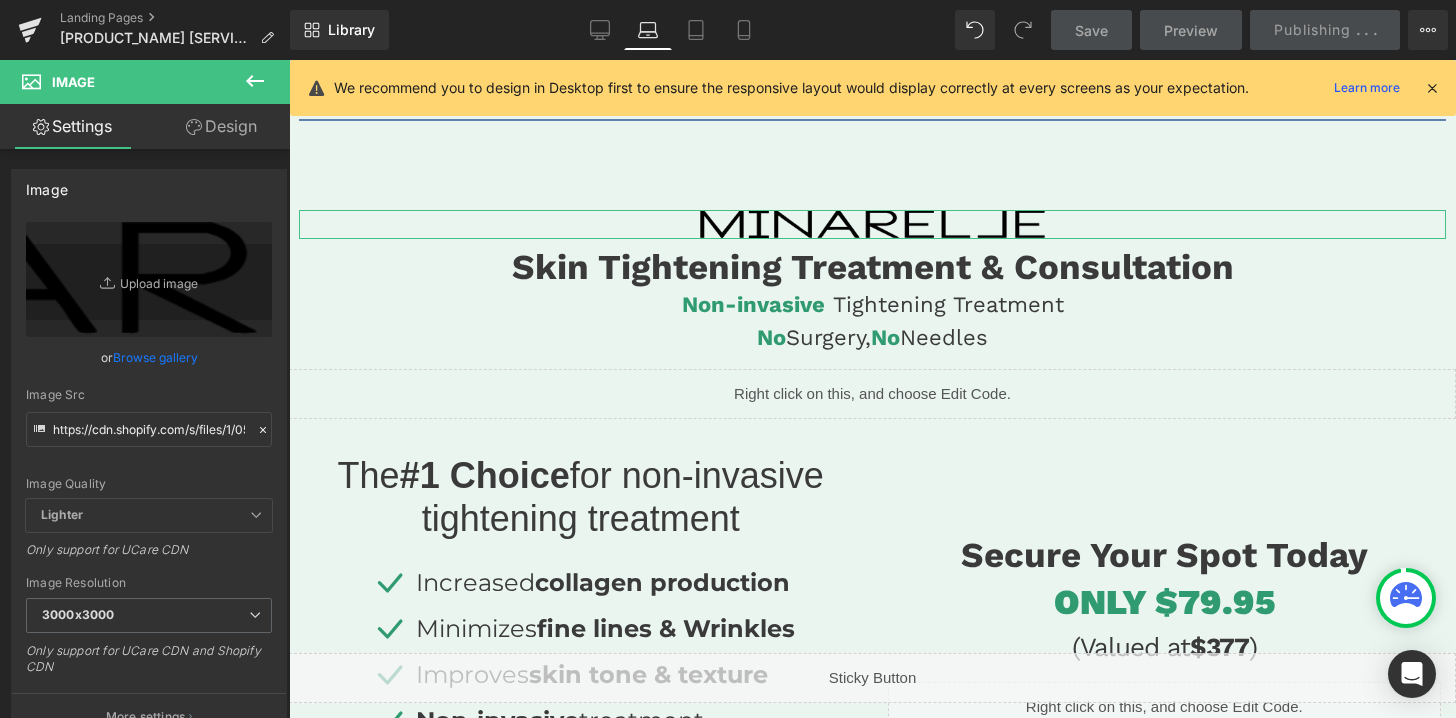 click on "Design" at bounding box center (221, 126) 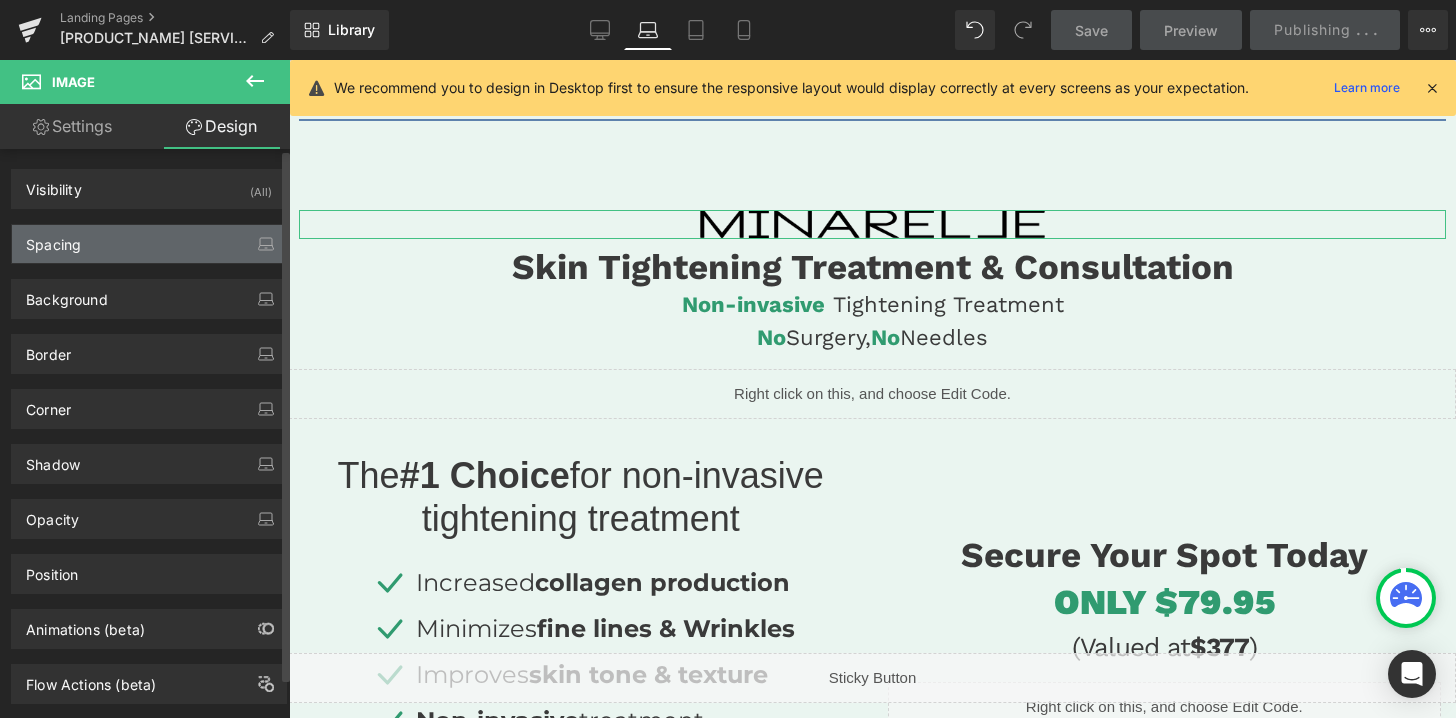 click on "Spacing" at bounding box center [149, 244] 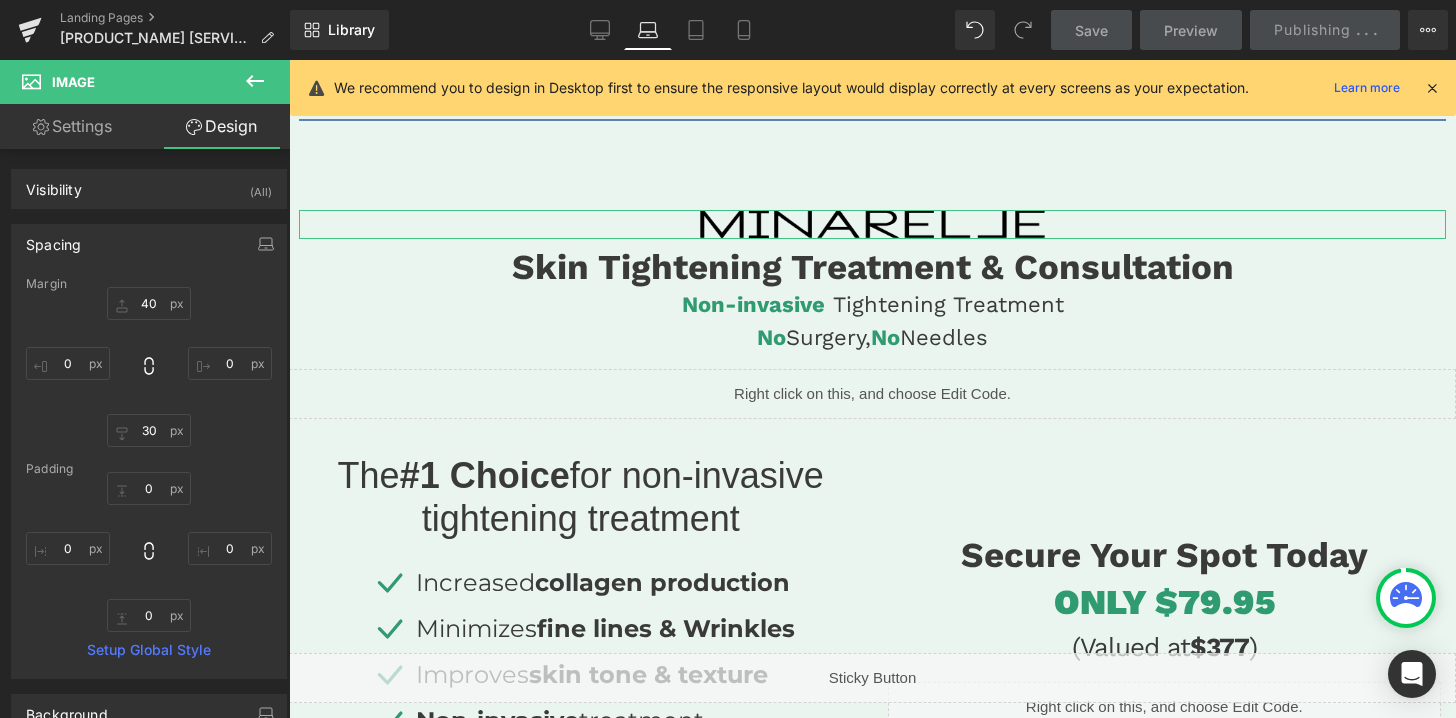 click on "Settings" at bounding box center [72, 126] 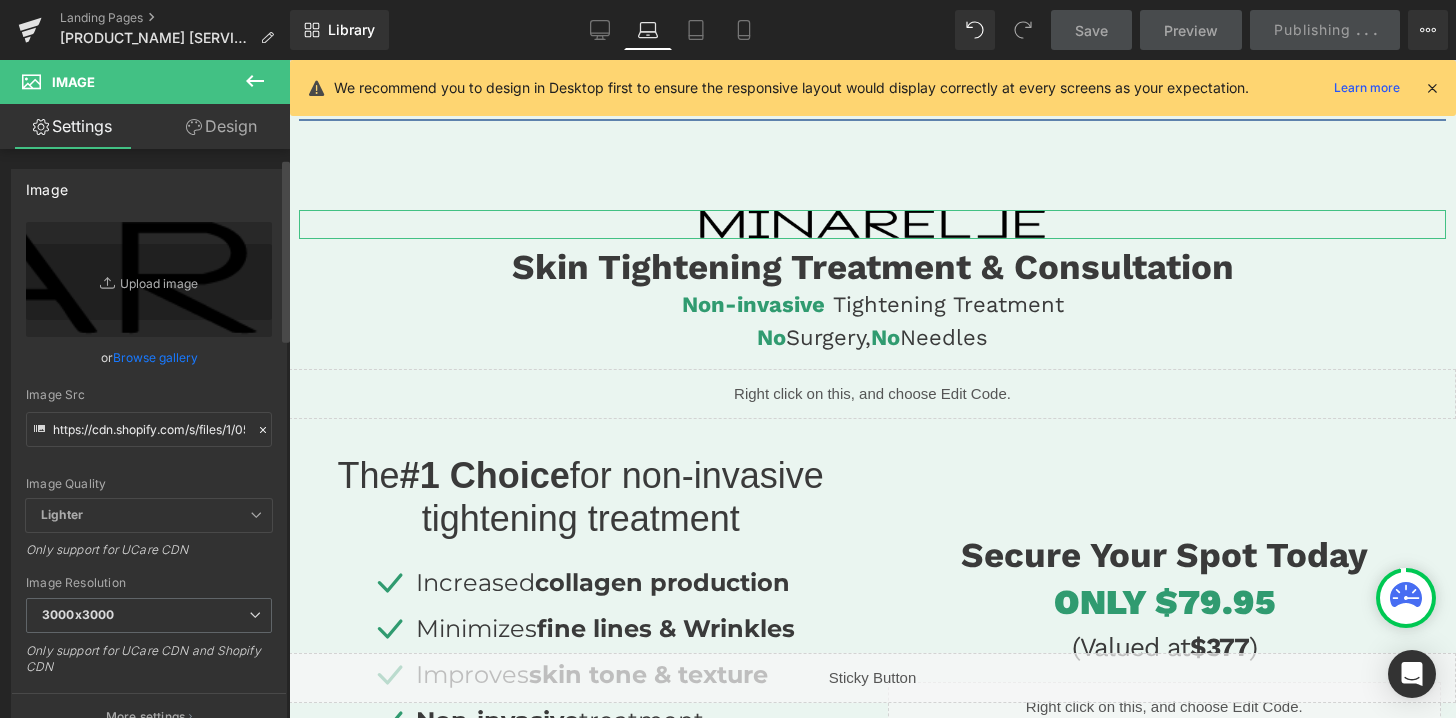 scroll, scrollTop: 206, scrollLeft: 0, axis: vertical 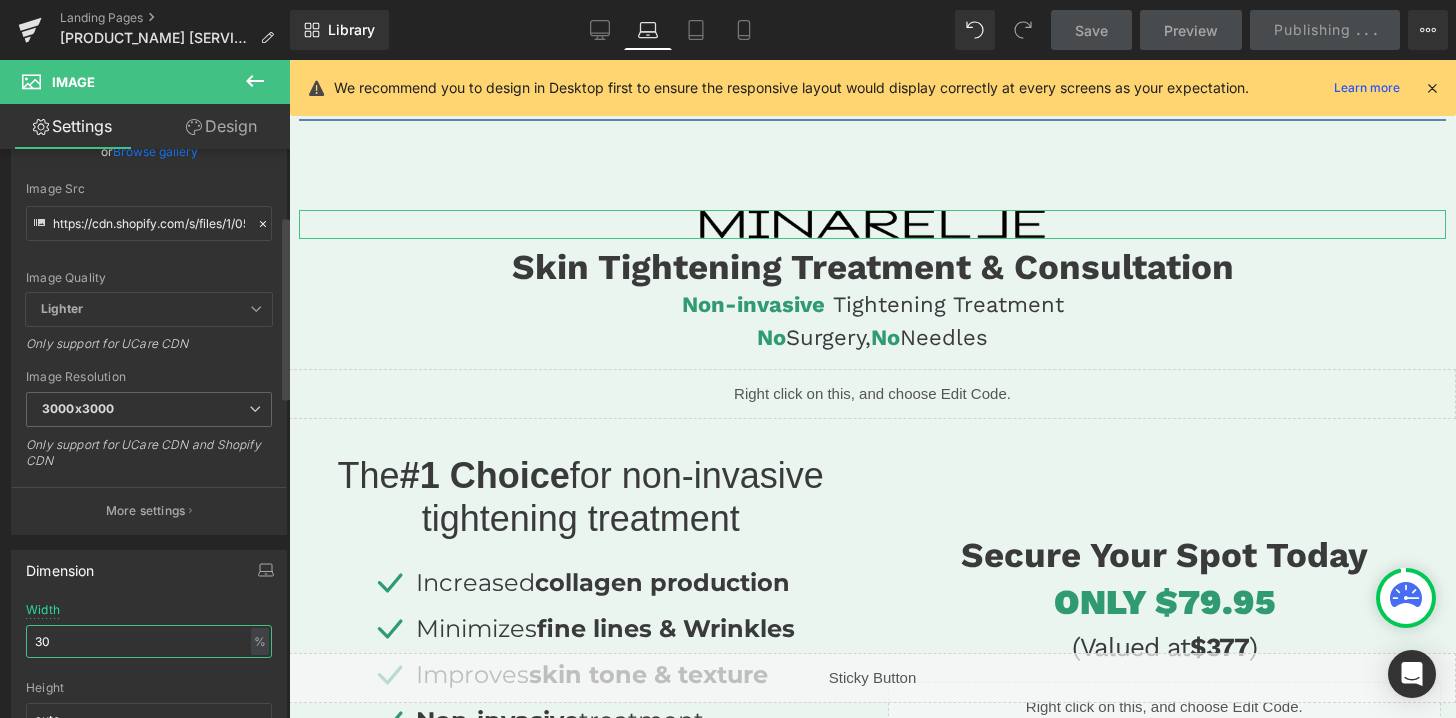 click on "30" at bounding box center [149, 641] 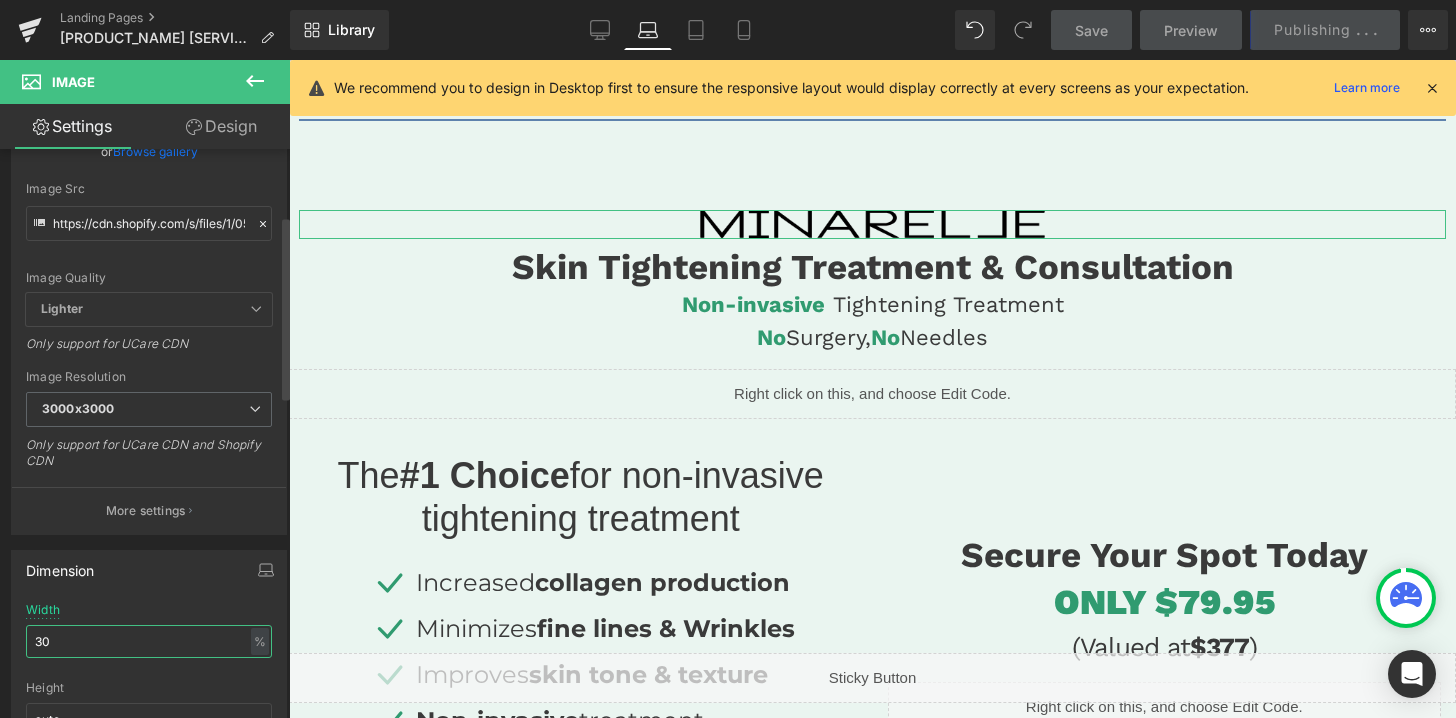 click on "30" at bounding box center (149, 641) 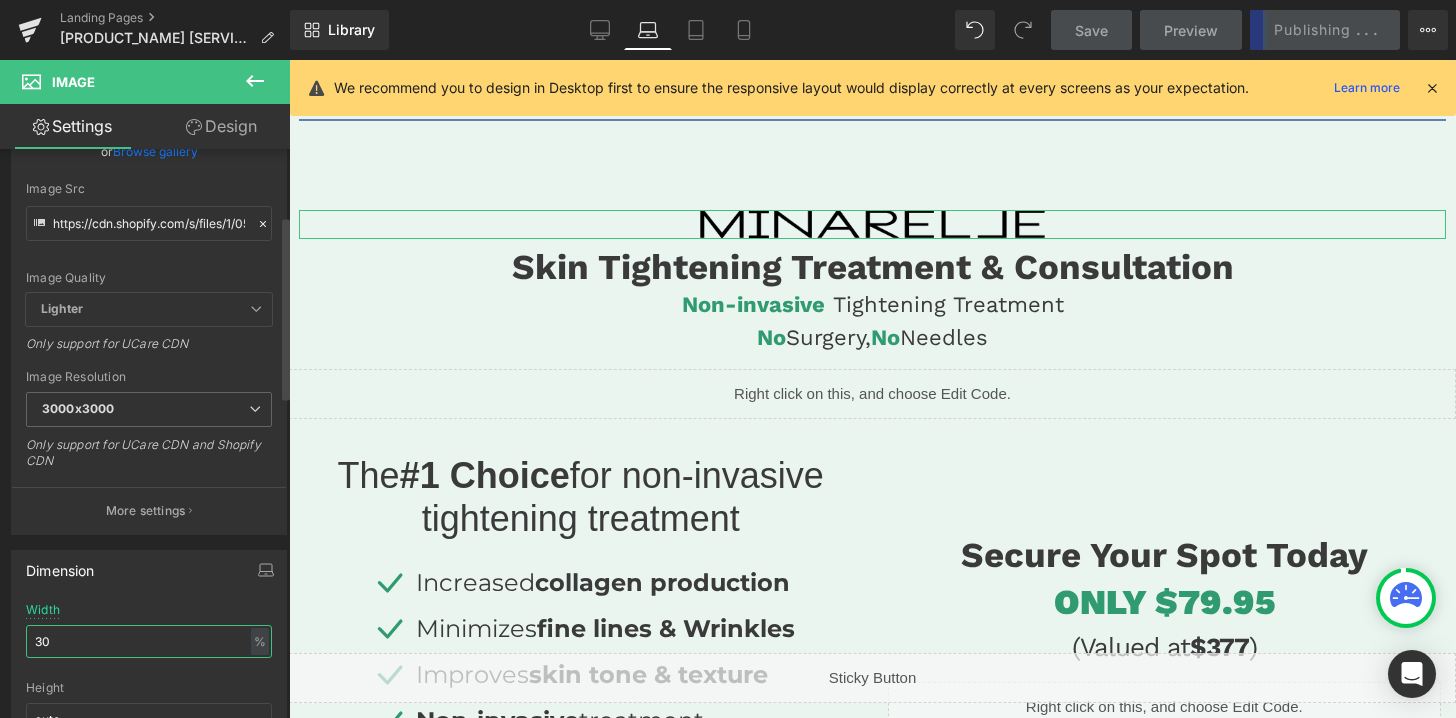 click on "30" at bounding box center (149, 641) 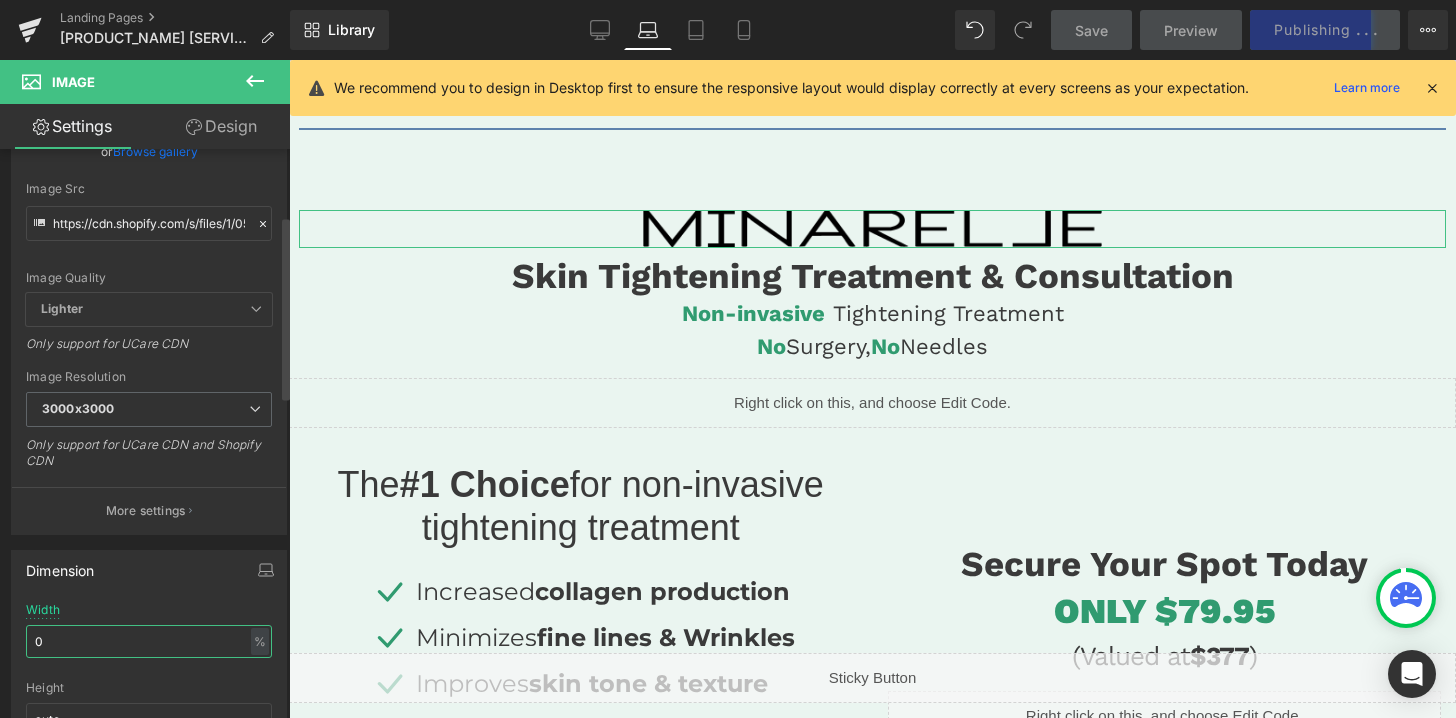 type on "50" 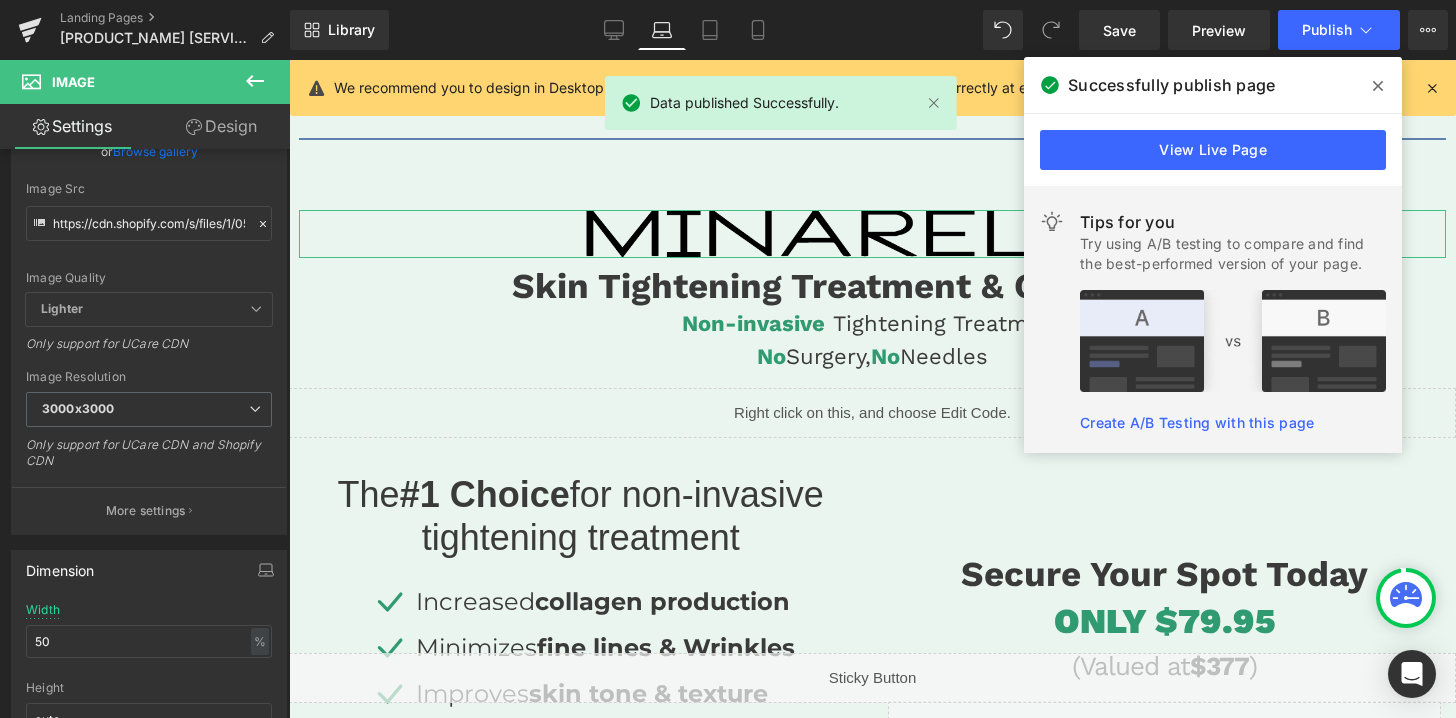 click on "Design" at bounding box center (221, 126) 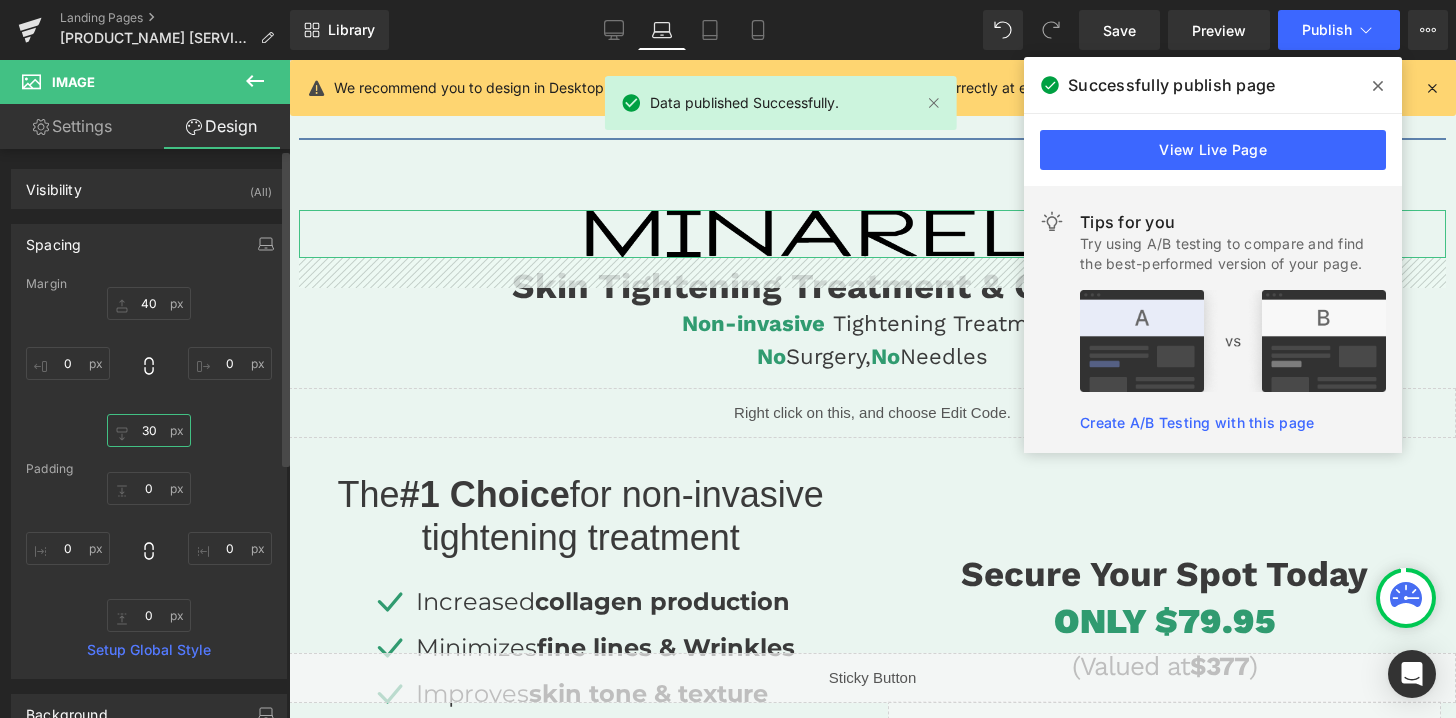 click on "30" at bounding box center [149, 430] 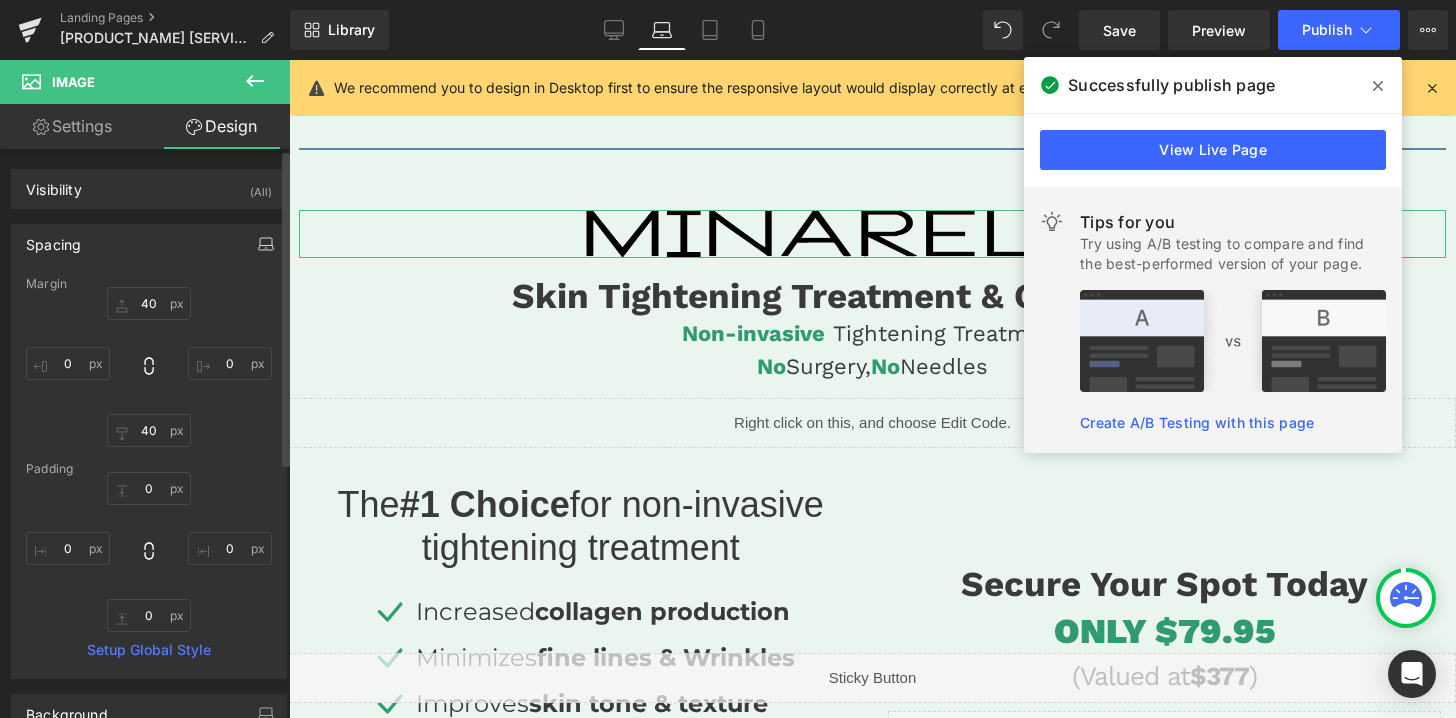 click 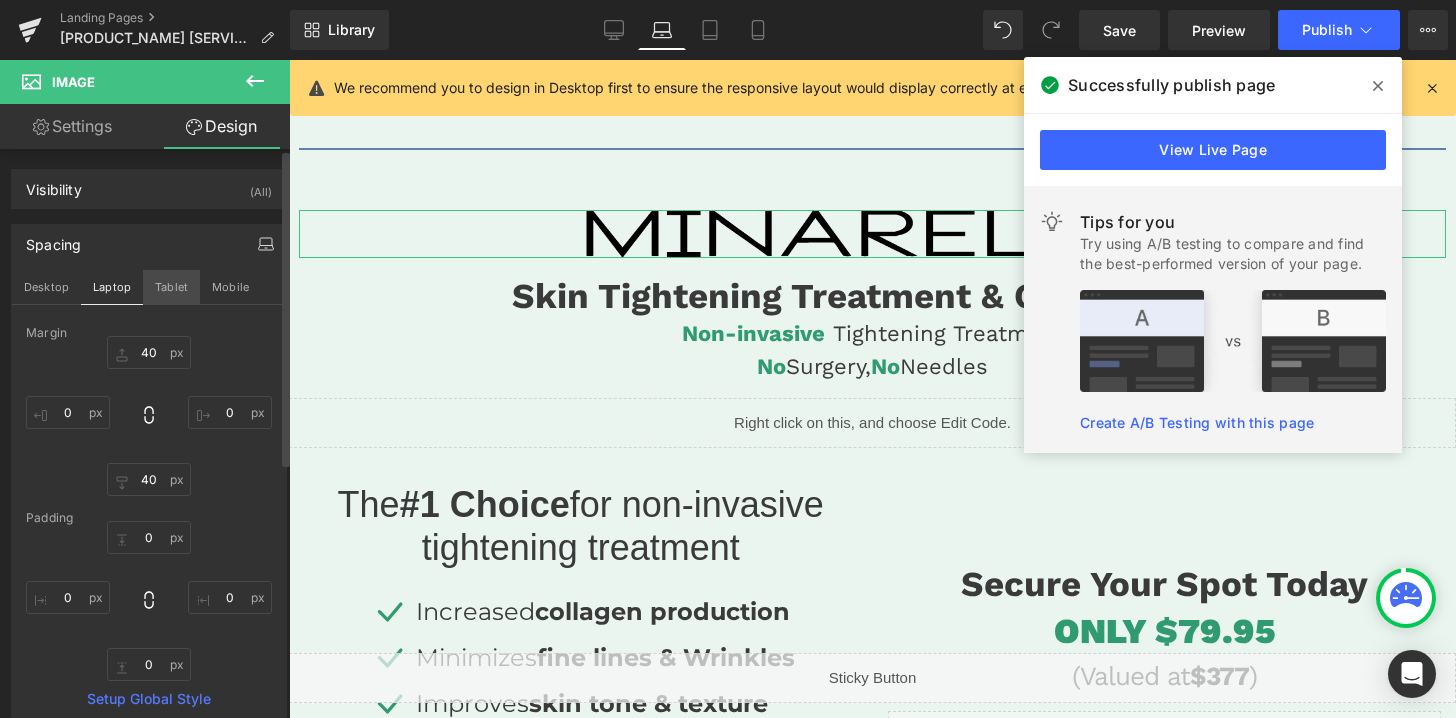 click on "Tablet" at bounding box center (171, 287) 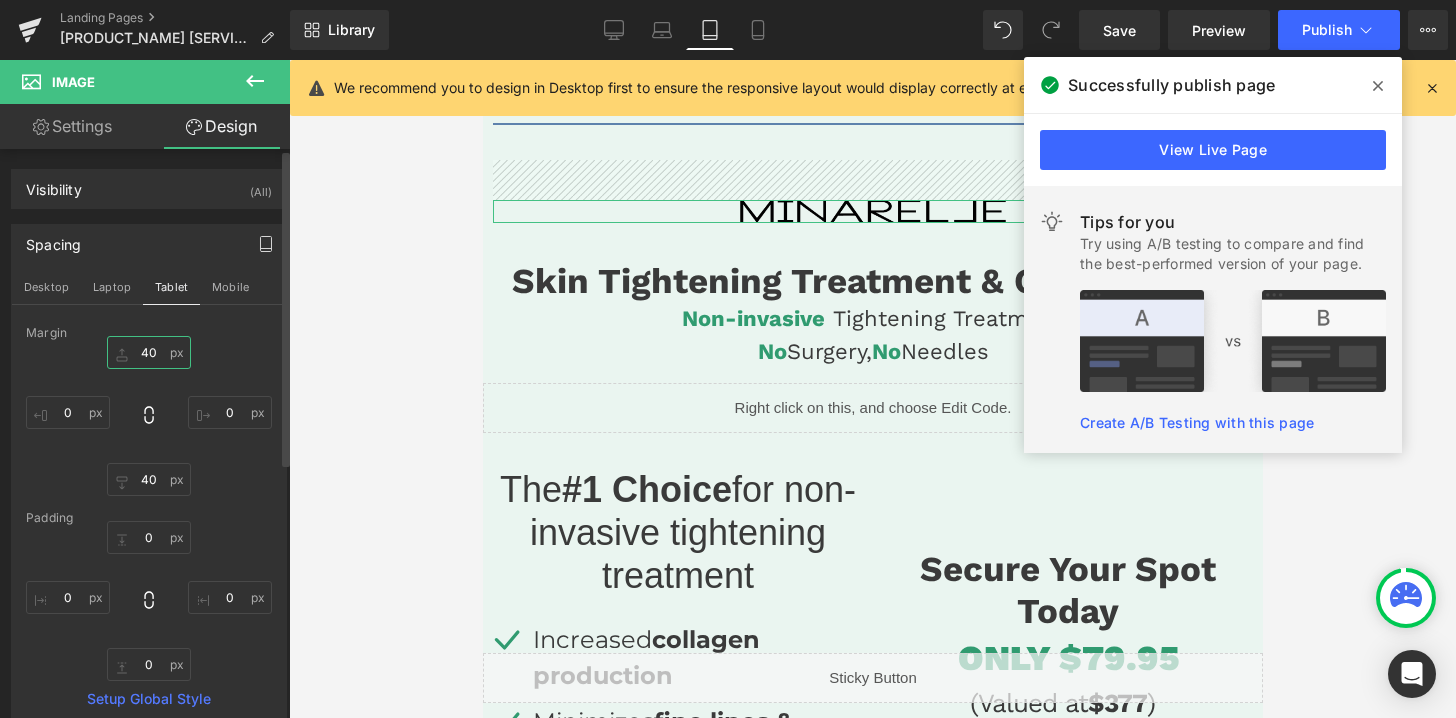 click on "40" at bounding box center (149, 352) 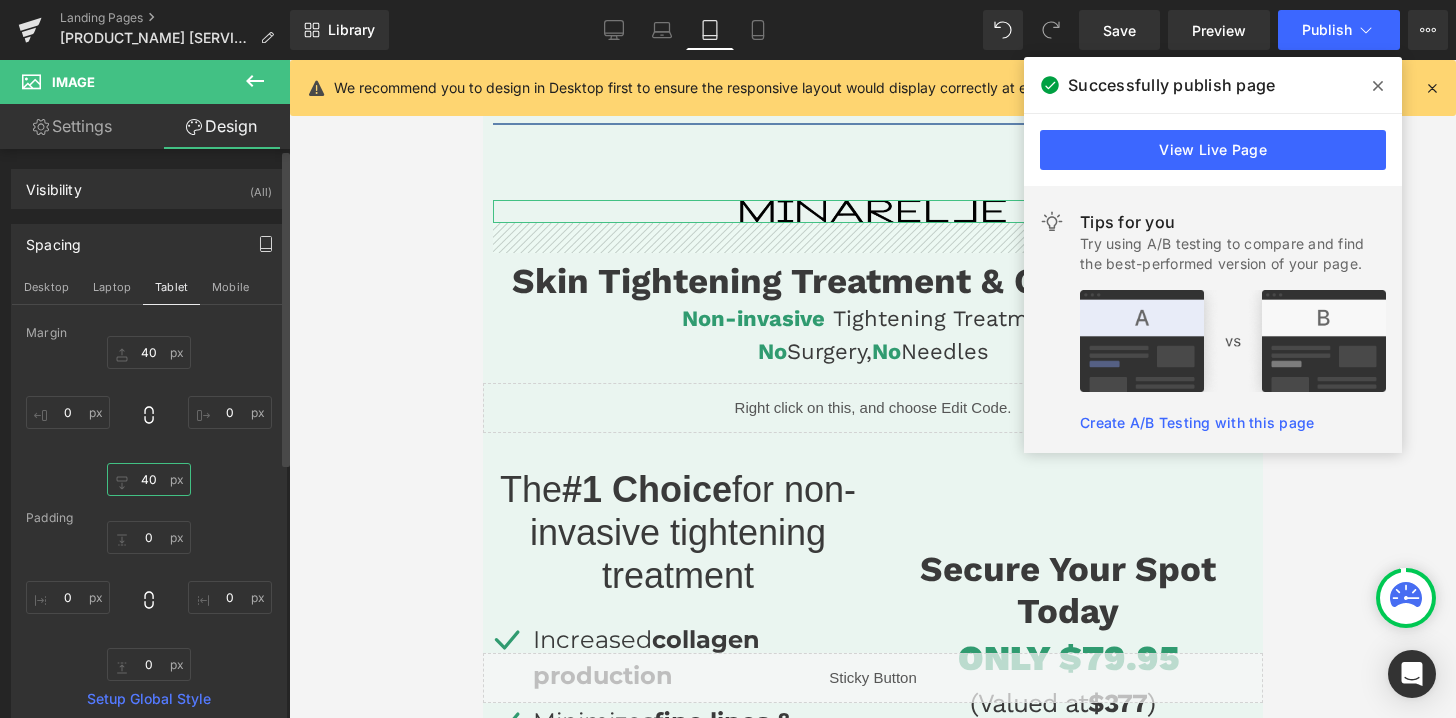 click on "40" at bounding box center [149, 479] 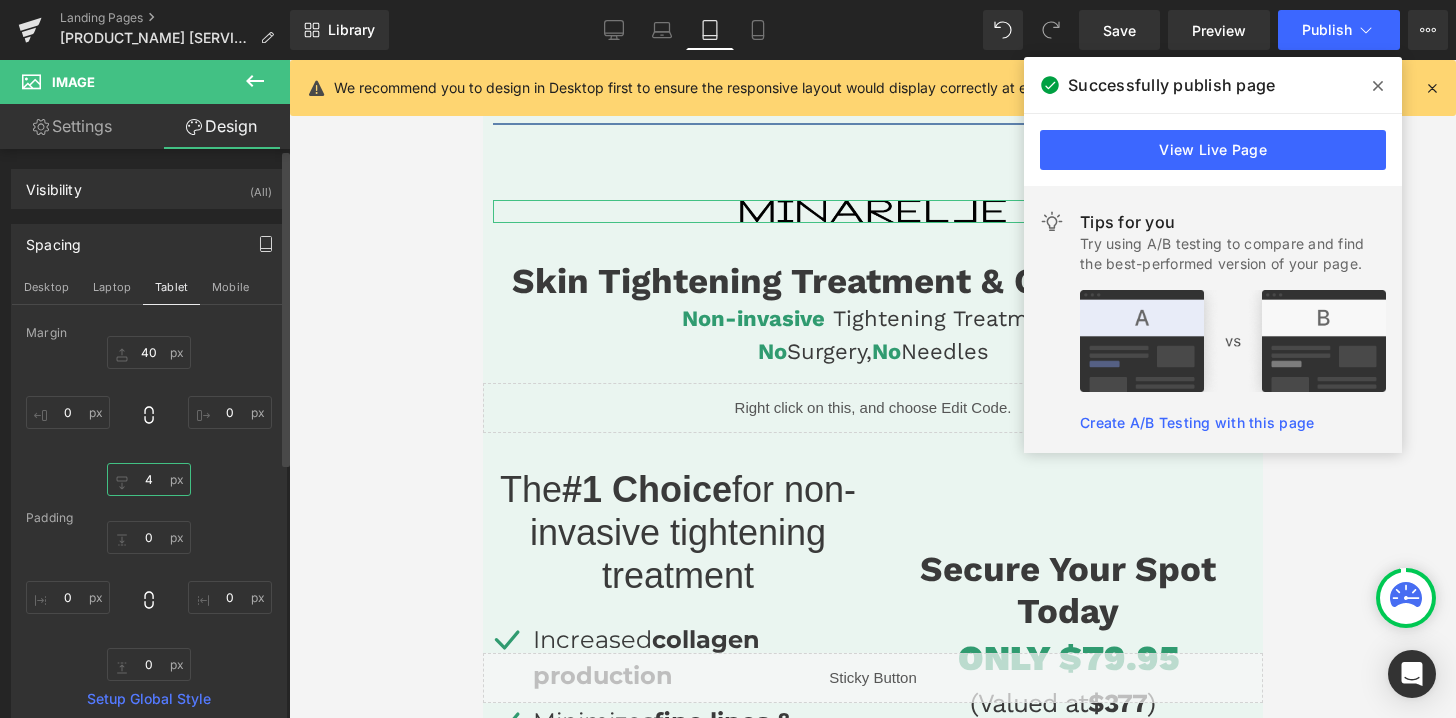 type on "40" 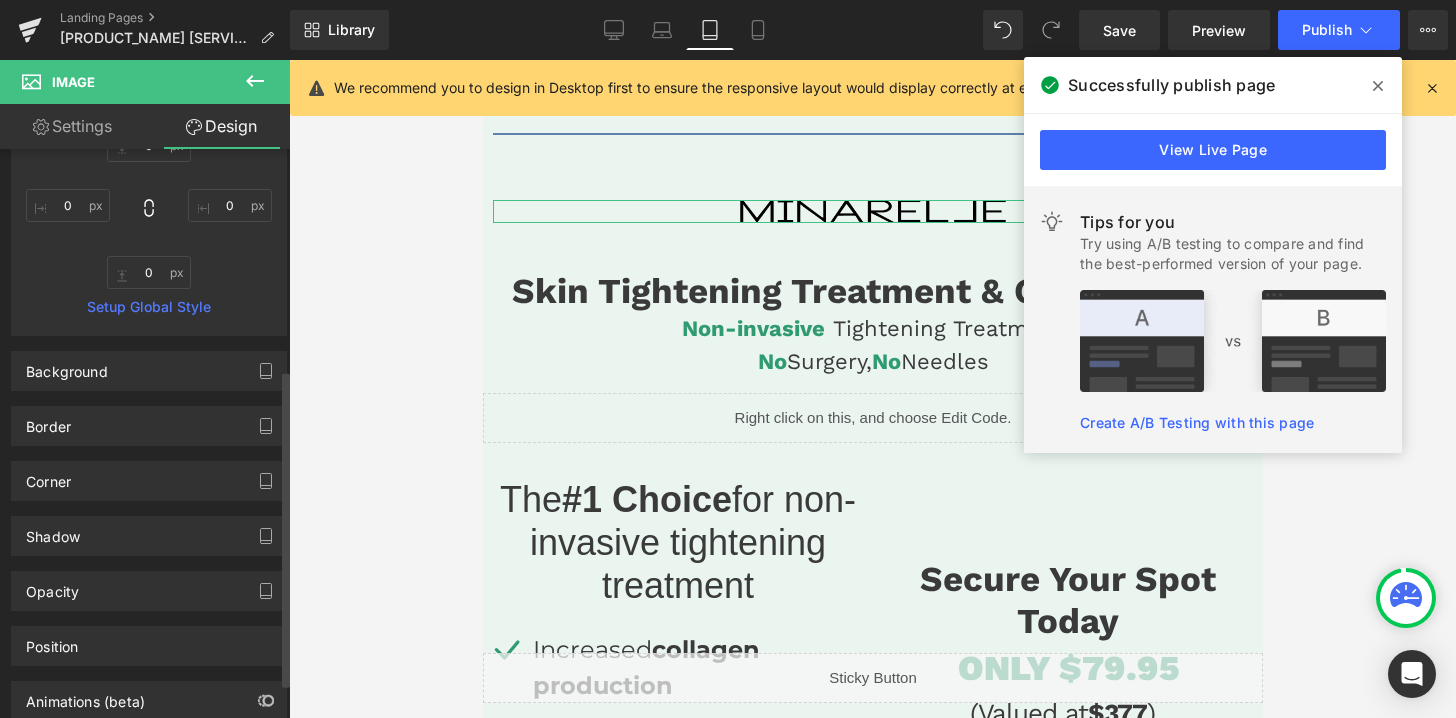 scroll, scrollTop: 395, scrollLeft: 0, axis: vertical 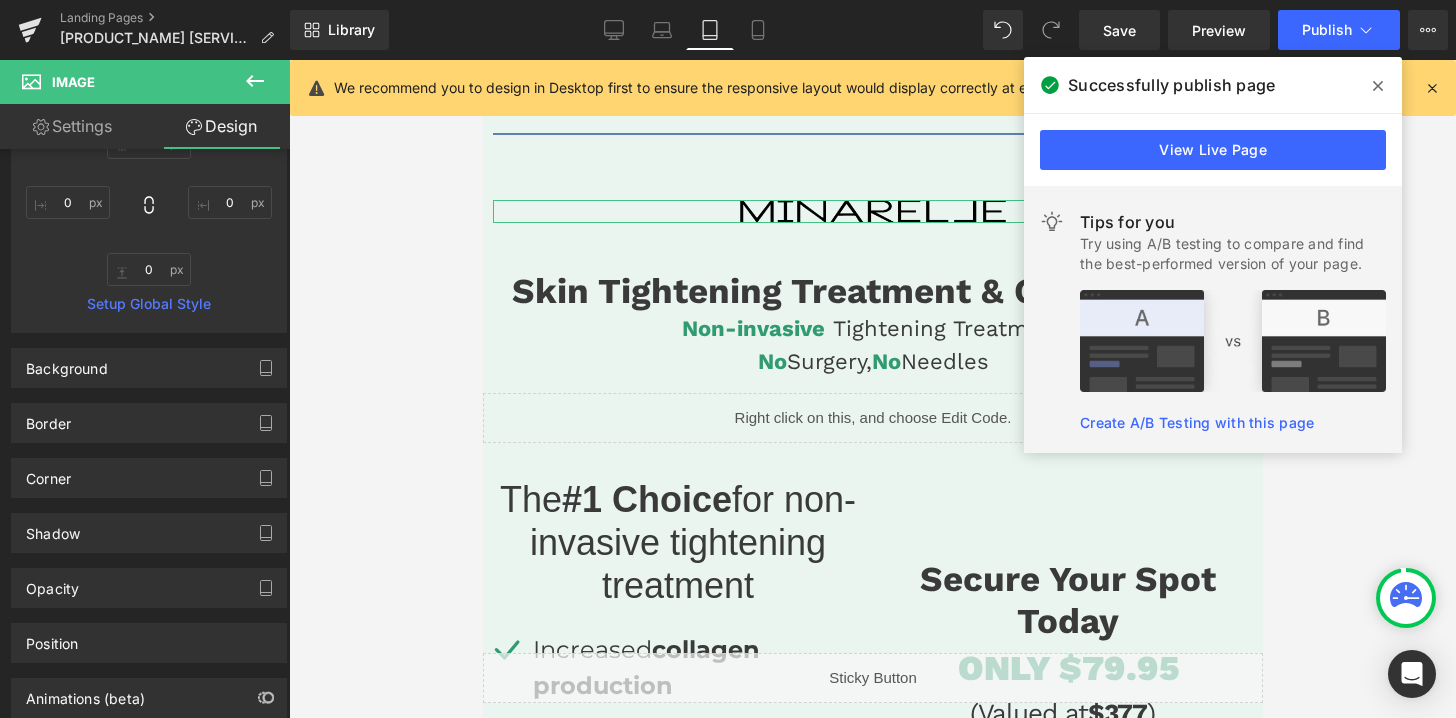click on "Settings" at bounding box center (72, 126) 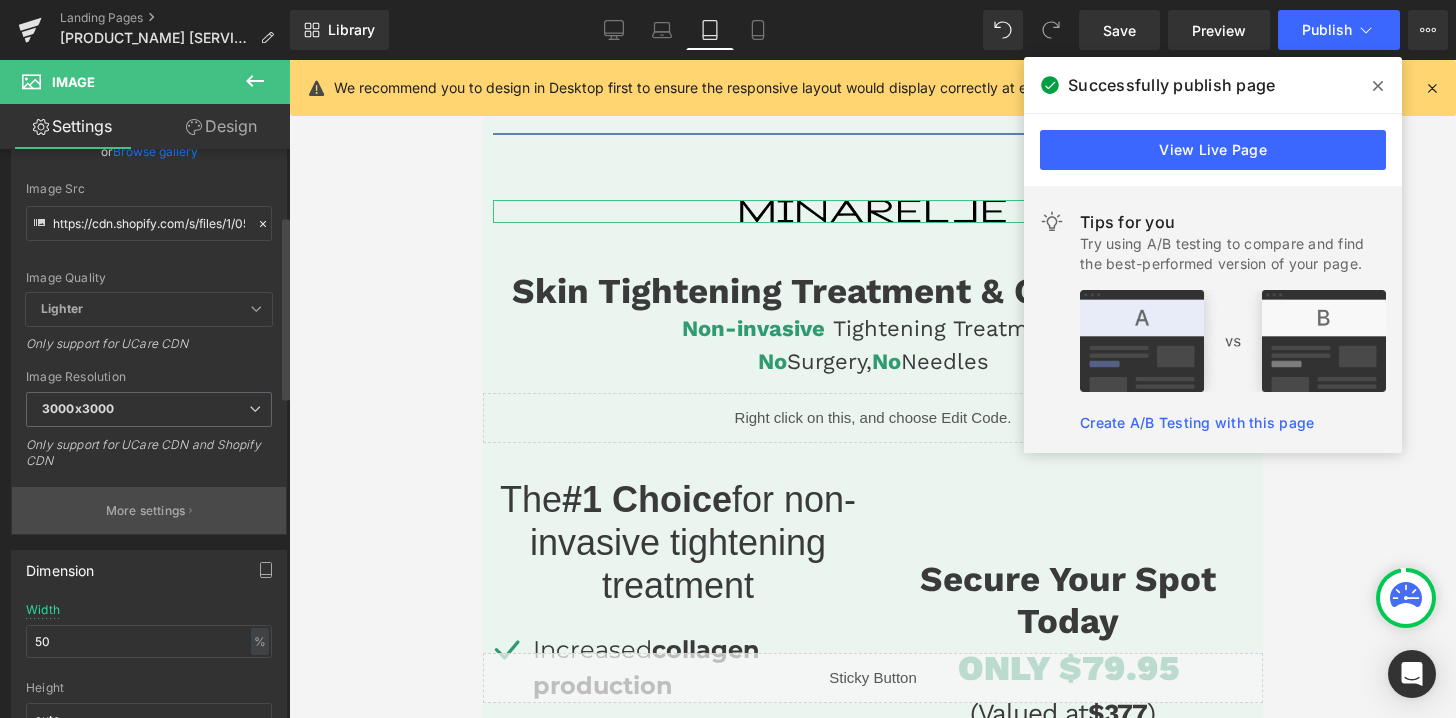scroll, scrollTop: 251, scrollLeft: 0, axis: vertical 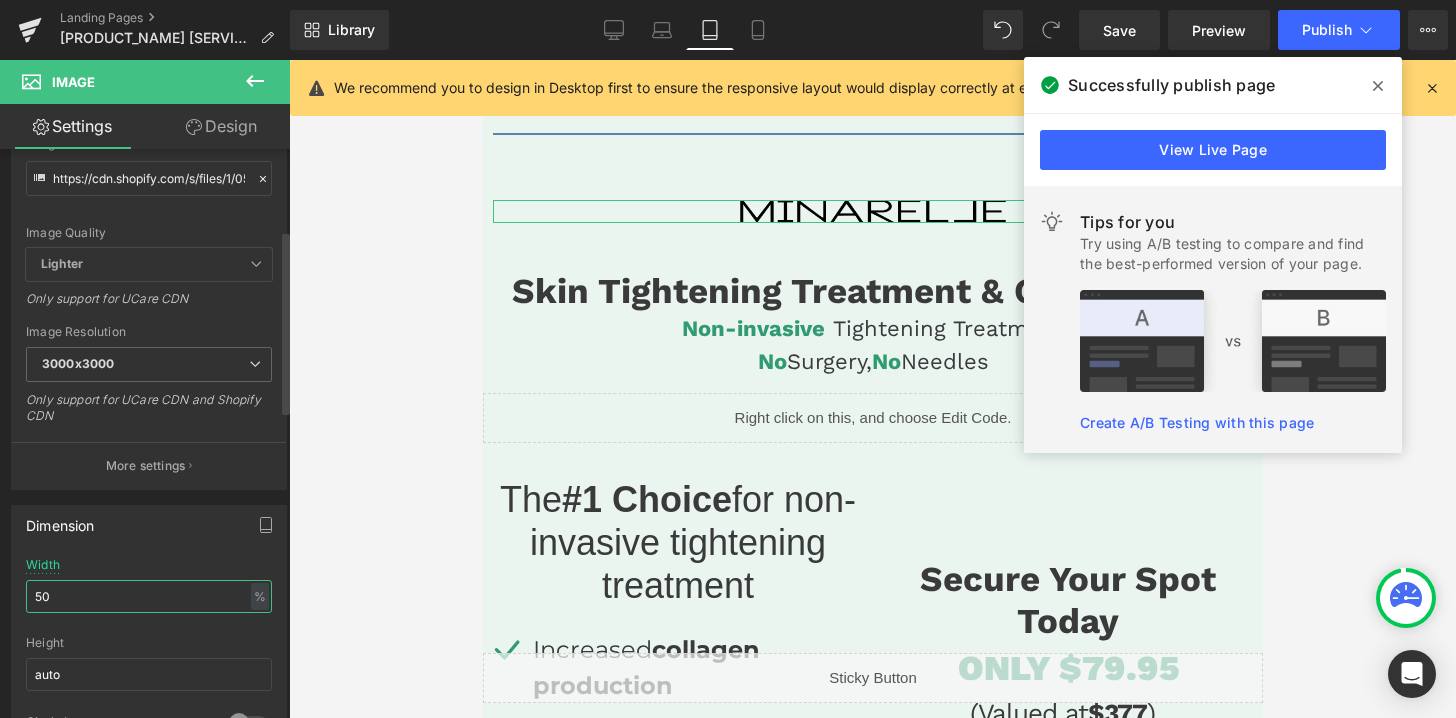 click on "50" at bounding box center [149, 596] 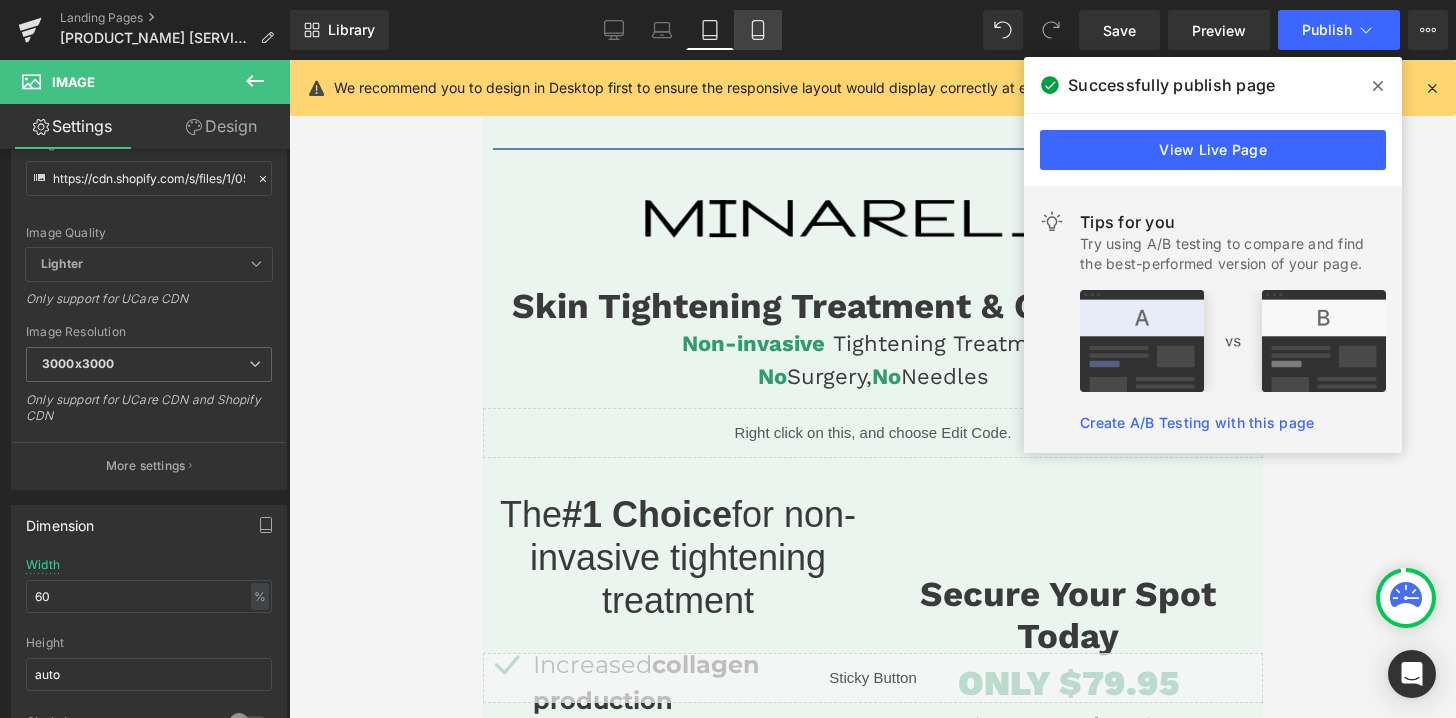 click 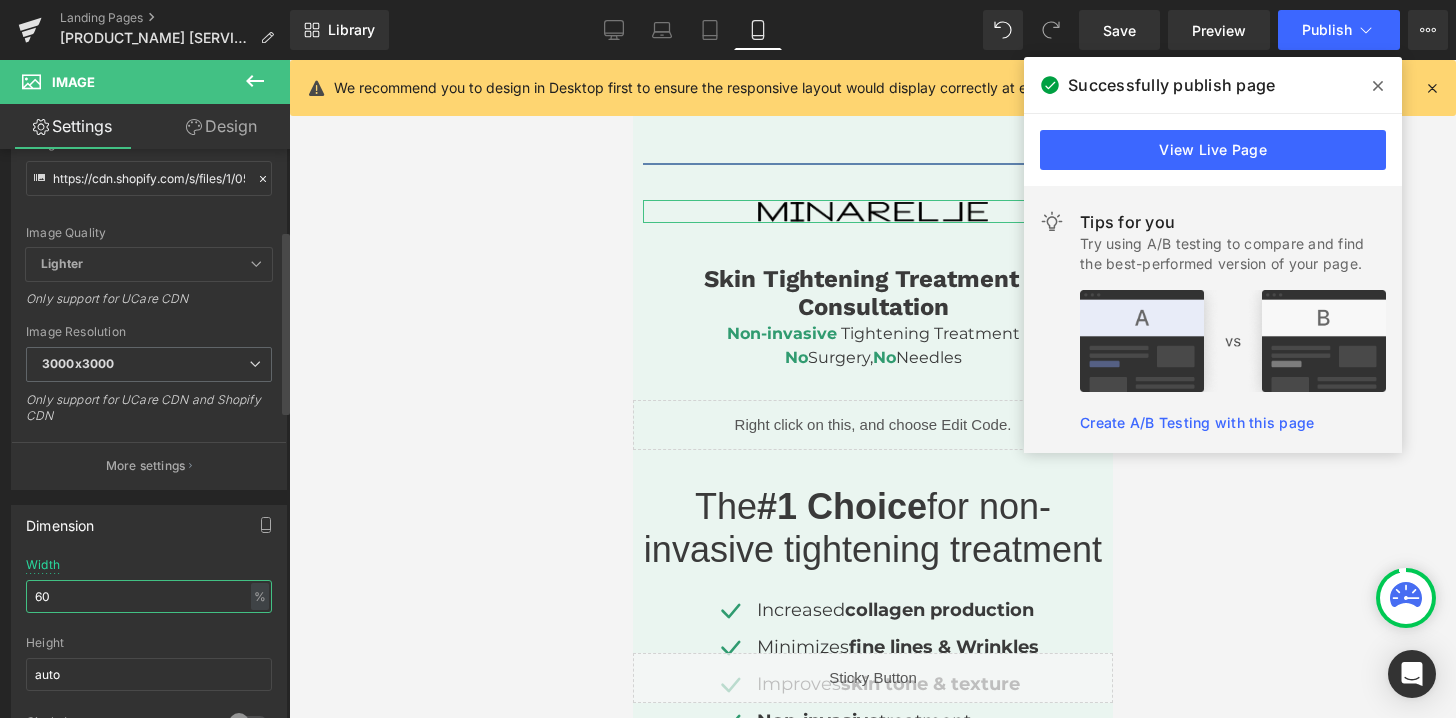 click on "60" at bounding box center (149, 596) 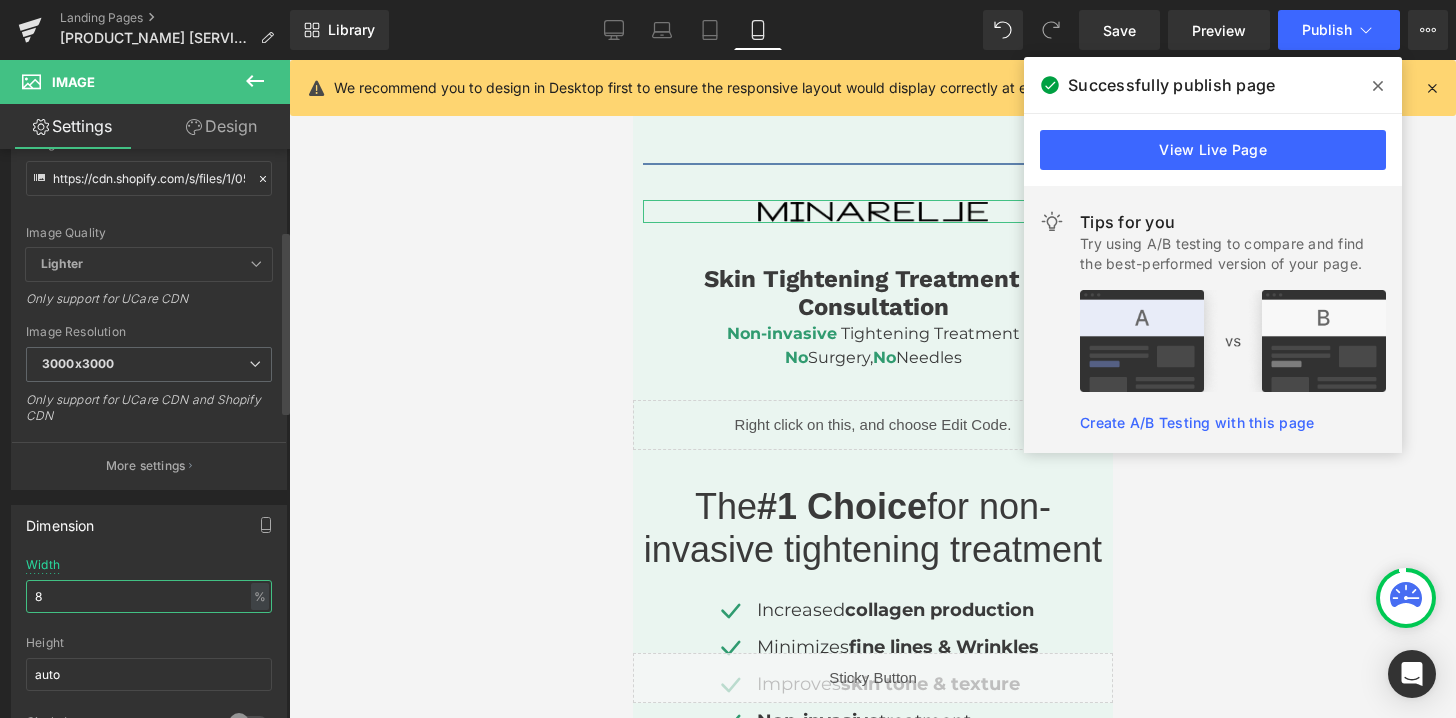 type on "80" 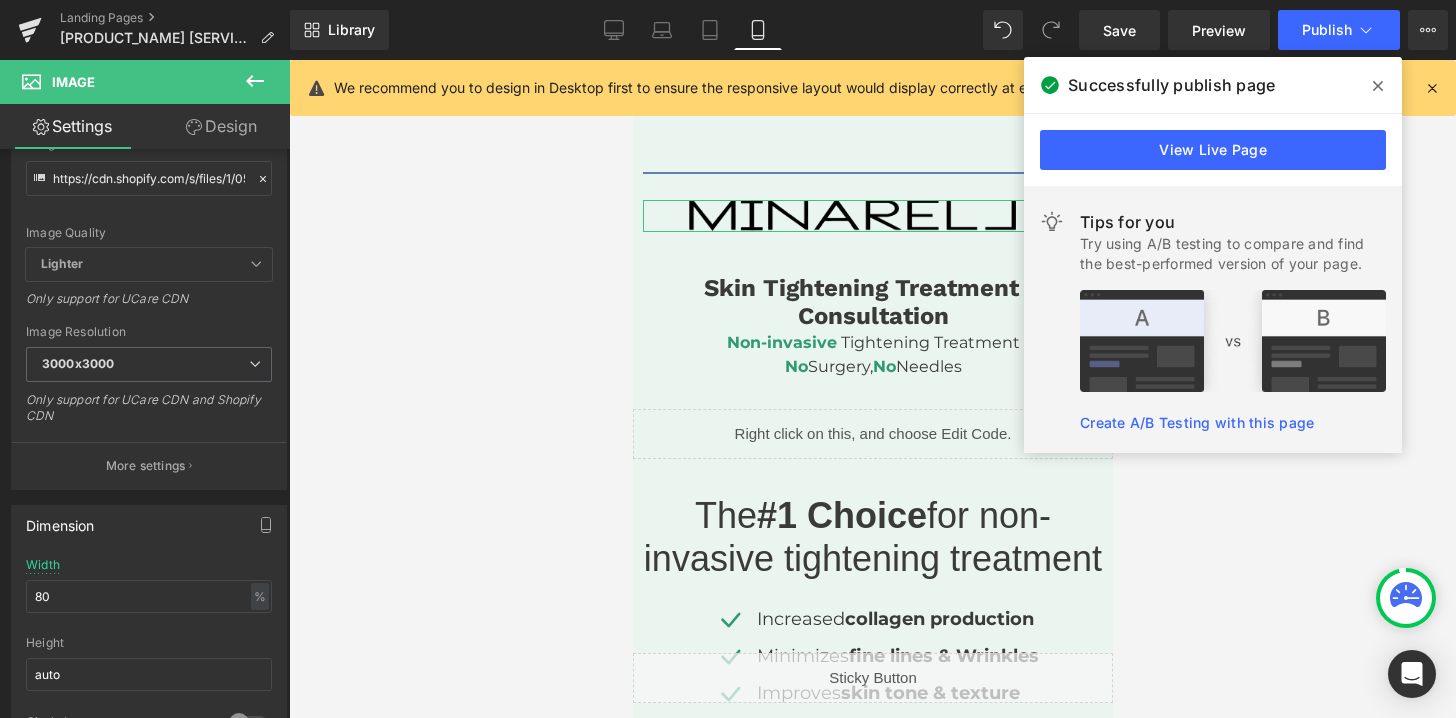 click on "Design" at bounding box center (221, 126) 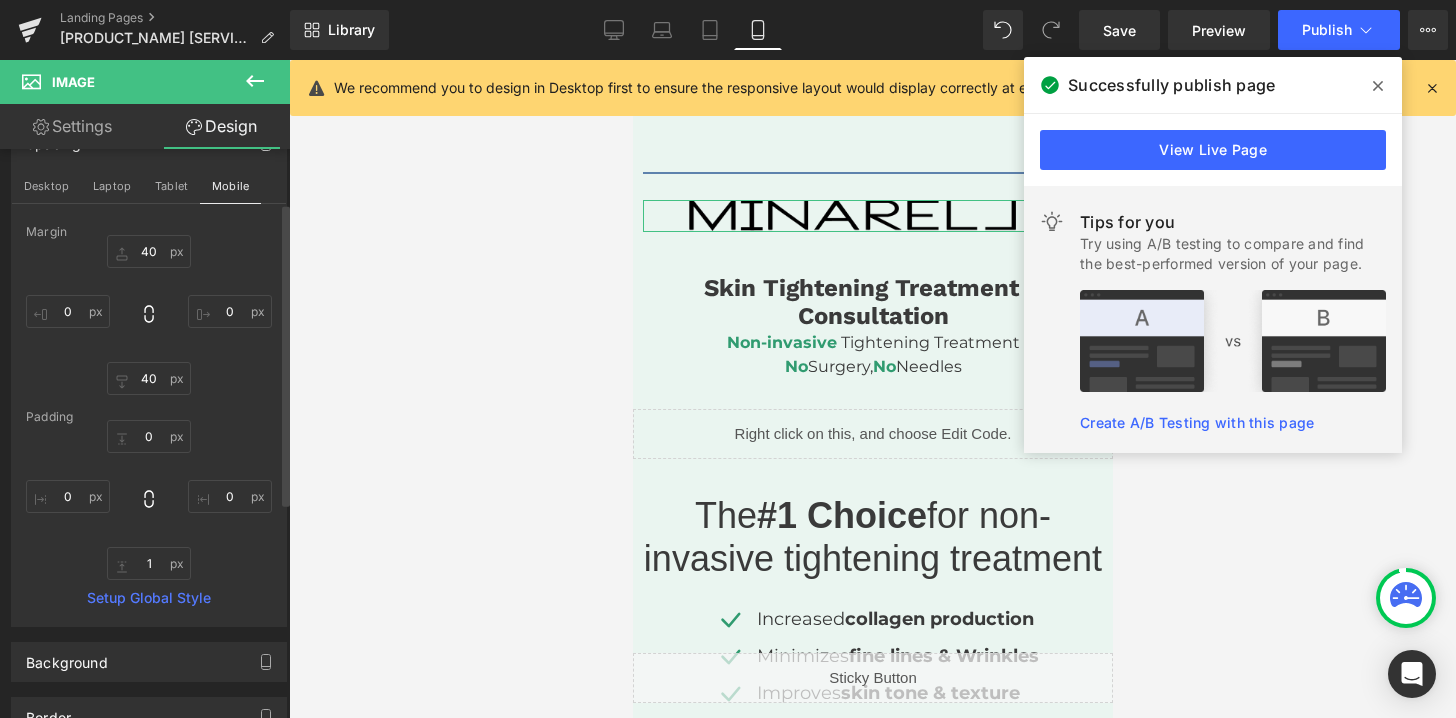 scroll, scrollTop: 74, scrollLeft: 0, axis: vertical 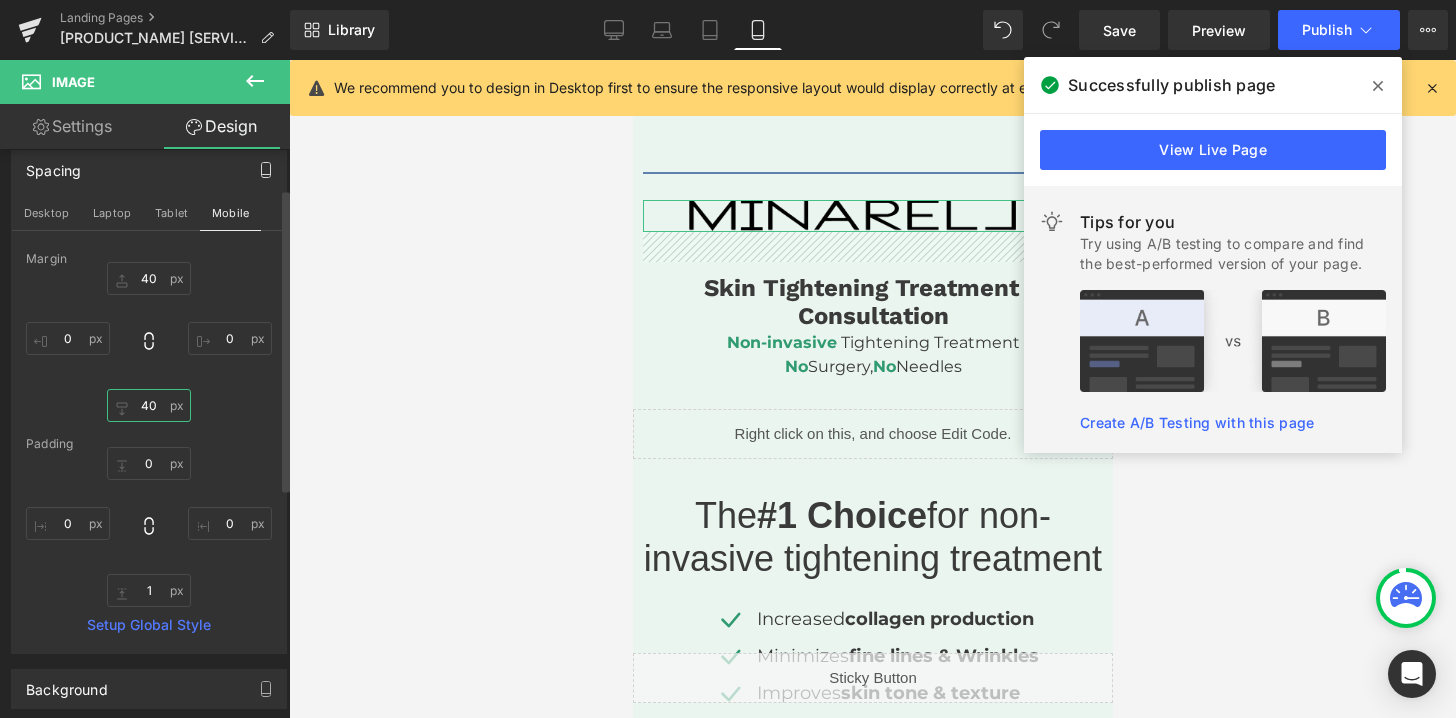click on "40" at bounding box center [149, 405] 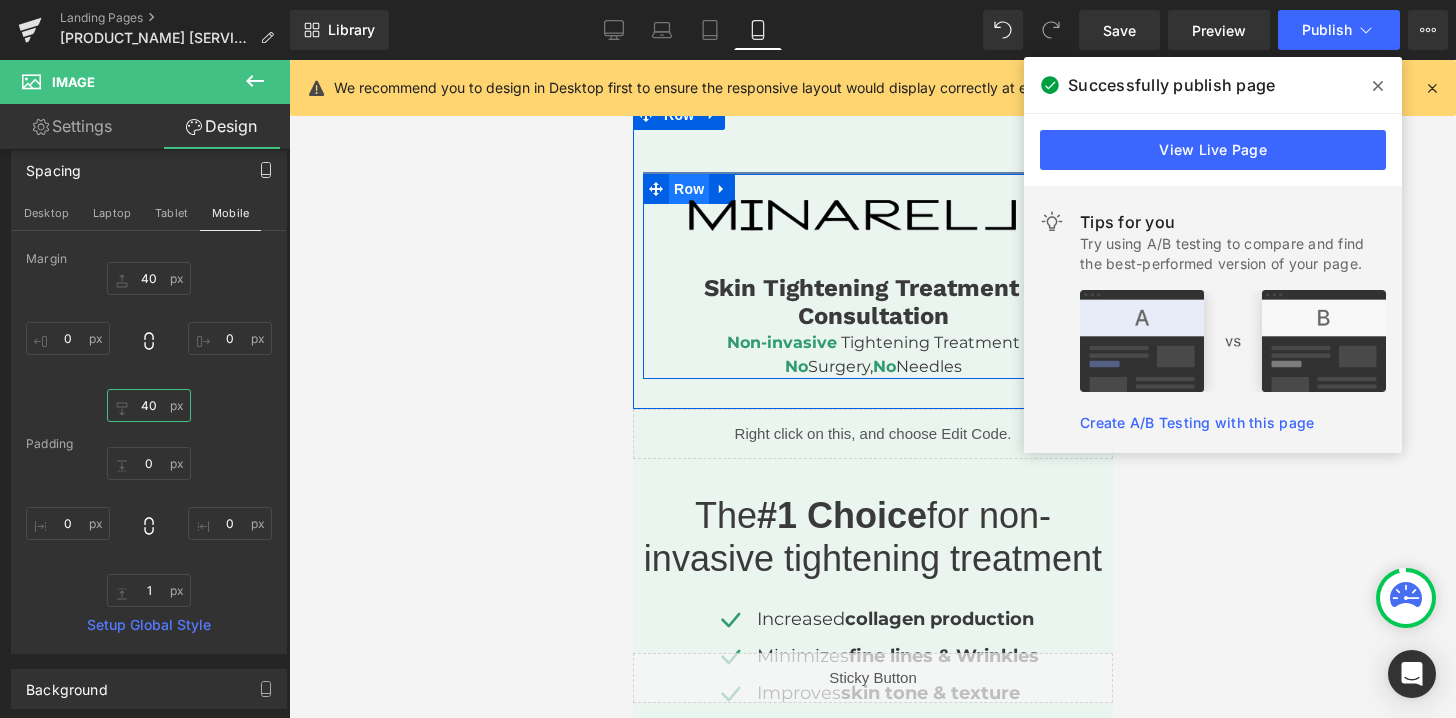 scroll, scrollTop: 0, scrollLeft: 0, axis: both 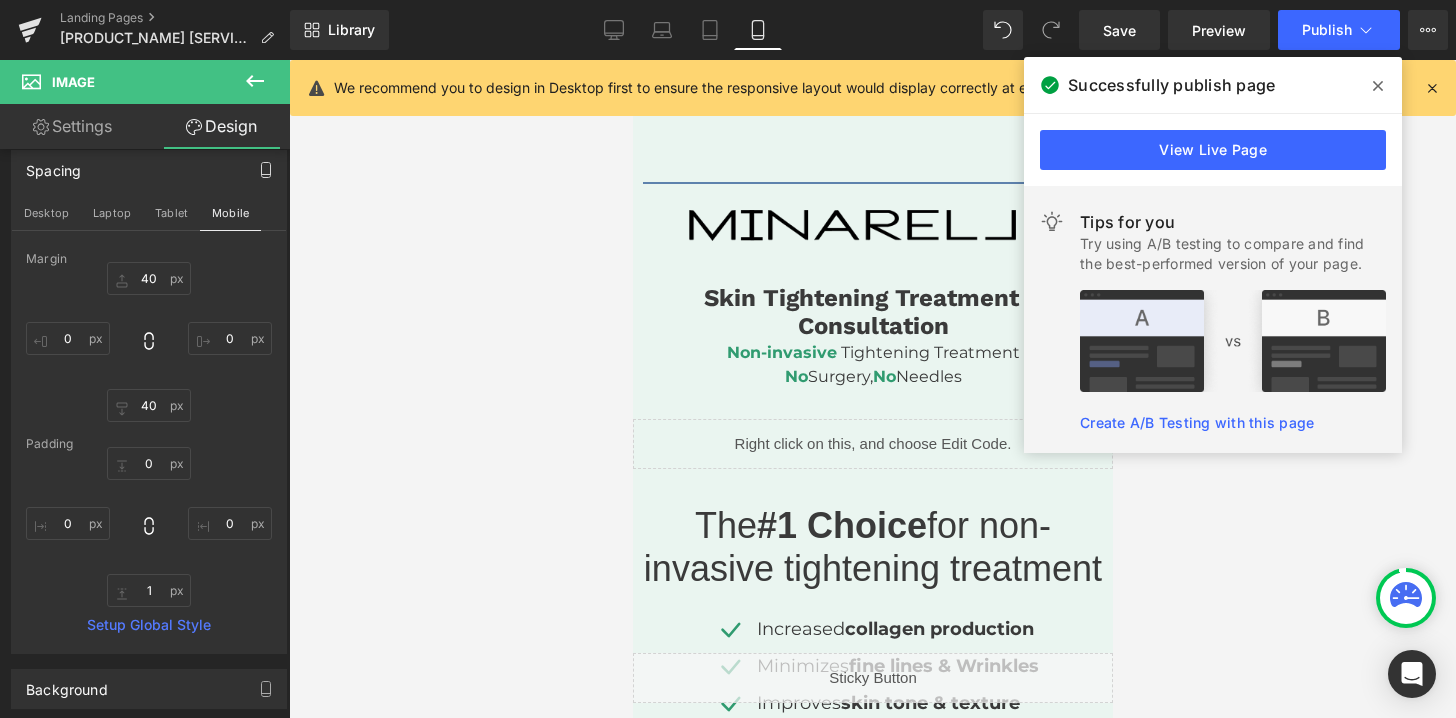 click 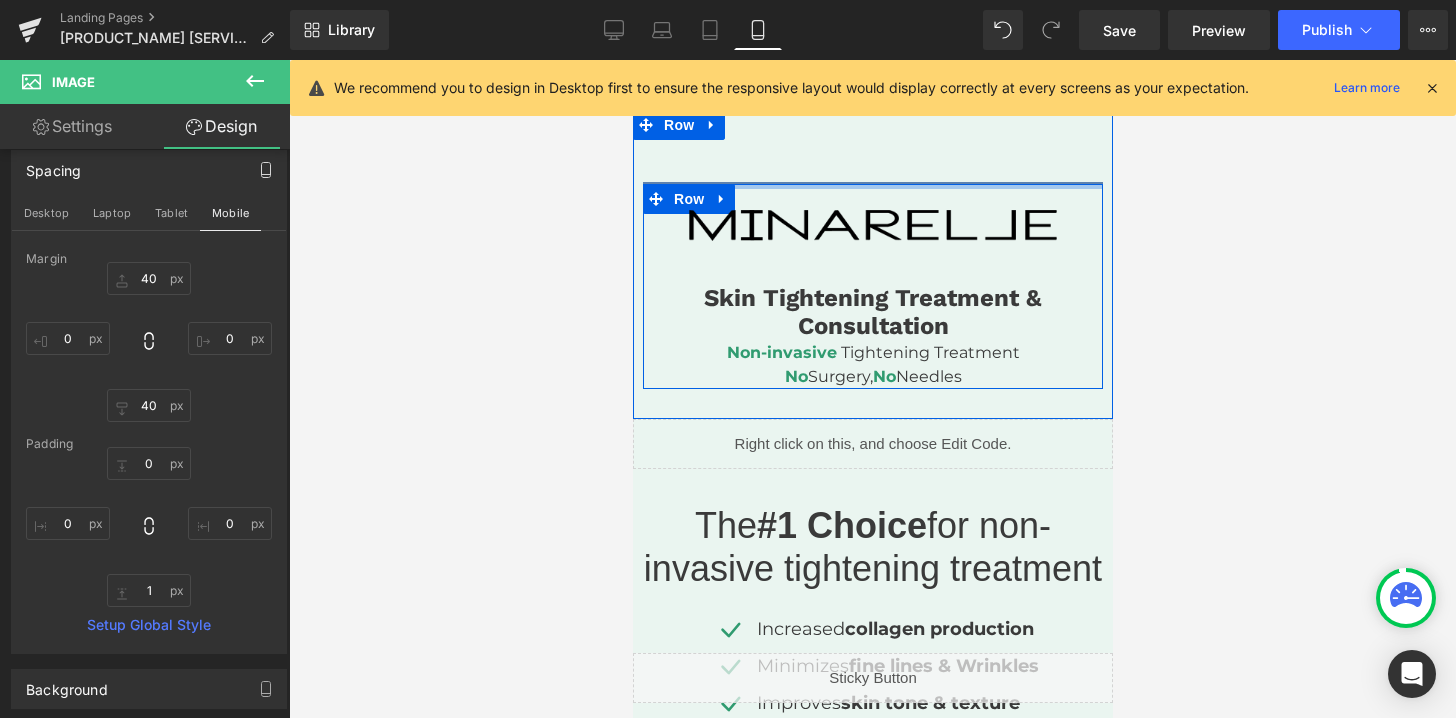click at bounding box center (872, 186) 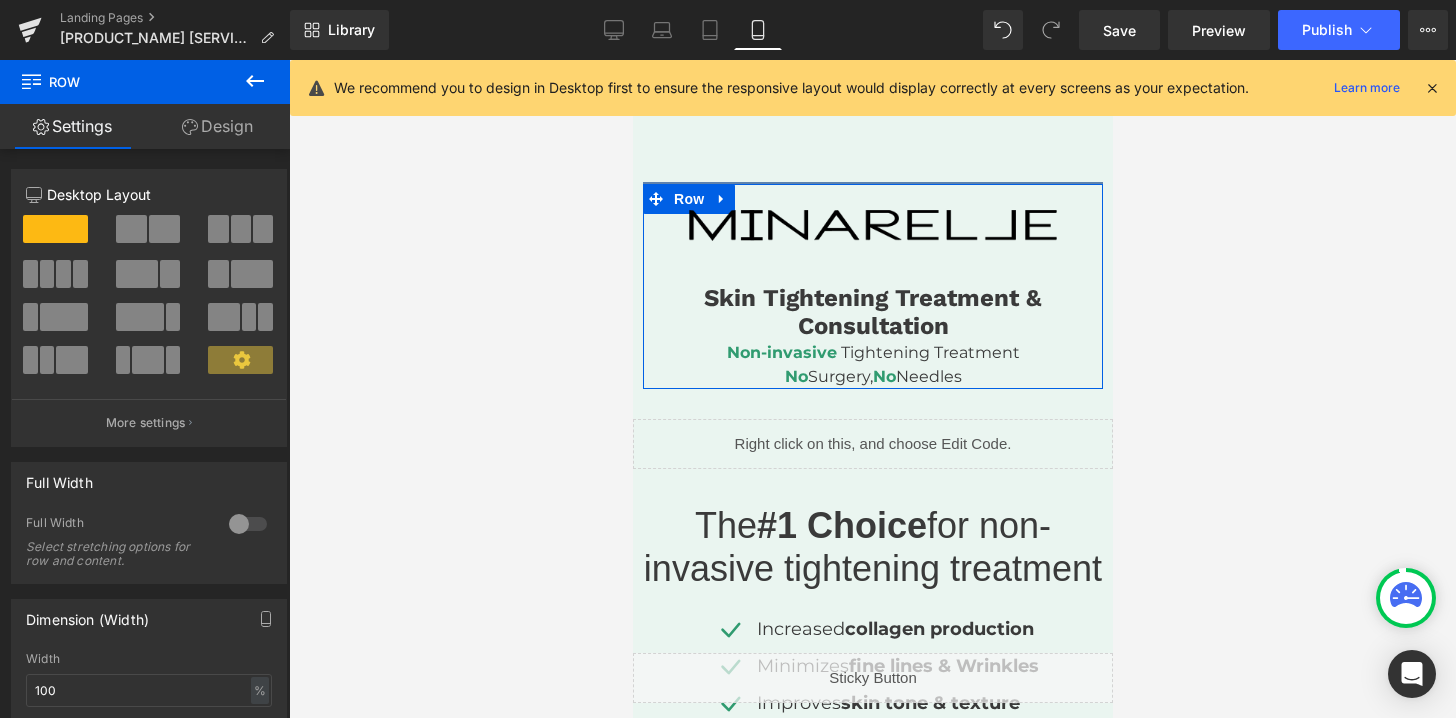 click on "Design" at bounding box center [217, 126] 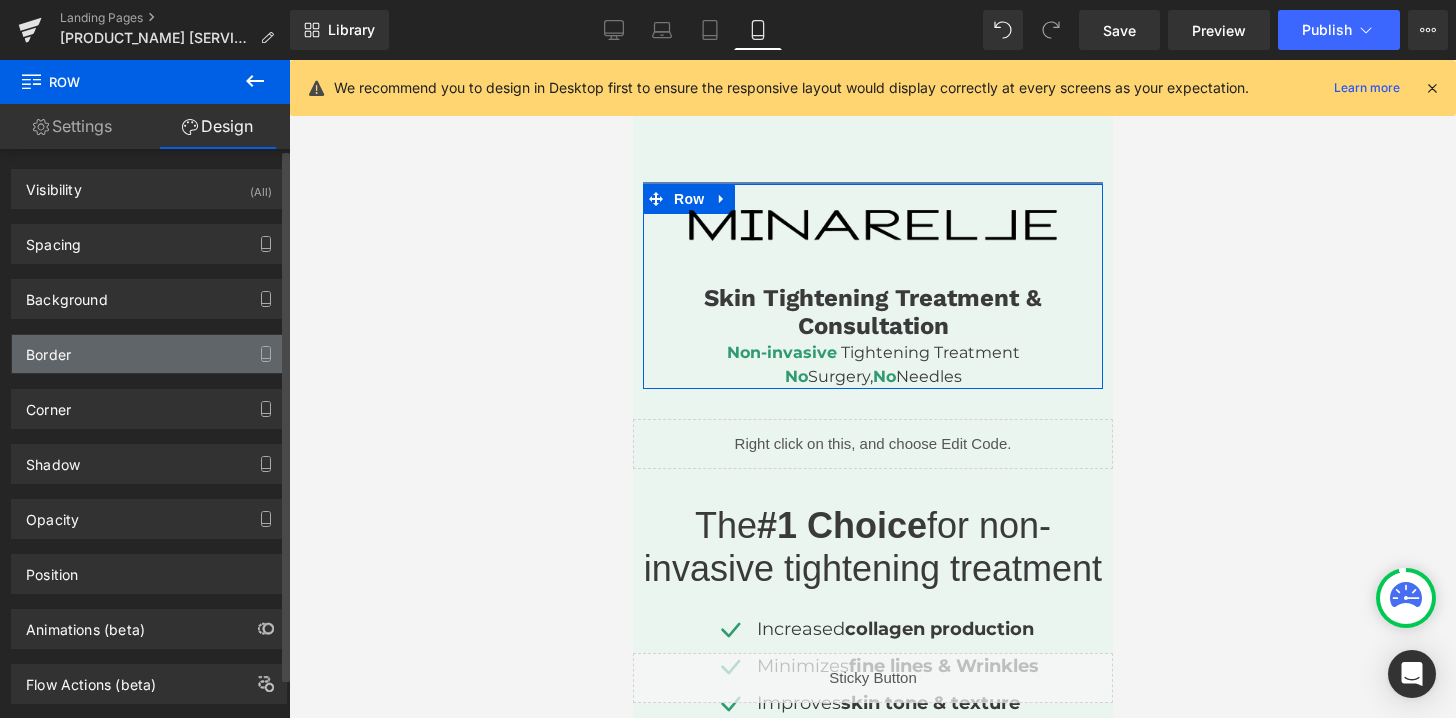 click on "Border" at bounding box center (149, 354) 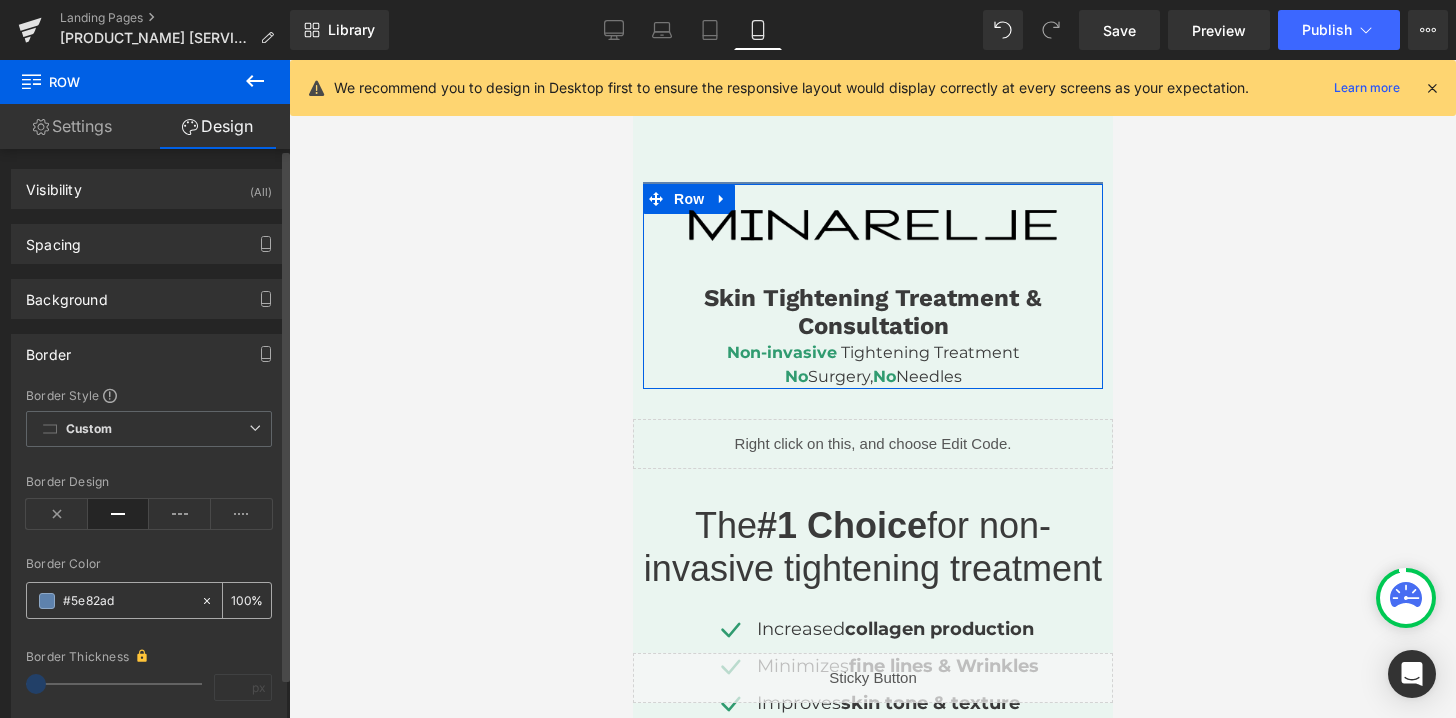 click 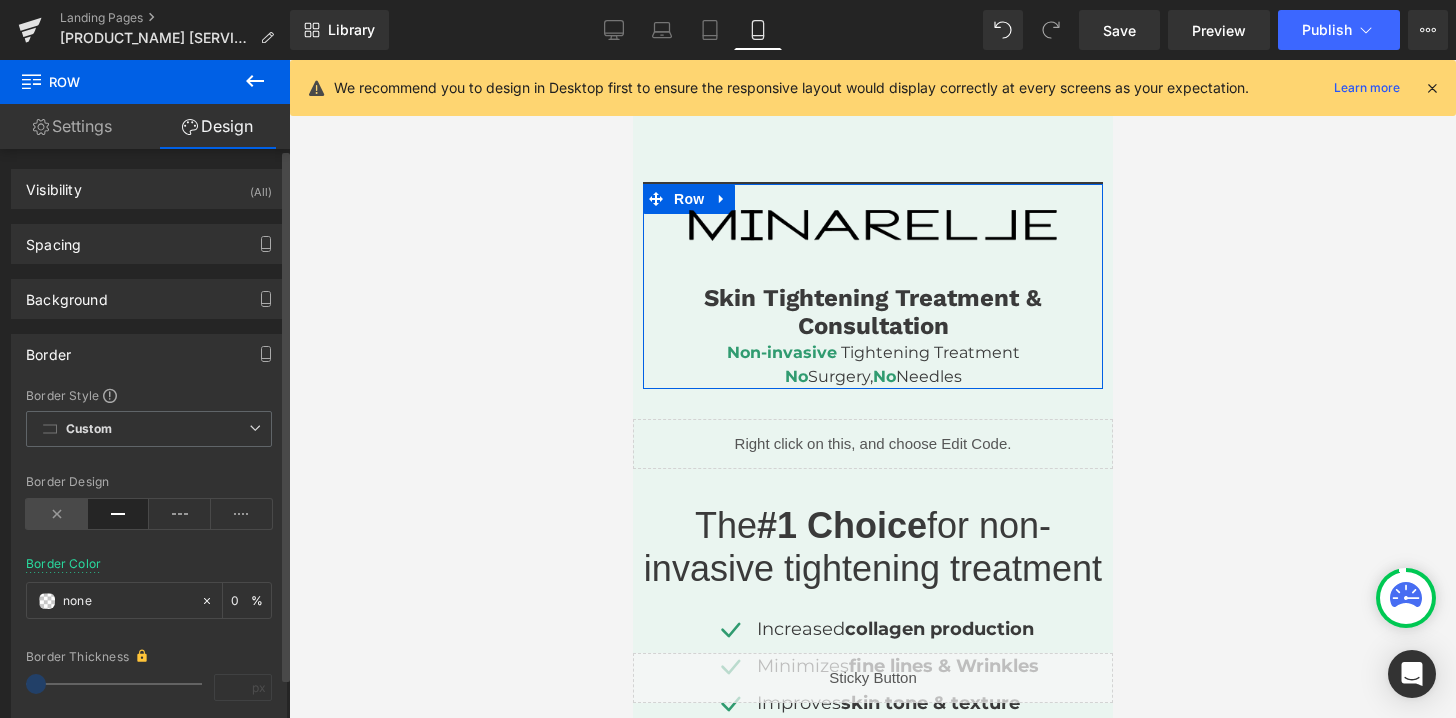 click at bounding box center [57, 514] 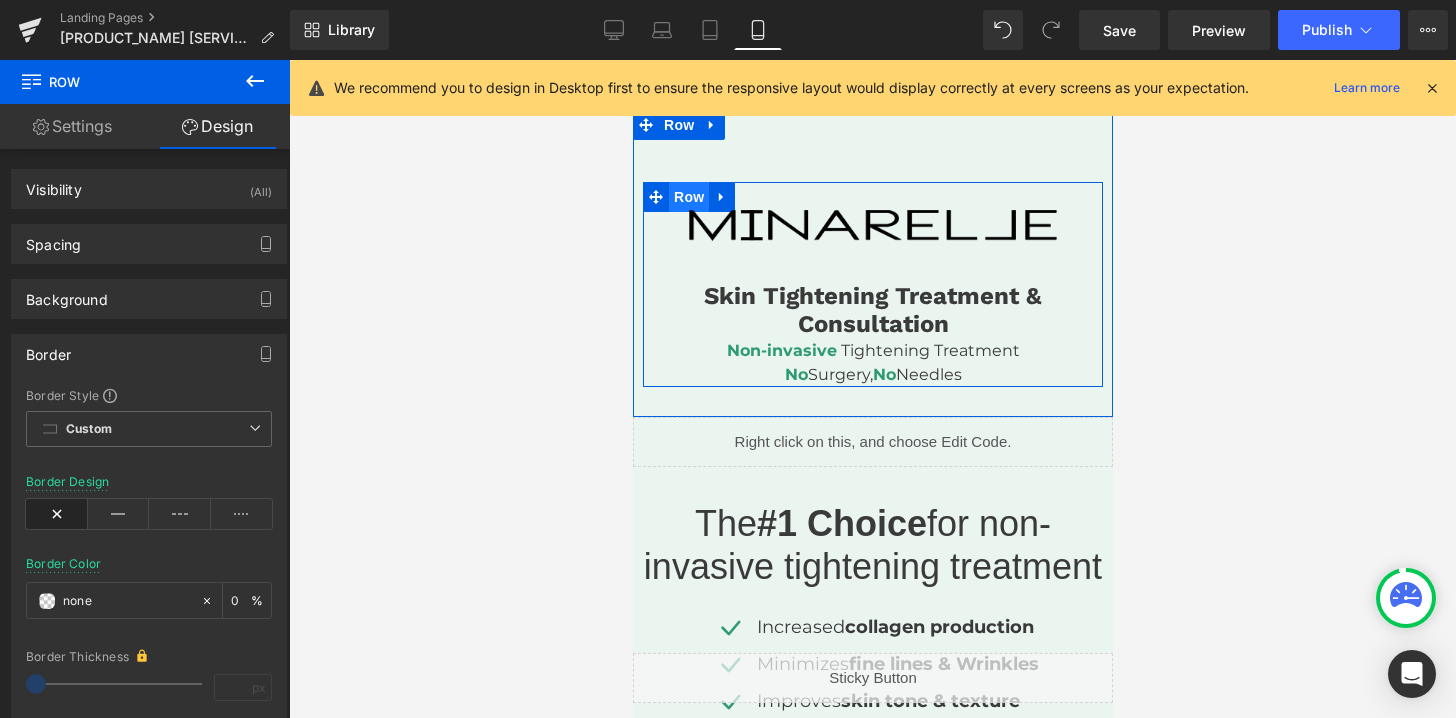 click on "Row" at bounding box center (688, 197) 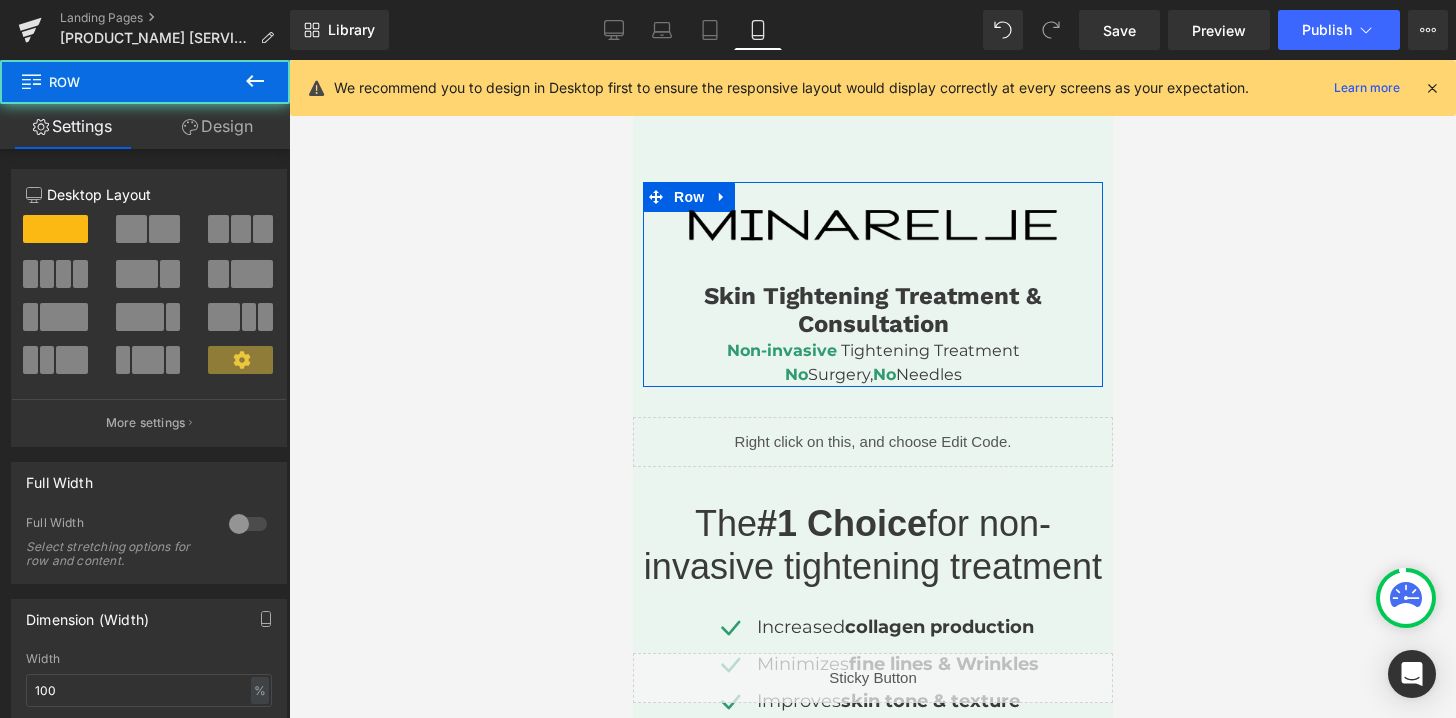 click on "Design" at bounding box center (217, 126) 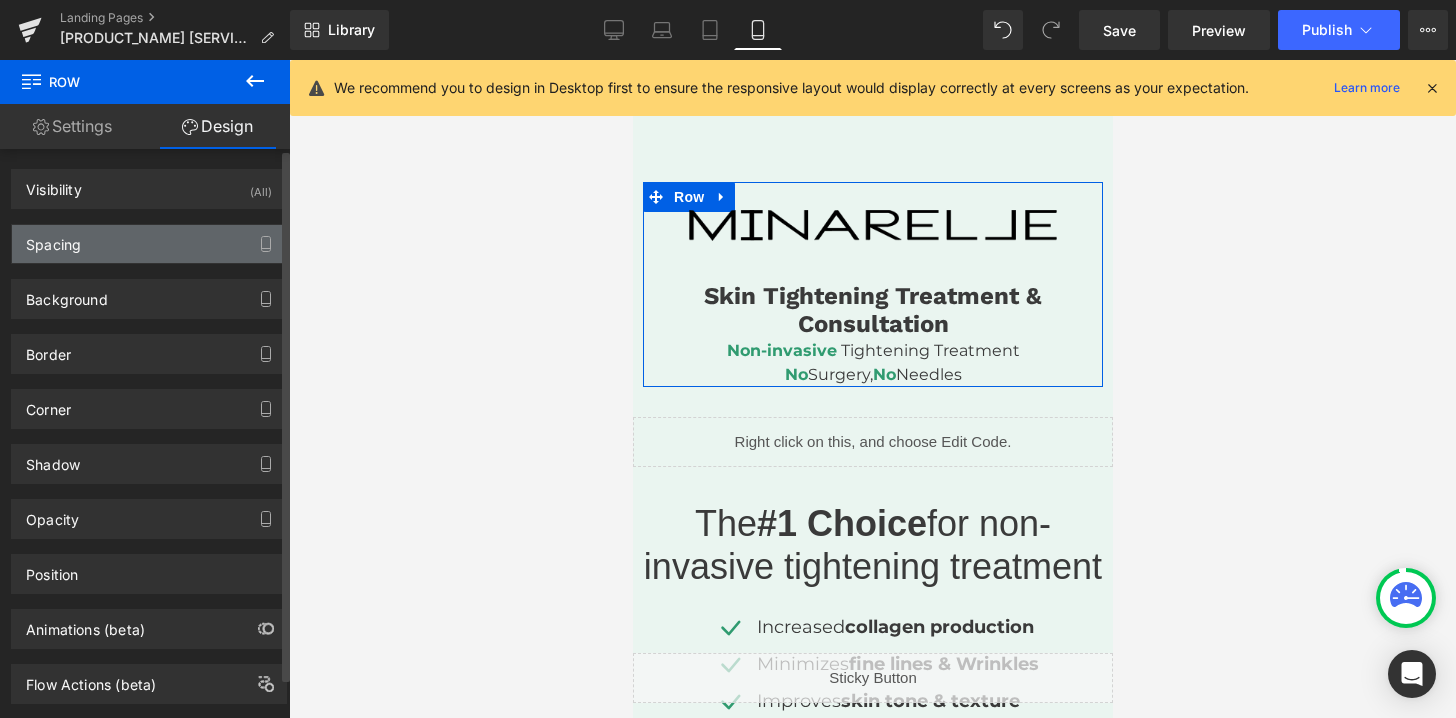 click on "Spacing" at bounding box center (149, 244) 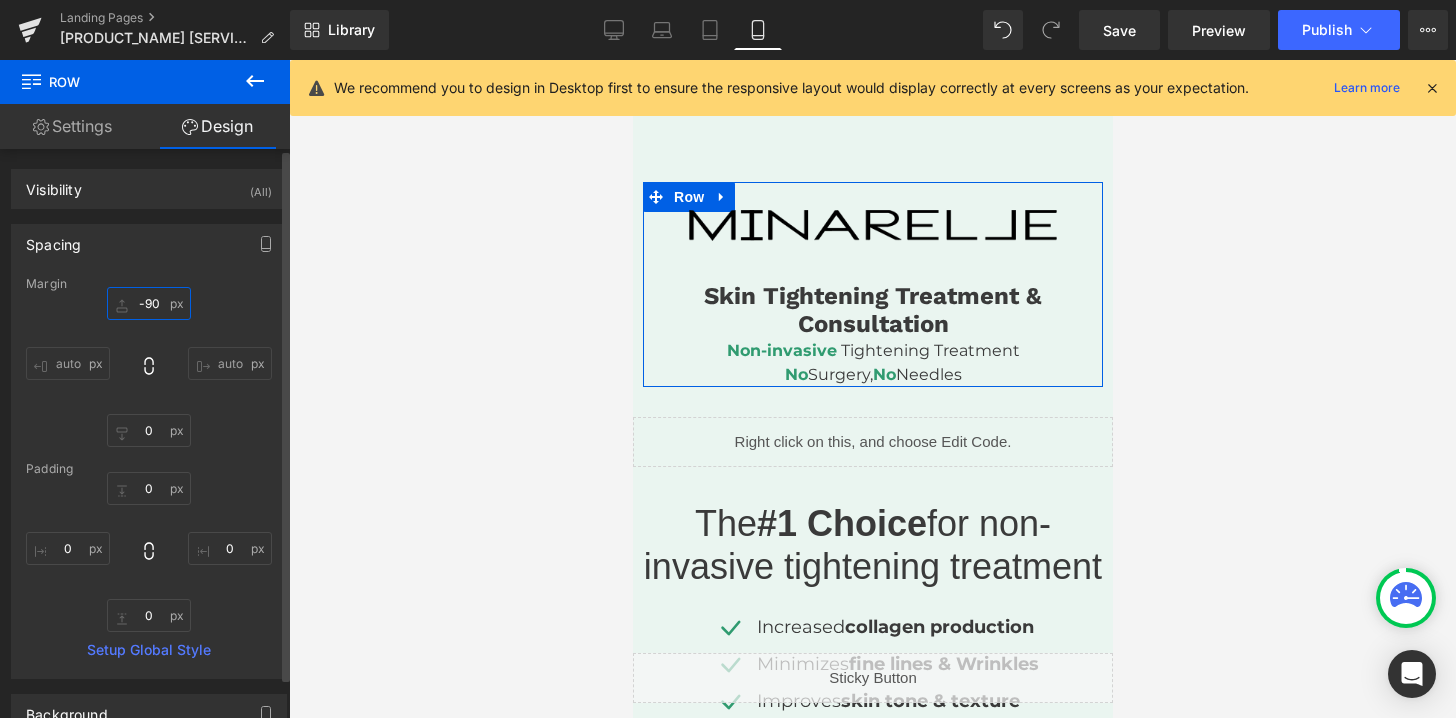click on "-90" at bounding box center [149, 303] 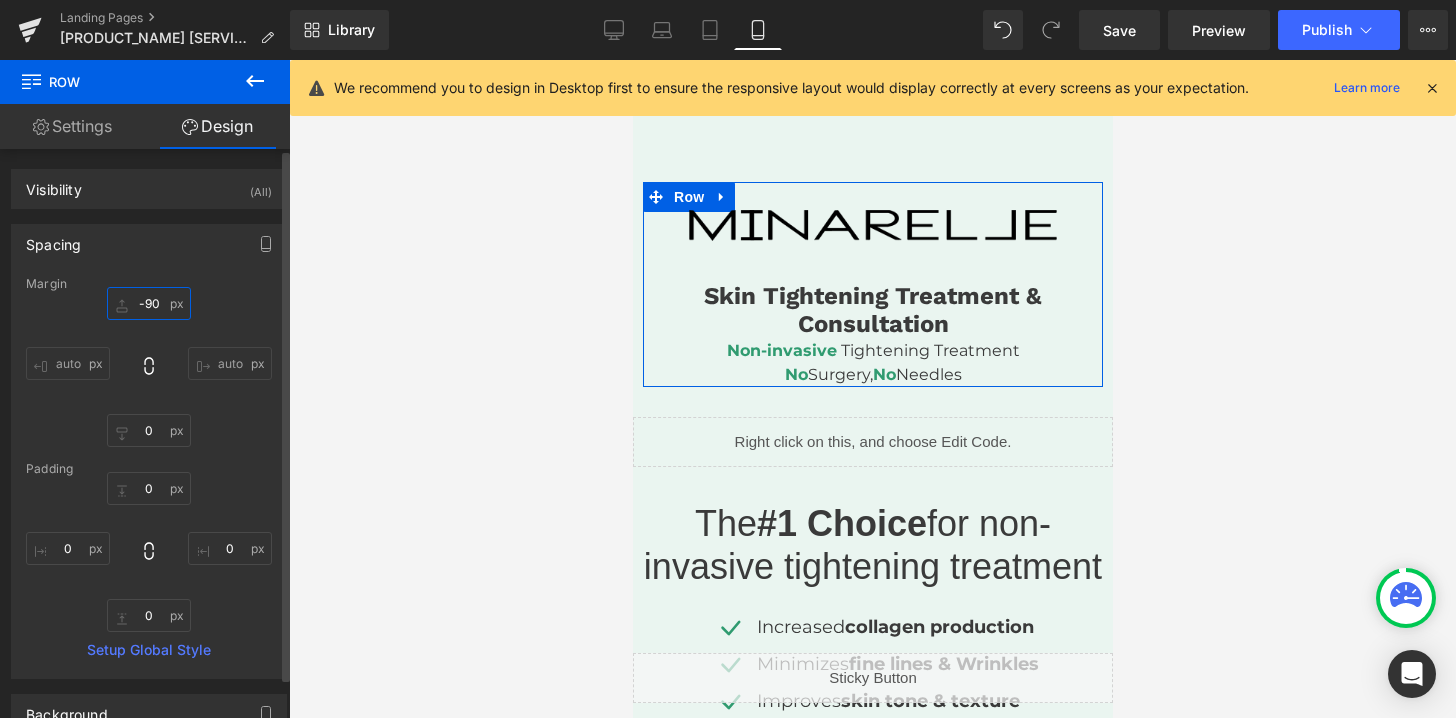 click on "-90" at bounding box center (149, 303) 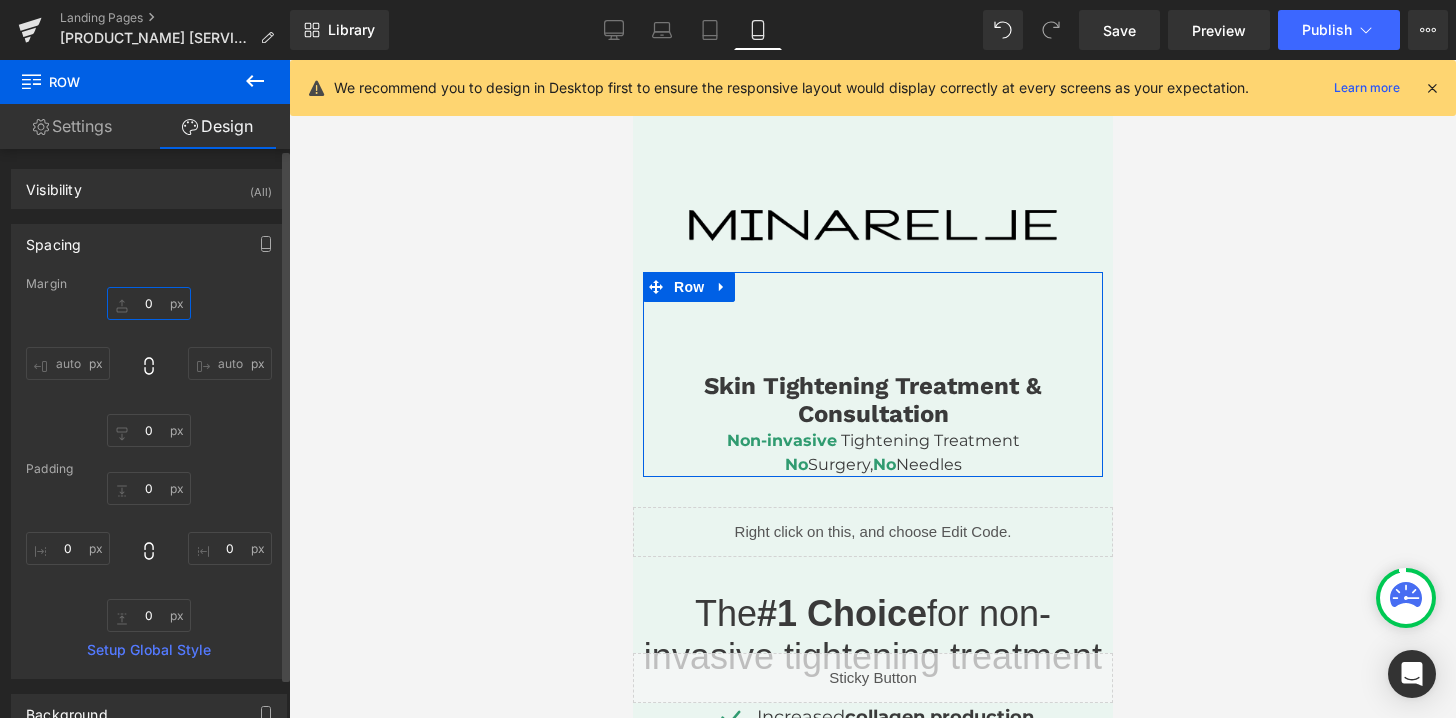 type on "0" 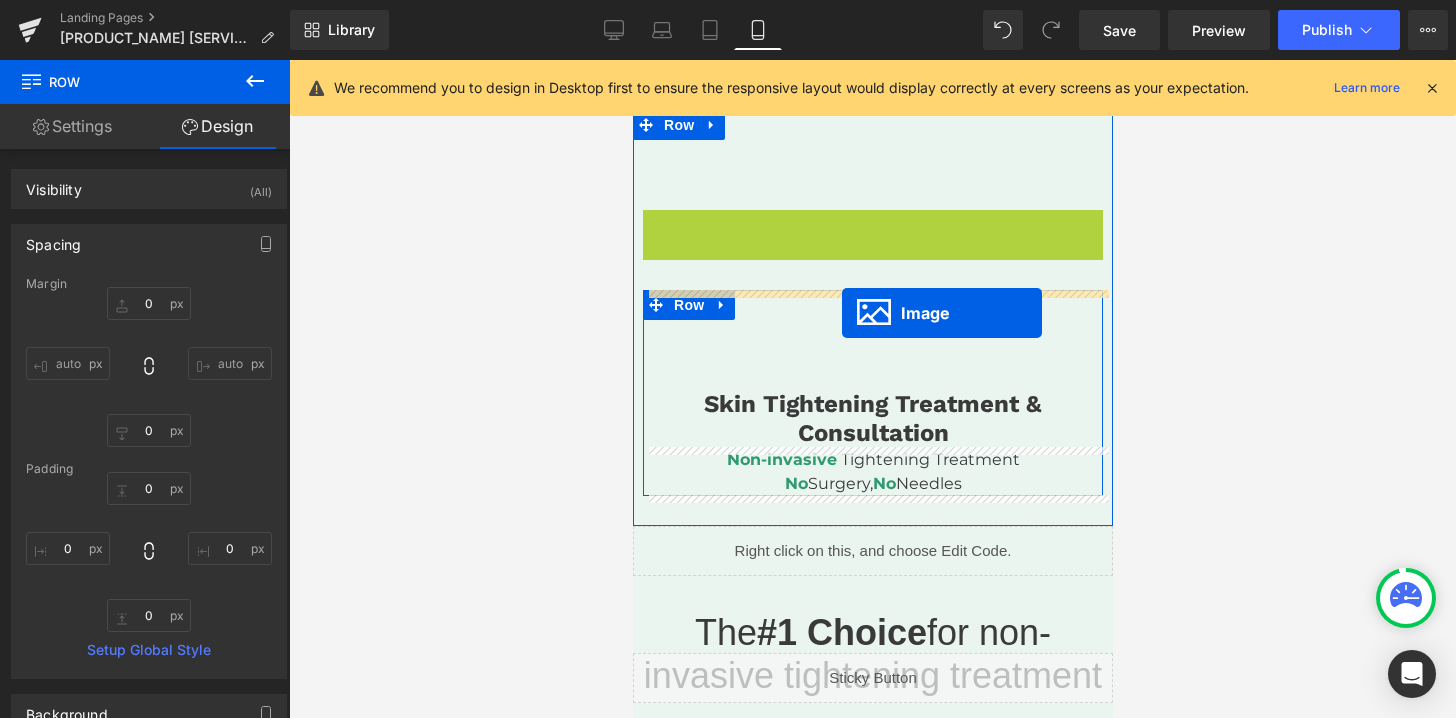 drag, startPoint x: 840, startPoint y: 221, endPoint x: 841, endPoint y: 313, distance: 92.00543 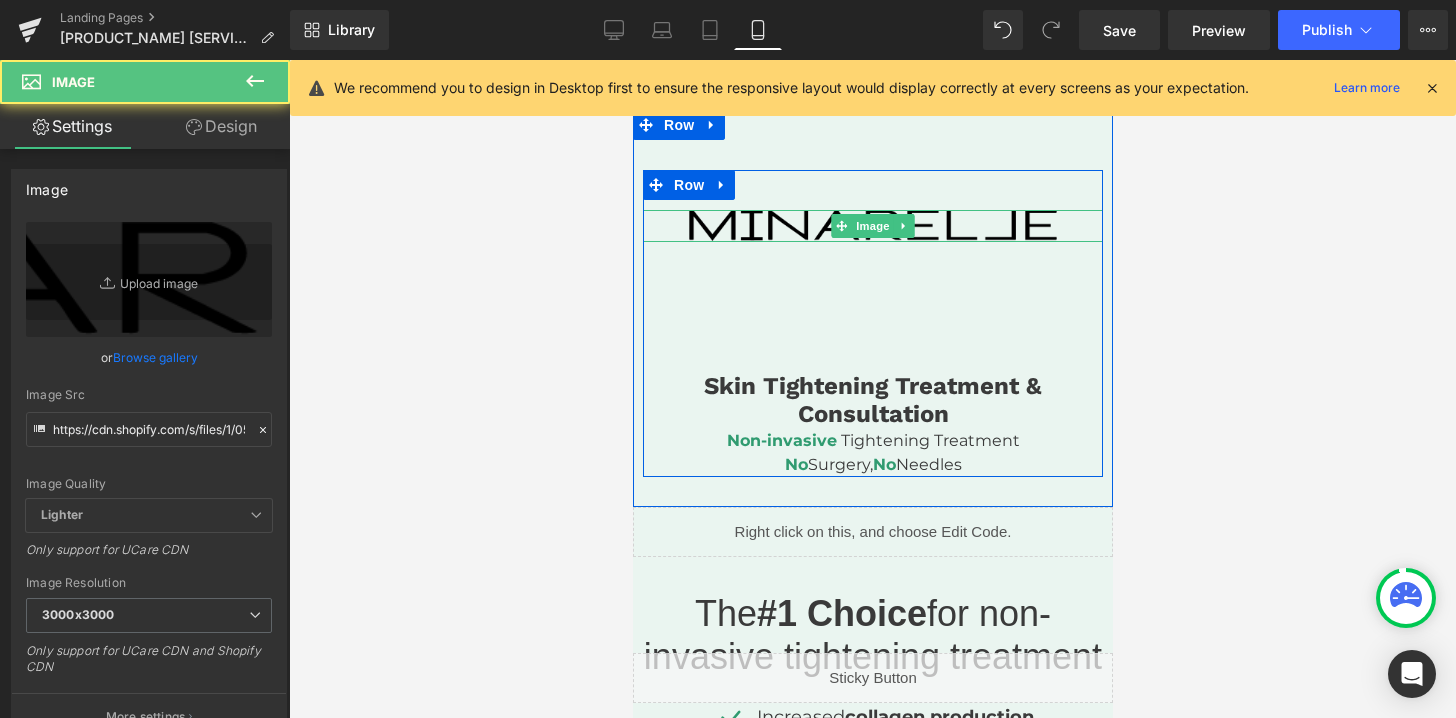 click at bounding box center (872, 226) 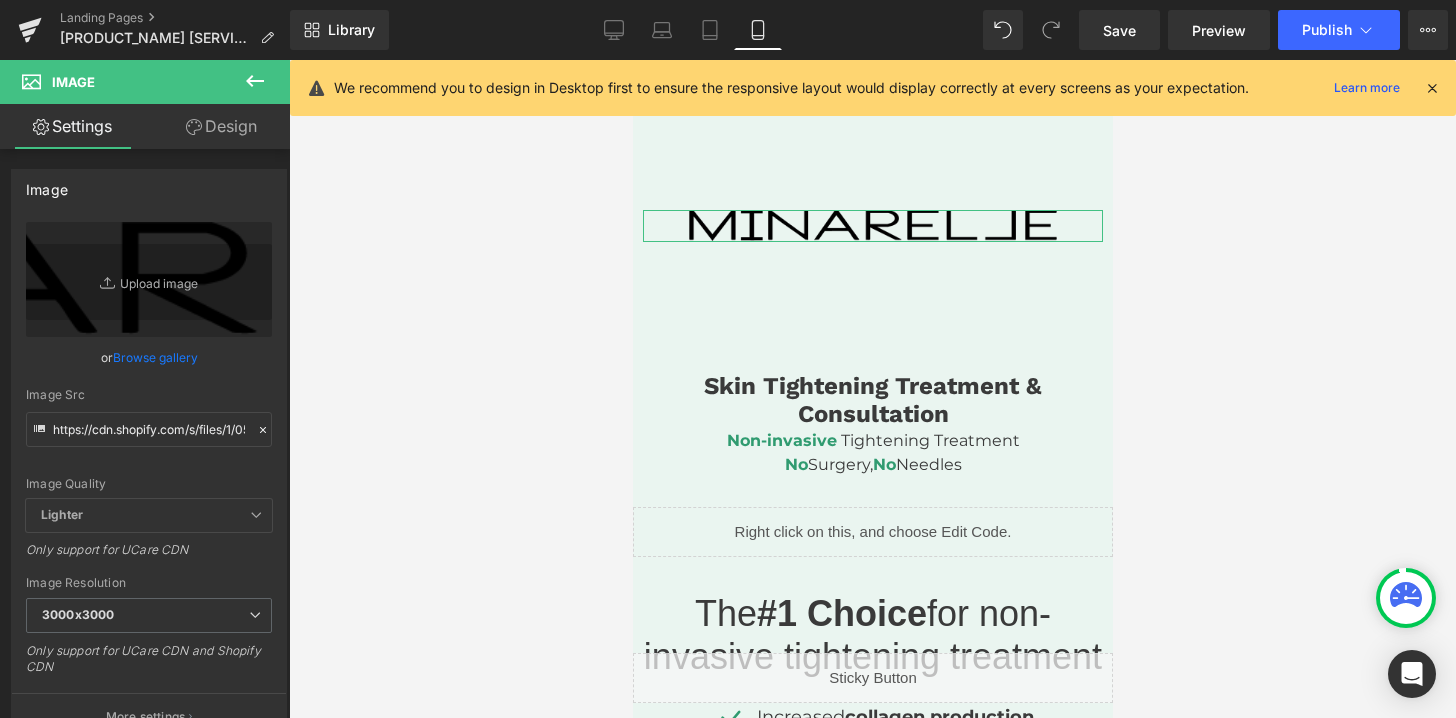click on "Design" at bounding box center [221, 126] 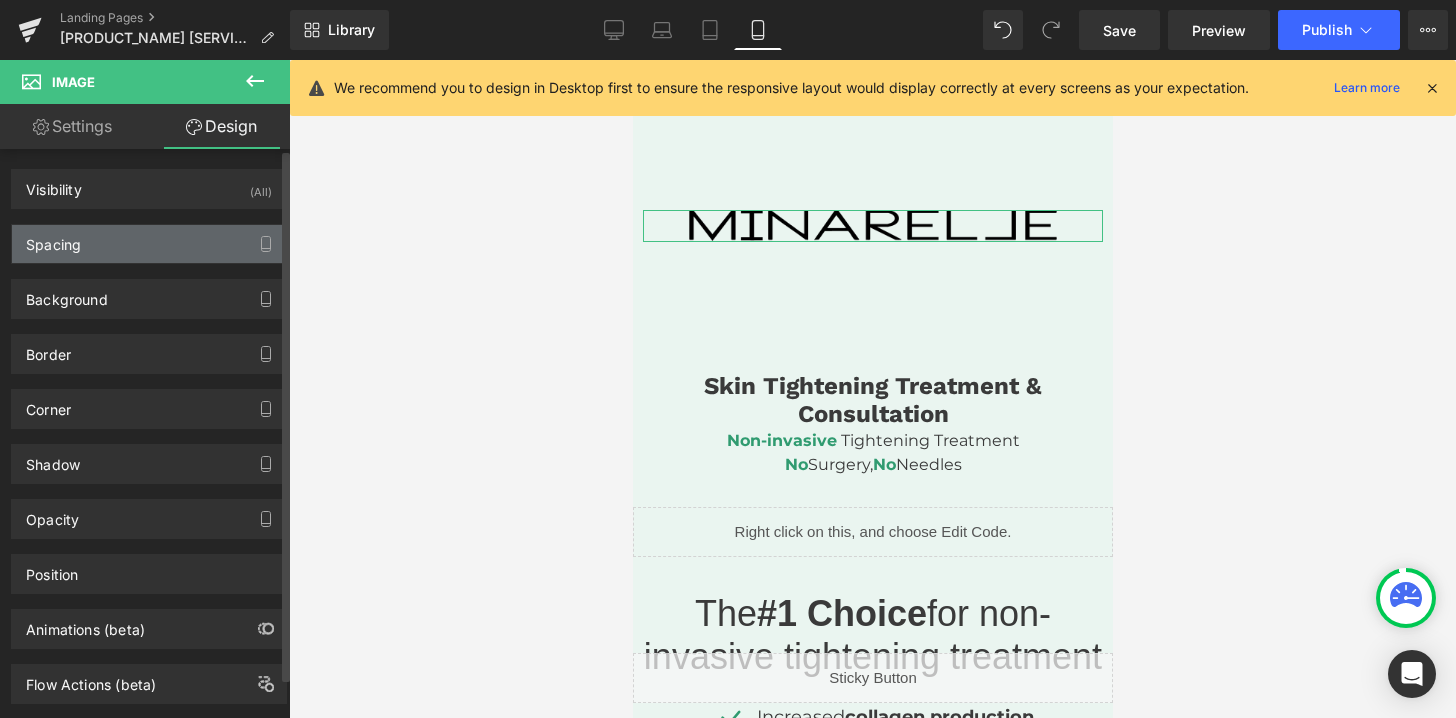 click on "Spacing" at bounding box center (149, 244) 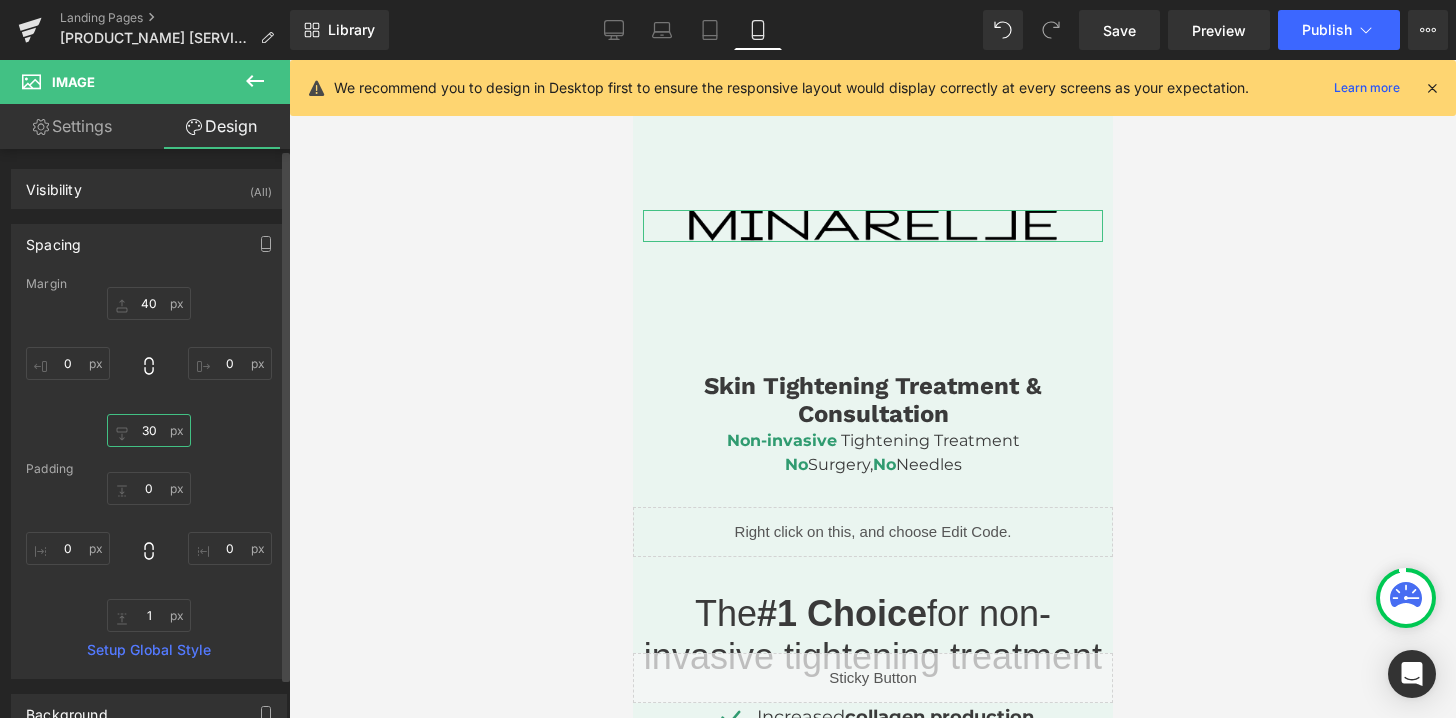 click on "30" at bounding box center (149, 430) 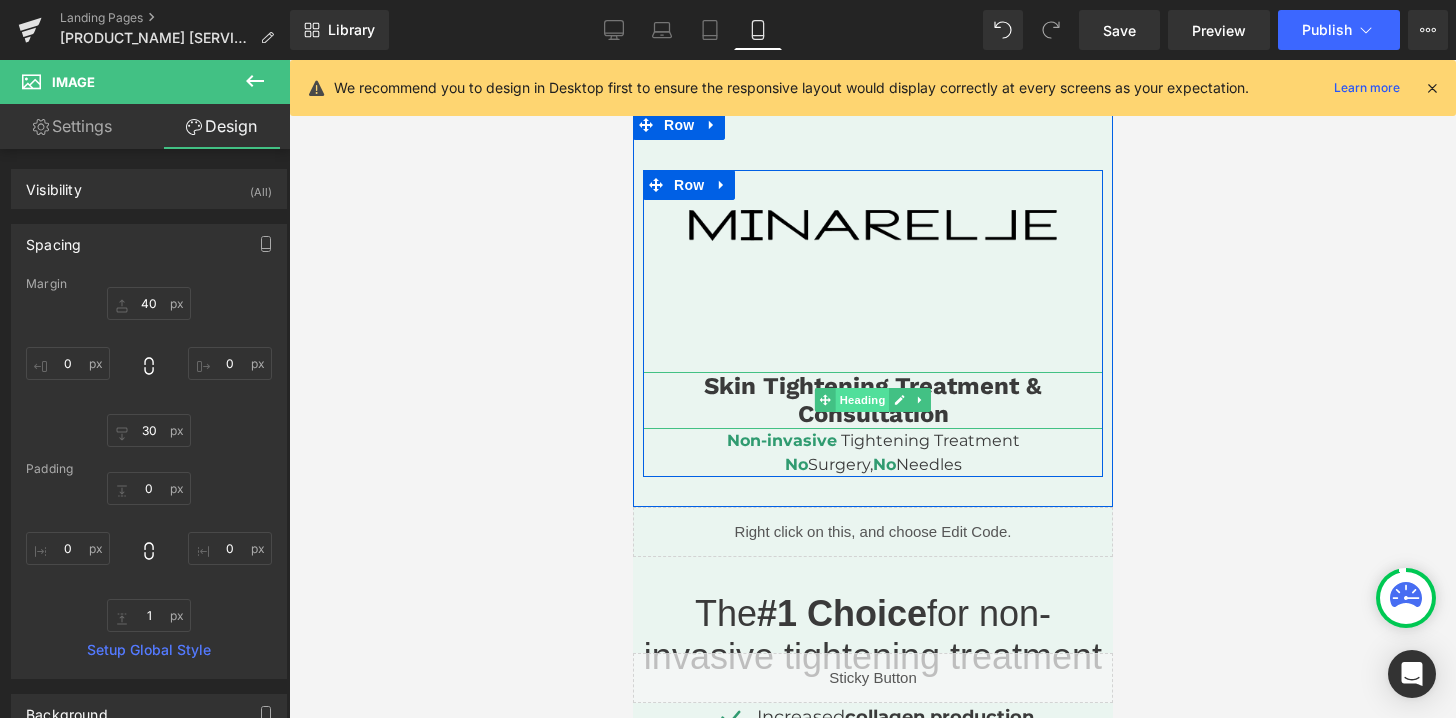 click on "Heading" at bounding box center [862, 400] 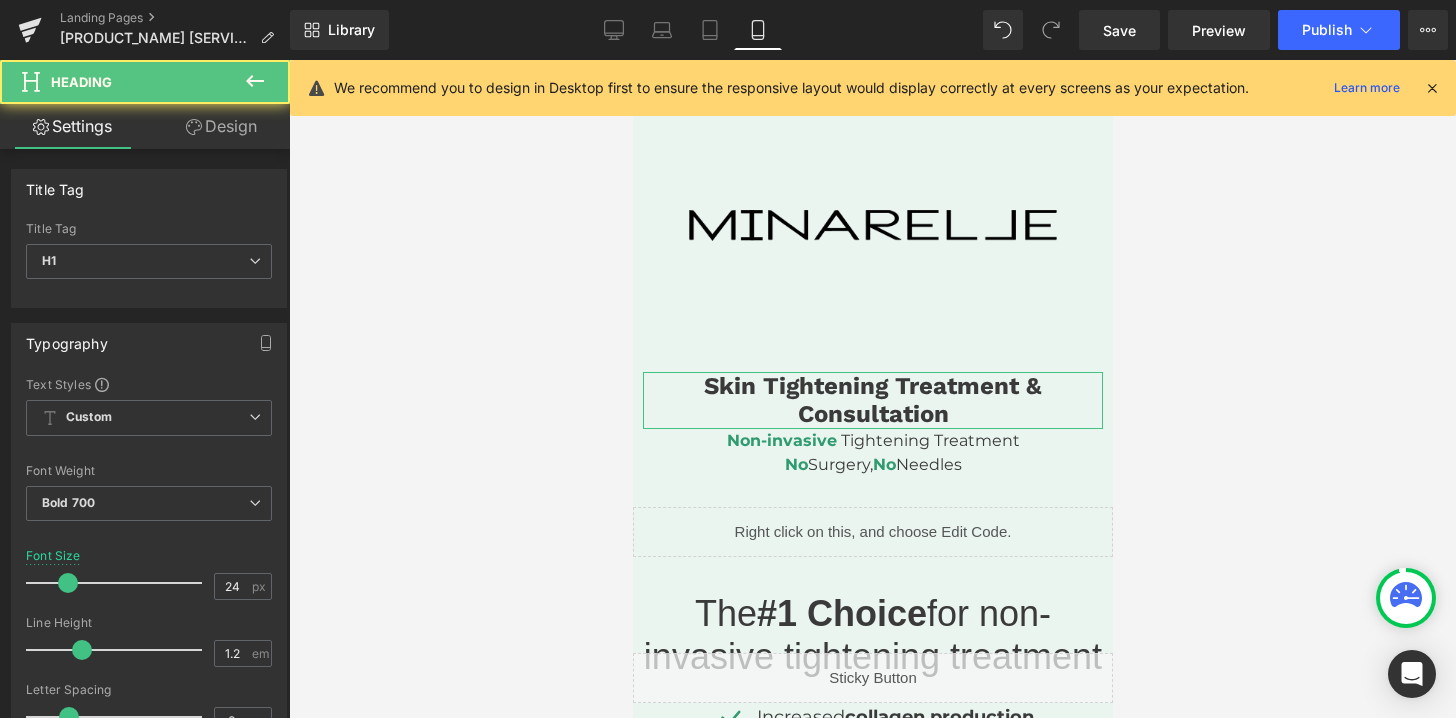 click on "Design" at bounding box center [221, 126] 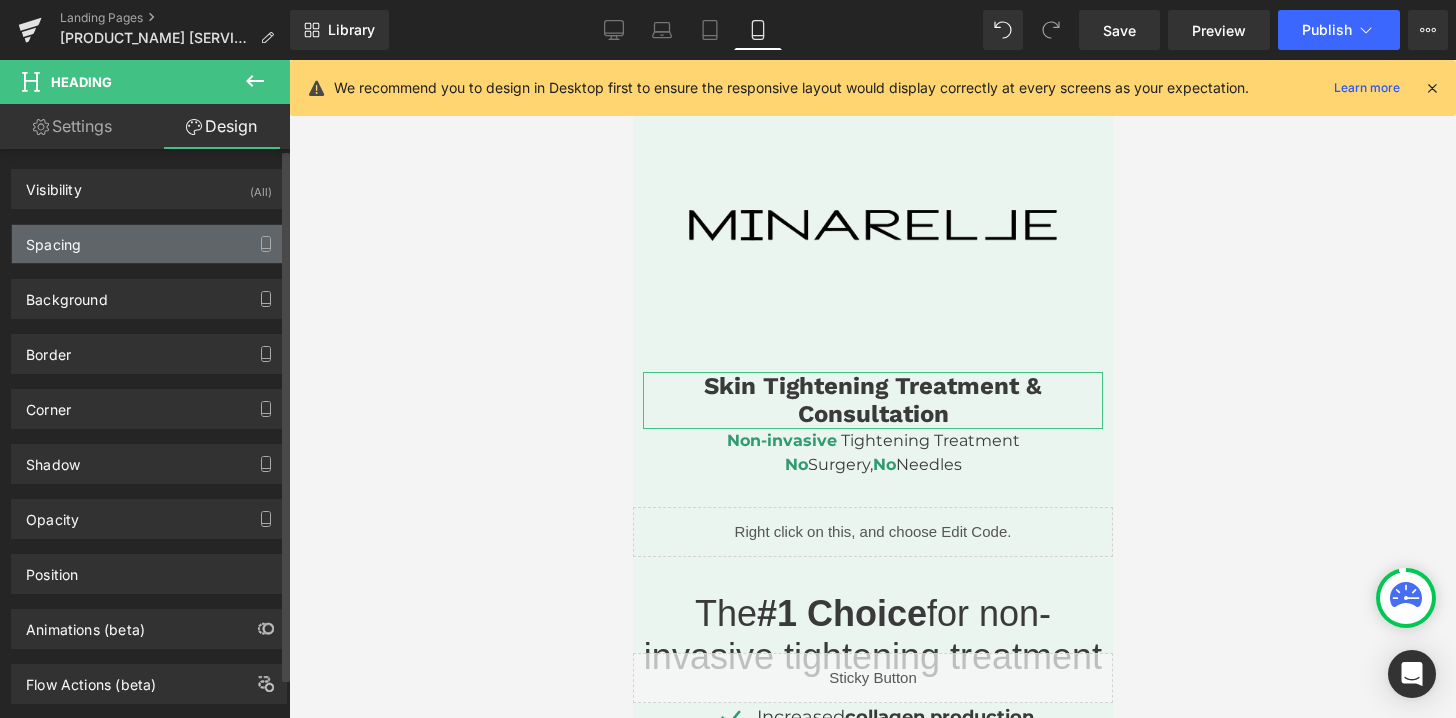 click on "Spacing" at bounding box center [149, 244] 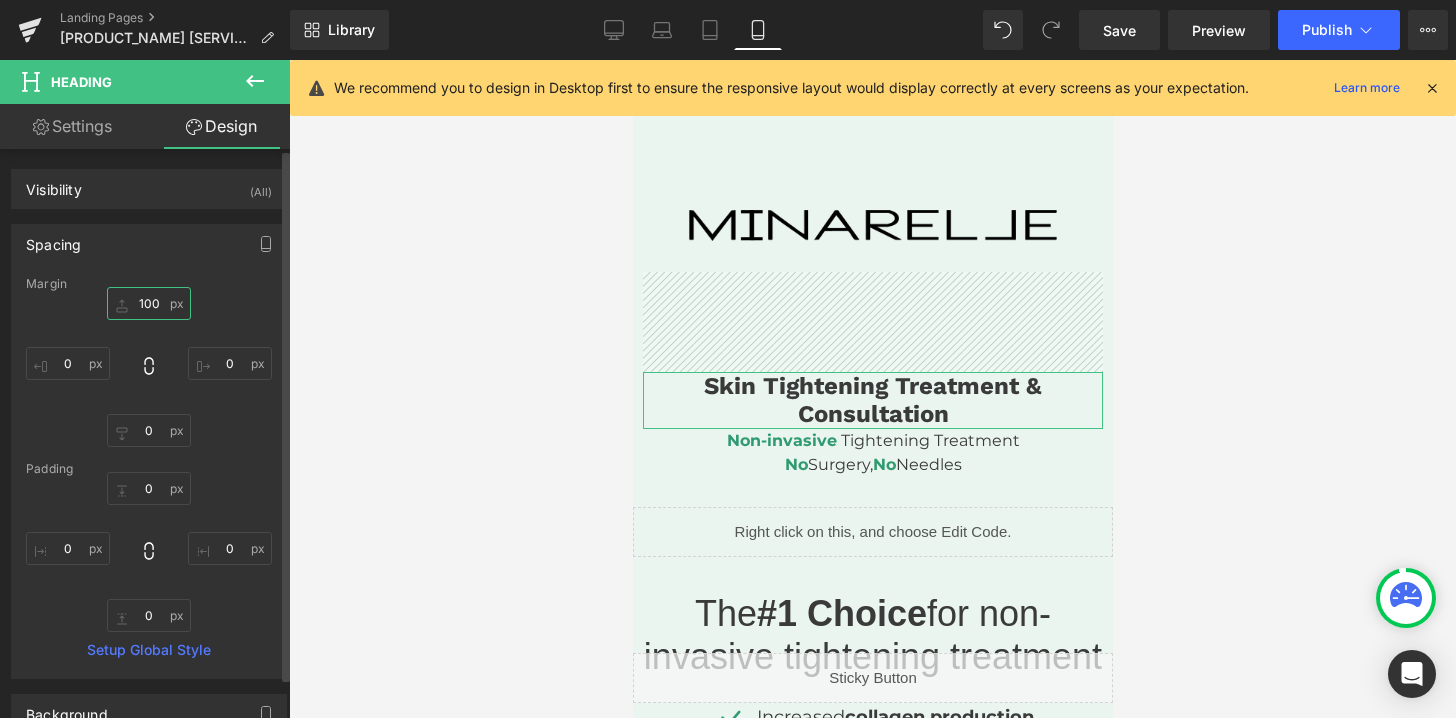 click on "100" at bounding box center [149, 303] 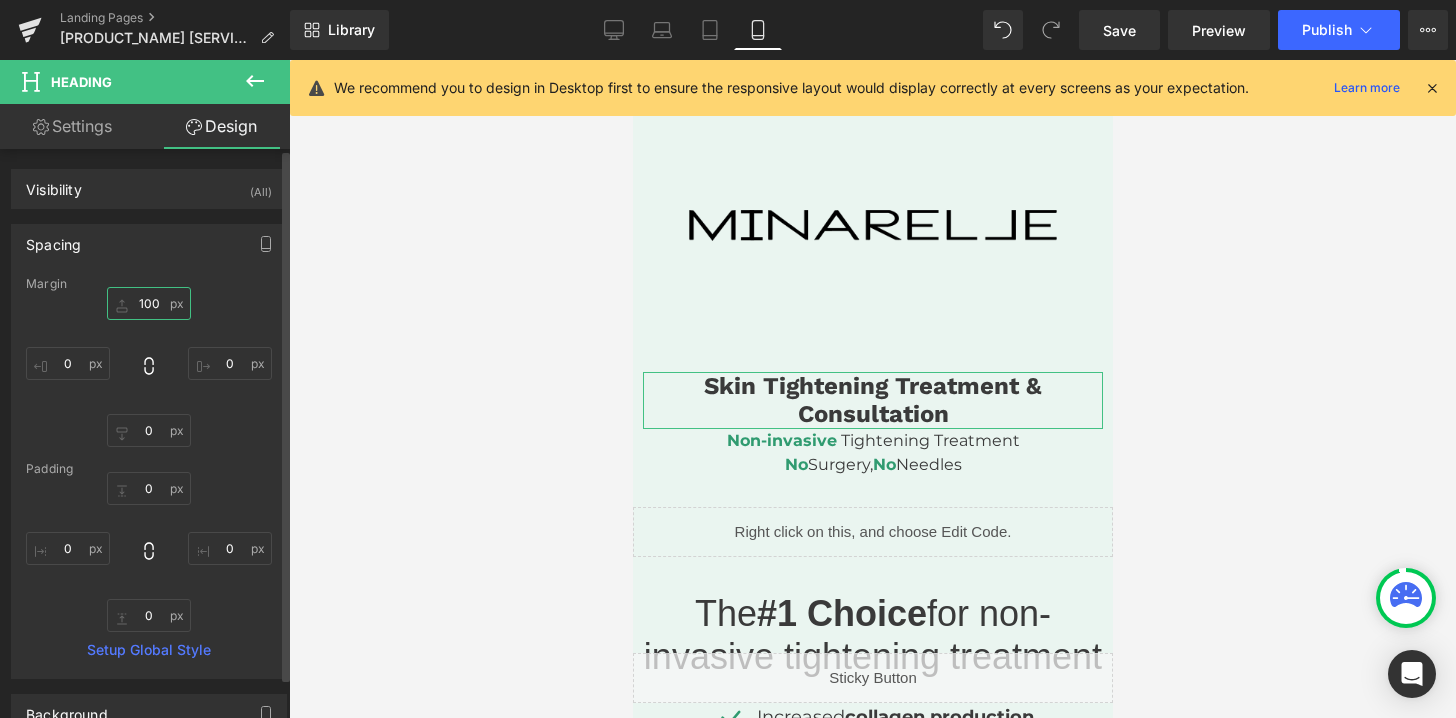 click on "100" at bounding box center (149, 303) 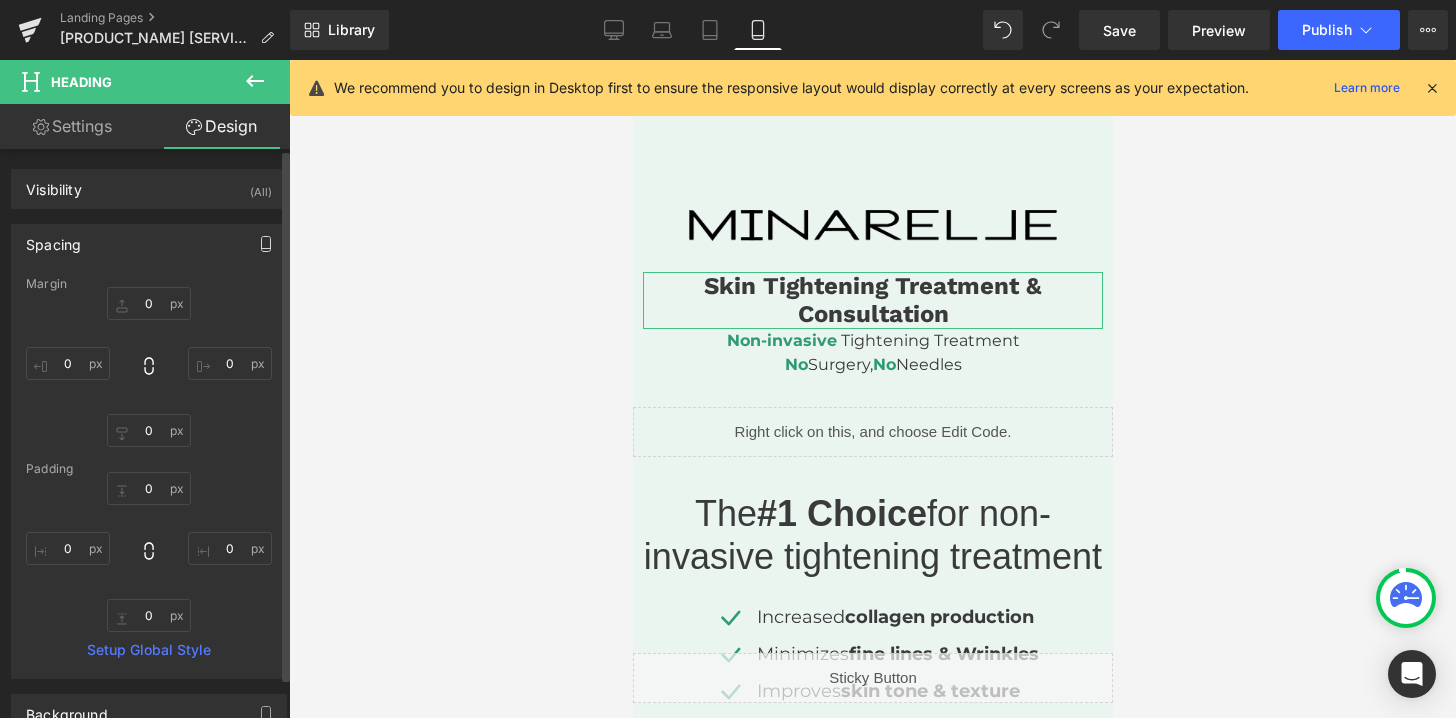 click 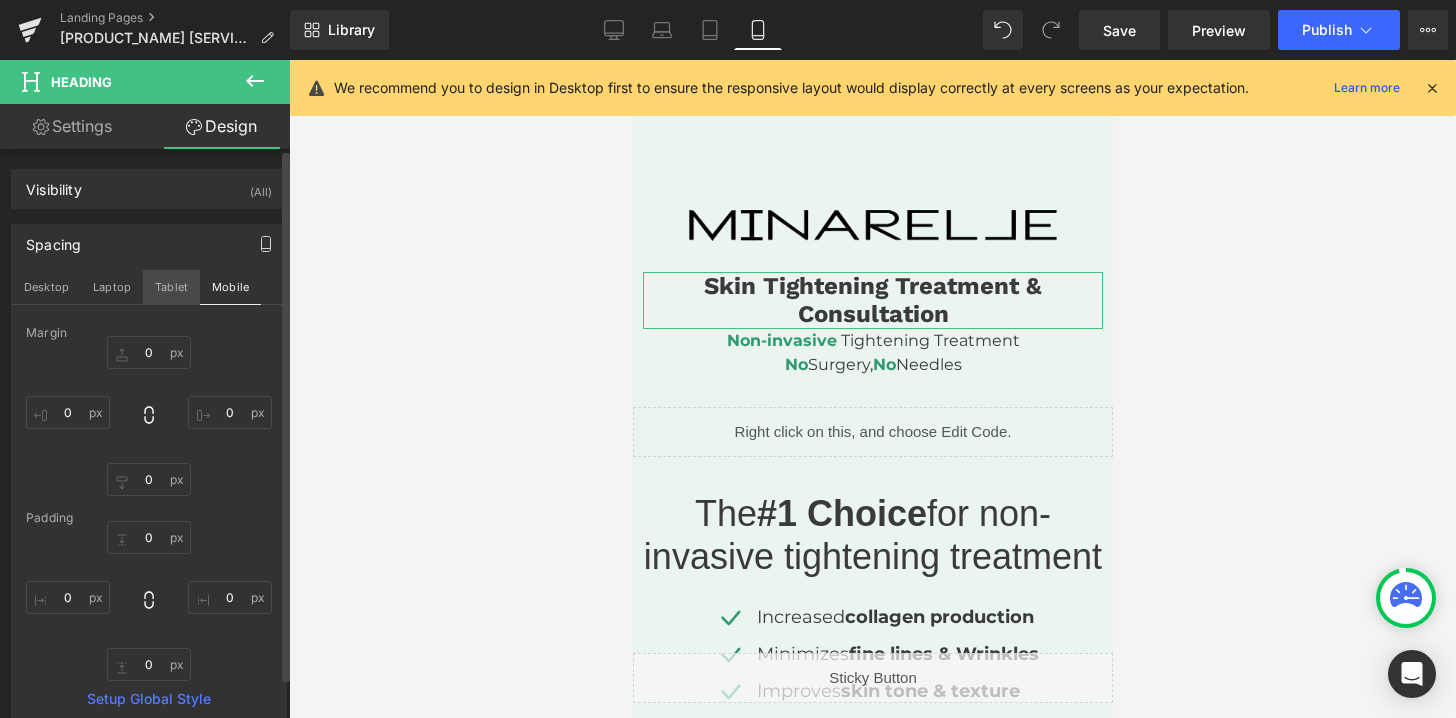 click on "Tablet" at bounding box center [171, 287] 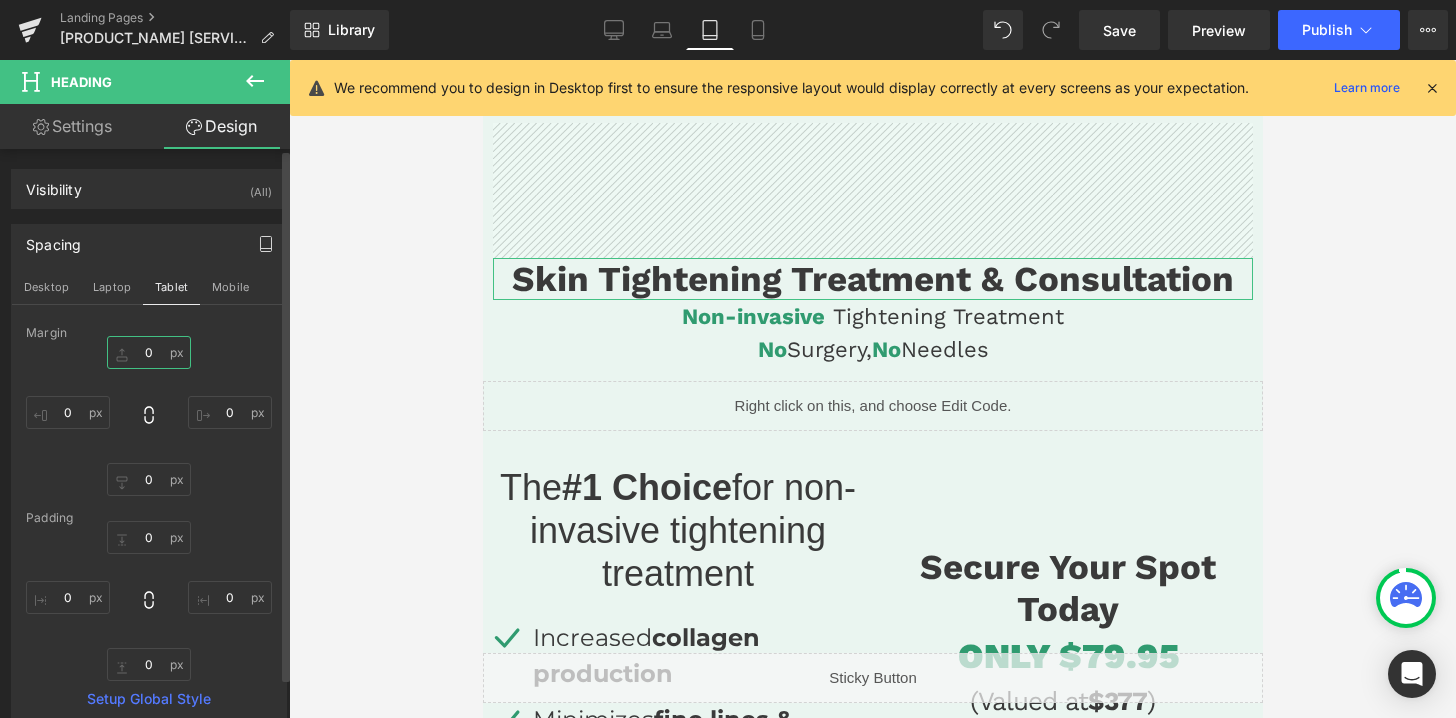 click on "0" at bounding box center (149, 352) 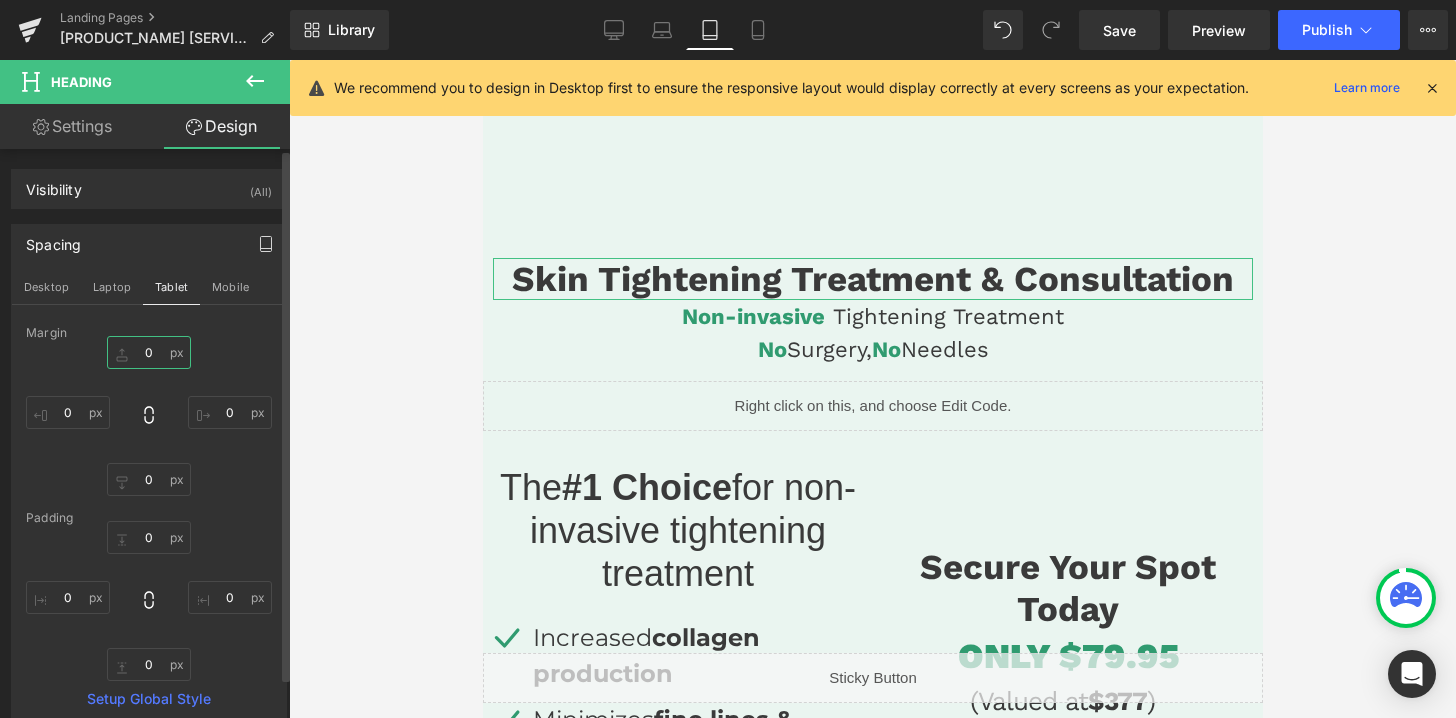 click on "0" at bounding box center (149, 352) 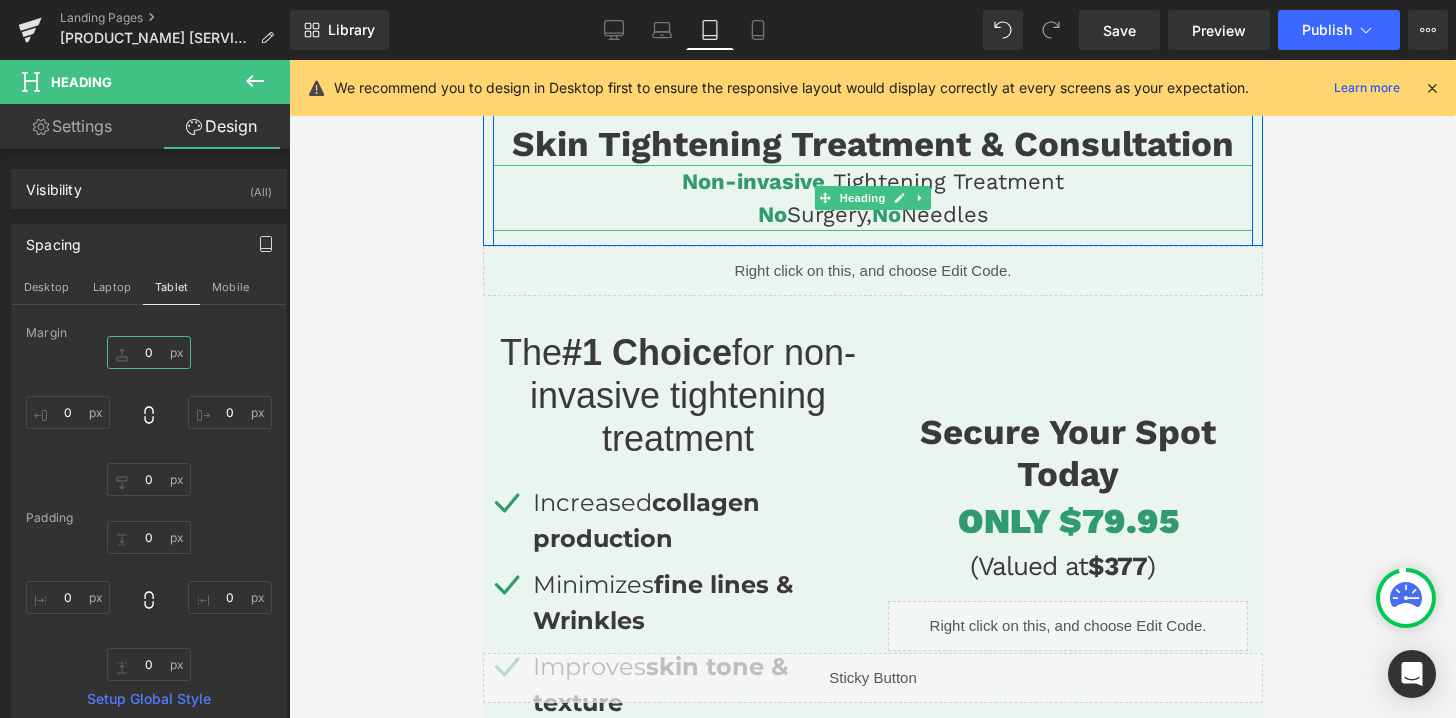 scroll, scrollTop: 0, scrollLeft: 0, axis: both 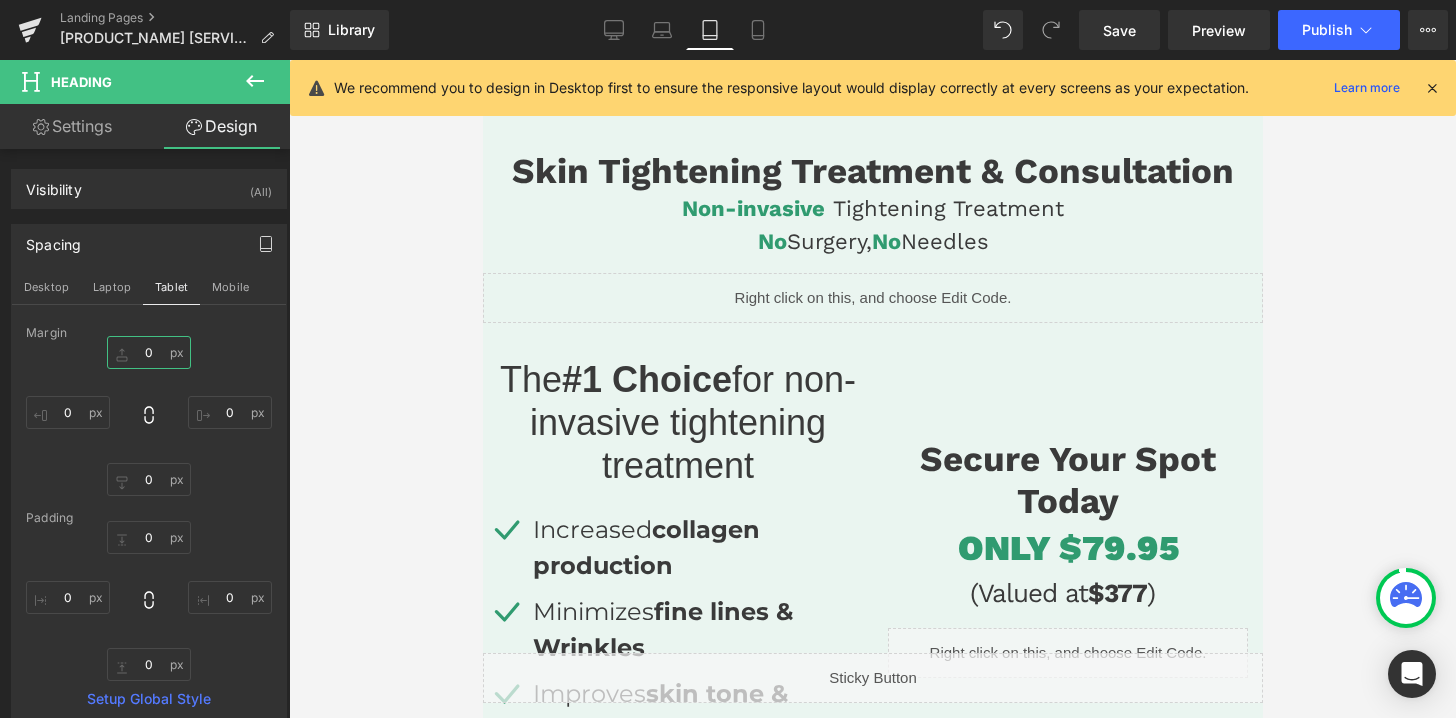 type on "0" 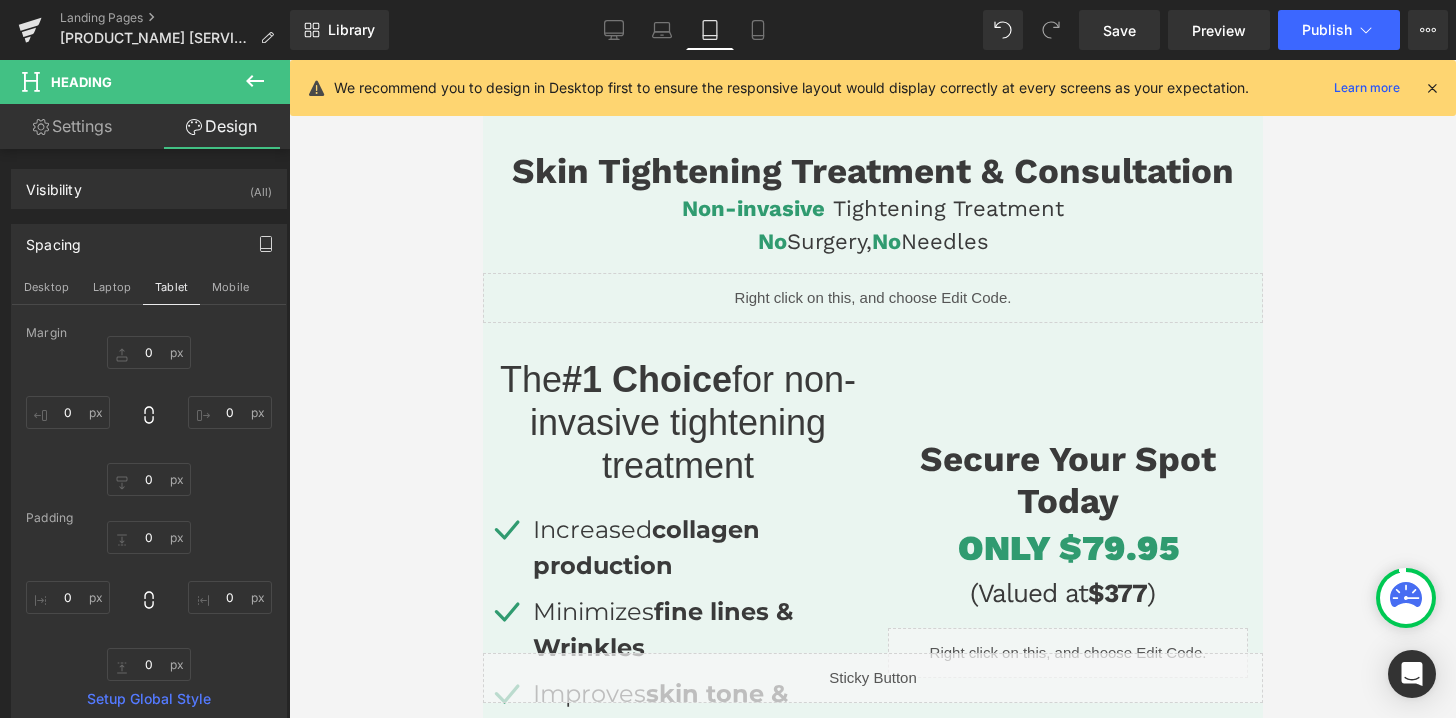 click at bounding box center [1432, 88] 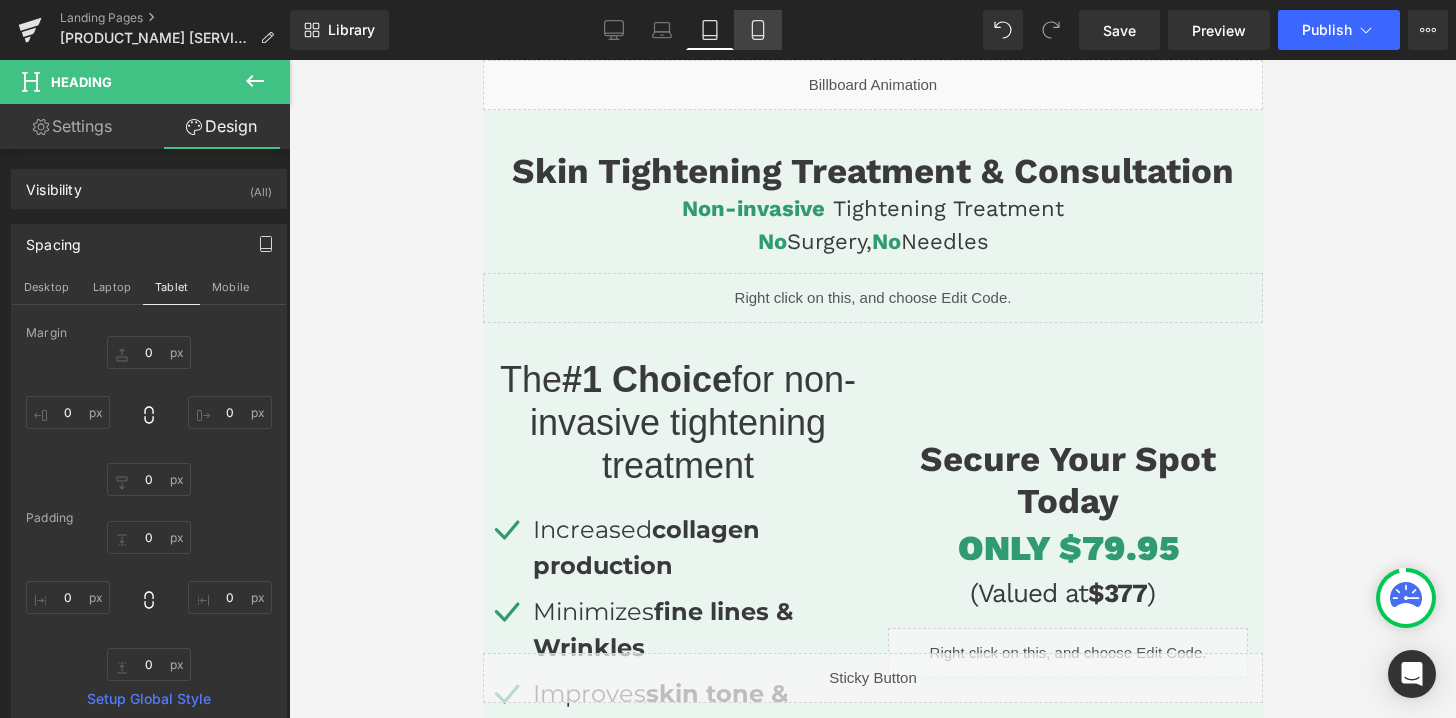 click 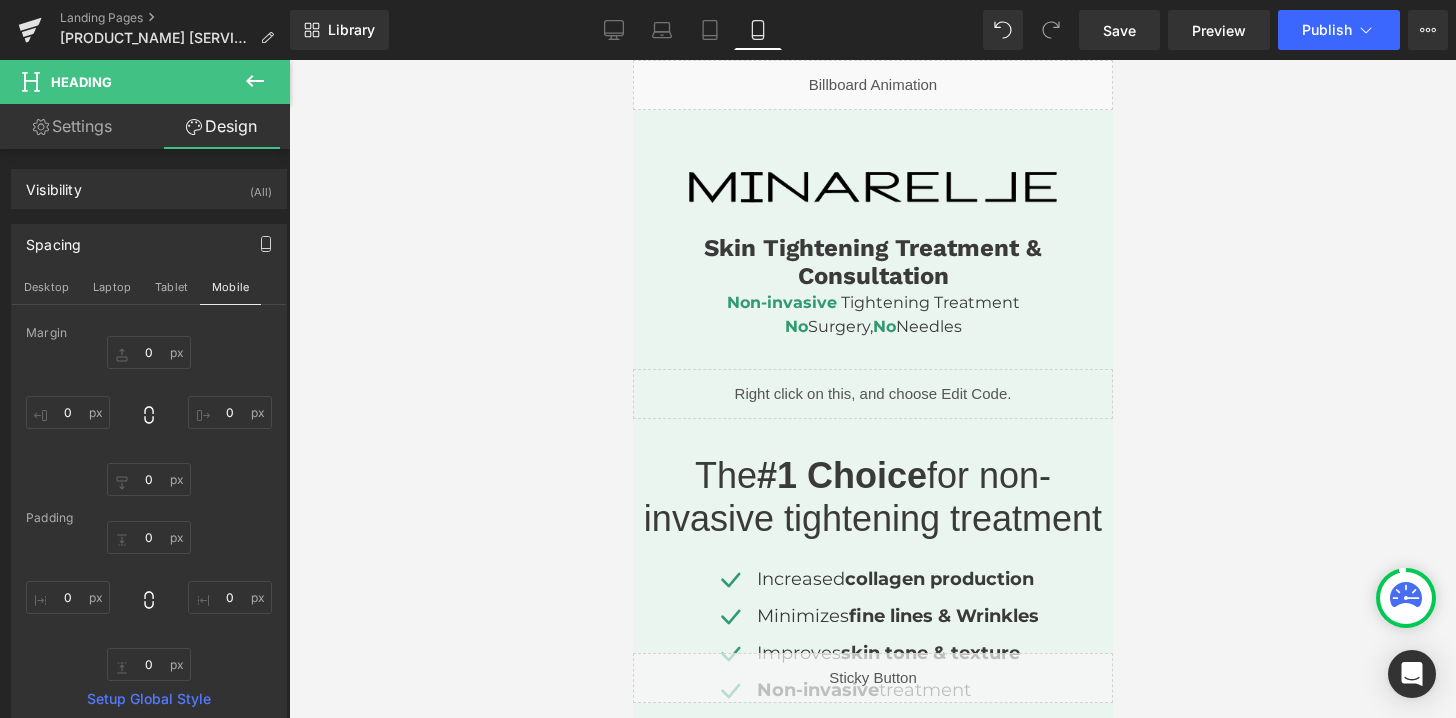 scroll, scrollTop: 0, scrollLeft: 0, axis: both 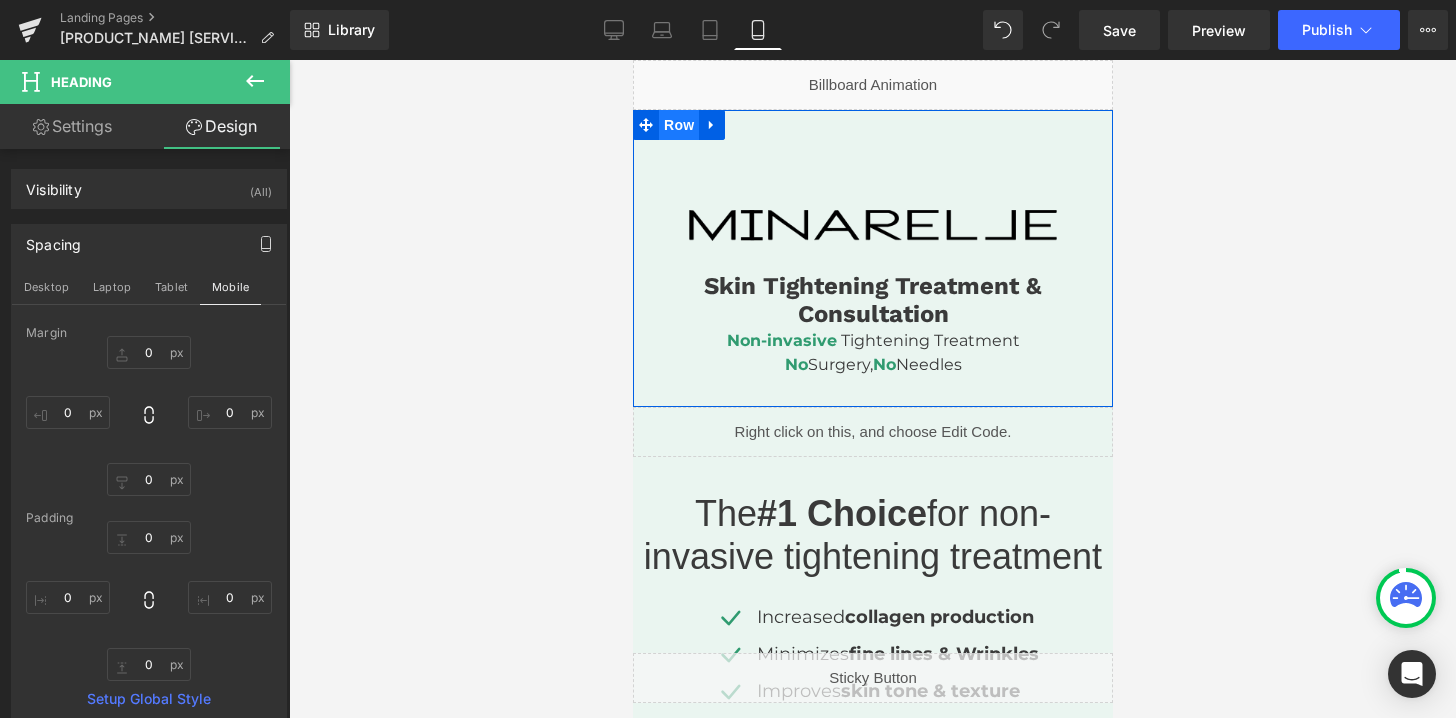 click on "Row" at bounding box center (678, 125) 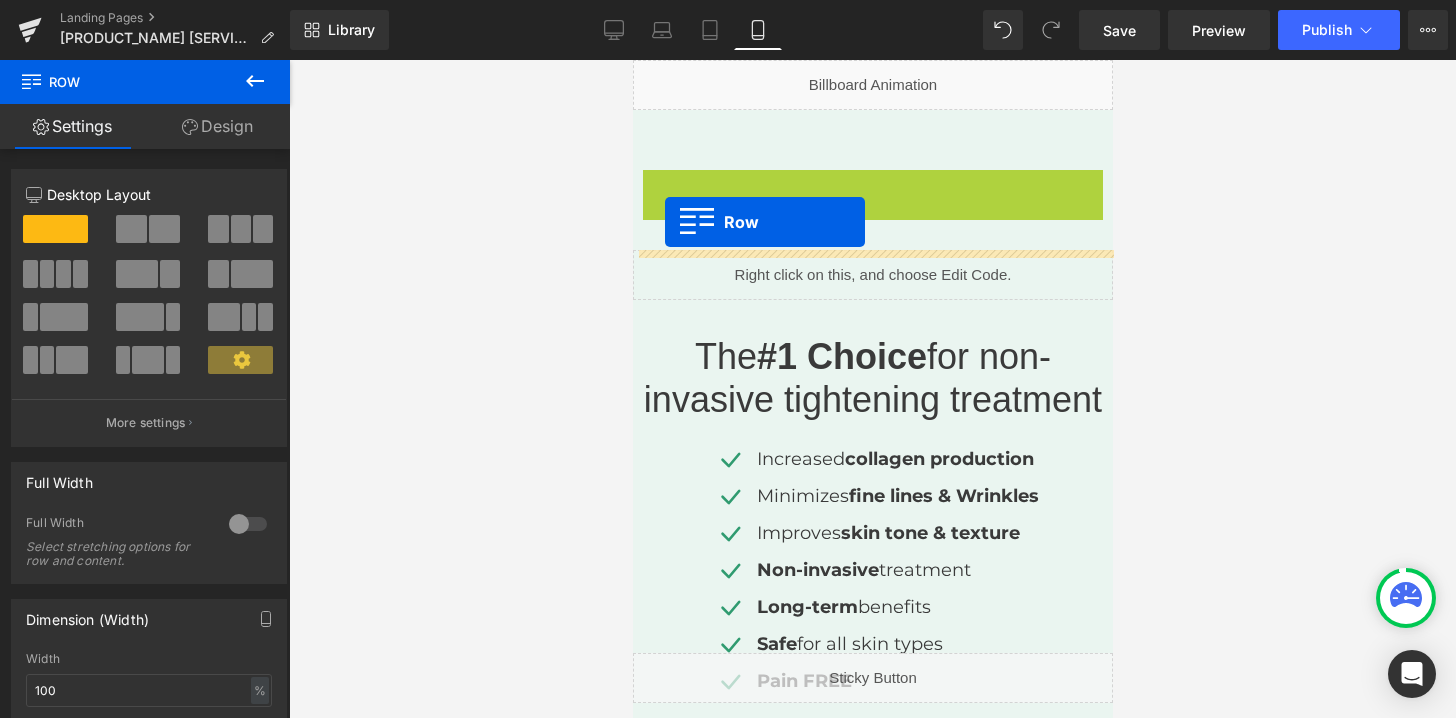 drag, startPoint x: 653, startPoint y: 188, endPoint x: 664, endPoint y: 222, distance: 35.735138 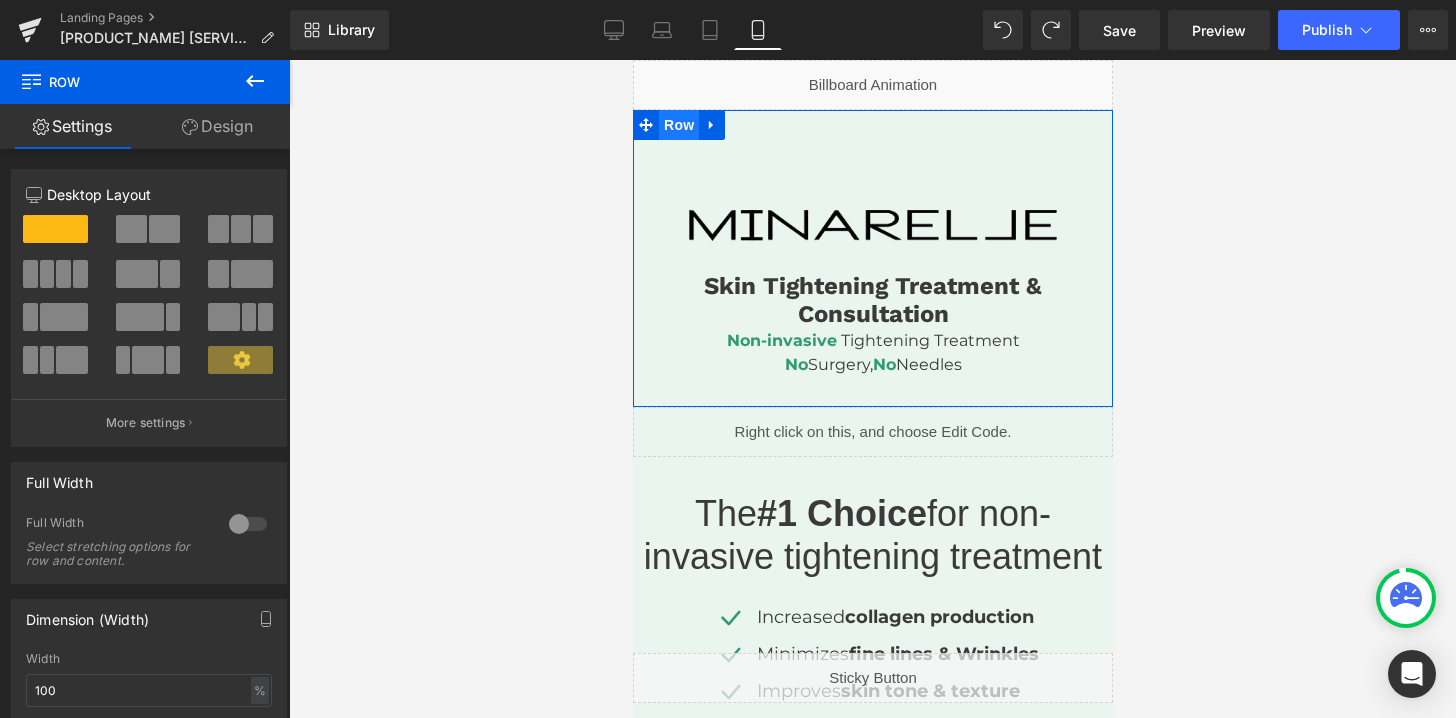 click on "Row" at bounding box center [678, 125] 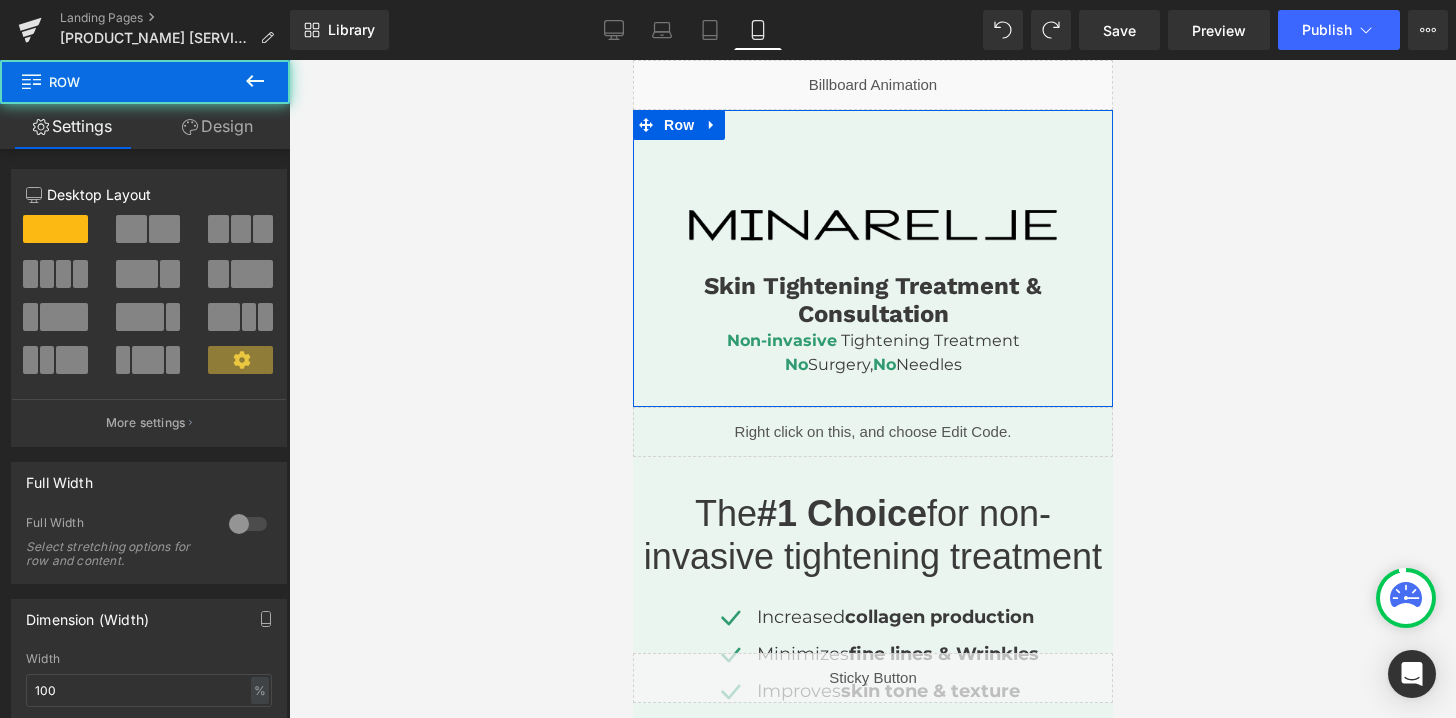 click on "Design" at bounding box center (217, 126) 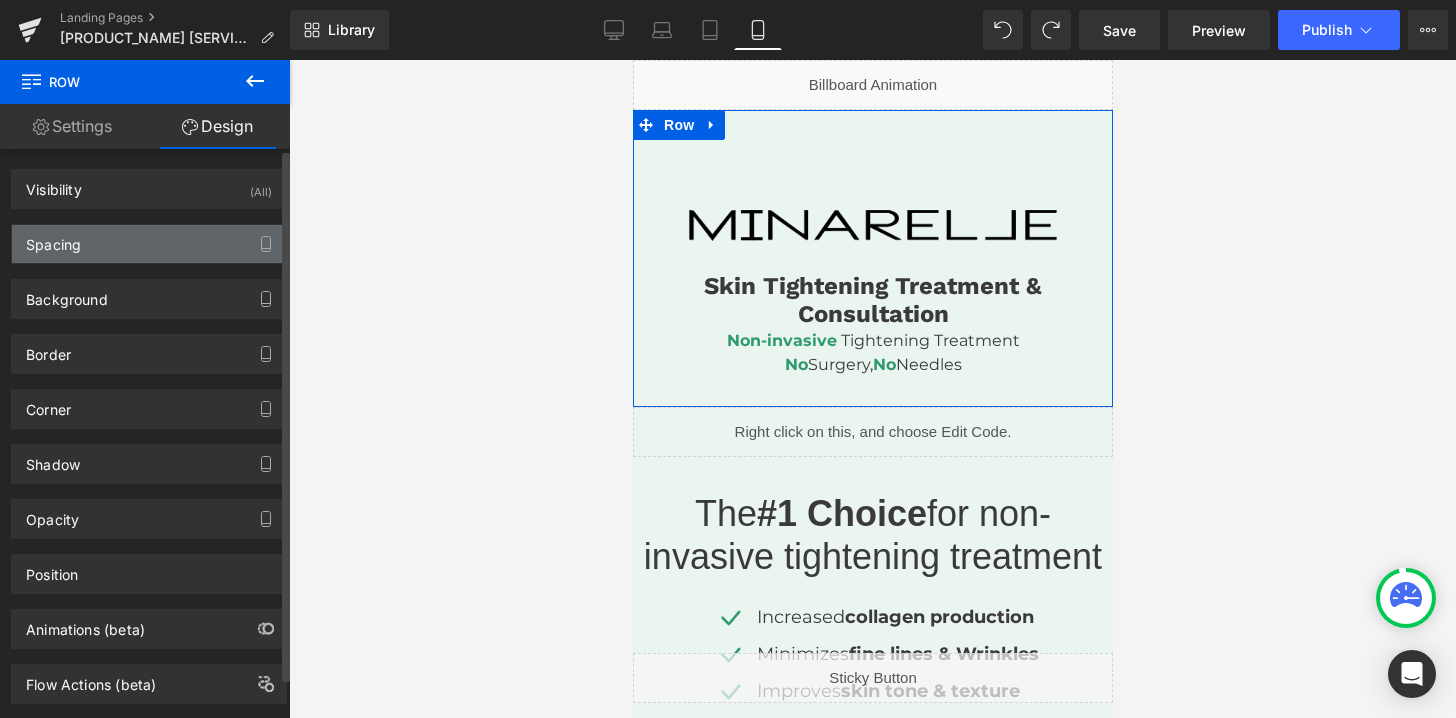 click on "Spacing" at bounding box center (149, 244) 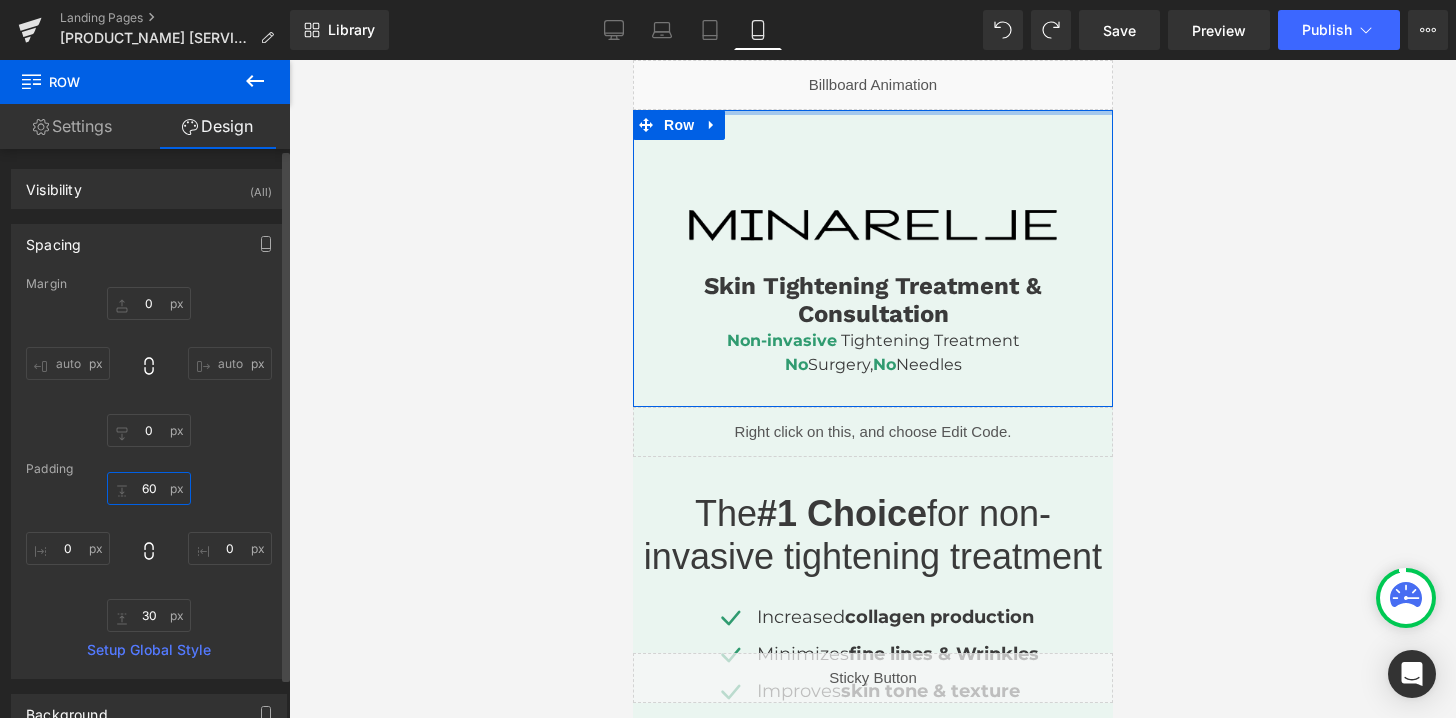 click at bounding box center [149, 488] 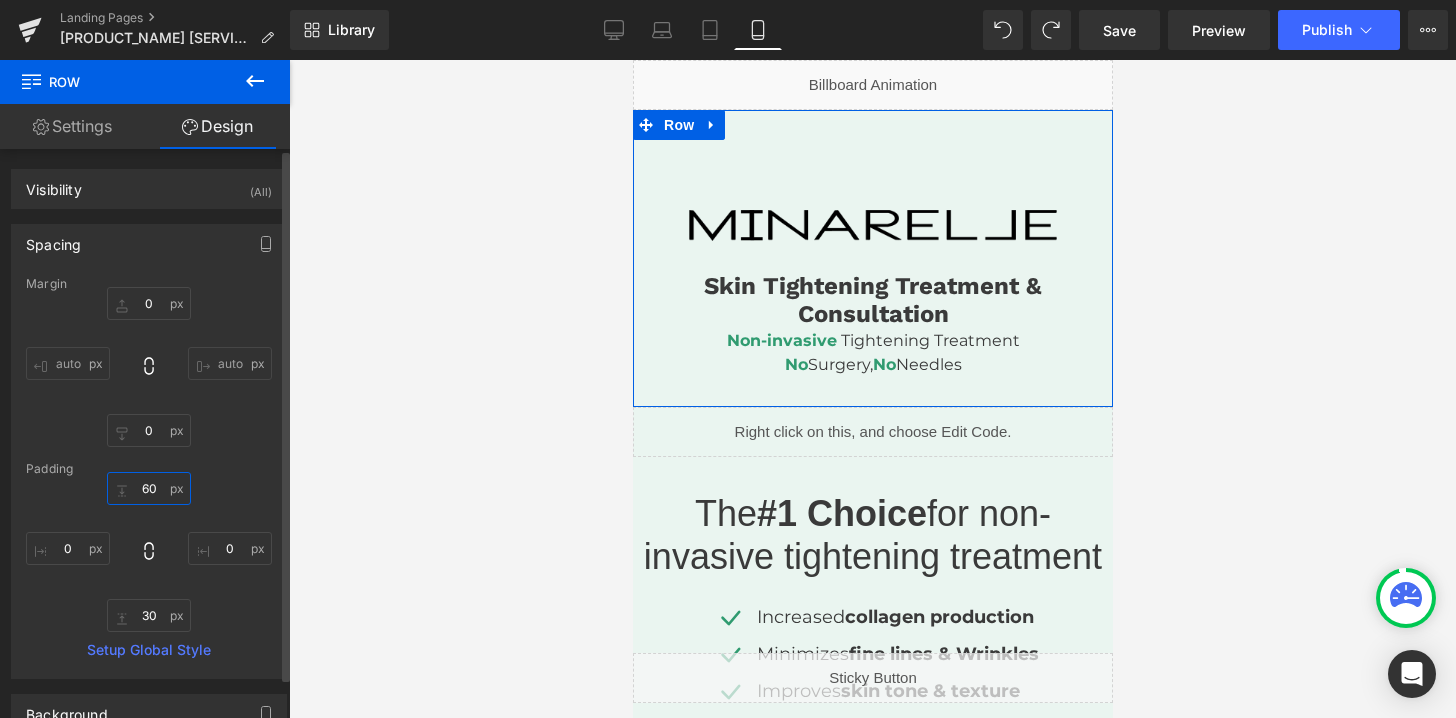 type on "'" 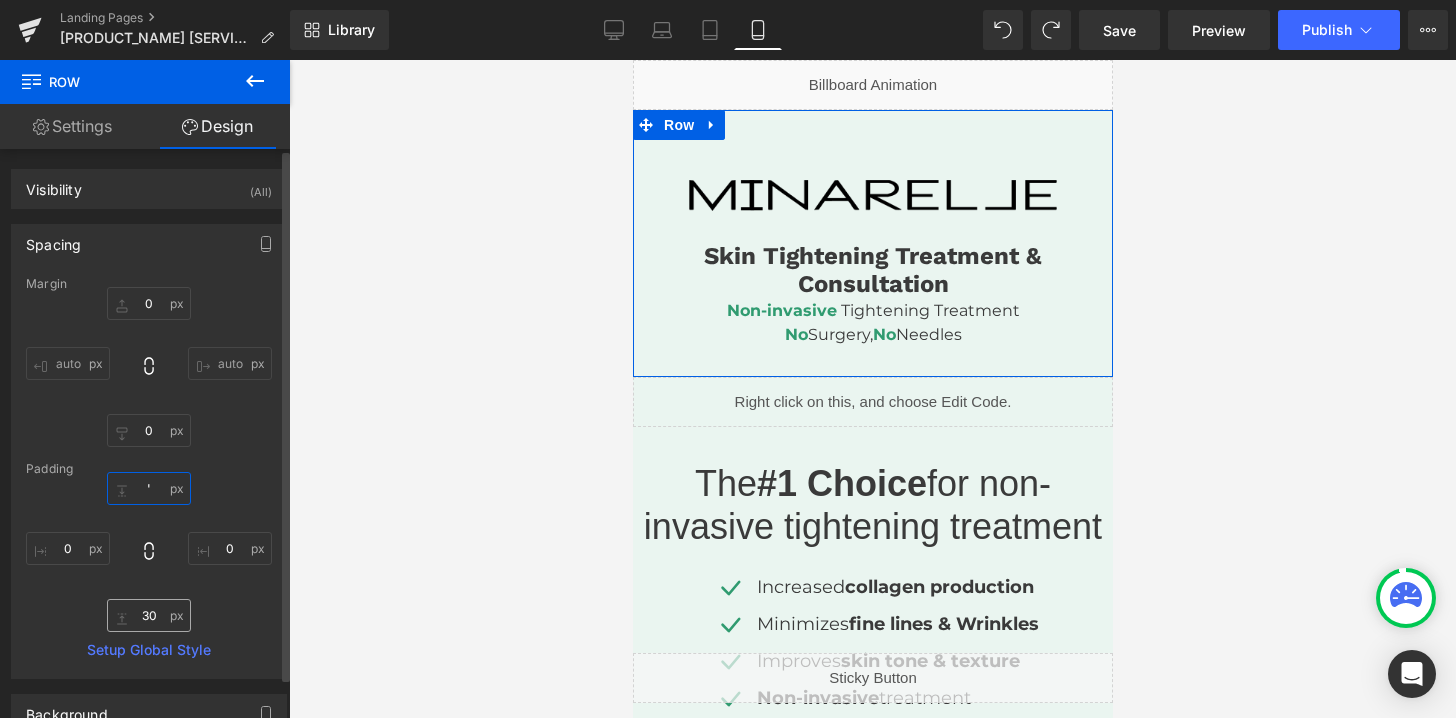 type 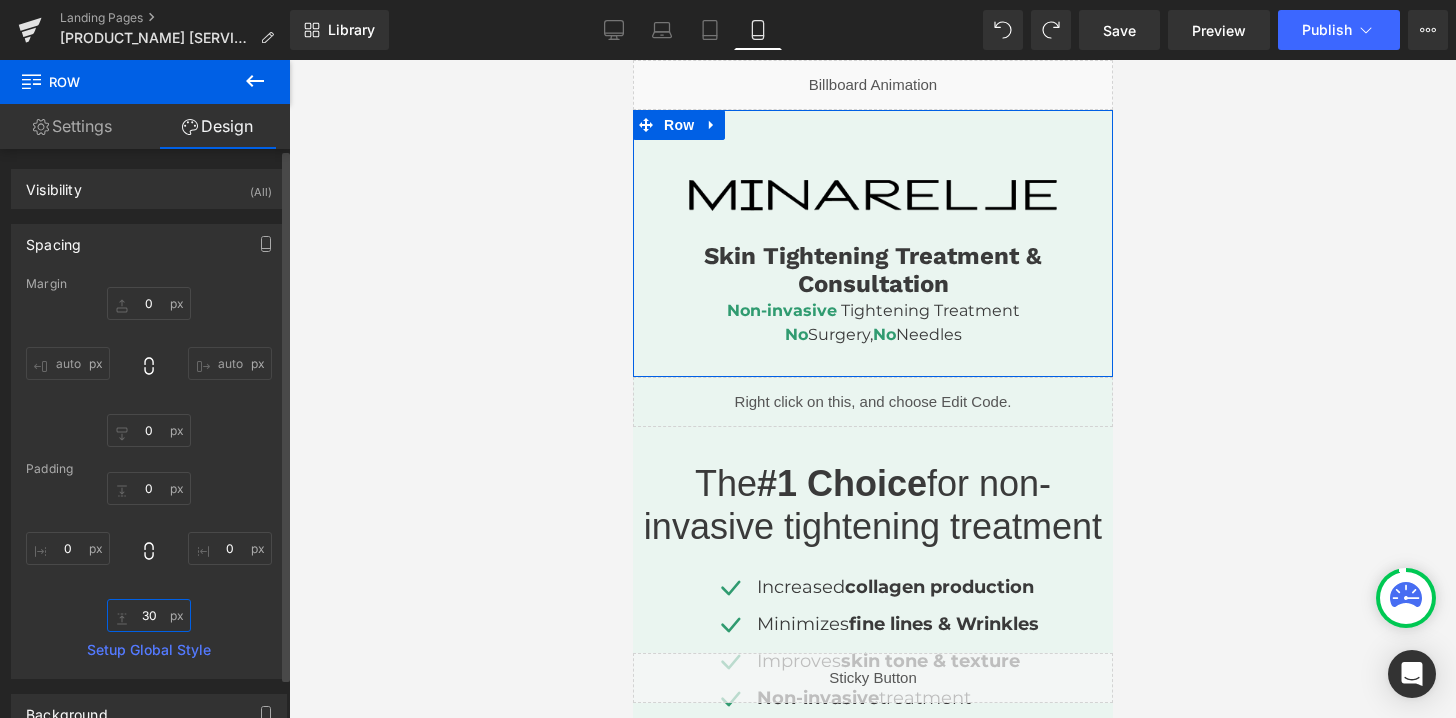 click at bounding box center (149, 615) 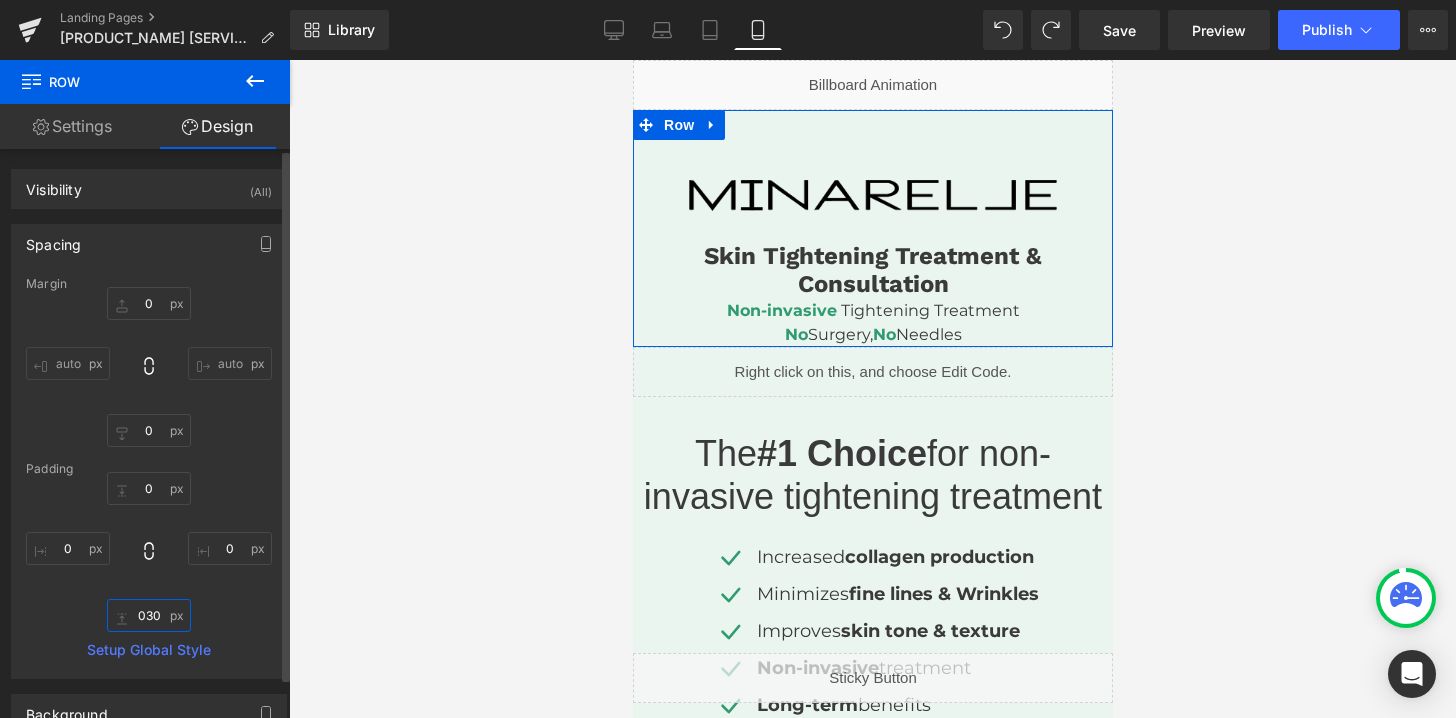 type on "30" 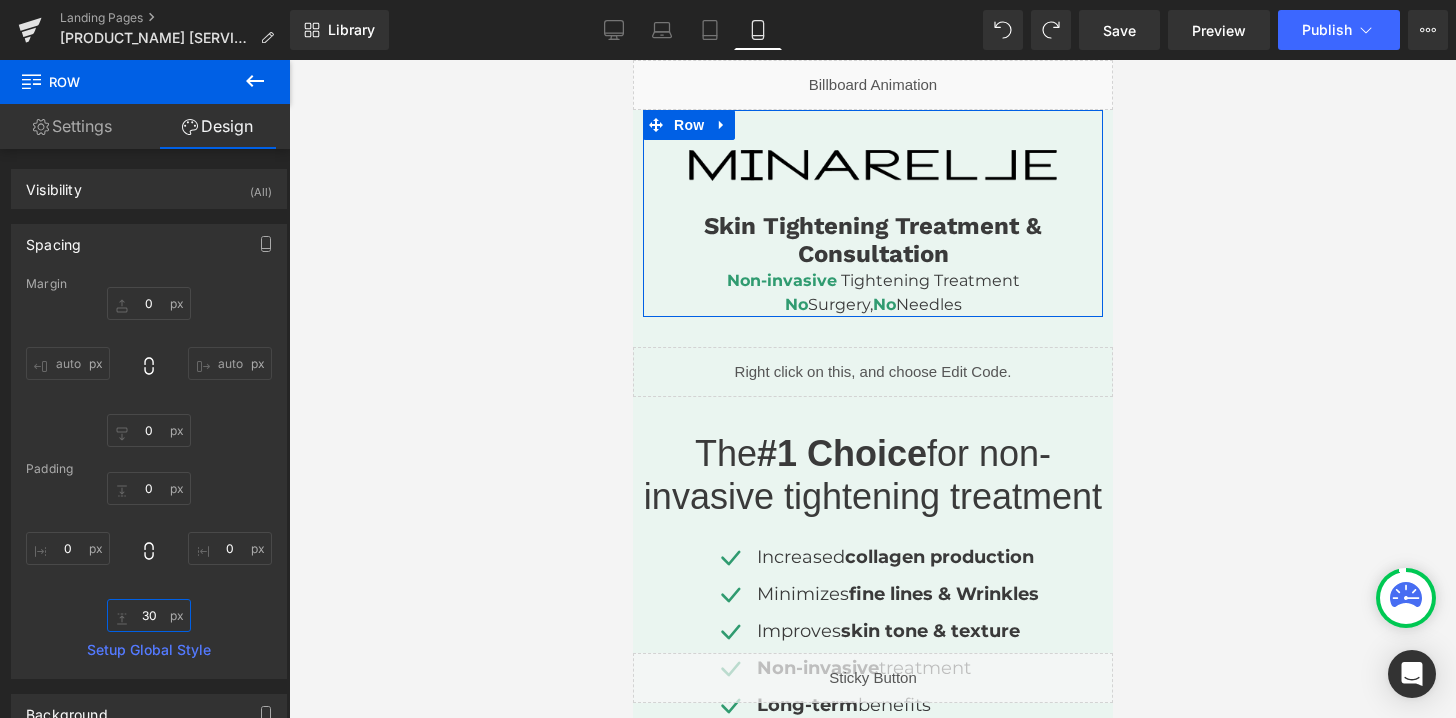 drag, startPoint x: 769, startPoint y: 160, endPoint x: 775, endPoint y: 118, distance: 42.426407 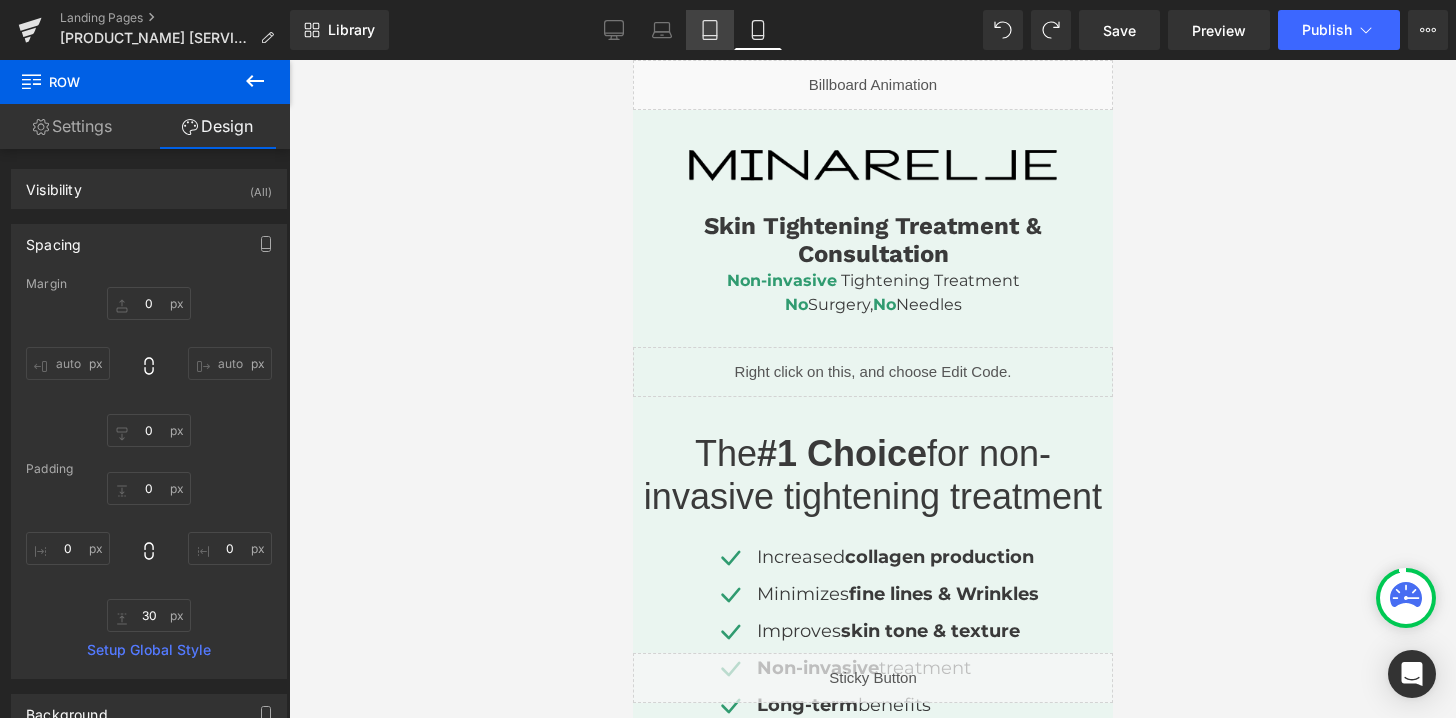 click 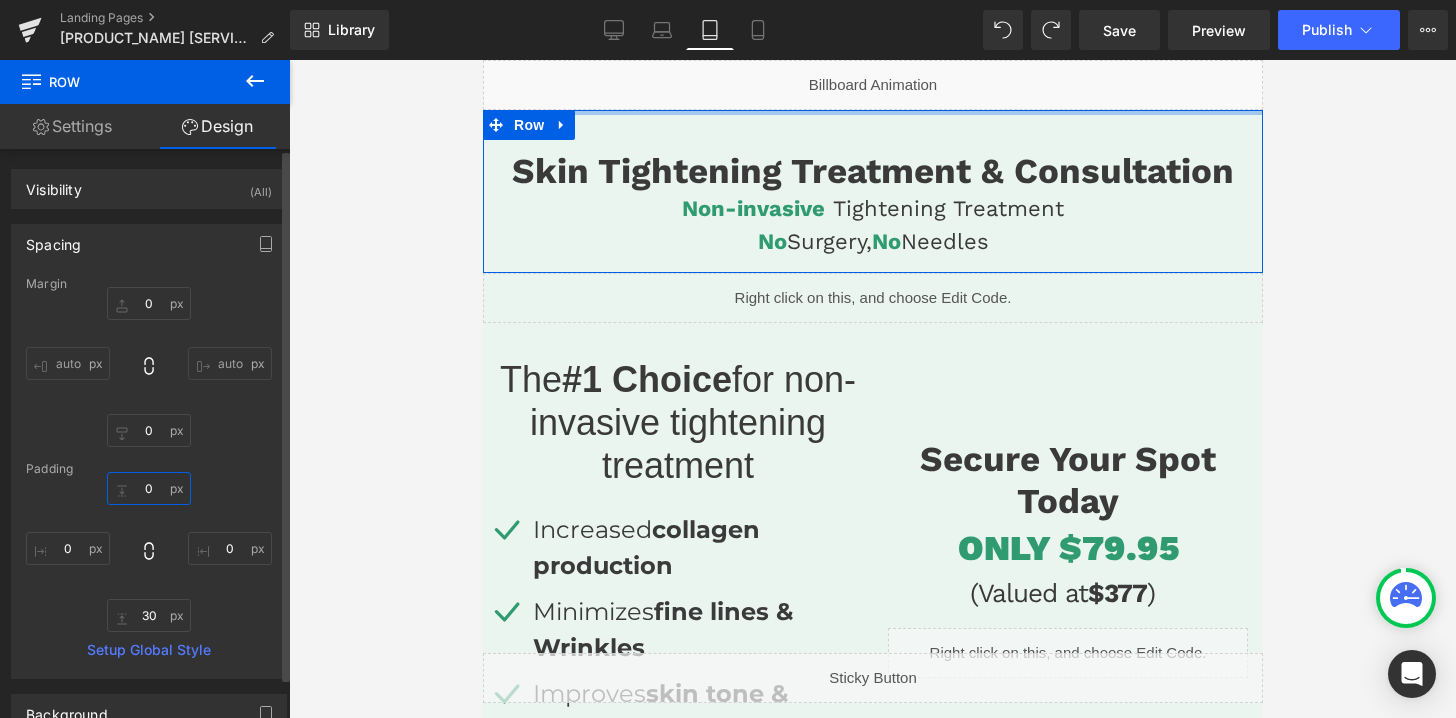 click at bounding box center [149, 488] 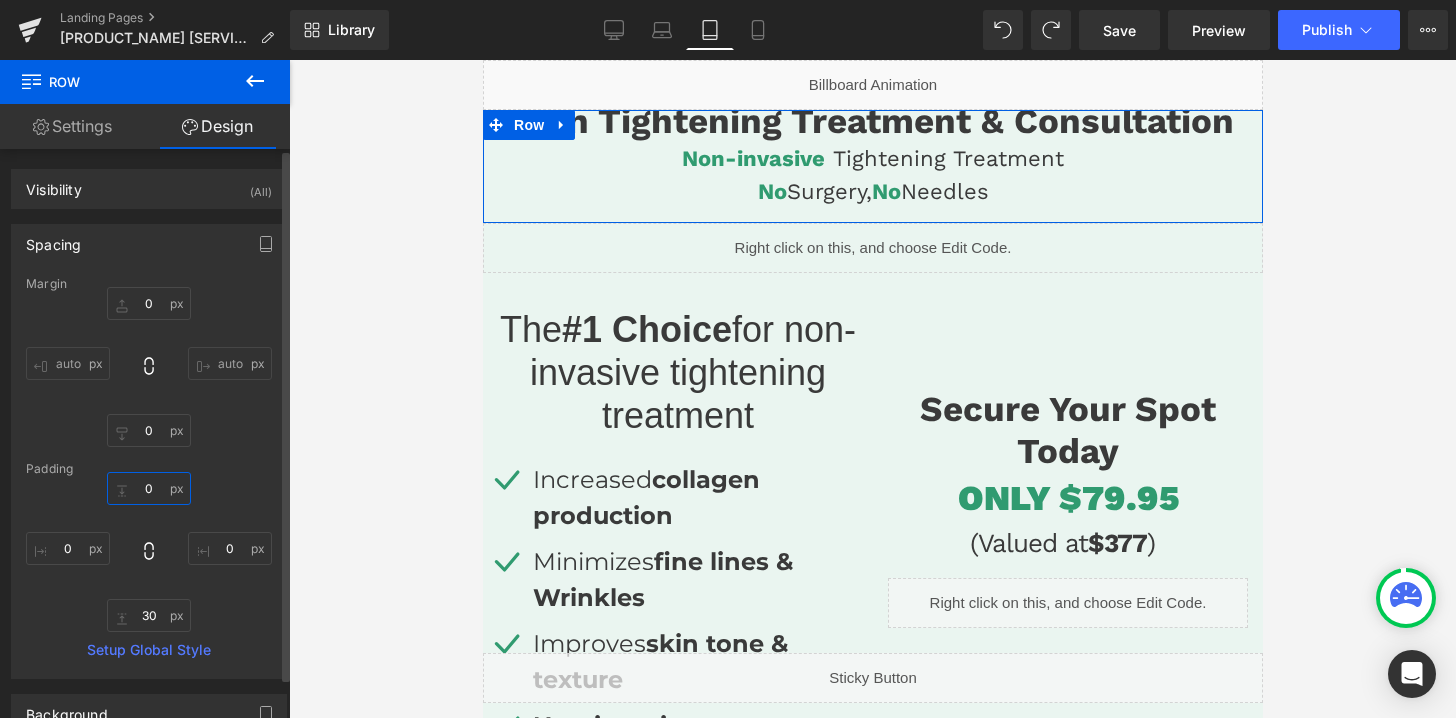 type on "0" 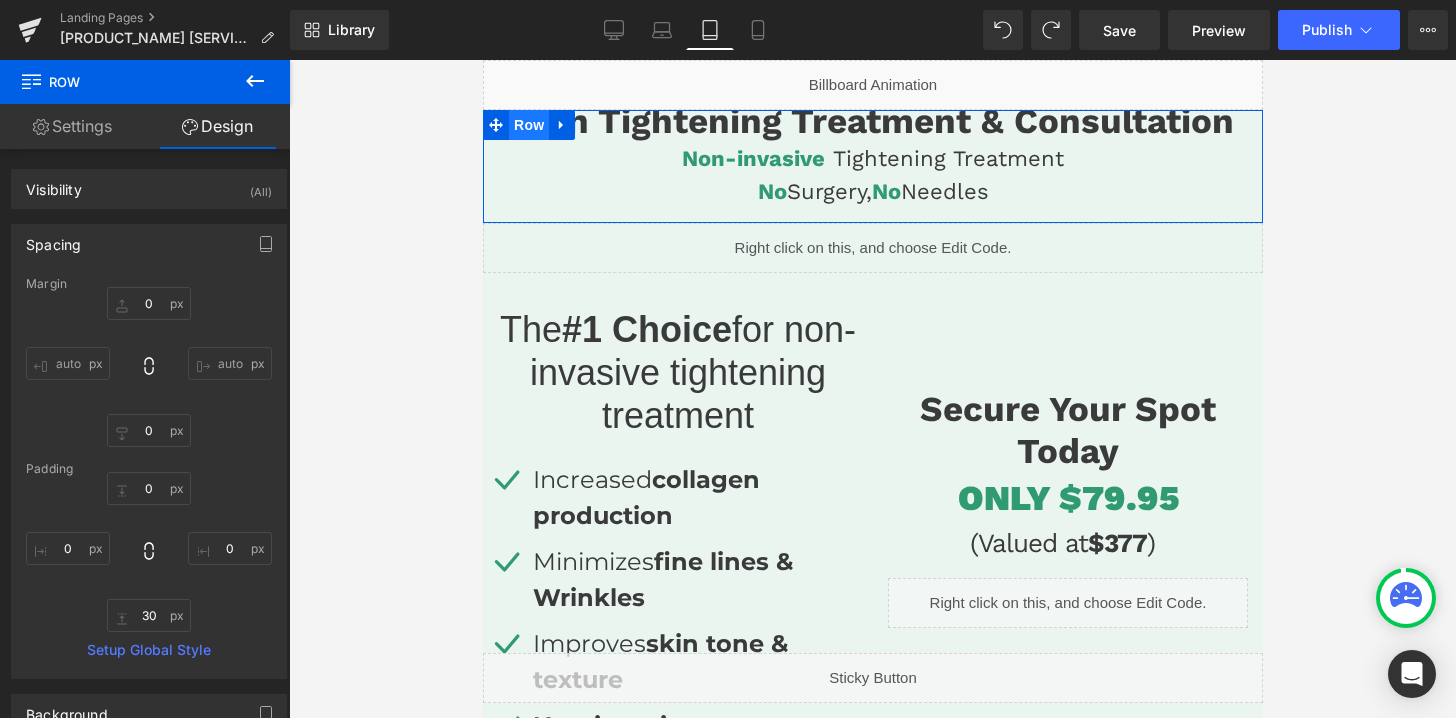 click on "Row" at bounding box center [528, 125] 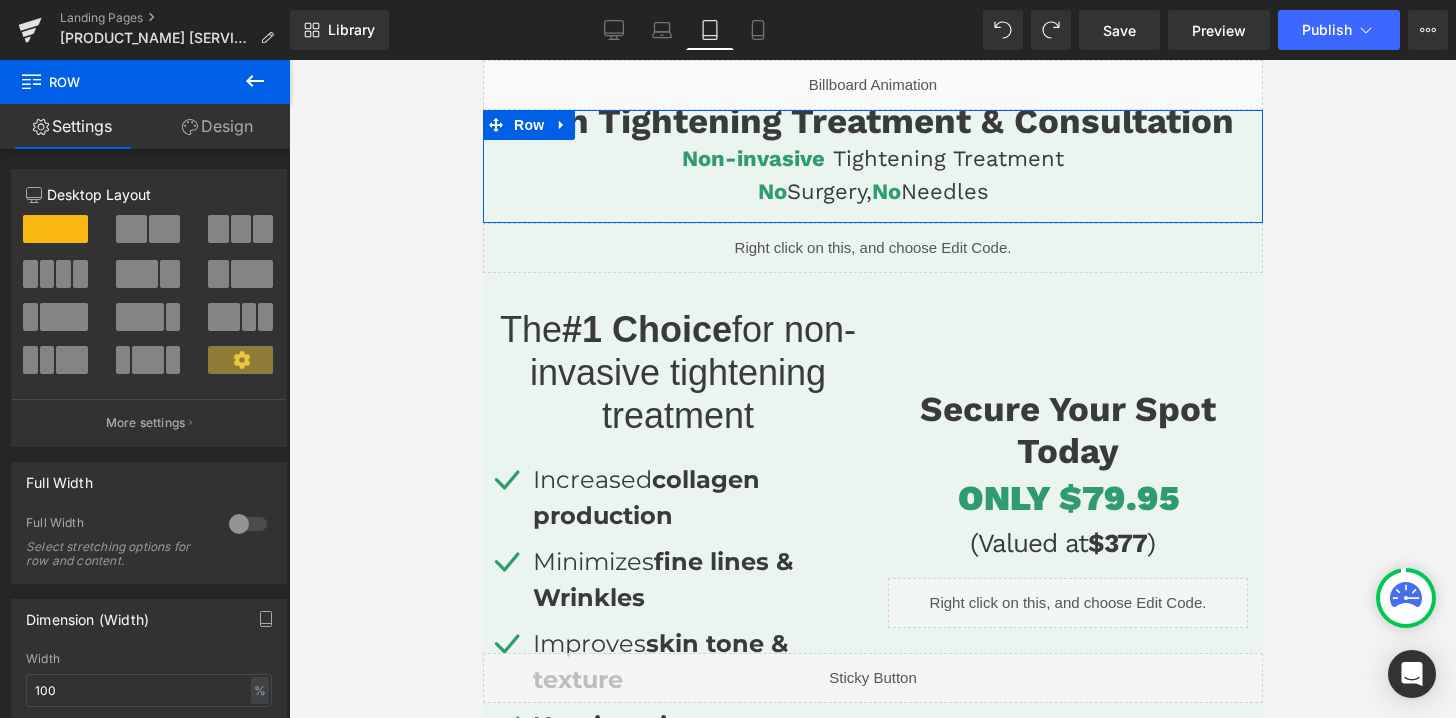 click on "Design" at bounding box center (217, 126) 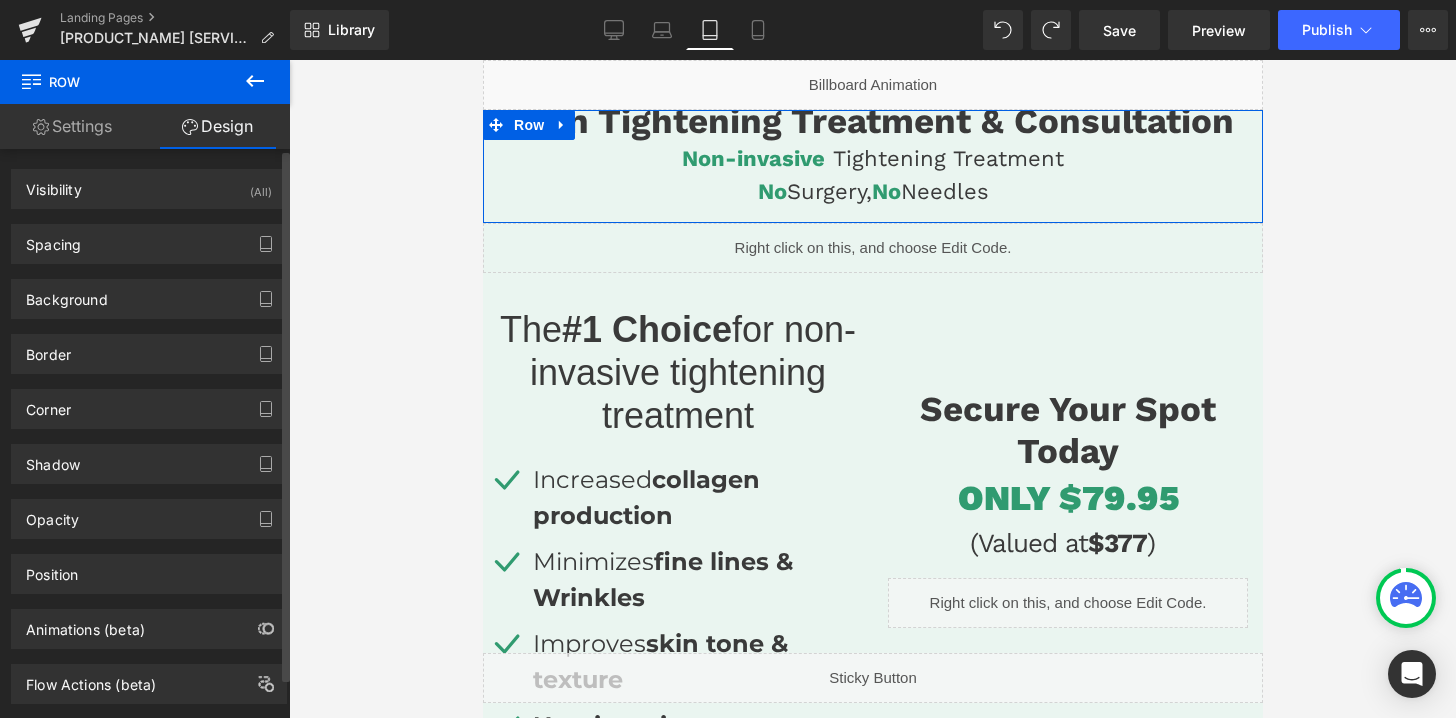 click on "Spacing
Margin
0
auto
0
auto
Padding
0
0
0
0
Setup Global Style" at bounding box center [149, 236] 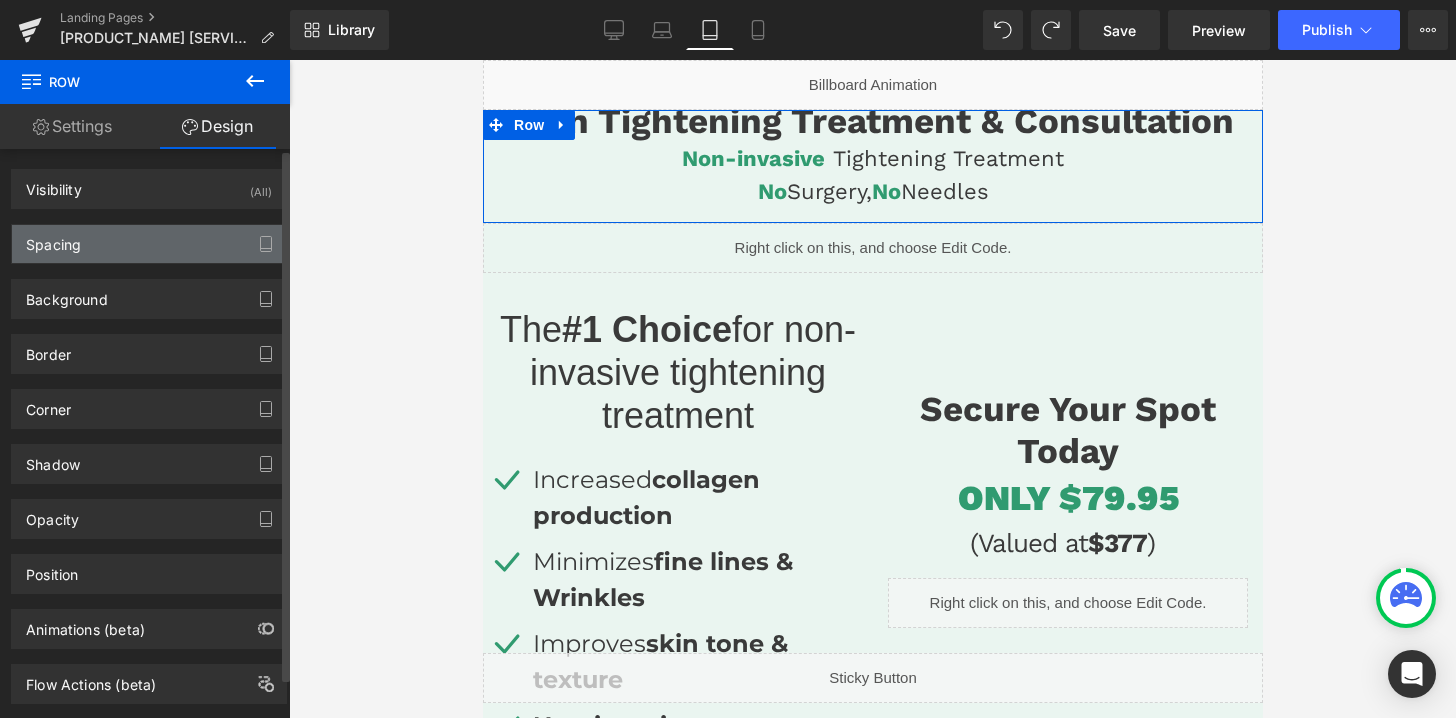 click on "Spacing" at bounding box center (149, 244) 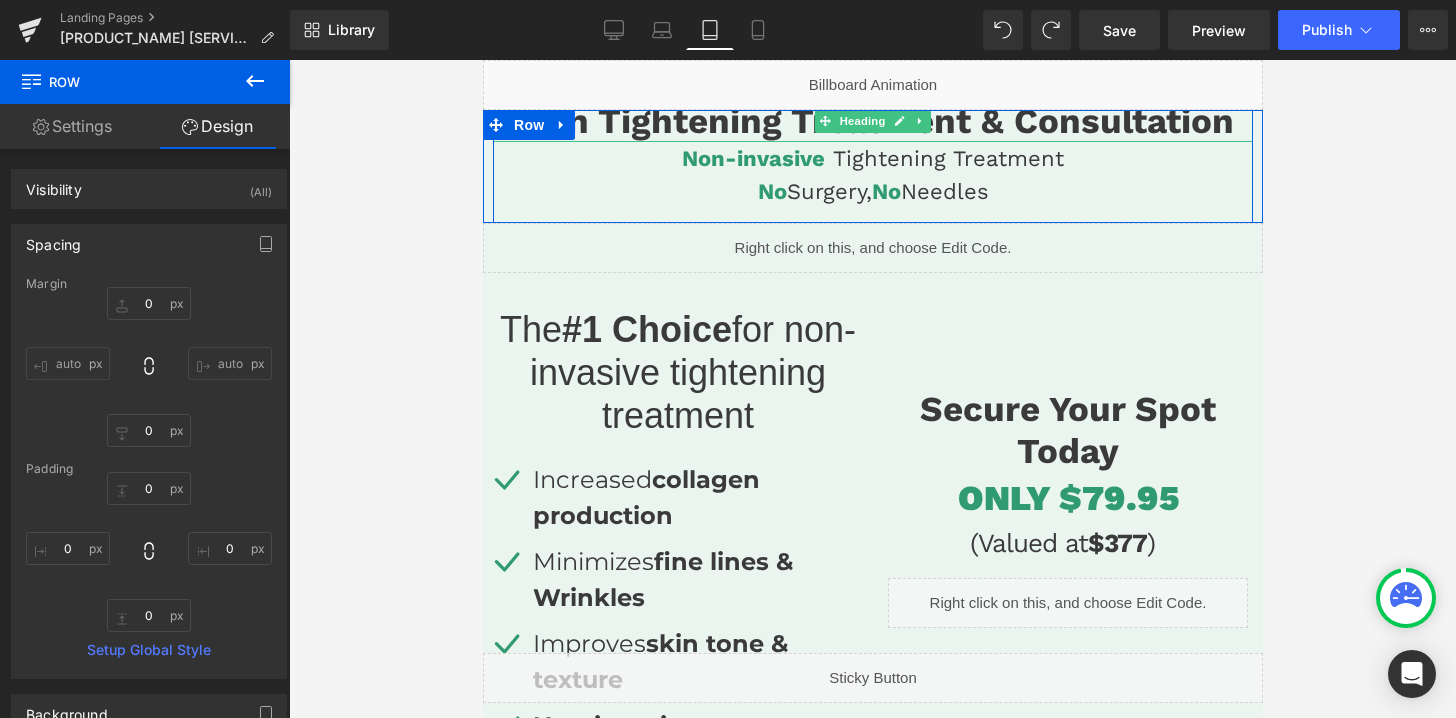 click on "Skin Tightening Treatment & Consultation" at bounding box center (872, 121) 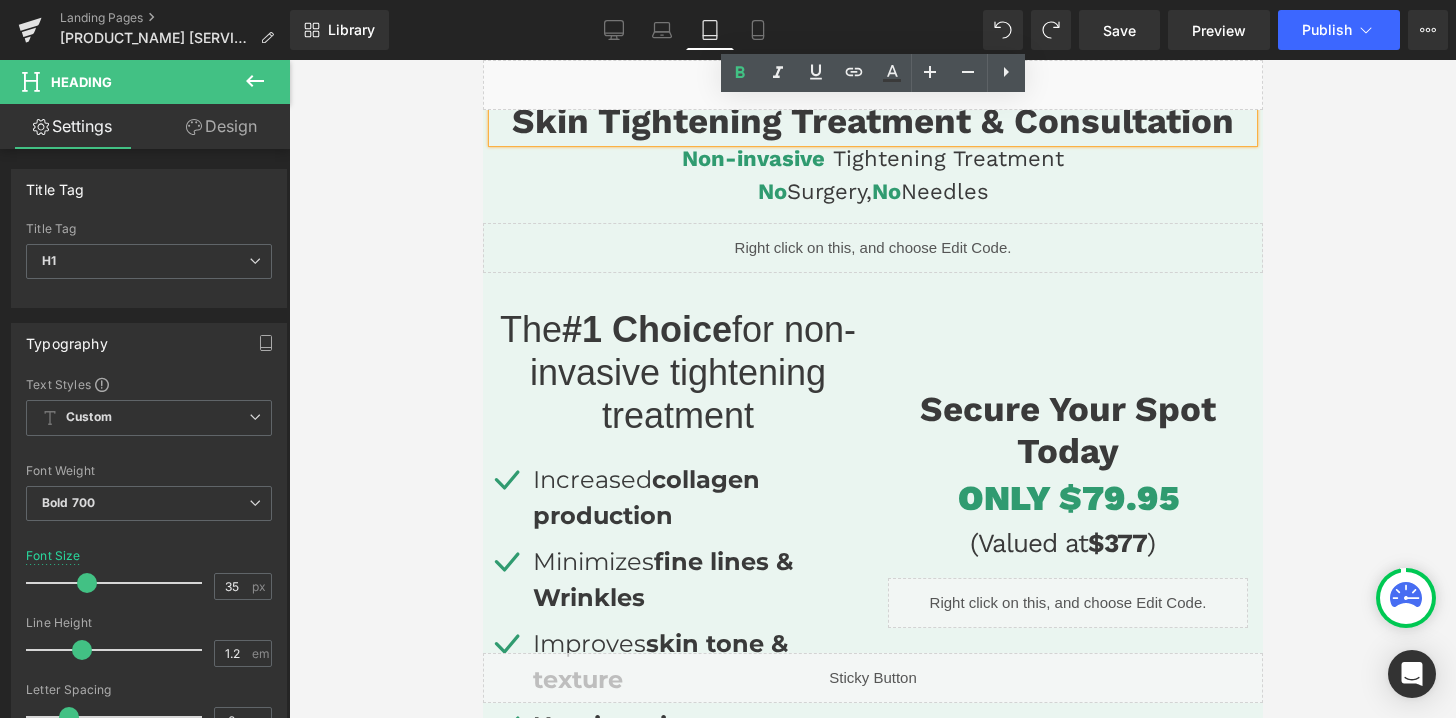 click on "Image Skin Tightening Treatment & Consultation Heading Non-invasive Tightening Treatment No Surgery, No Needles Heading Row" at bounding box center (872, 101) 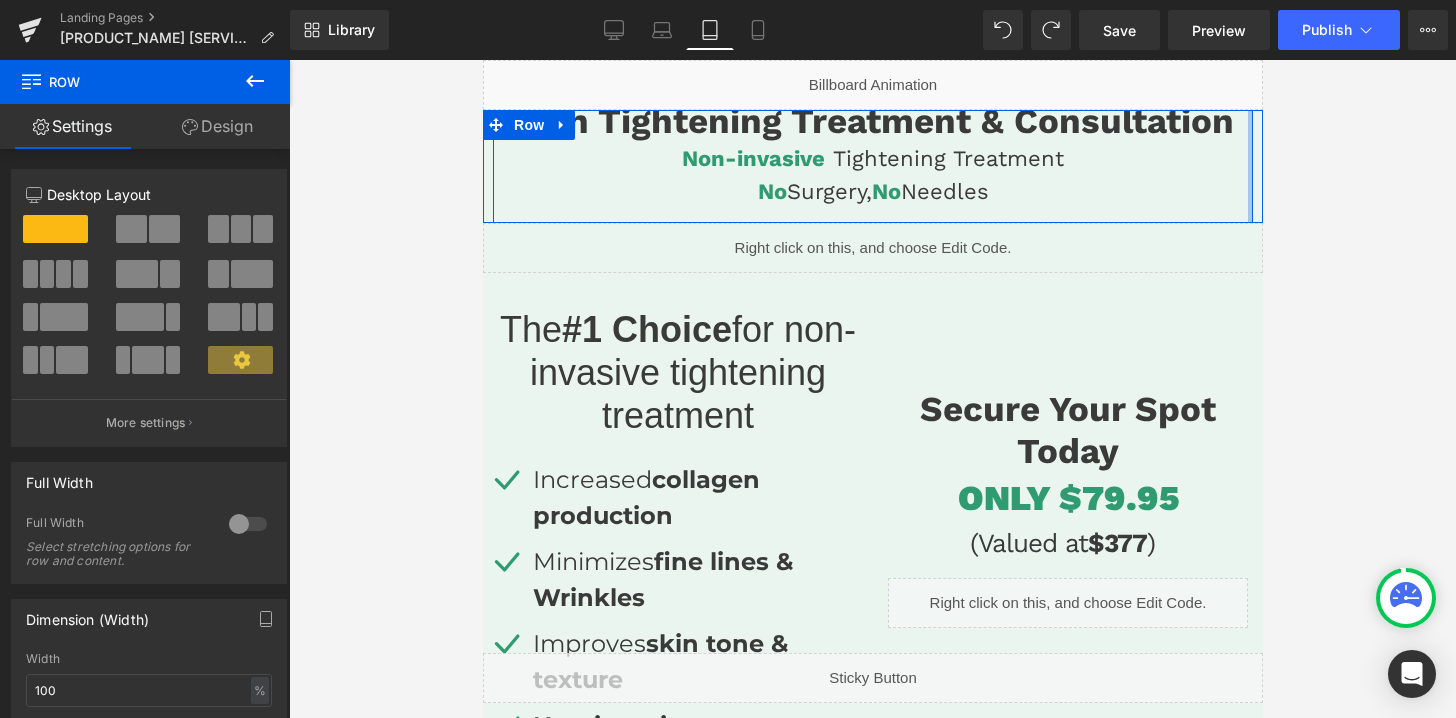 click at bounding box center [1249, 102] 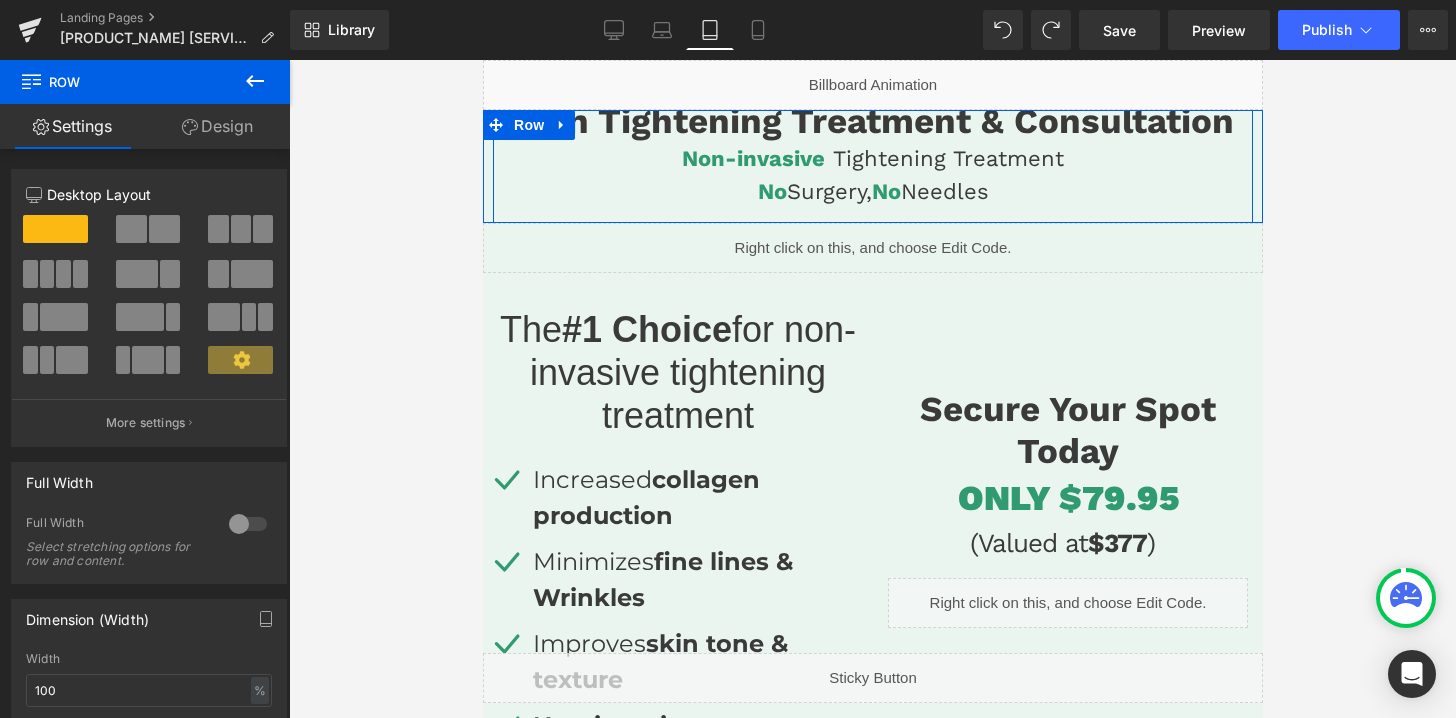 click on "Image Skin Tightening Treatment & Consultation Heading Non-invasive Tightening Treatment No Surgery, No Needles Heading Row" at bounding box center [872, 101] 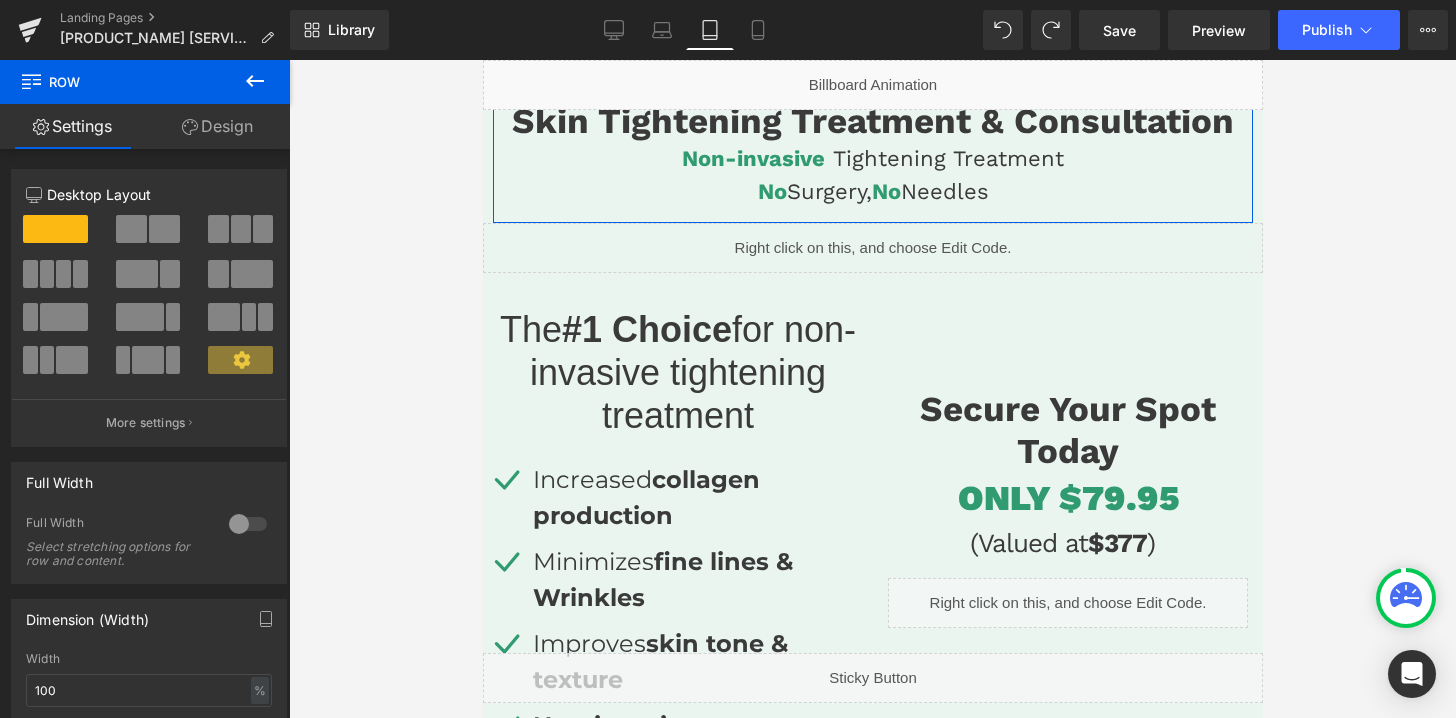 click on "Design" at bounding box center (217, 126) 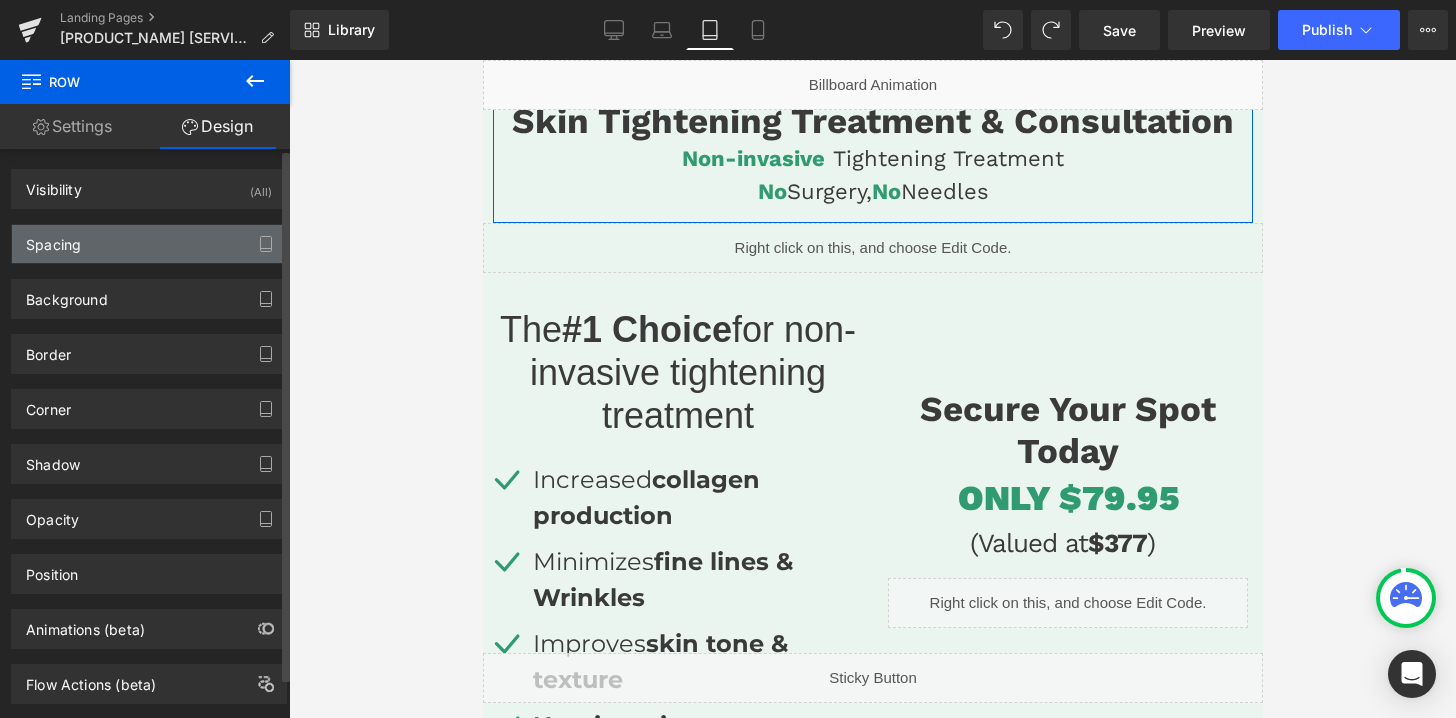 click on "Spacing" at bounding box center [149, 244] 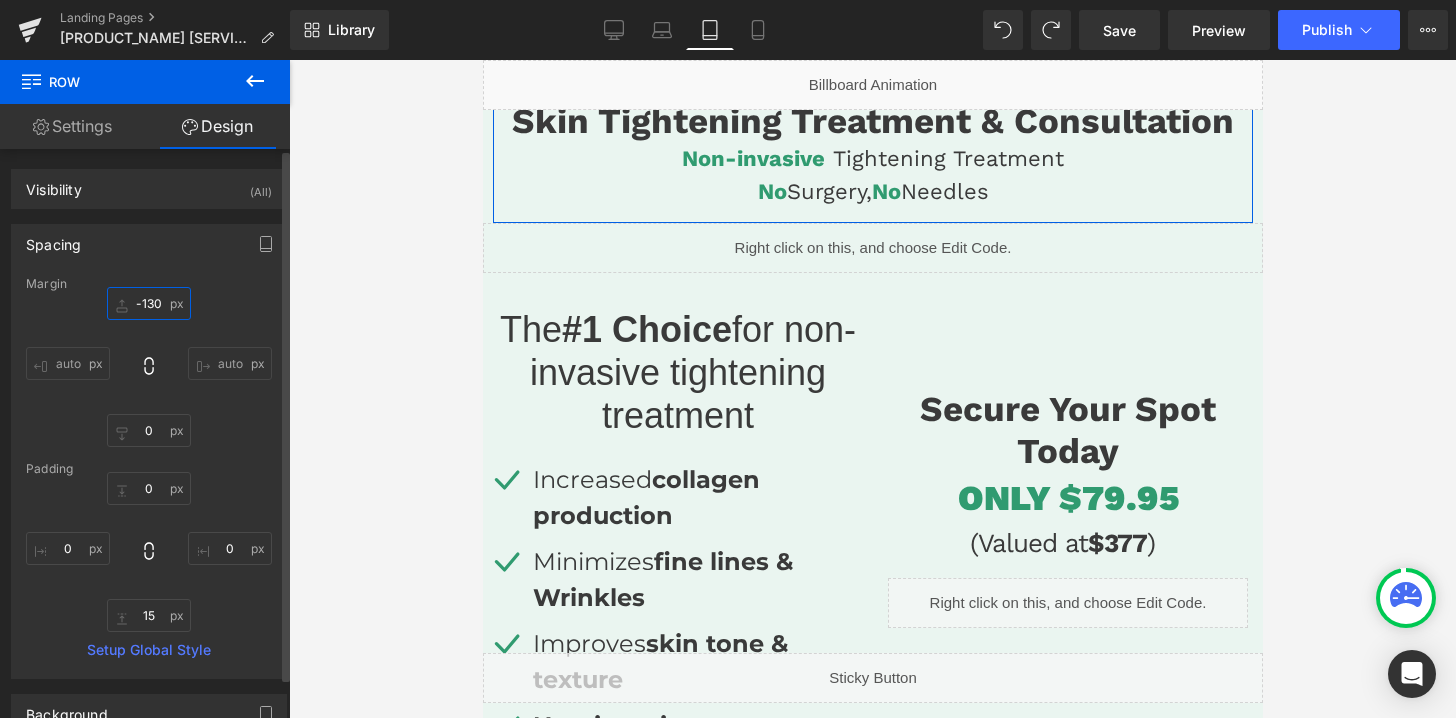 click at bounding box center [149, 303] 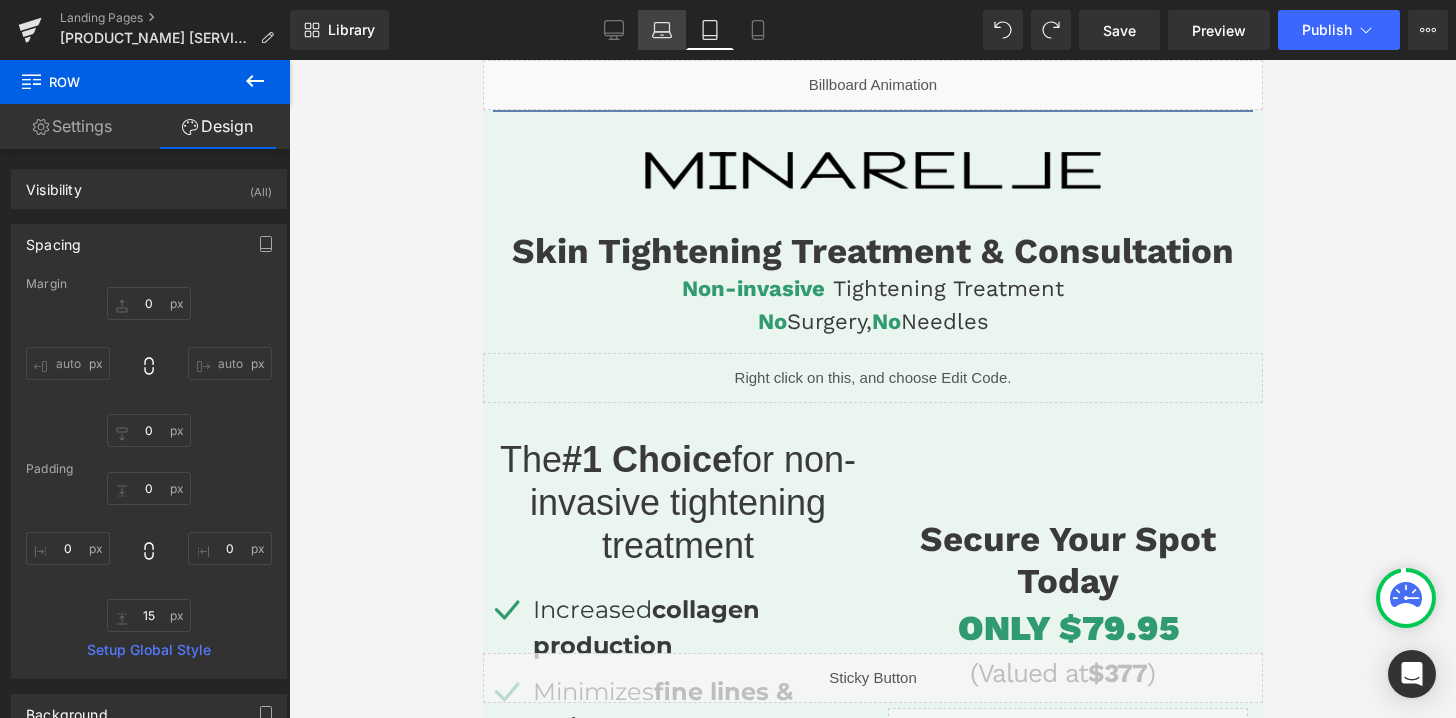 click 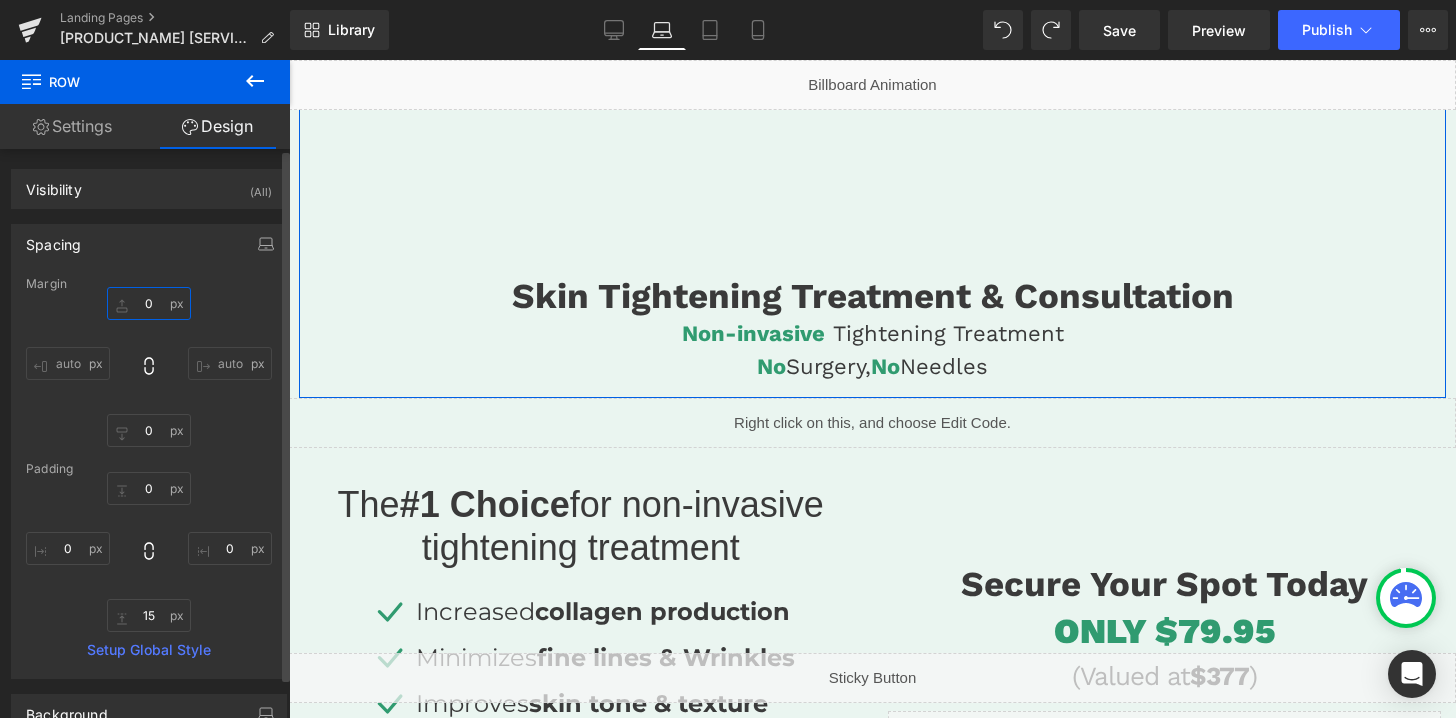 click on "0" at bounding box center (149, 303) 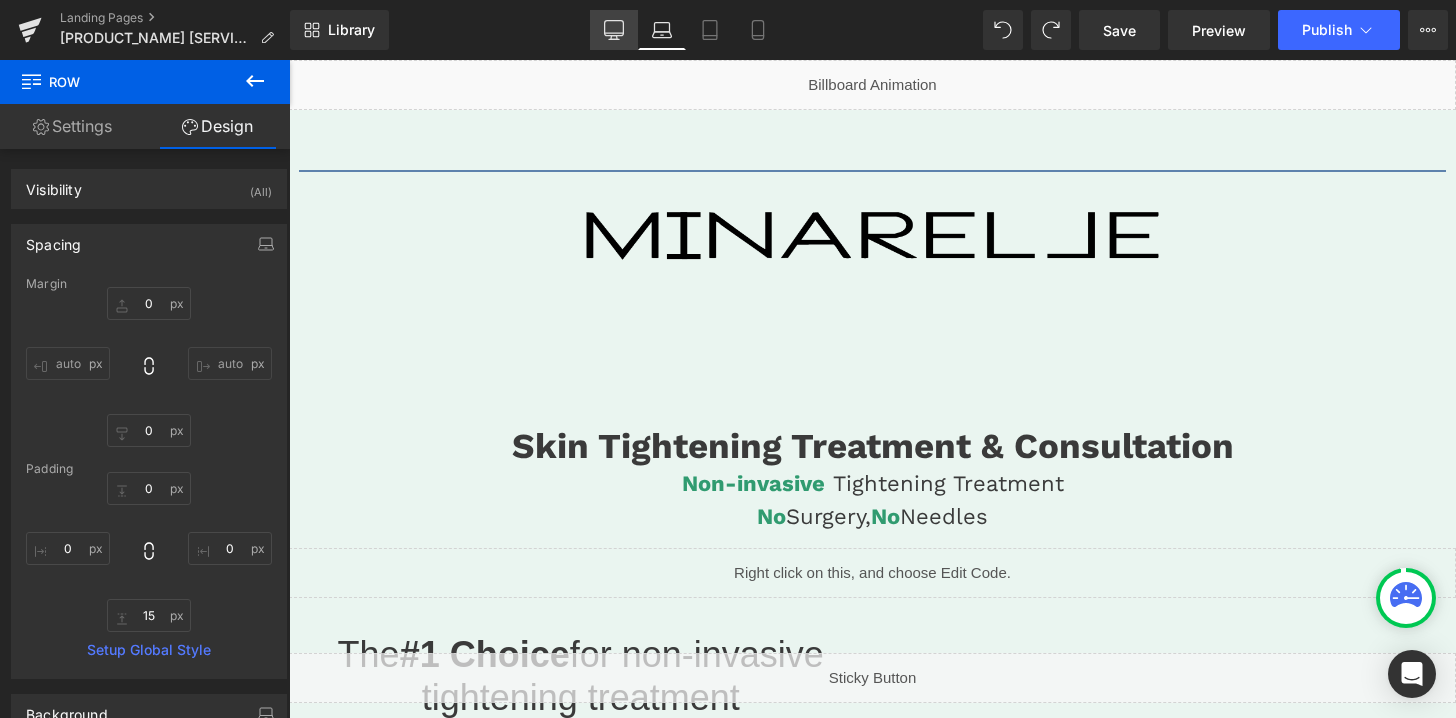 click on "Desktop" at bounding box center [614, 30] 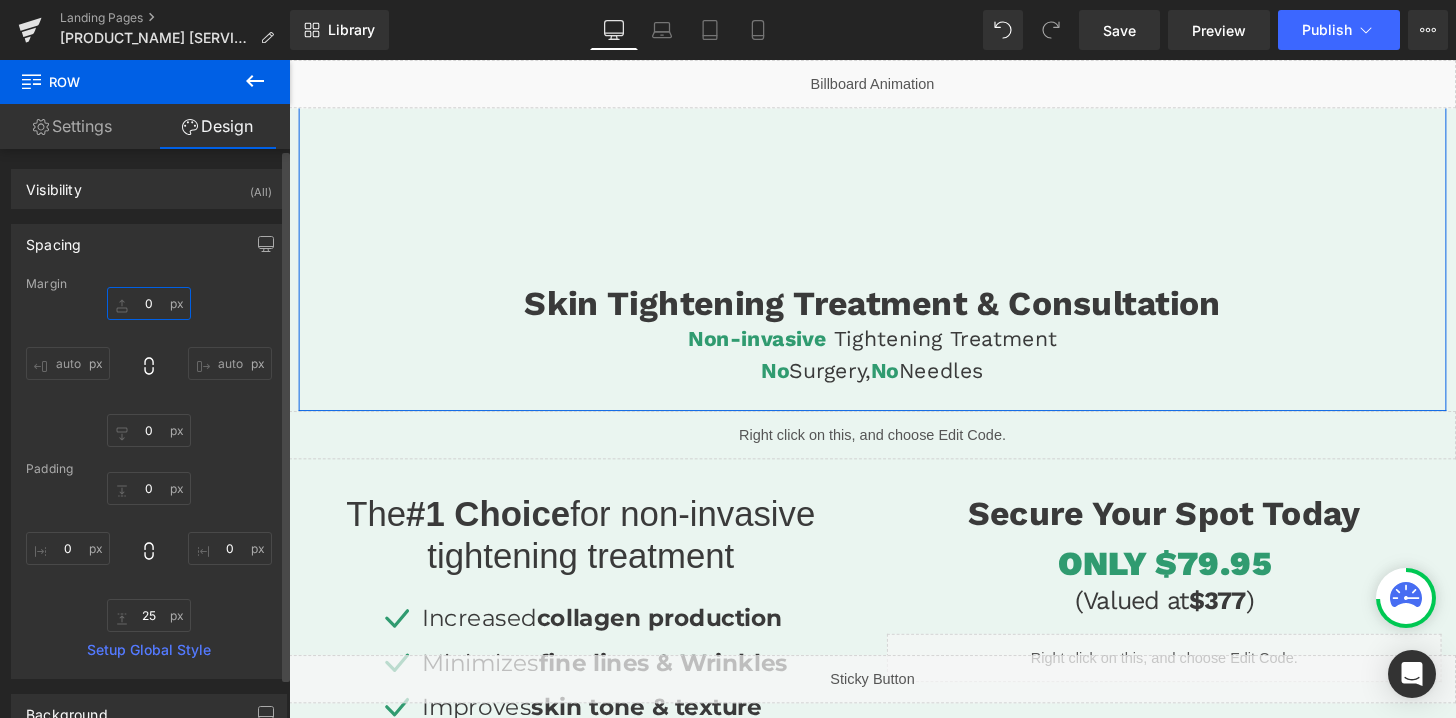 click on "0" at bounding box center (149, 303) 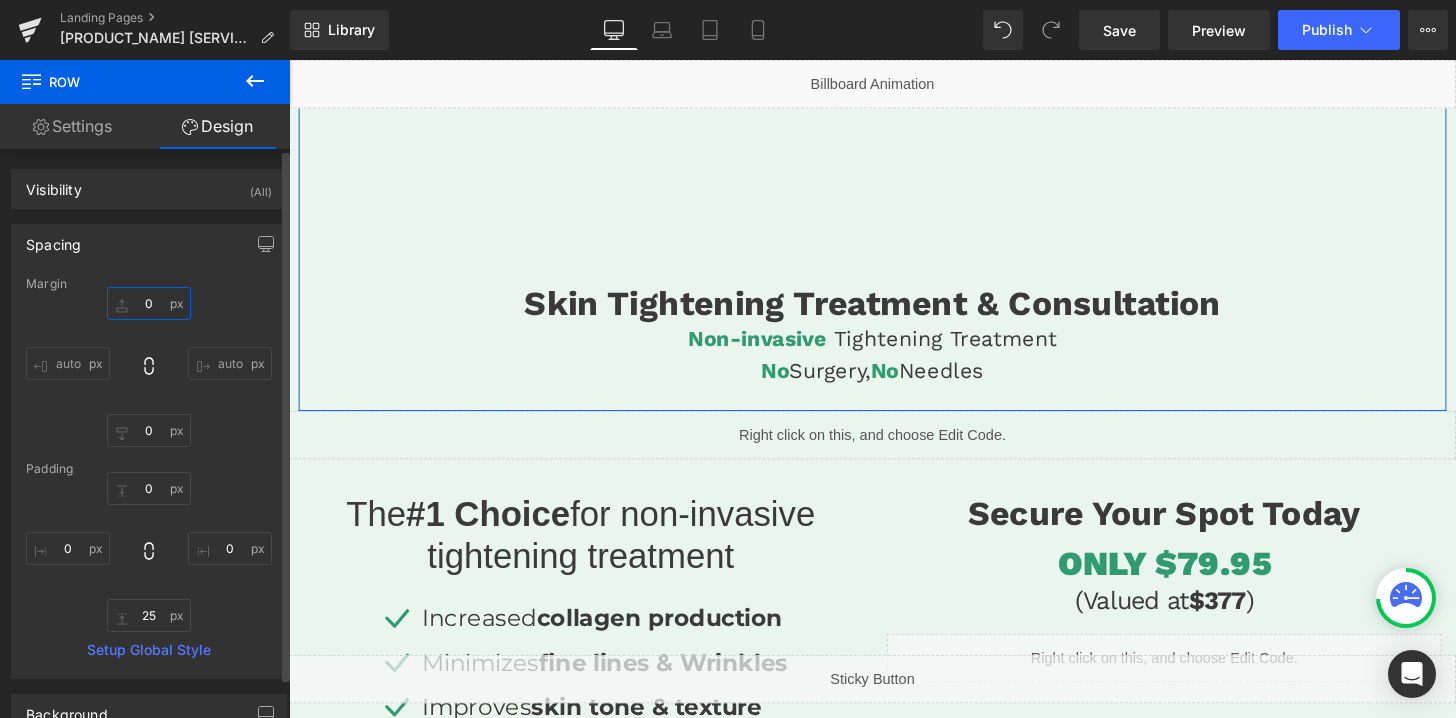 click on "0" at bounding box center (149, 303) 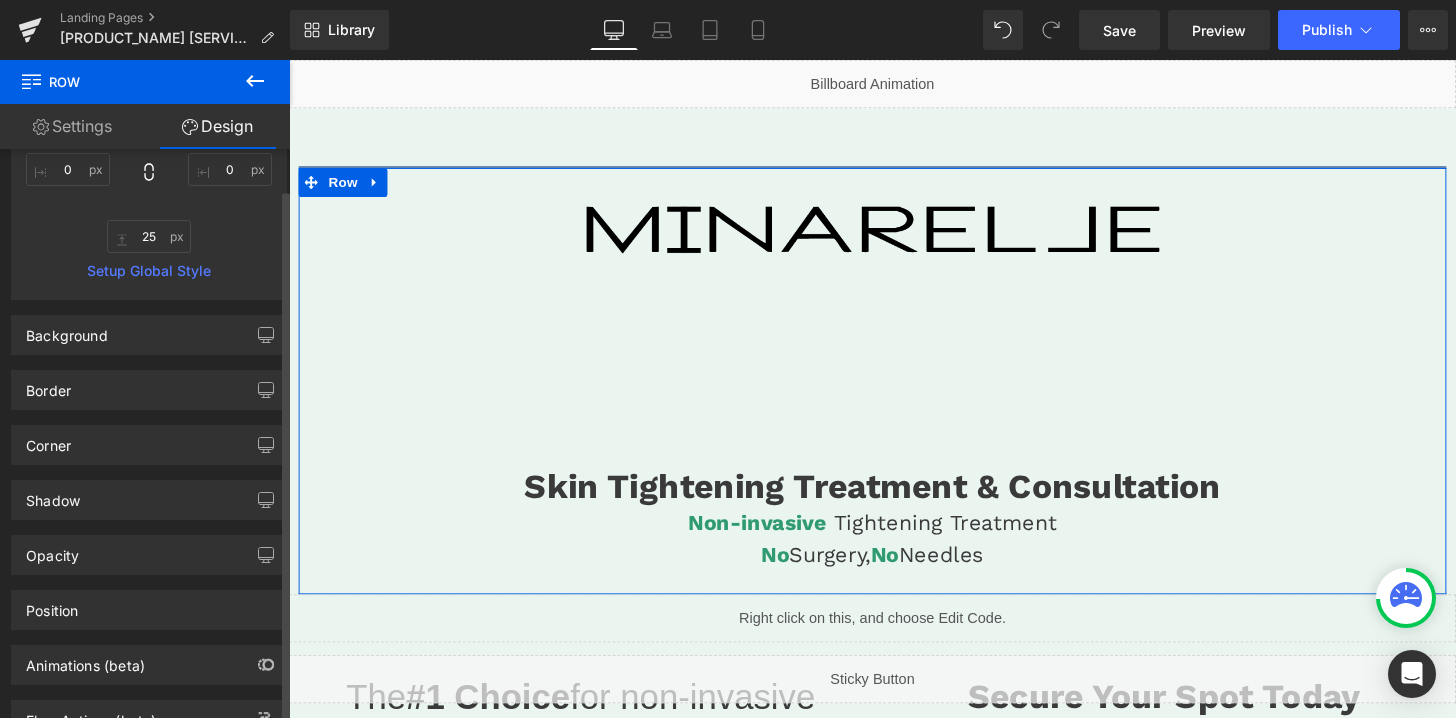 scroll, scrollTop: 414, scrollLeft: 0, axis: vertical 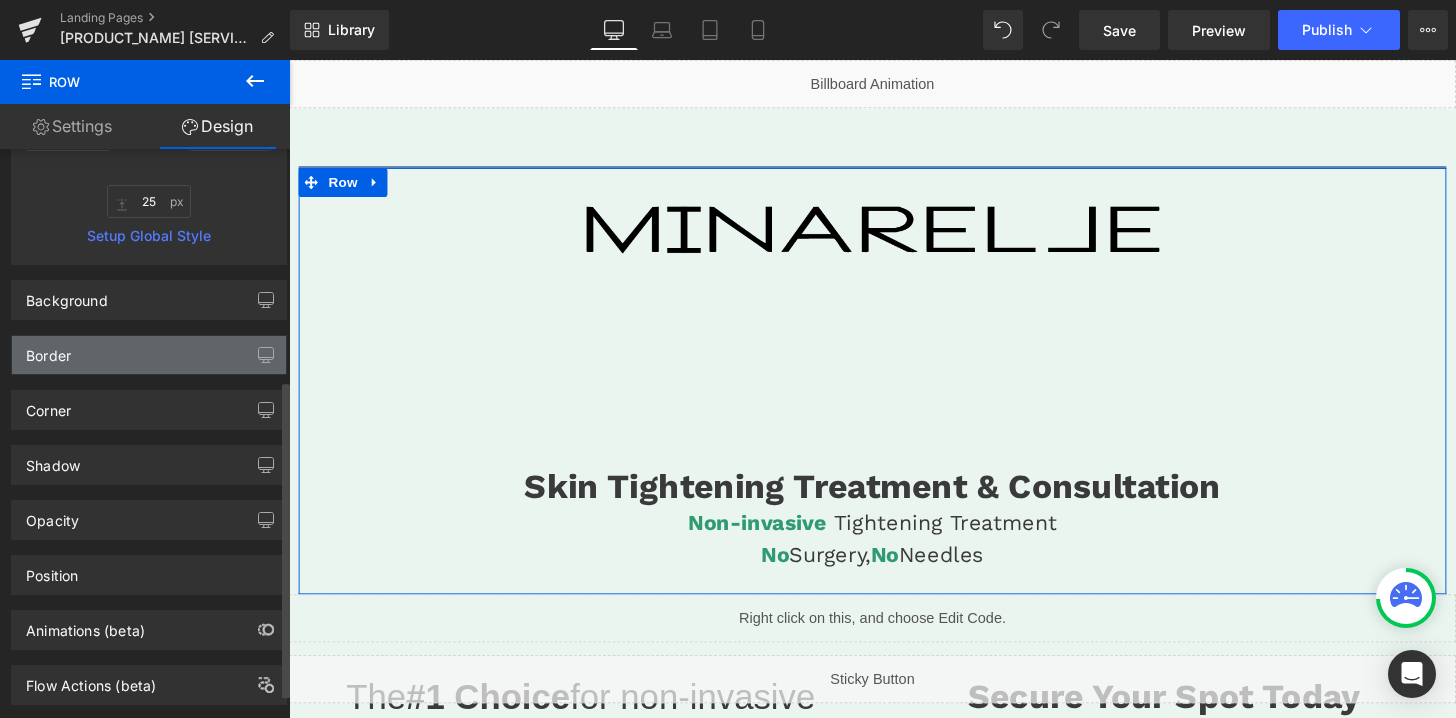 type on "0" 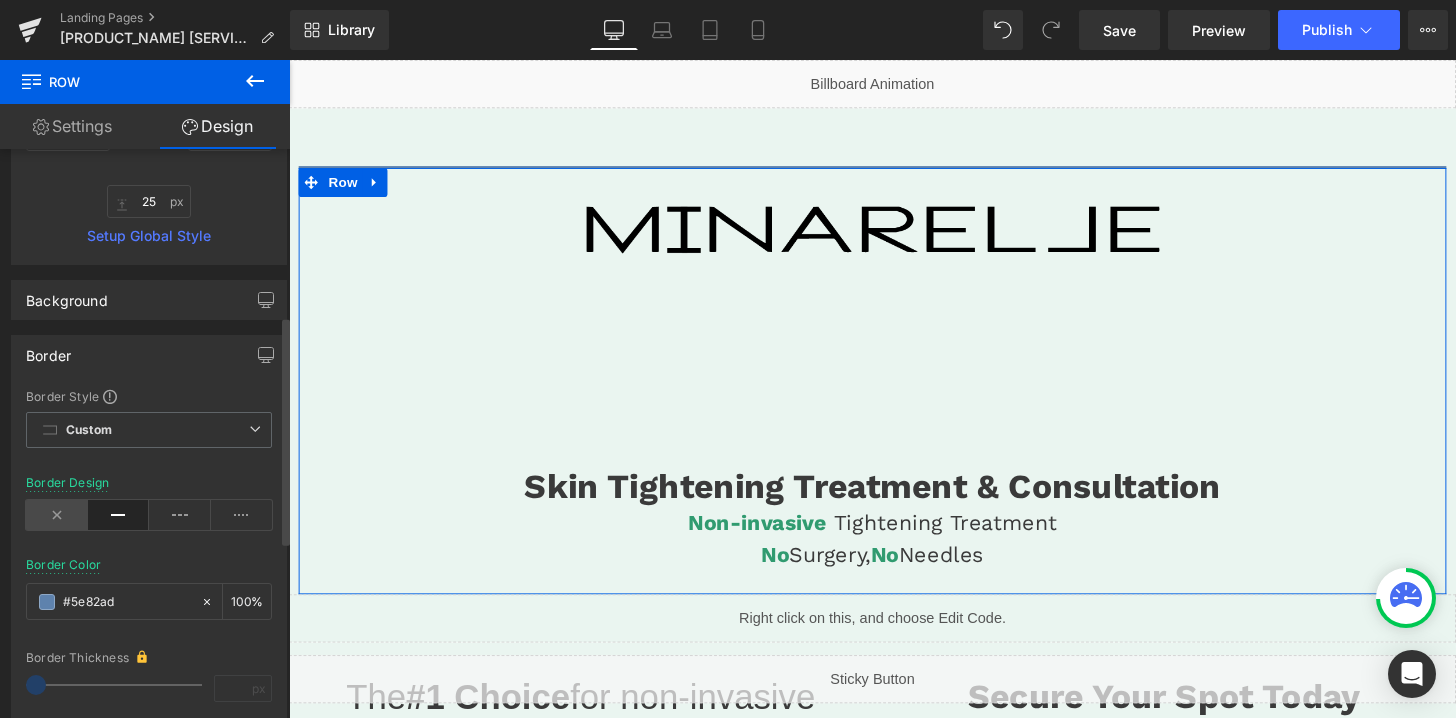 click at bounding box center [57, 515] 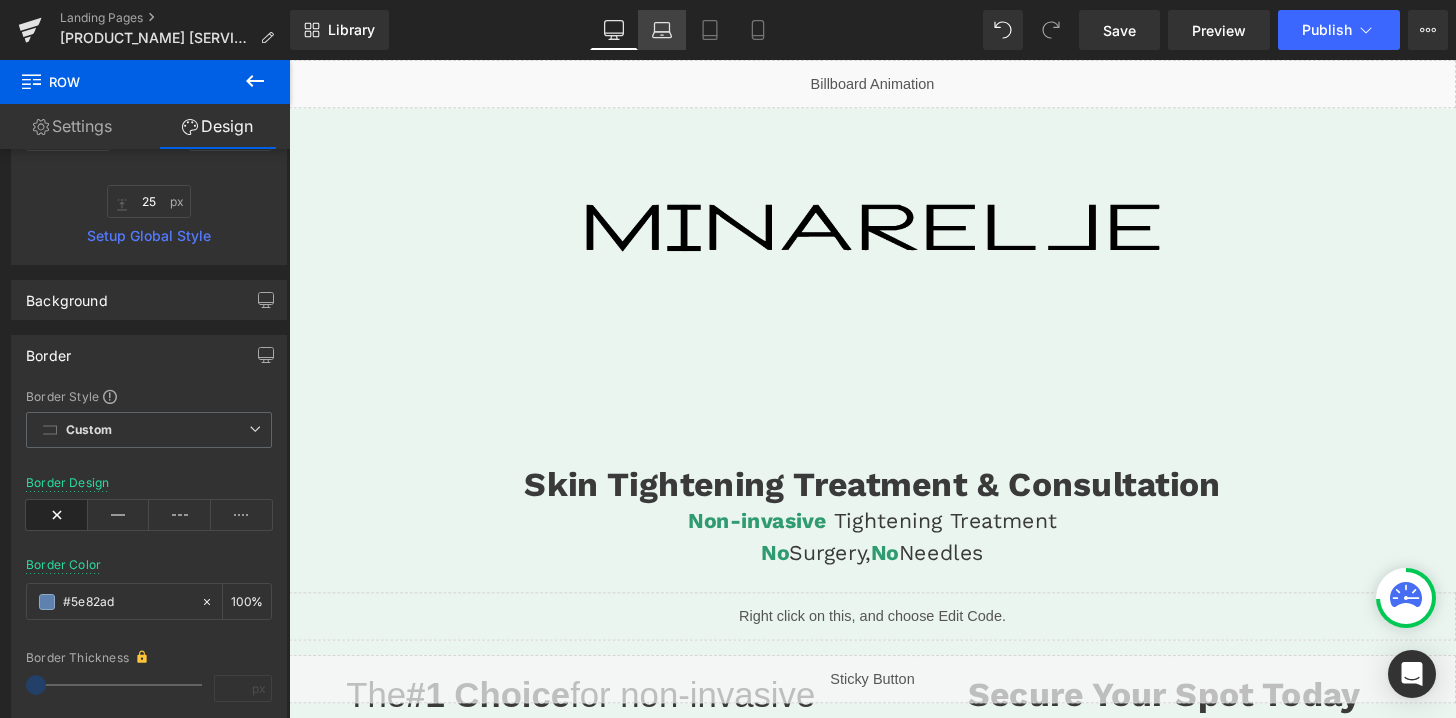 click on "Laptop" at bounding box center (662, 30) 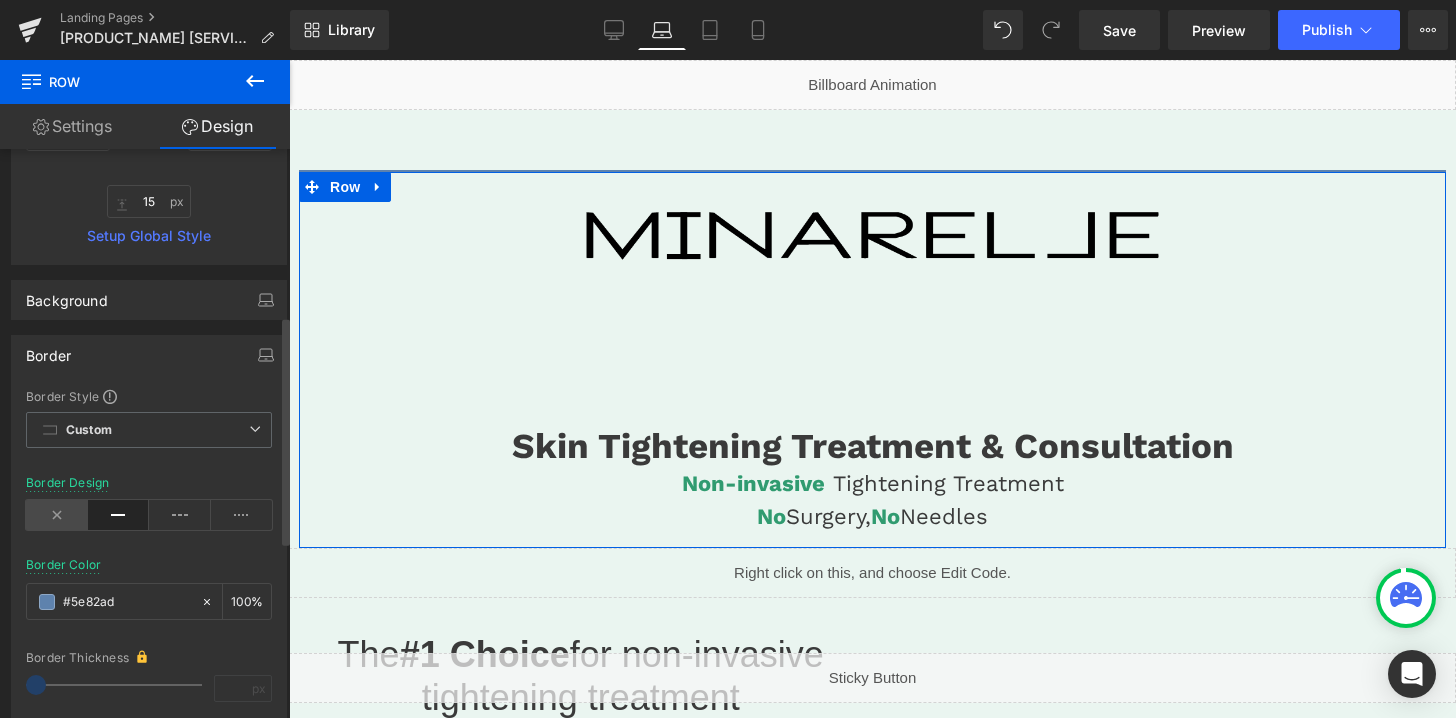 click at bounding box center (57, 515) 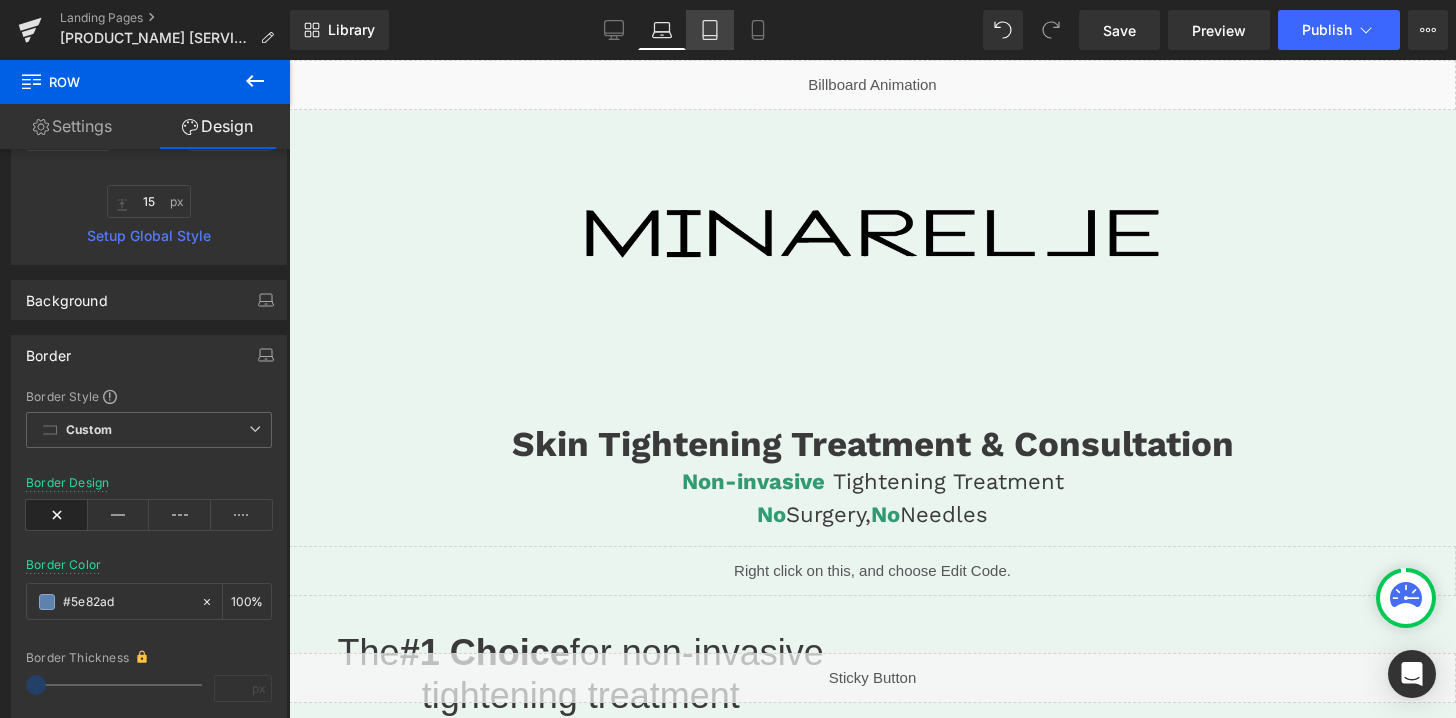 click 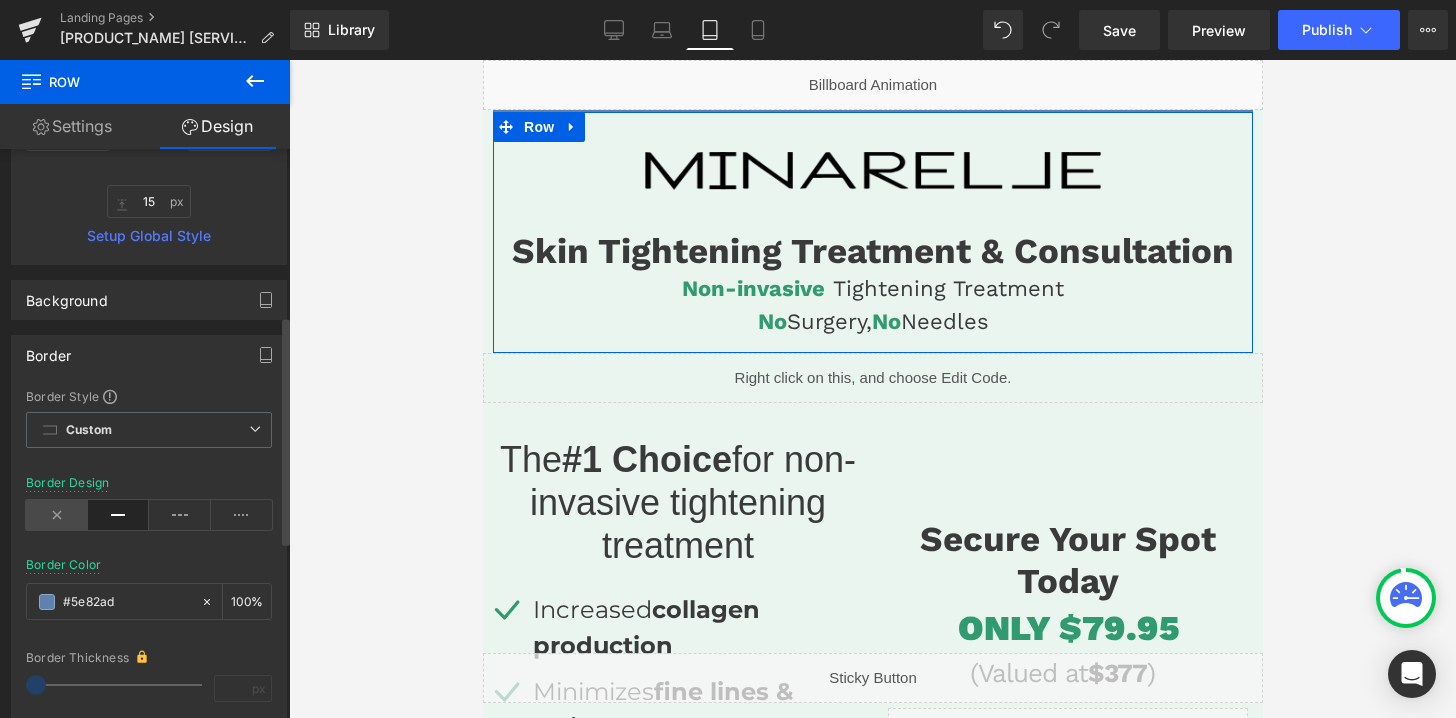 click at bounding box center [57, 515] 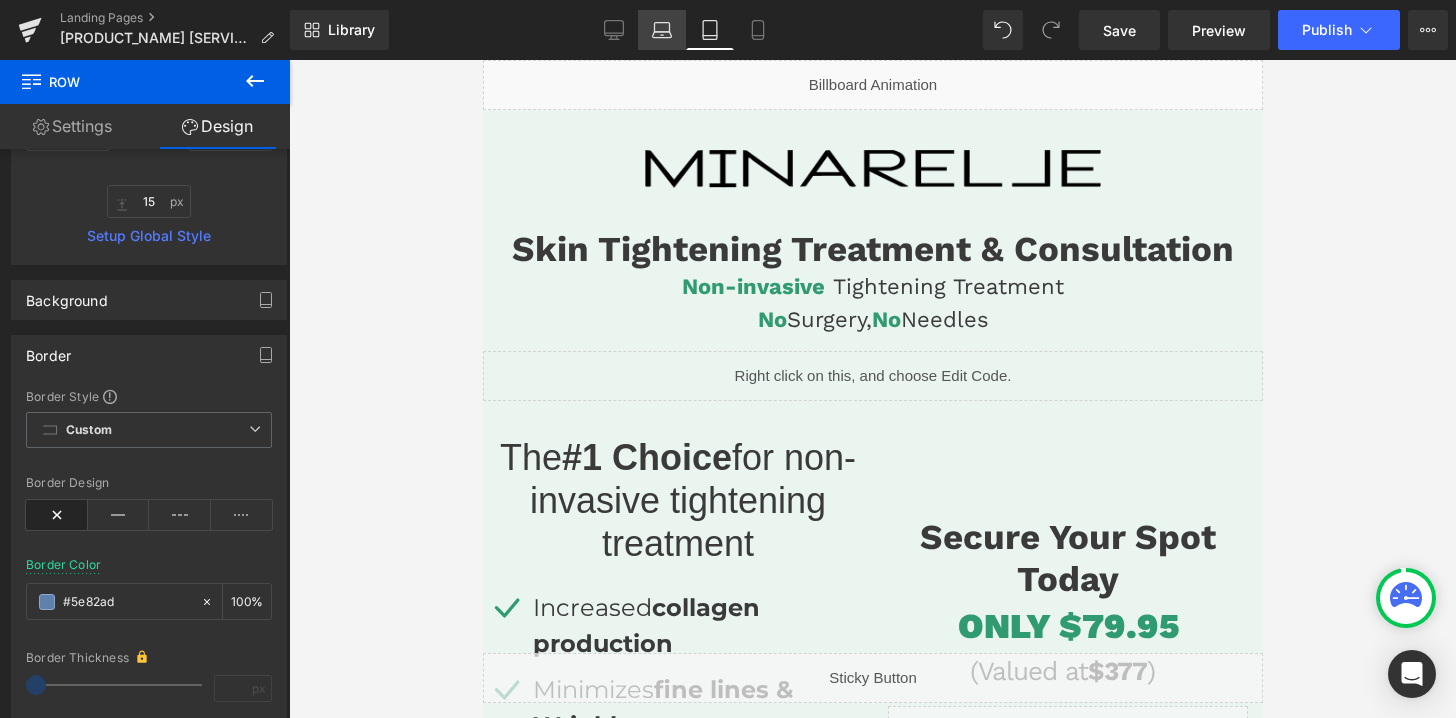 click 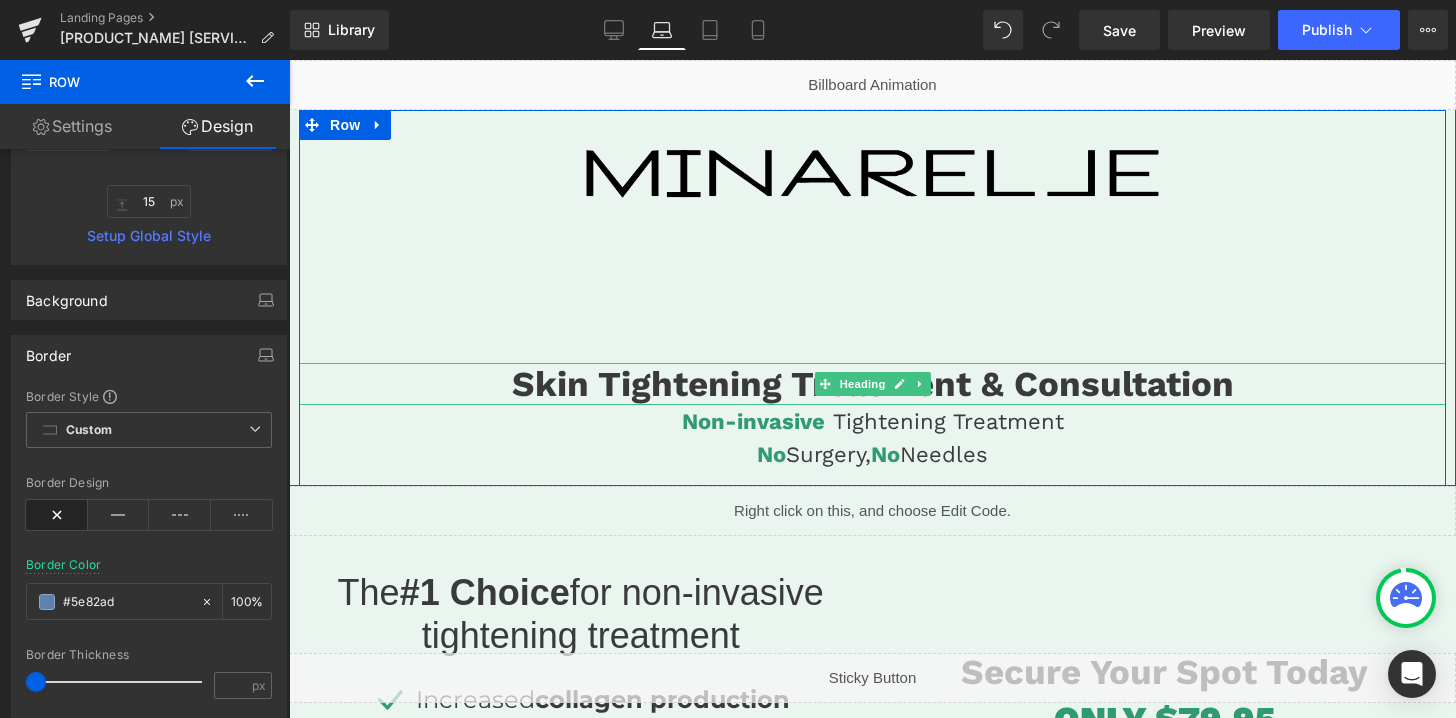 click on "Skin Tightening Treatment & Consultation" at bounding box center (872, 384) 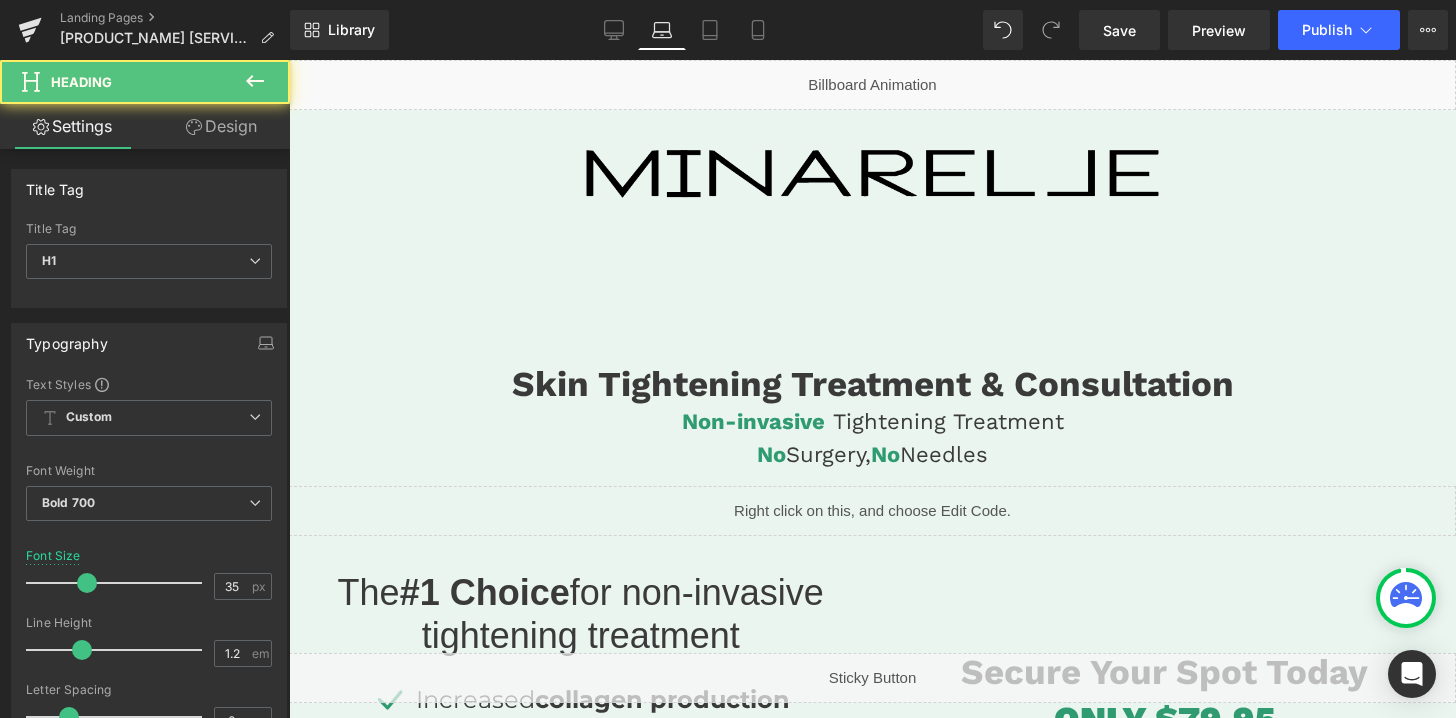 click on "Design" at bounding box center (221, 126) 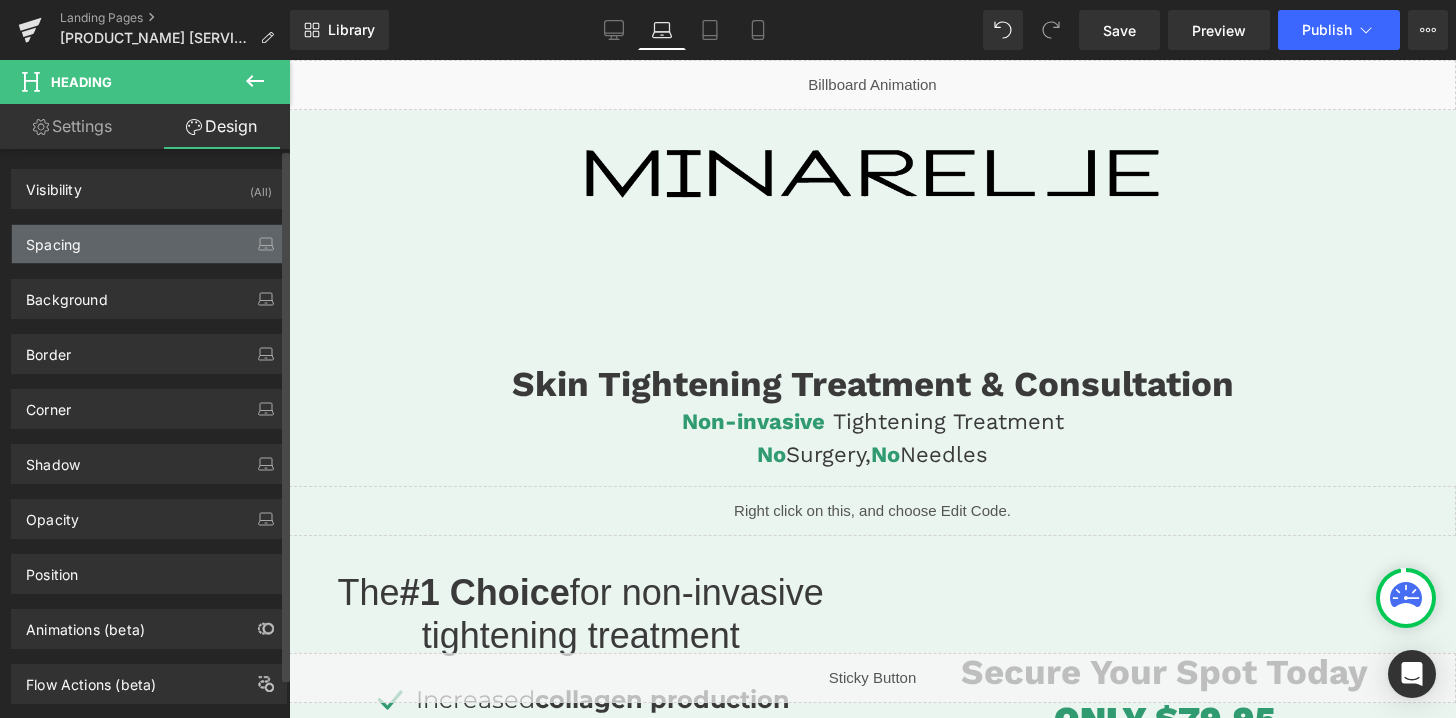 click on "Spacing" at bounding box center (149, 244) 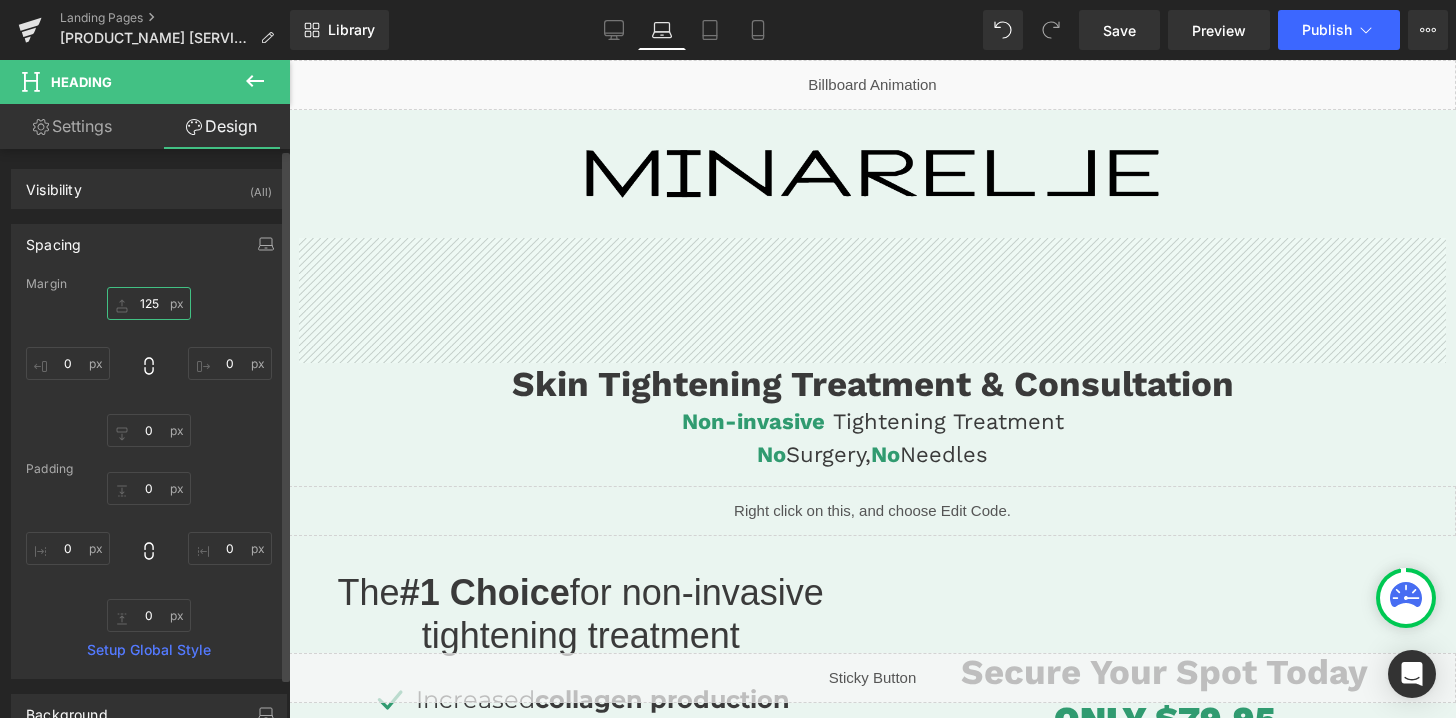 click on "125" at bounding box center (149, 303) 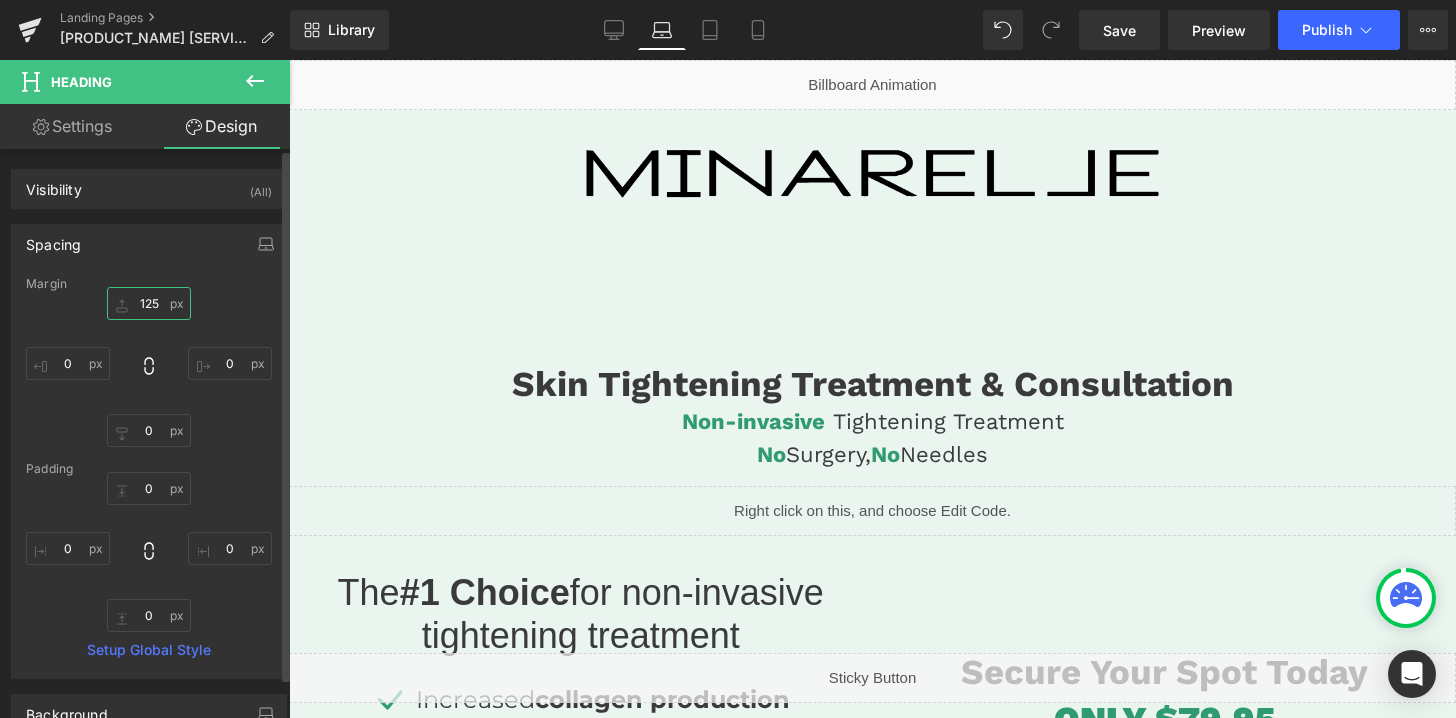 click on "125" at bounding box center [149, 303] 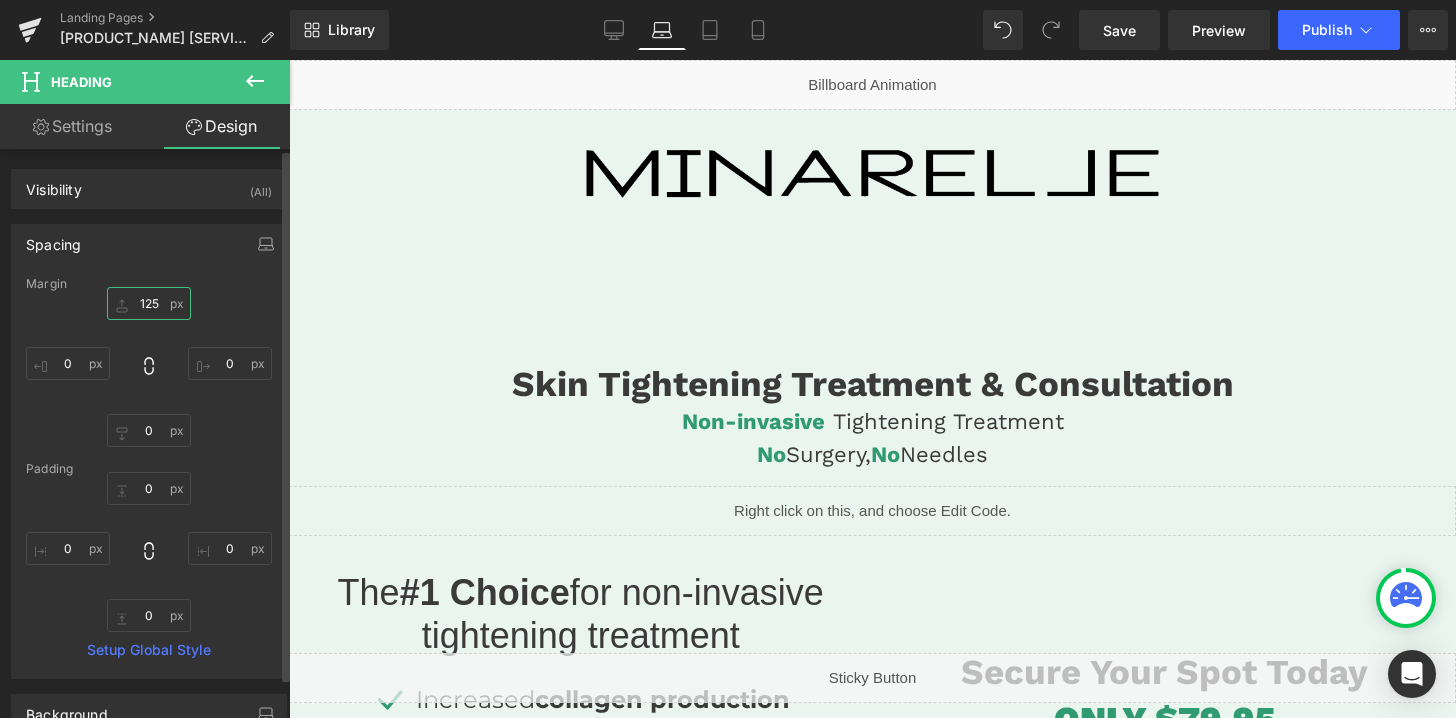 click on "125" at bounding box center (149, 303) 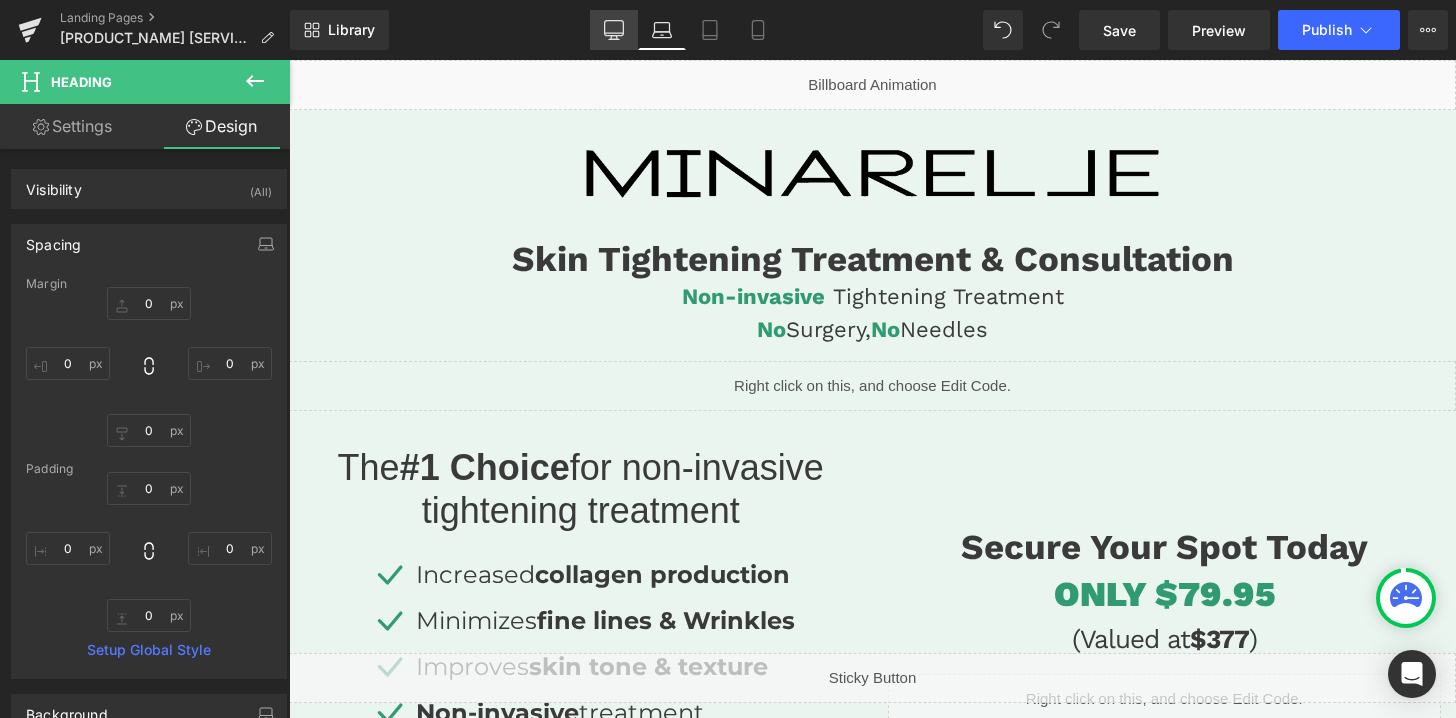 click 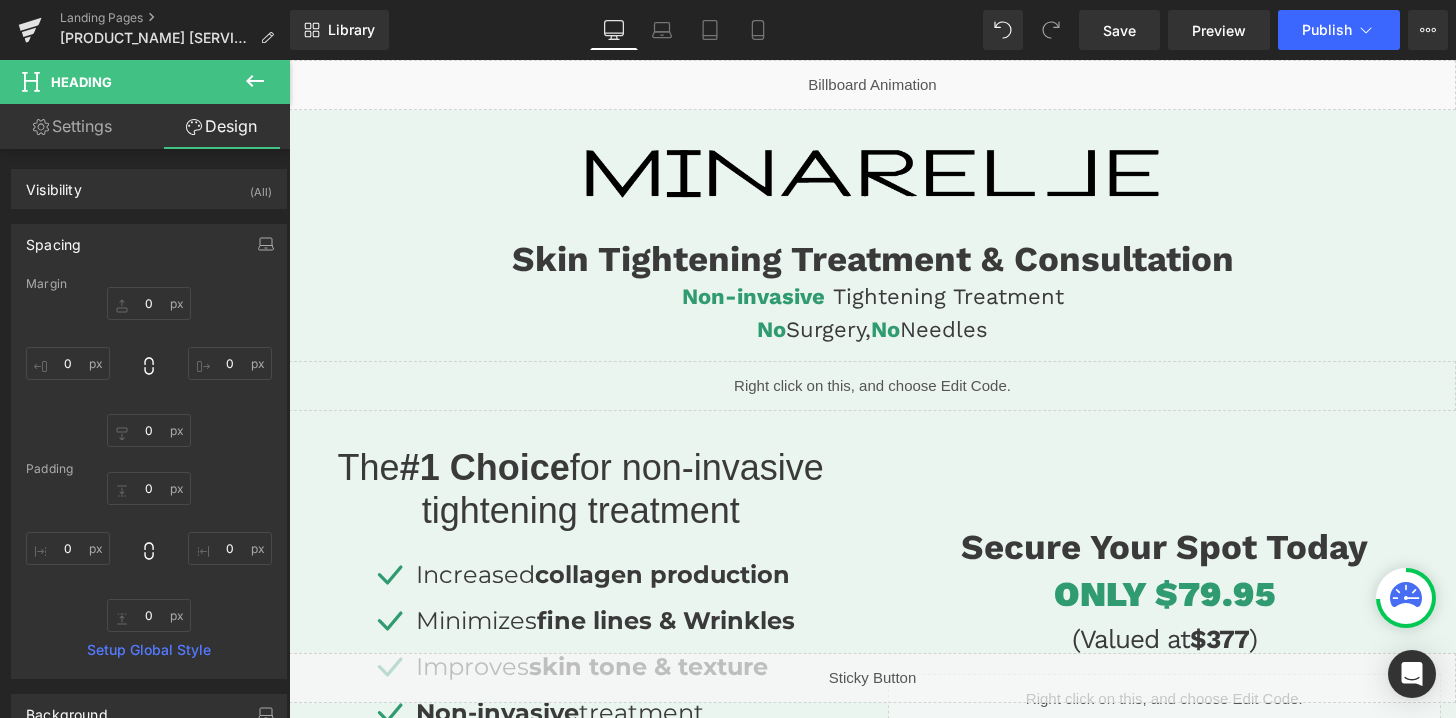 scroll, scrollTop: 242, scrollLeft: 0, axis: vertical 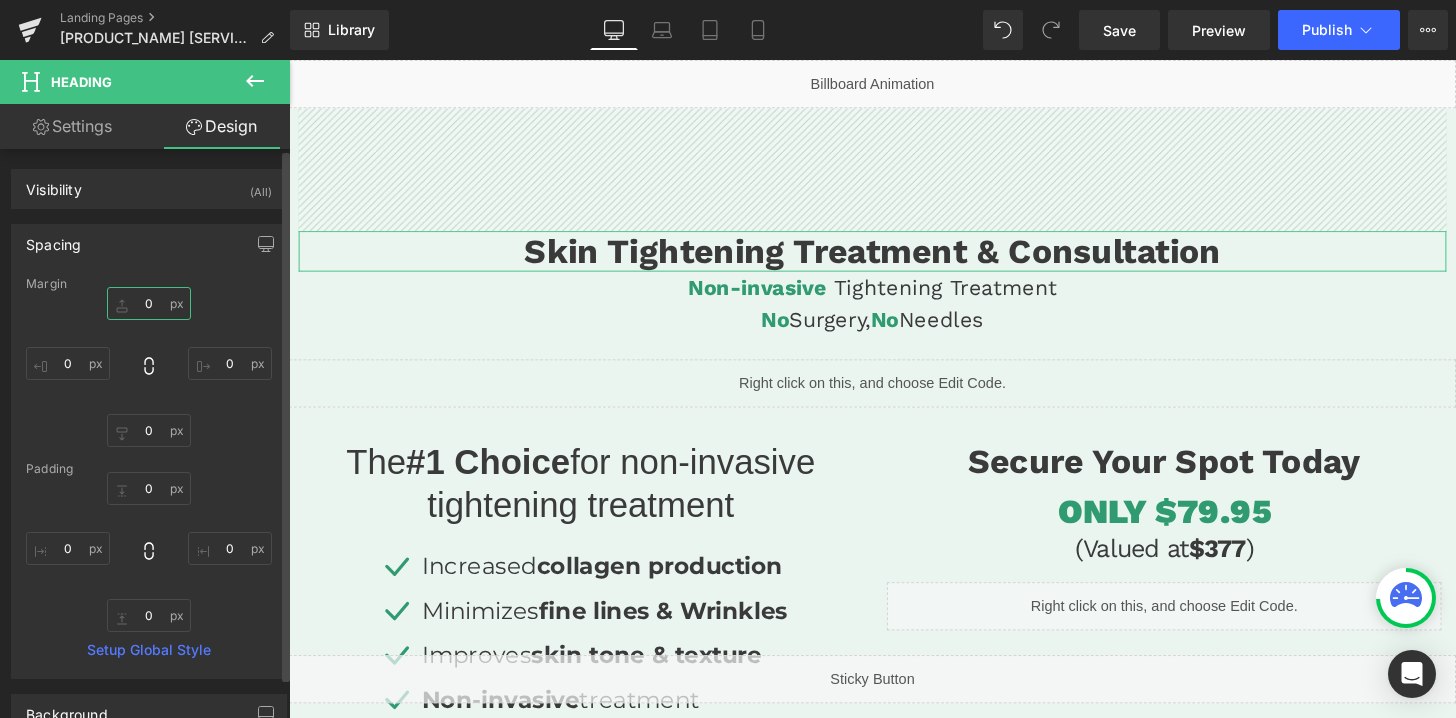 click on "0" at bounding box center [149, 303] 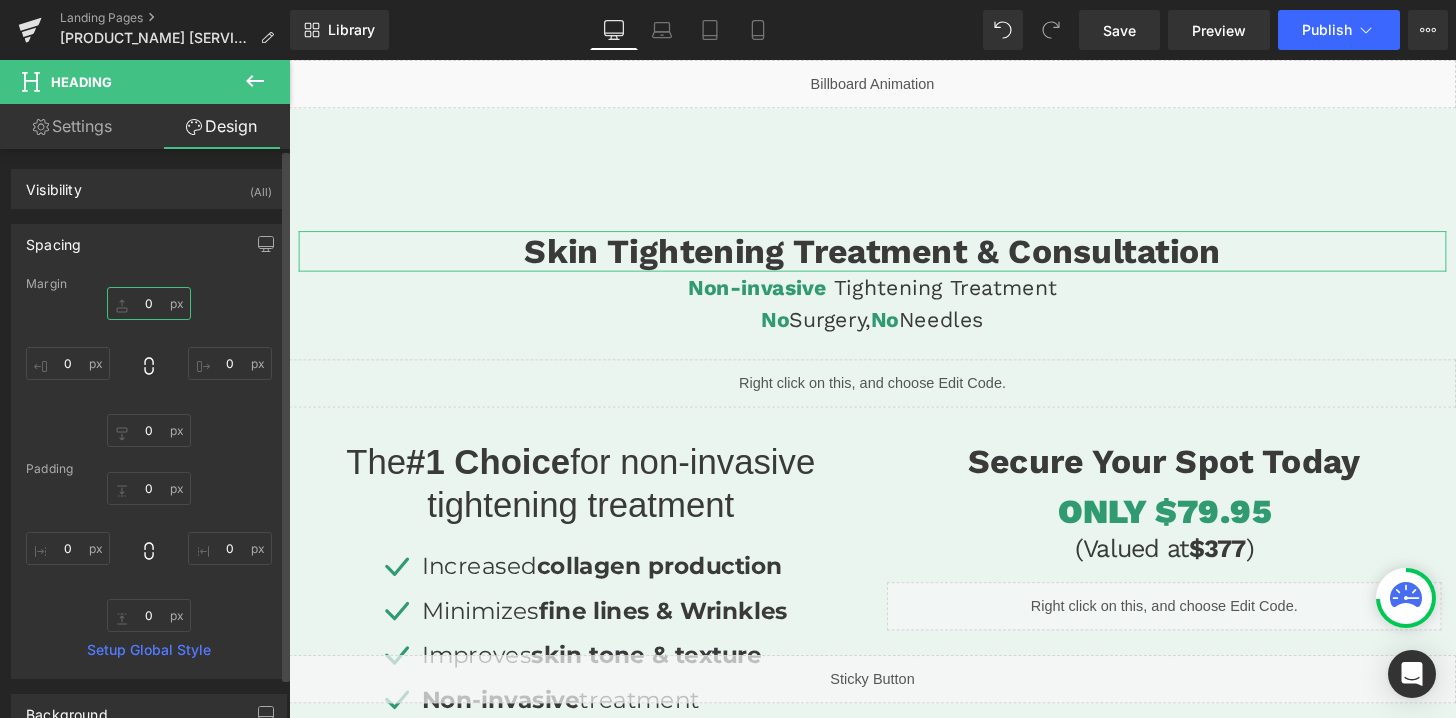 click on "0" at bounding box center [149, 303] 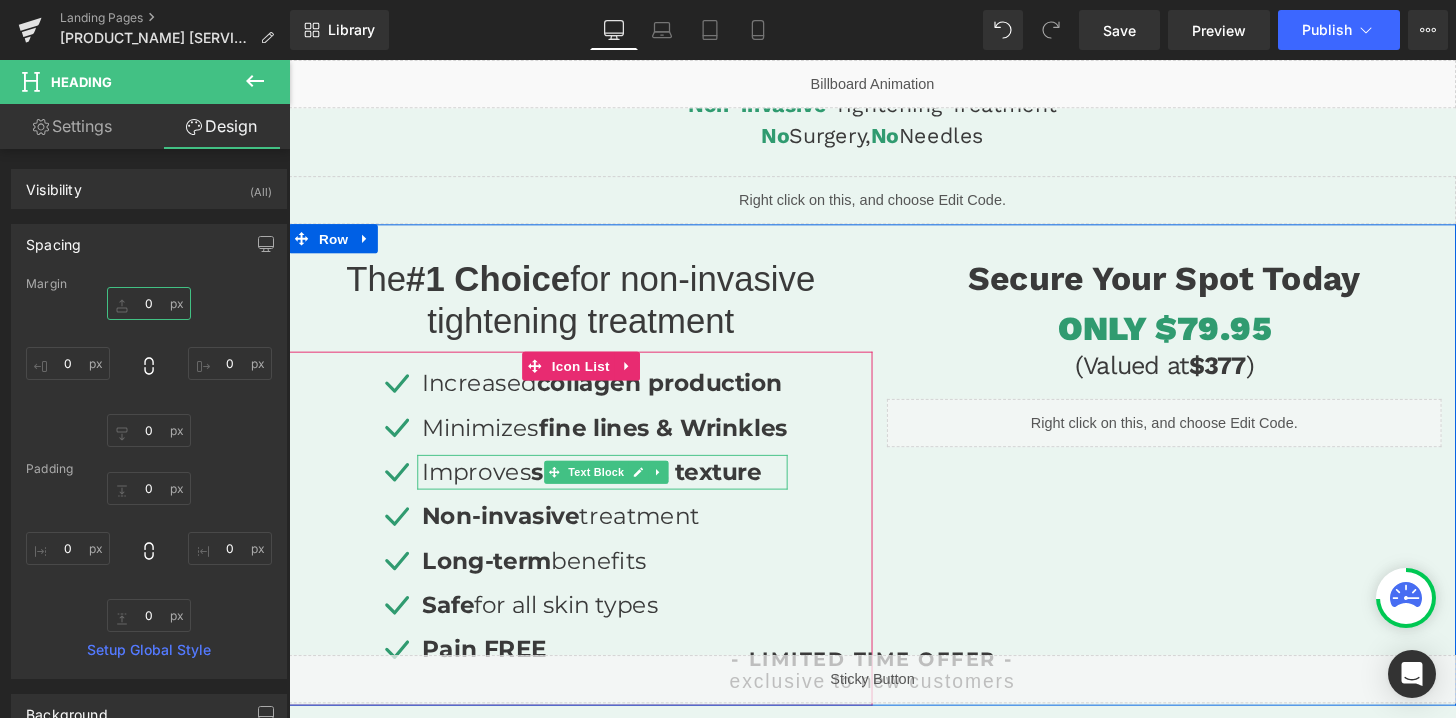 scroll, scrollTop: 0, scrollLeft: 0, axis: both 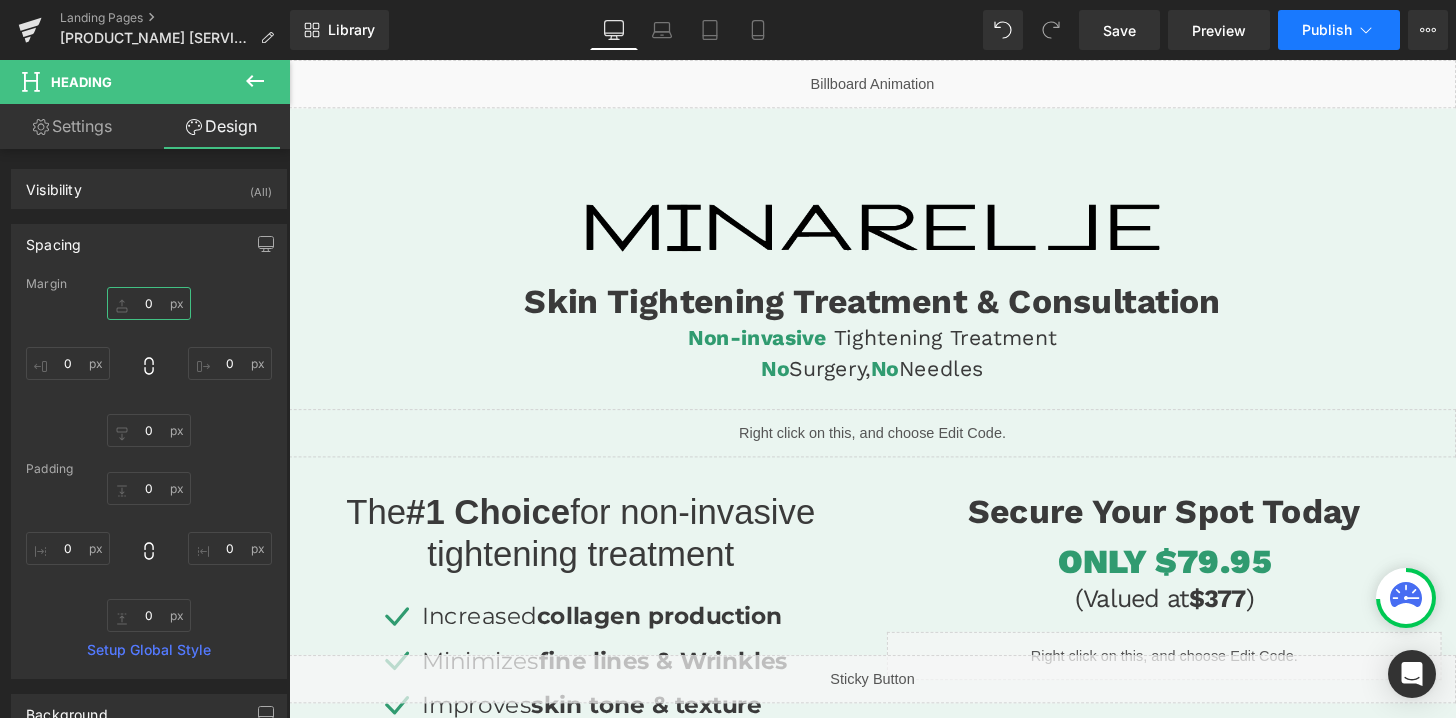 type on "0" 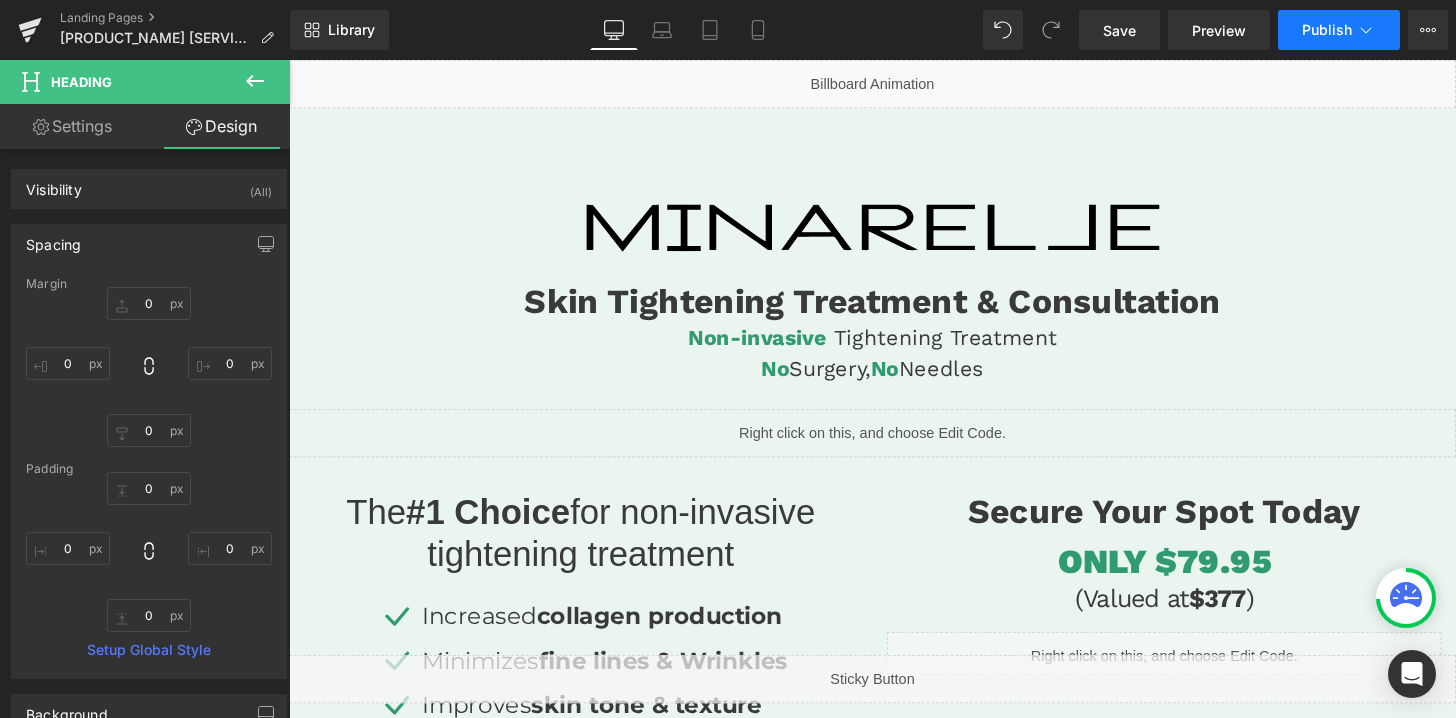 click on "Publish" at bounding box center [1339, 30] 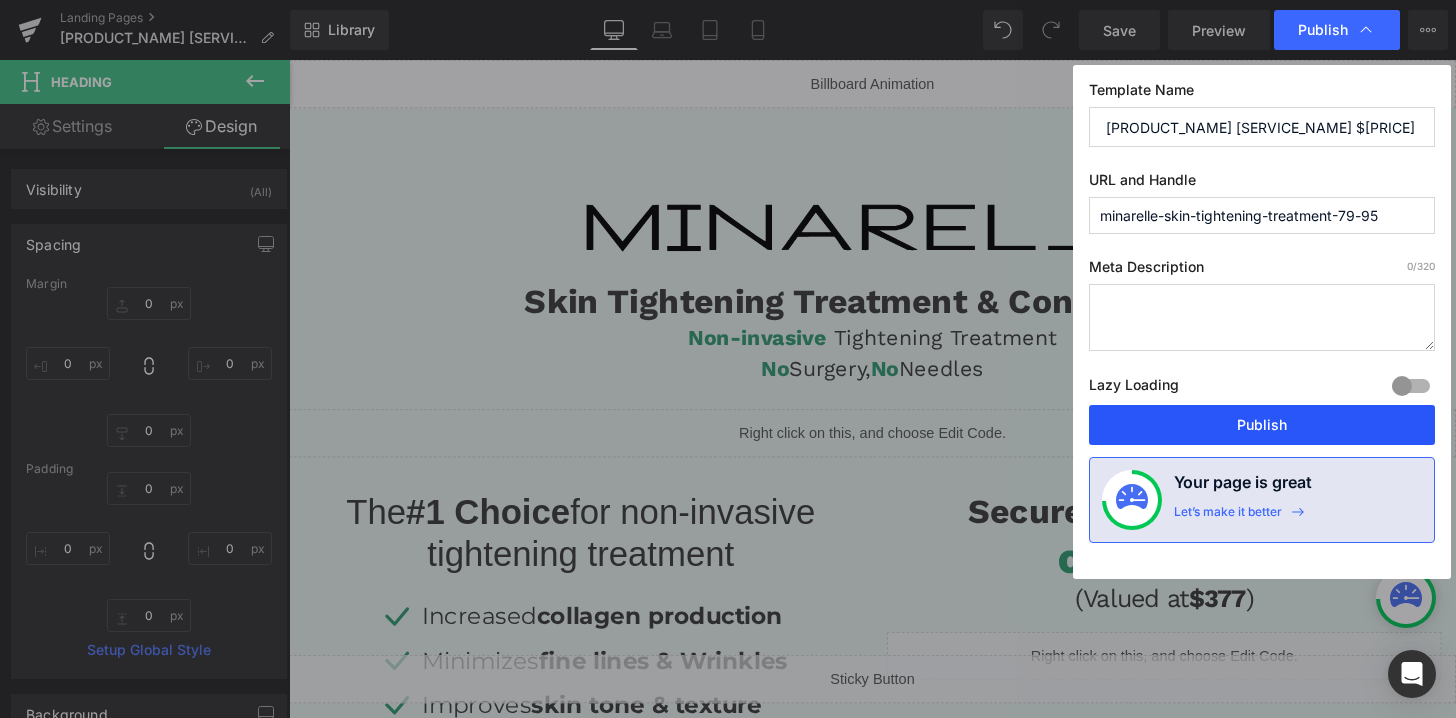click on "Publish" at bounding box center (1262, 425) 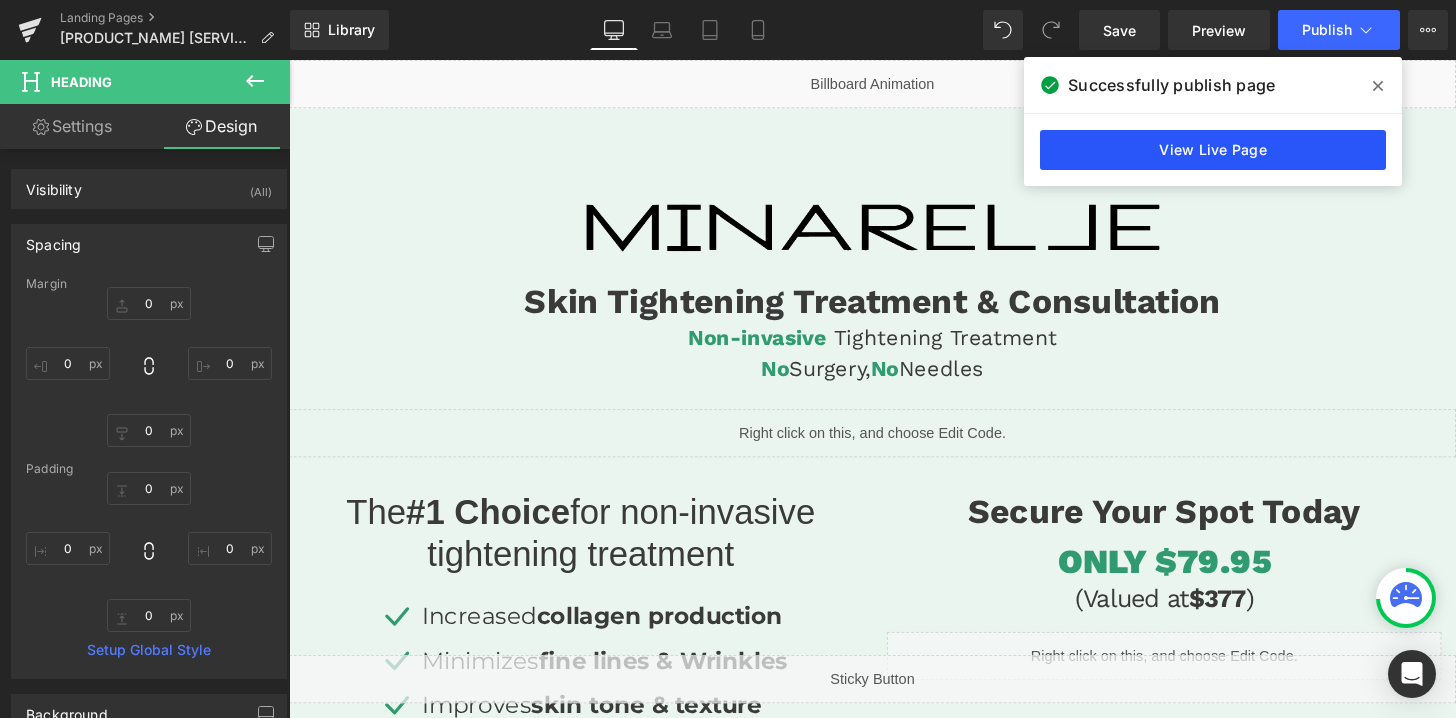 click on "View Live Page" at bounding box center [1213, 150] 